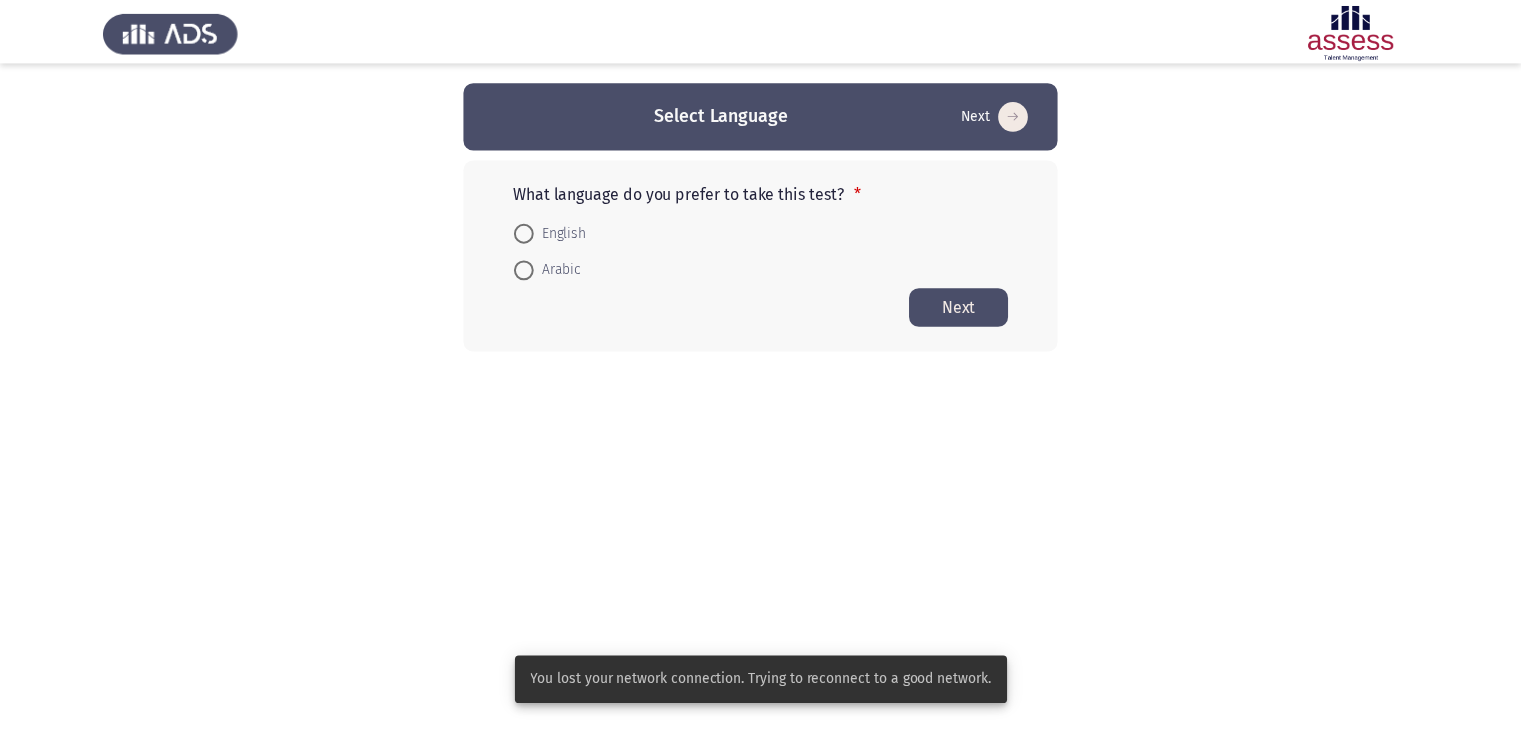 scroll, scrollTop: 0, scrollLeft: 0, axis: both 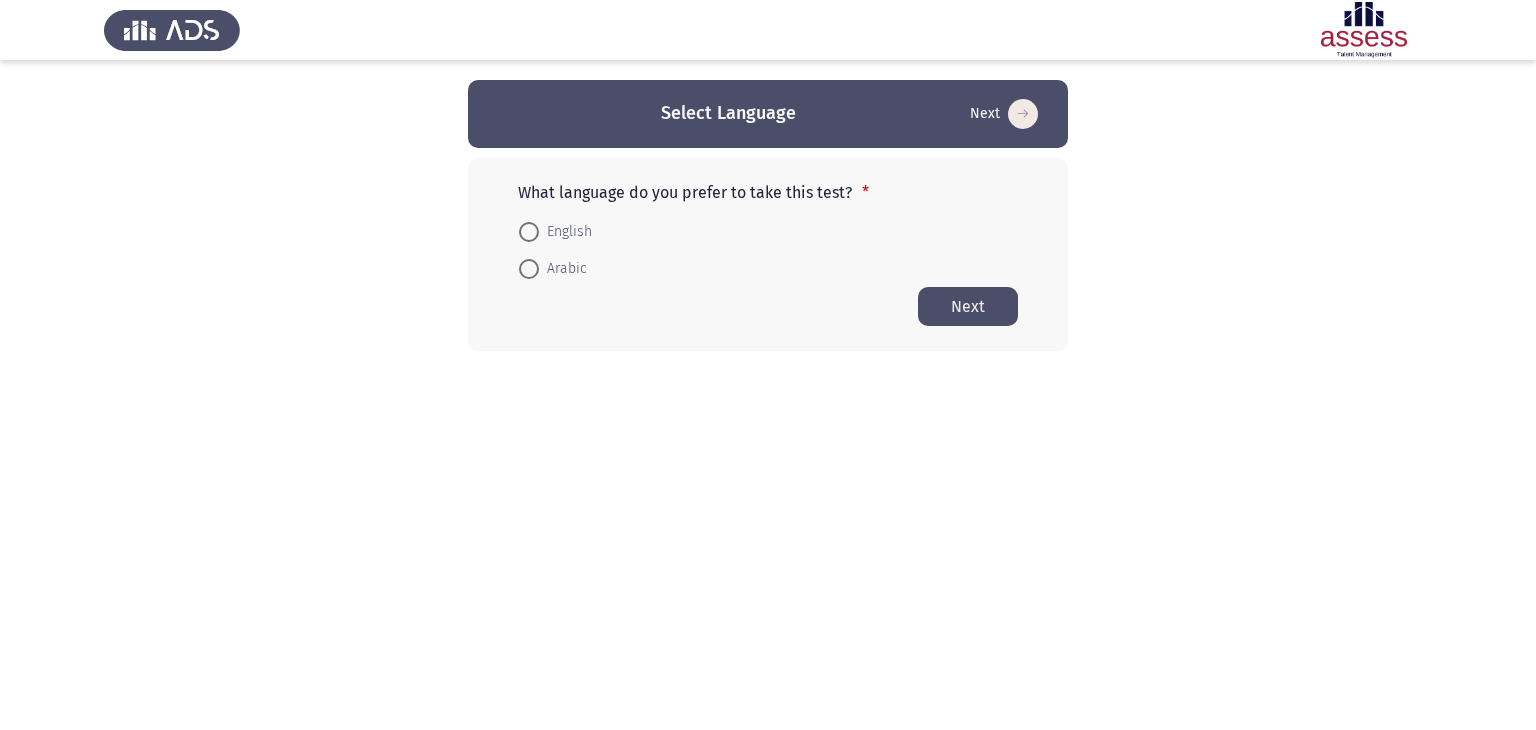 click on "Arabic" at bounding box center (563, 269) 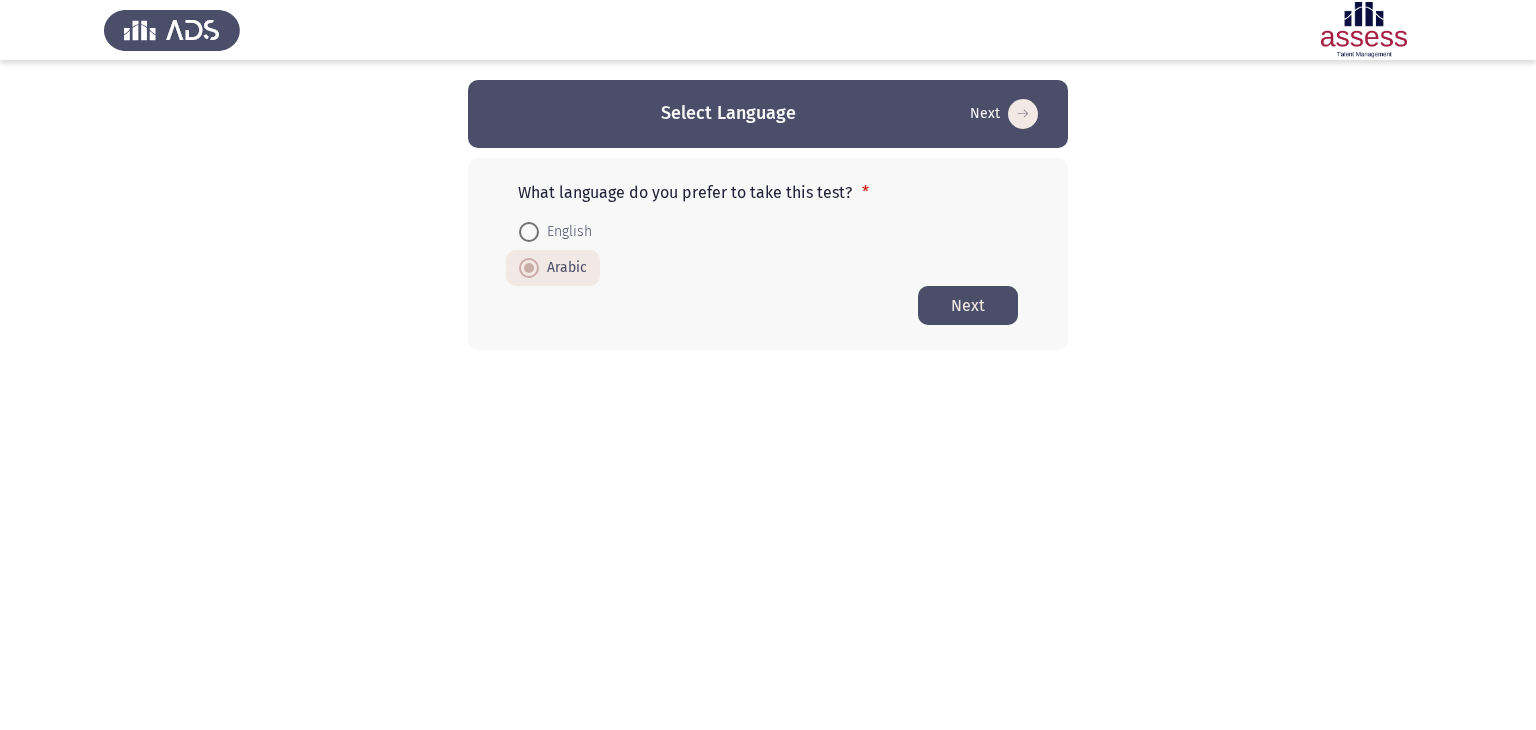 click on "Next" 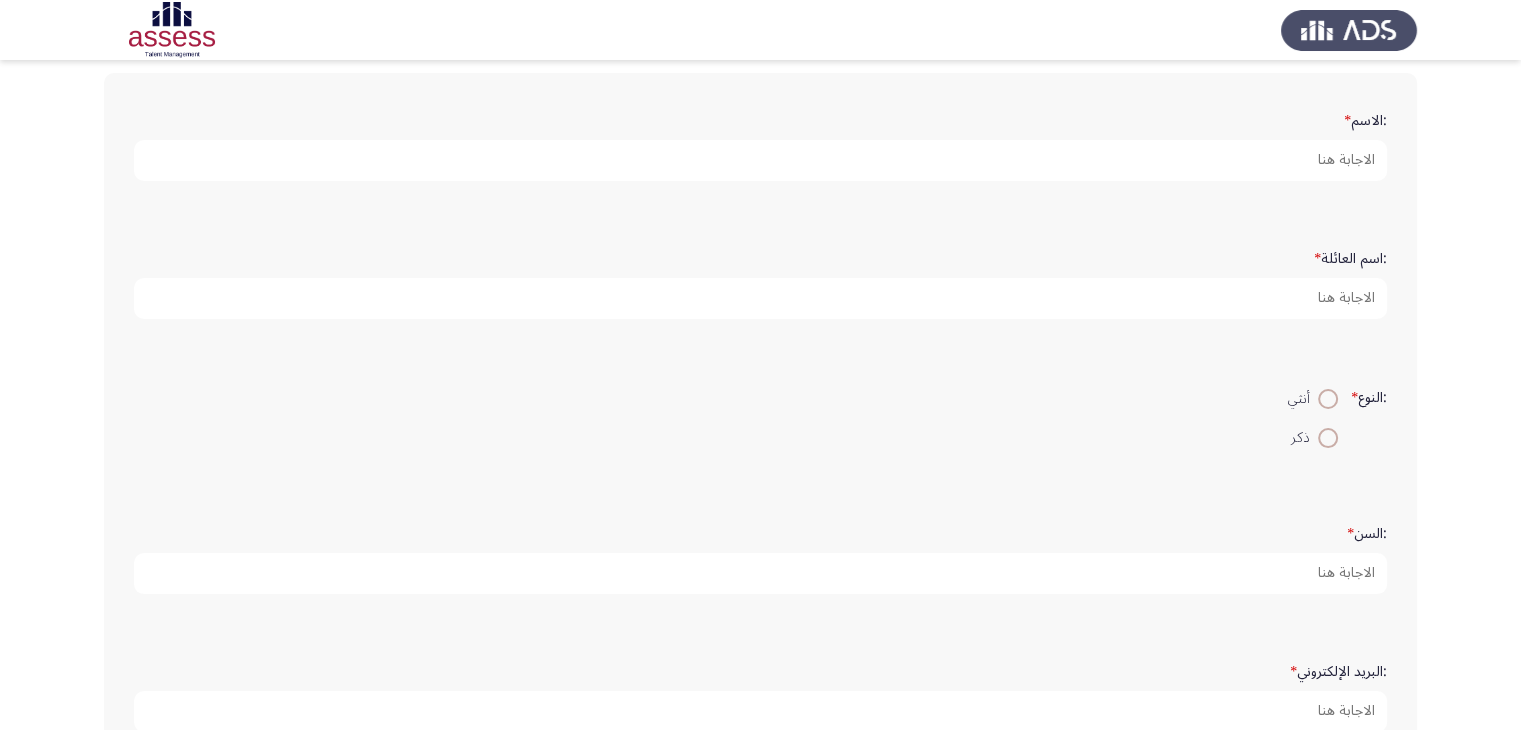 scroll, scrollTop: 0, scrollLeft: 0, axis: both 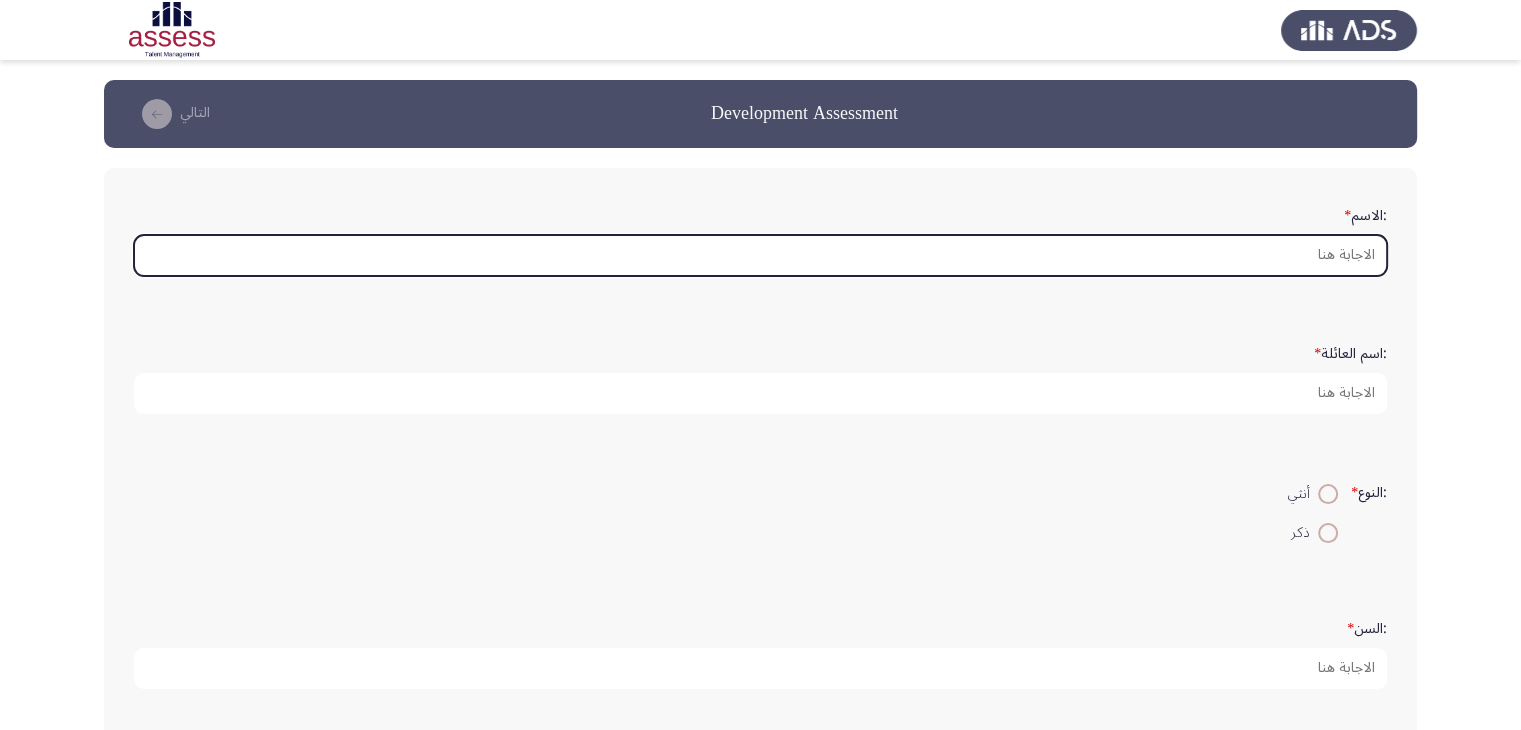click on ":الاسم   *" at bounding box center [760, 255] 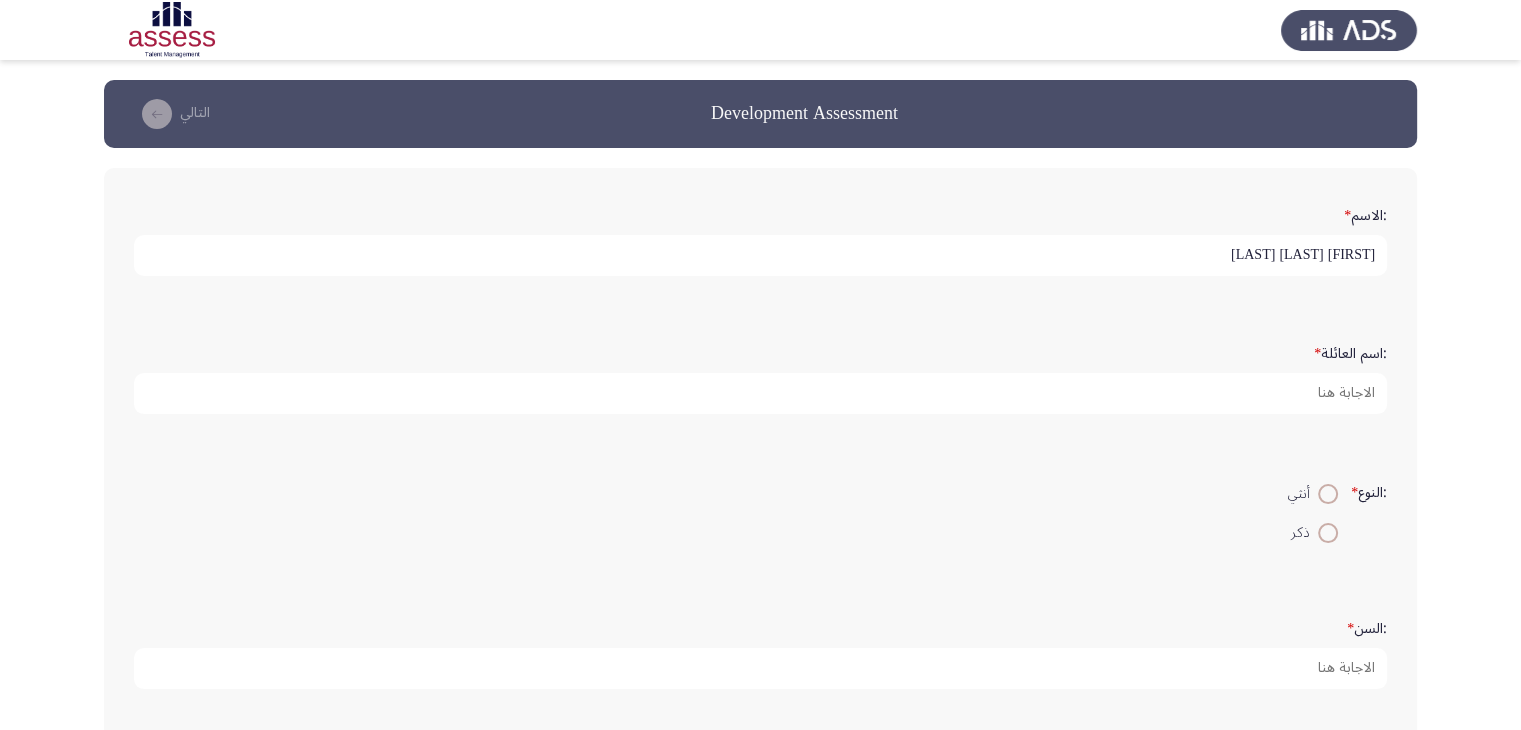 drag, startPoint x: 1174, startPoint y: 257, endPoint x: 1296, endPoint y: 257, distance: 122 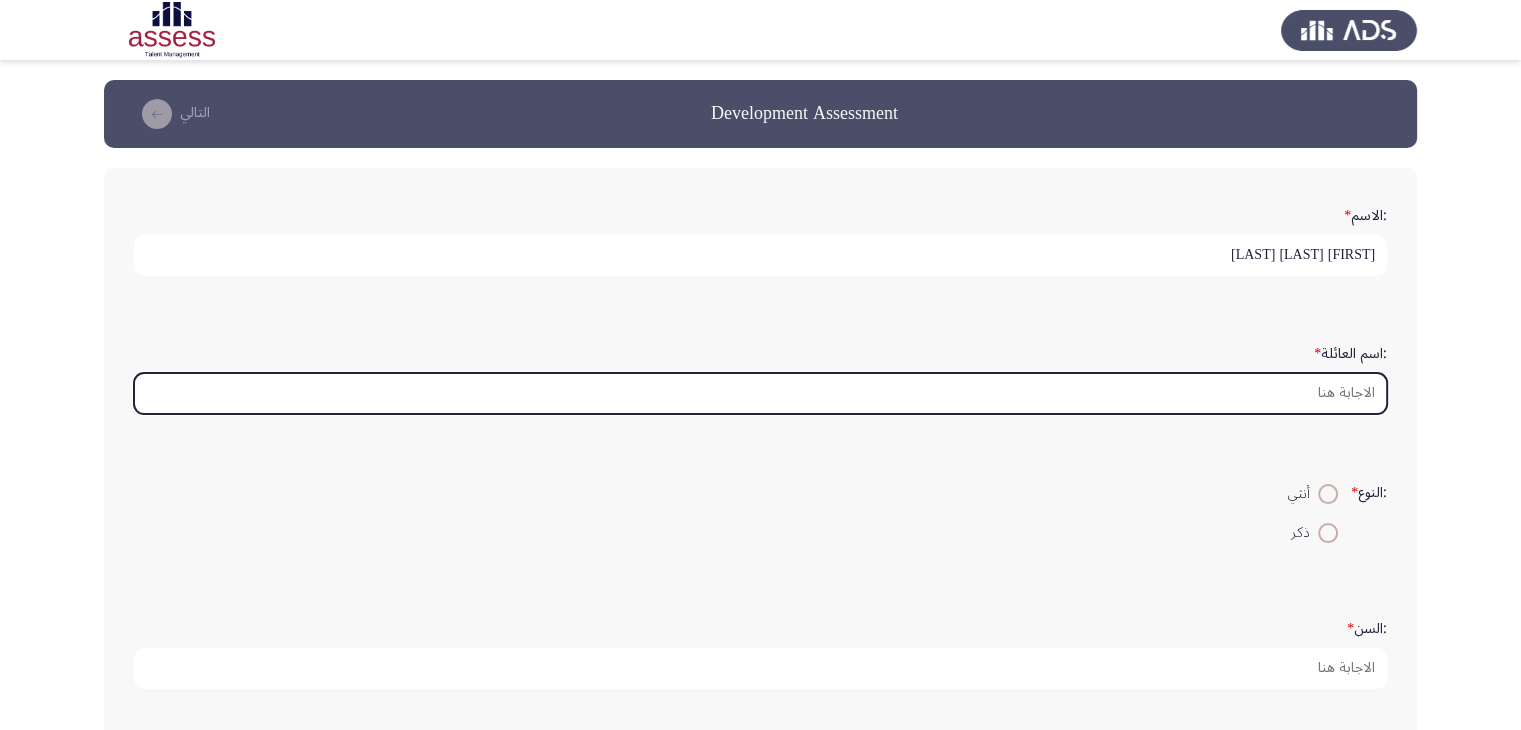 click on ":اسم العائلة   *" at bounding box center [760, 393] 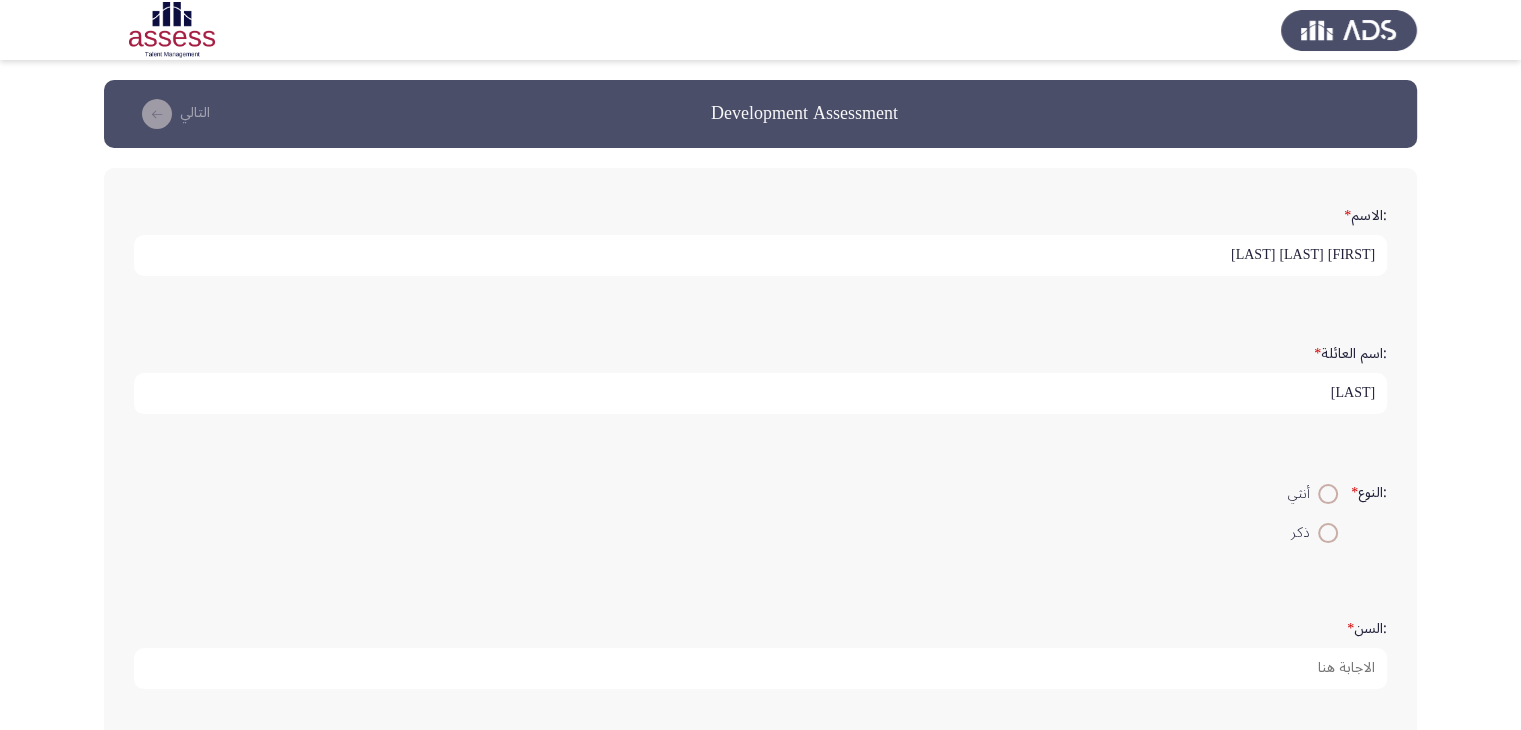 type on "[LAST]" 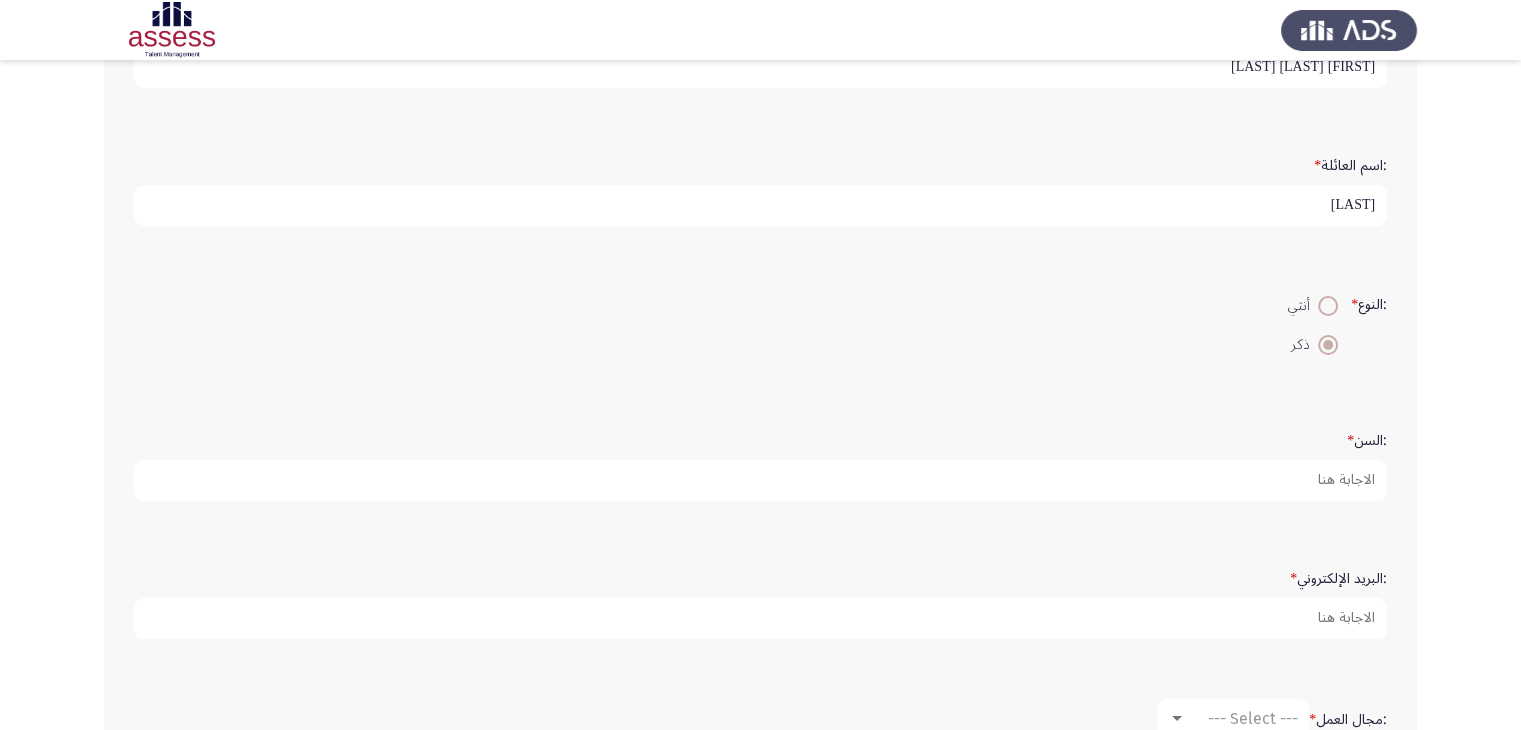 scroll, scrollTop: 200, scrollLeft: 0, axis: vertical 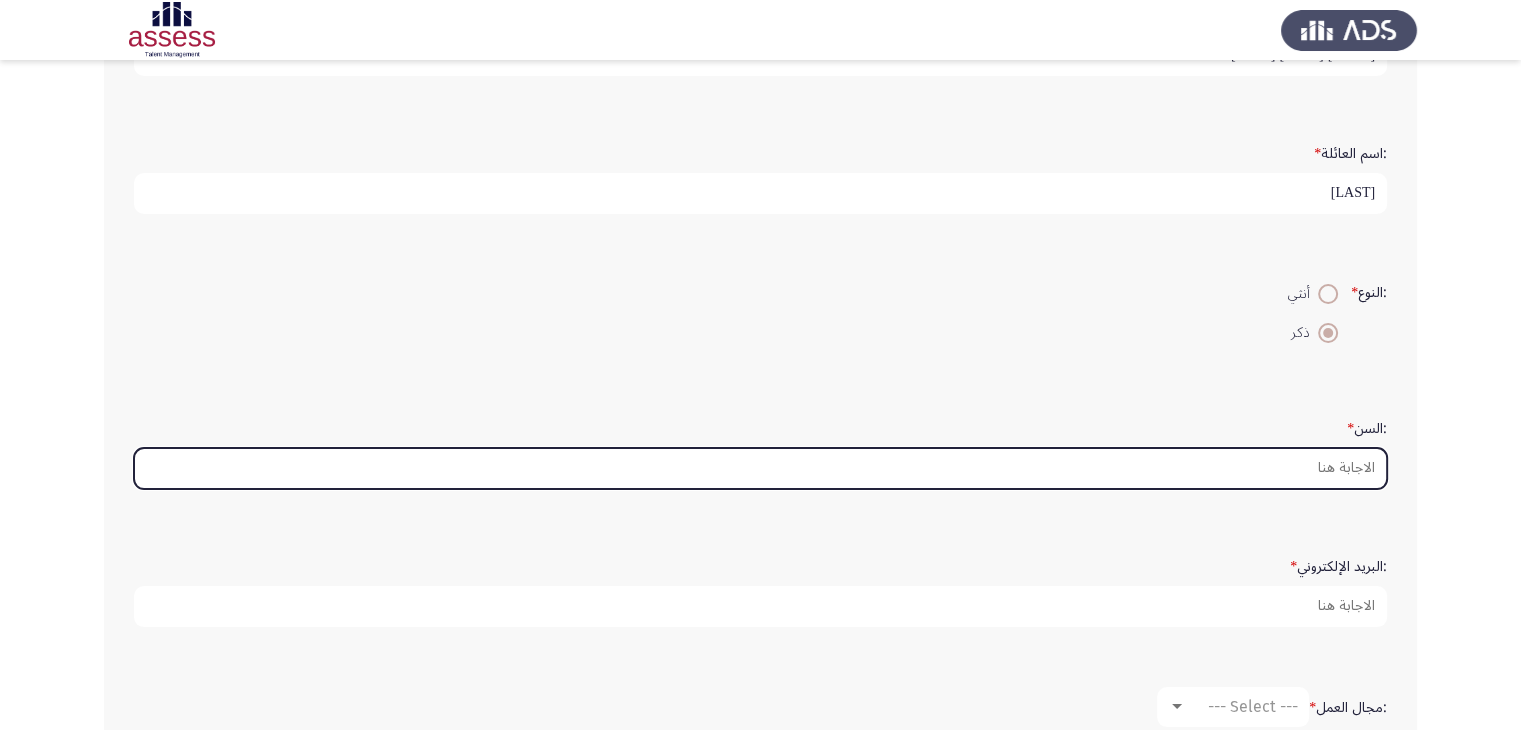 click on ":السن   *" at bounding box center [760, 468] 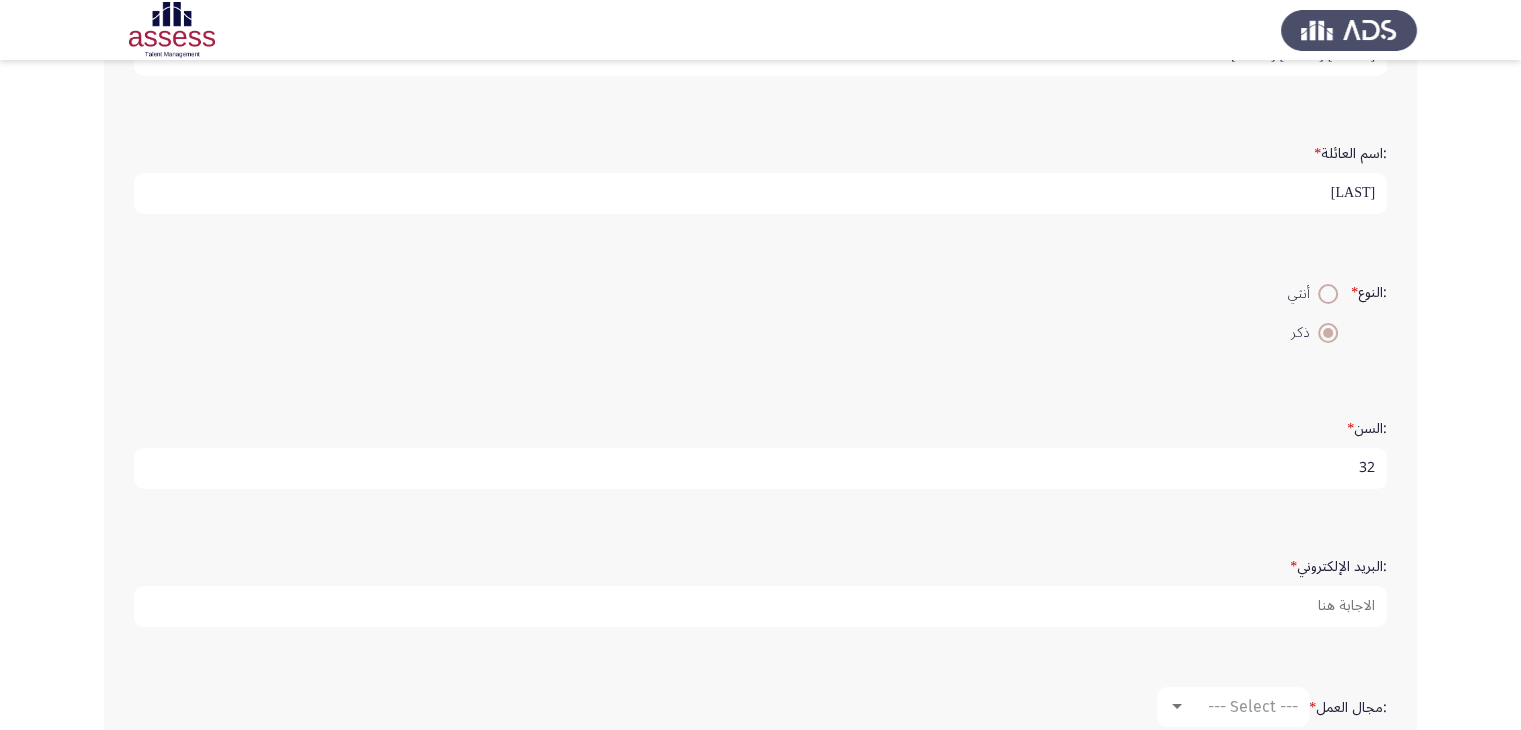 scroll, scrollTop: 300, scrollLeft: 0, axis: vertical 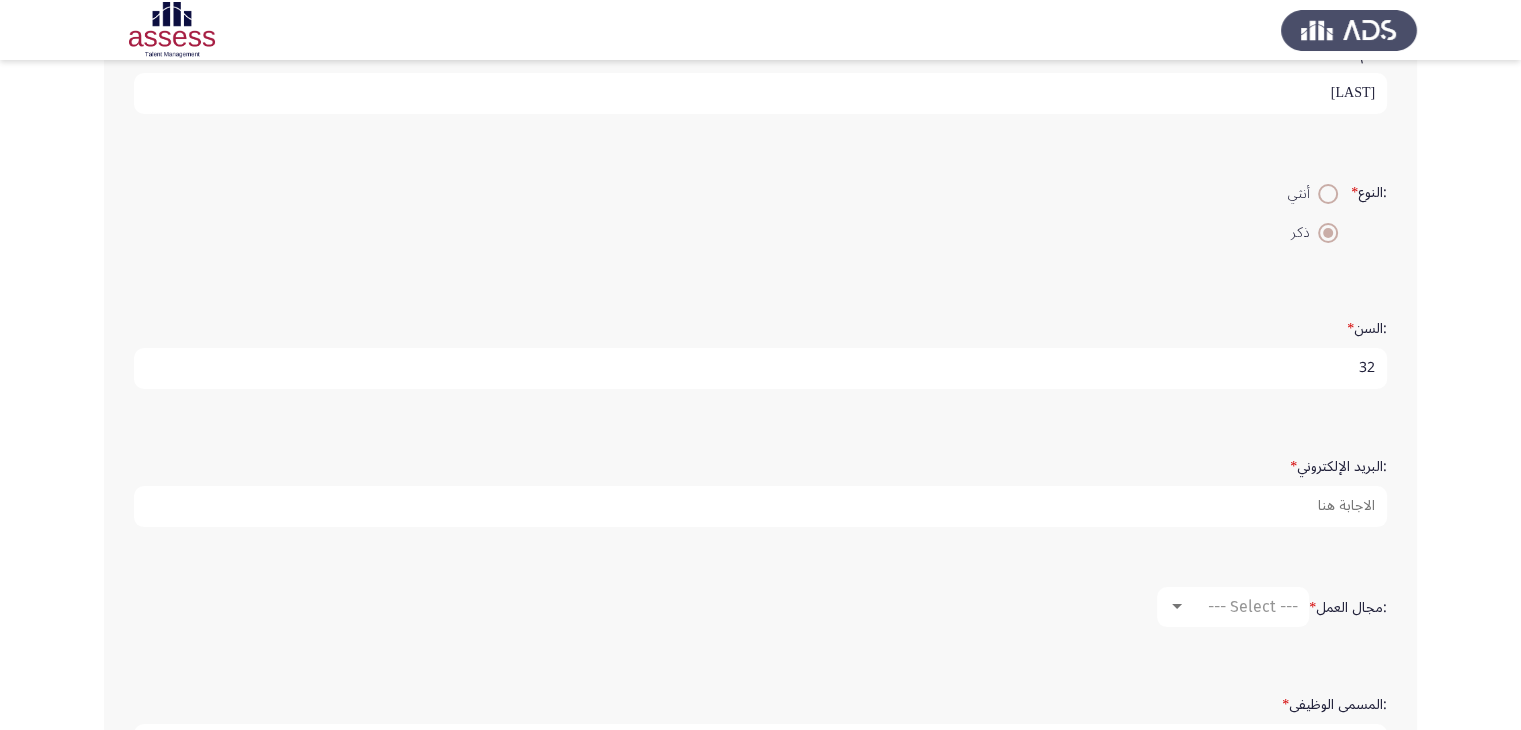 type on "32" 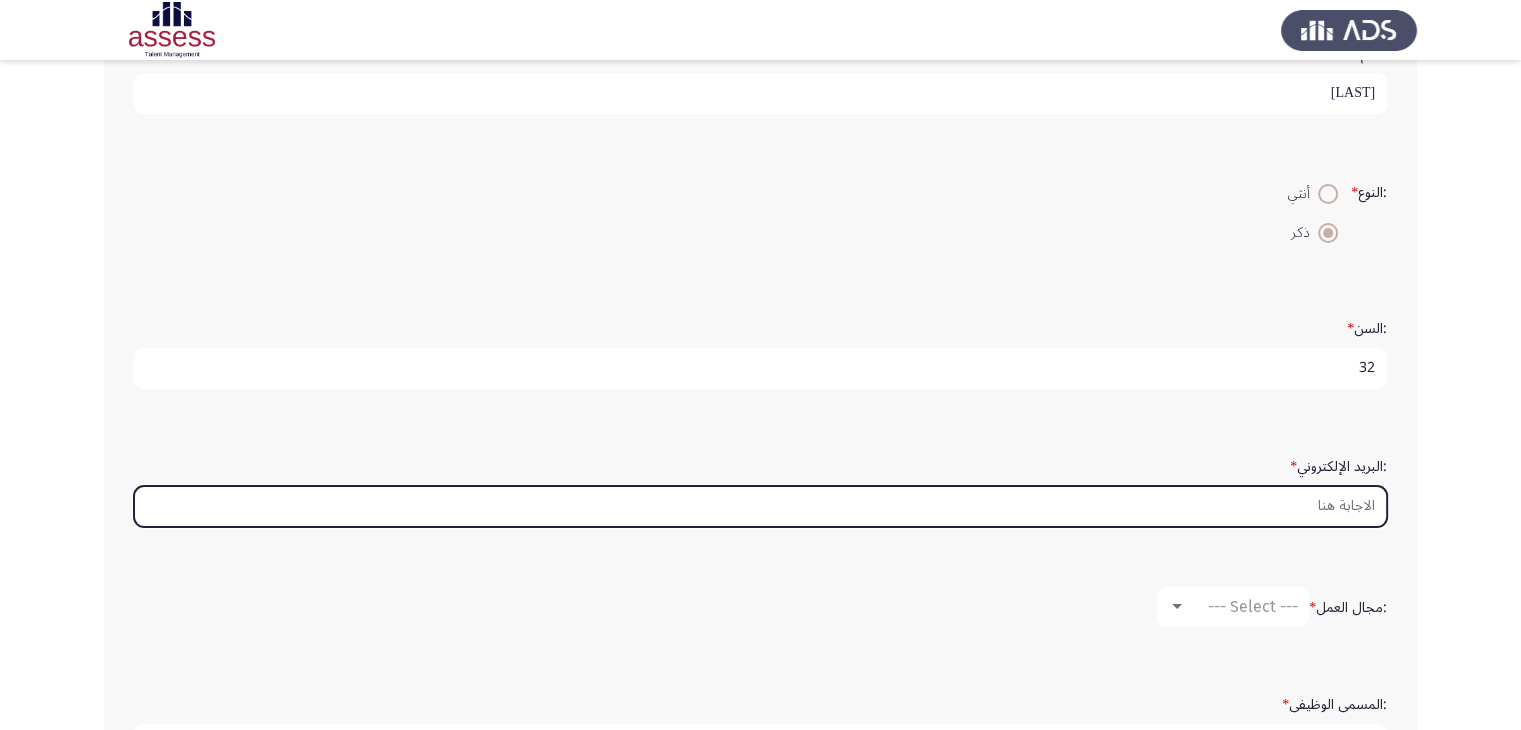 click on ":البريد الإلكتروني   *" at bounding box center [760, 506] 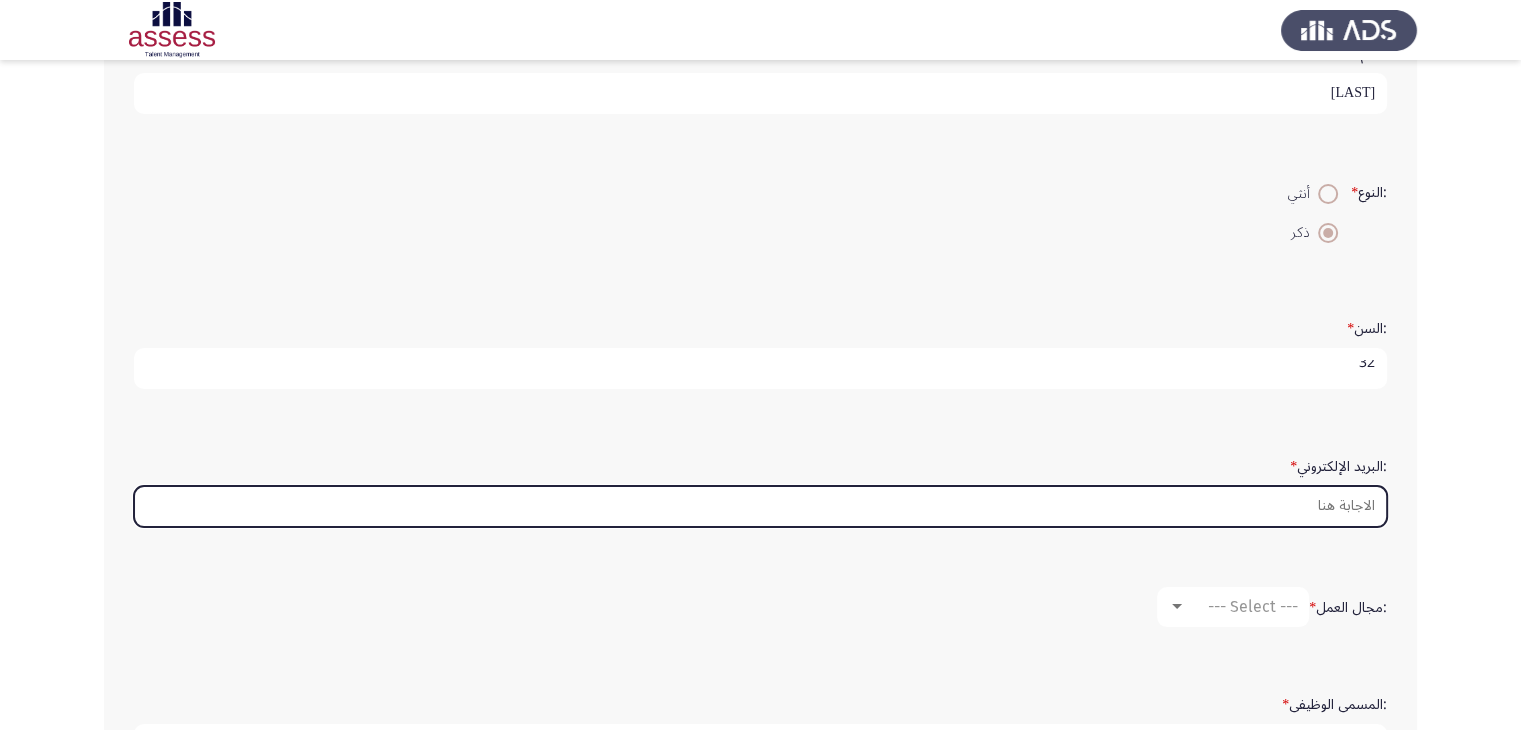 scroll, scrollTop: 6, scrollLeft: 0, axis: vertical 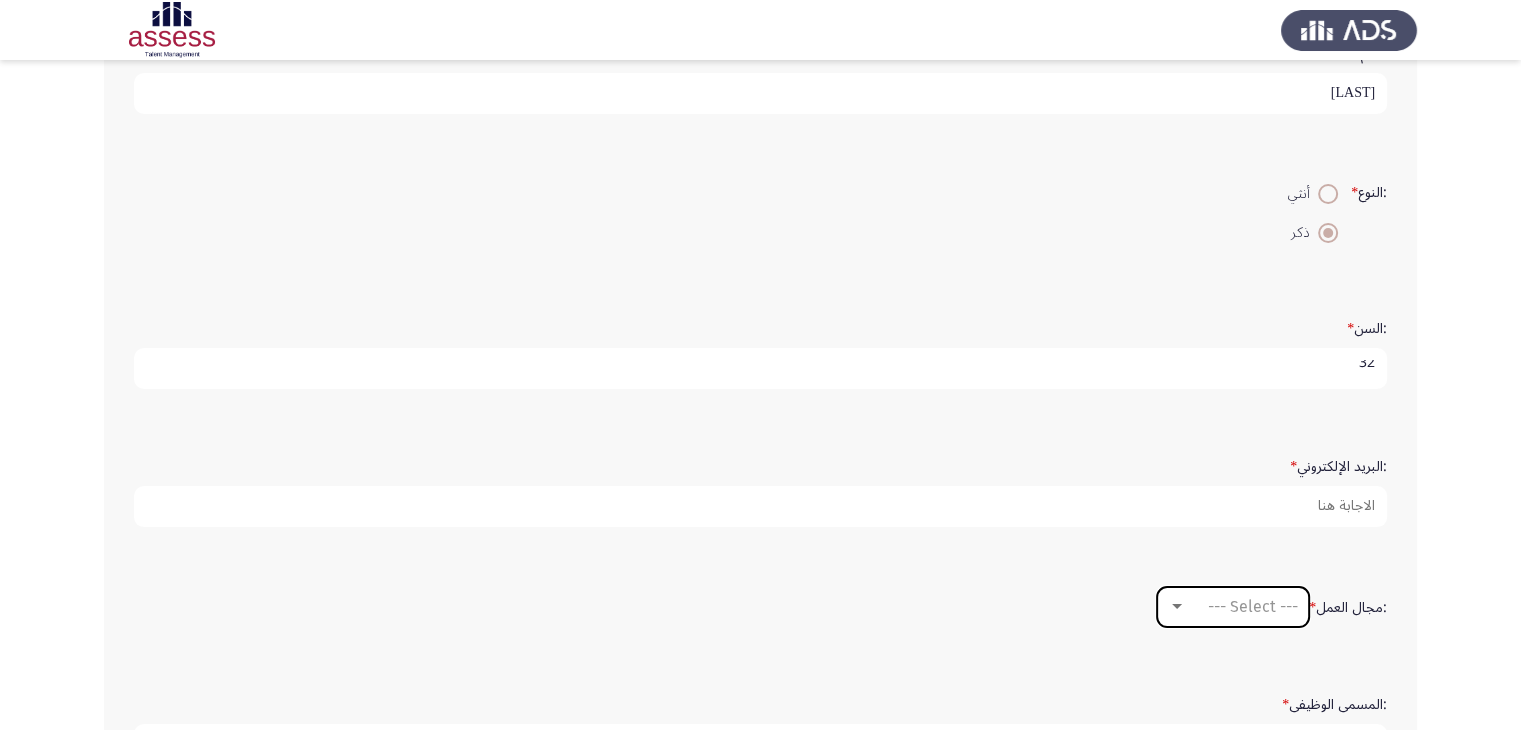 click on "--- Select ---" at bounding box center [1242, 606] 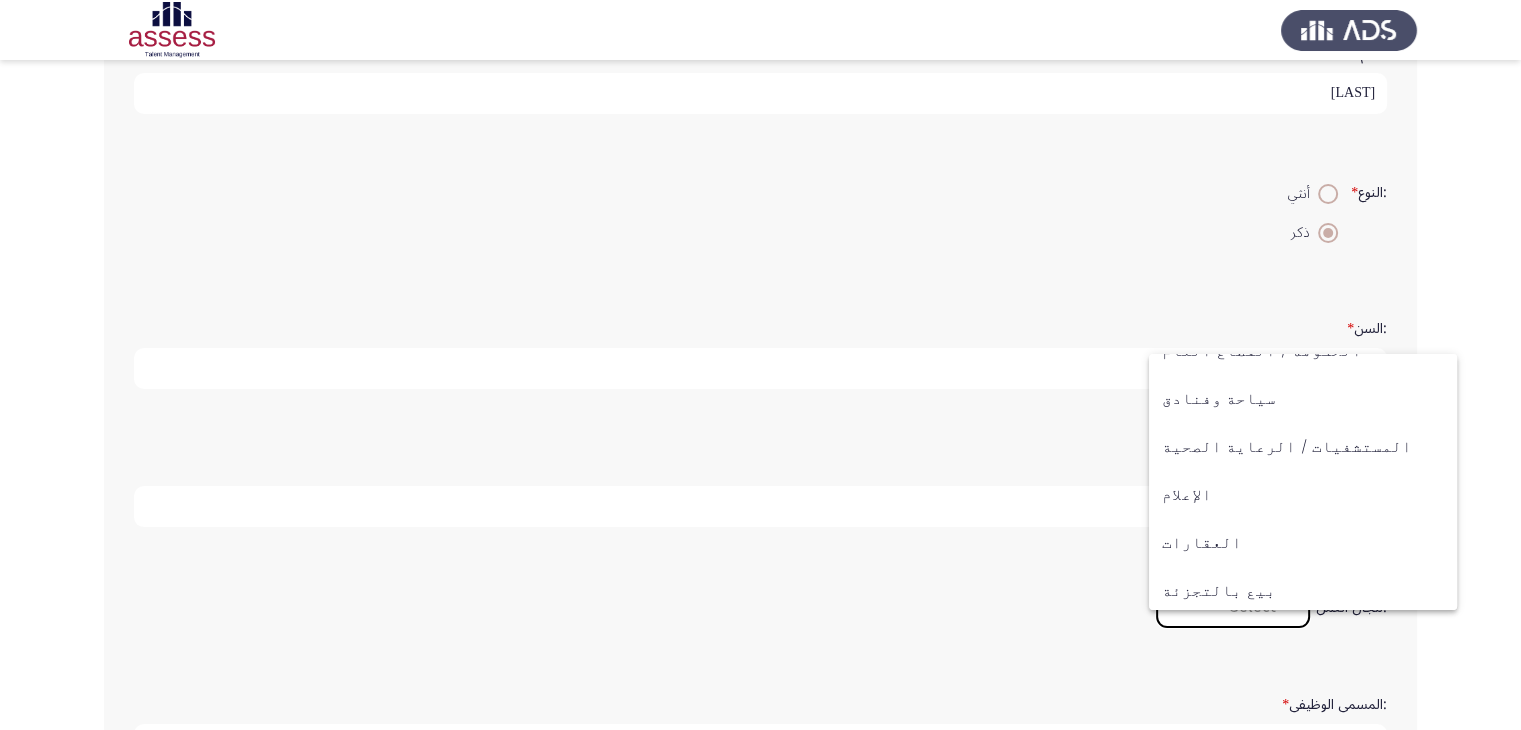 scroll, scrollTop: 456, scrollLeft: 0, axis: vertical 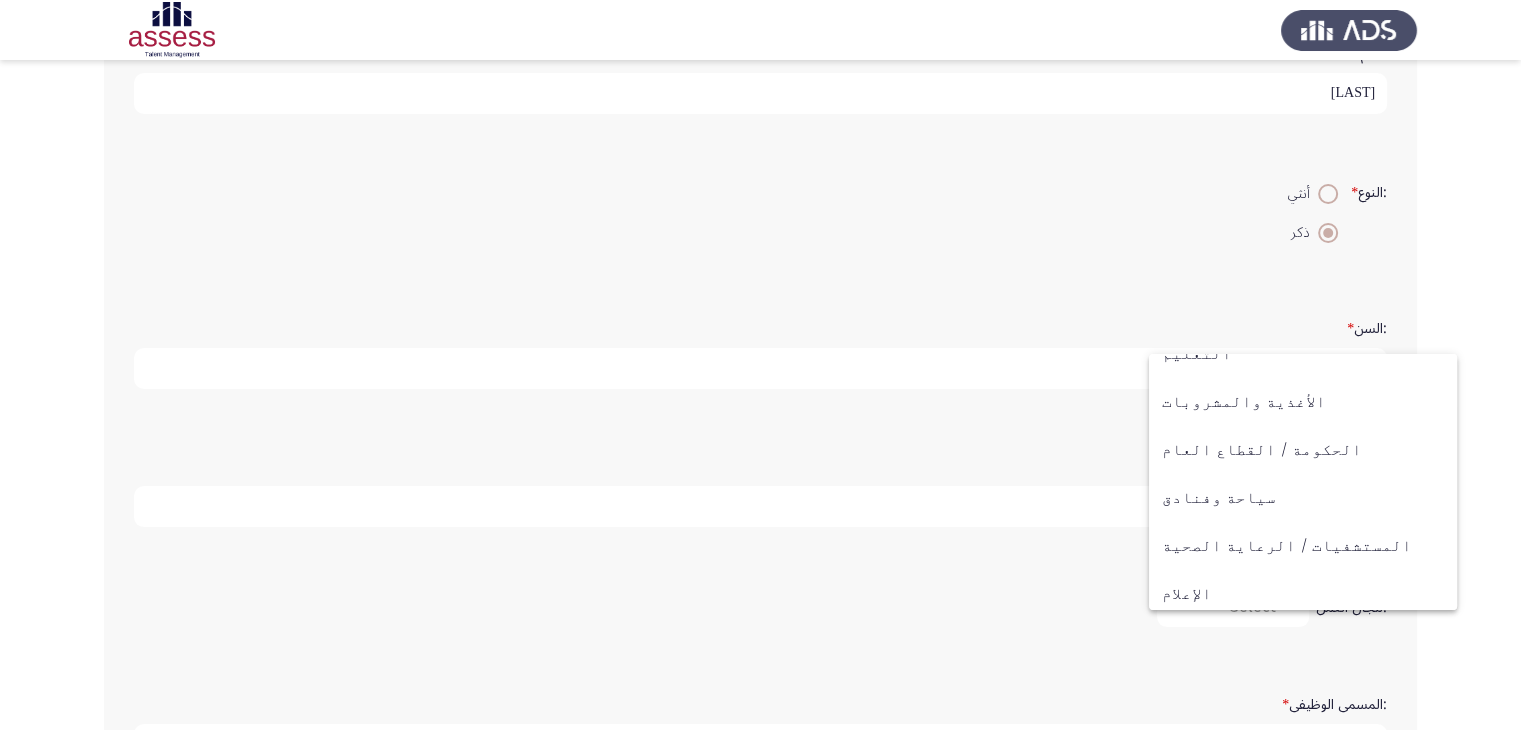 click at bounding box center (760, 365) 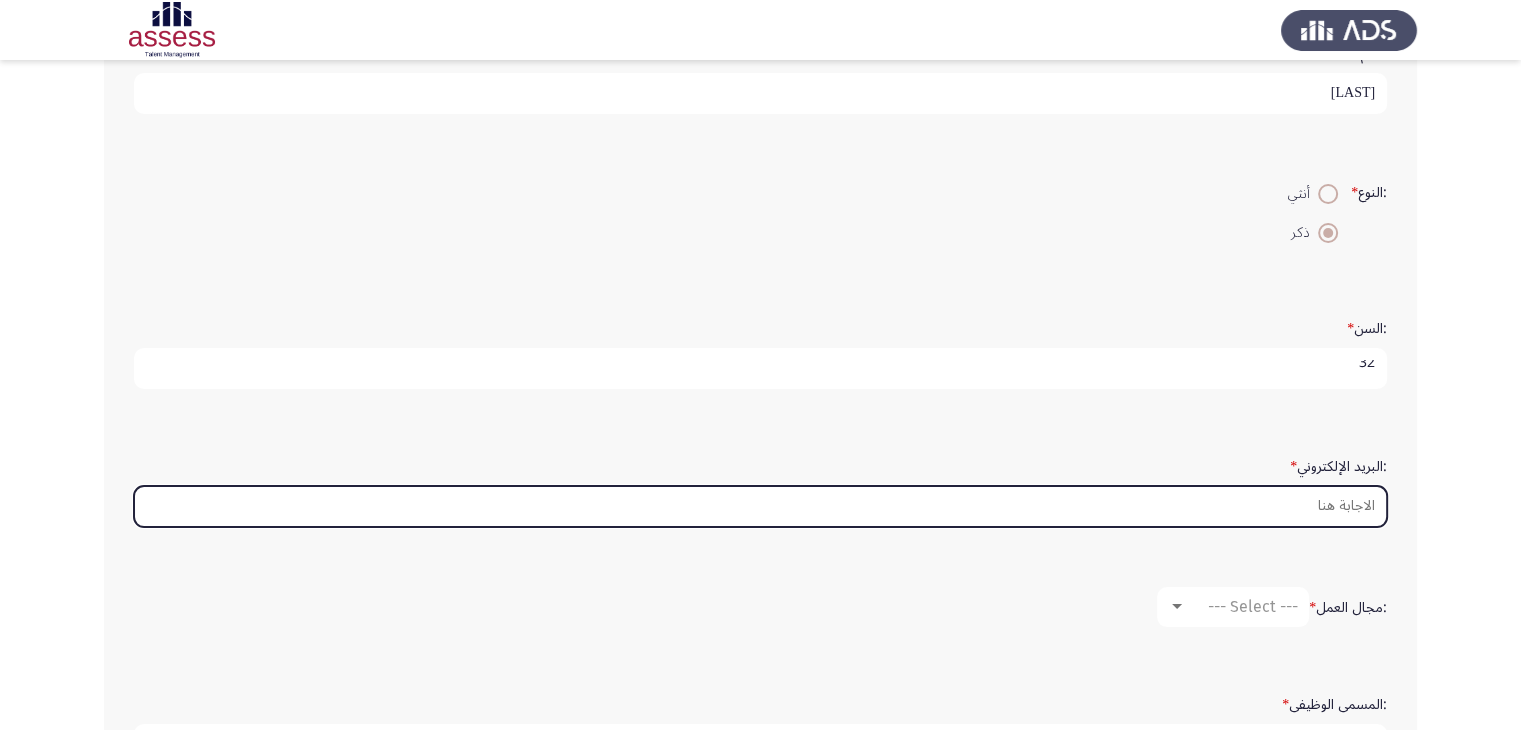 click on ":البريد الإلكتروني   *" at bounding box center (760, 506) 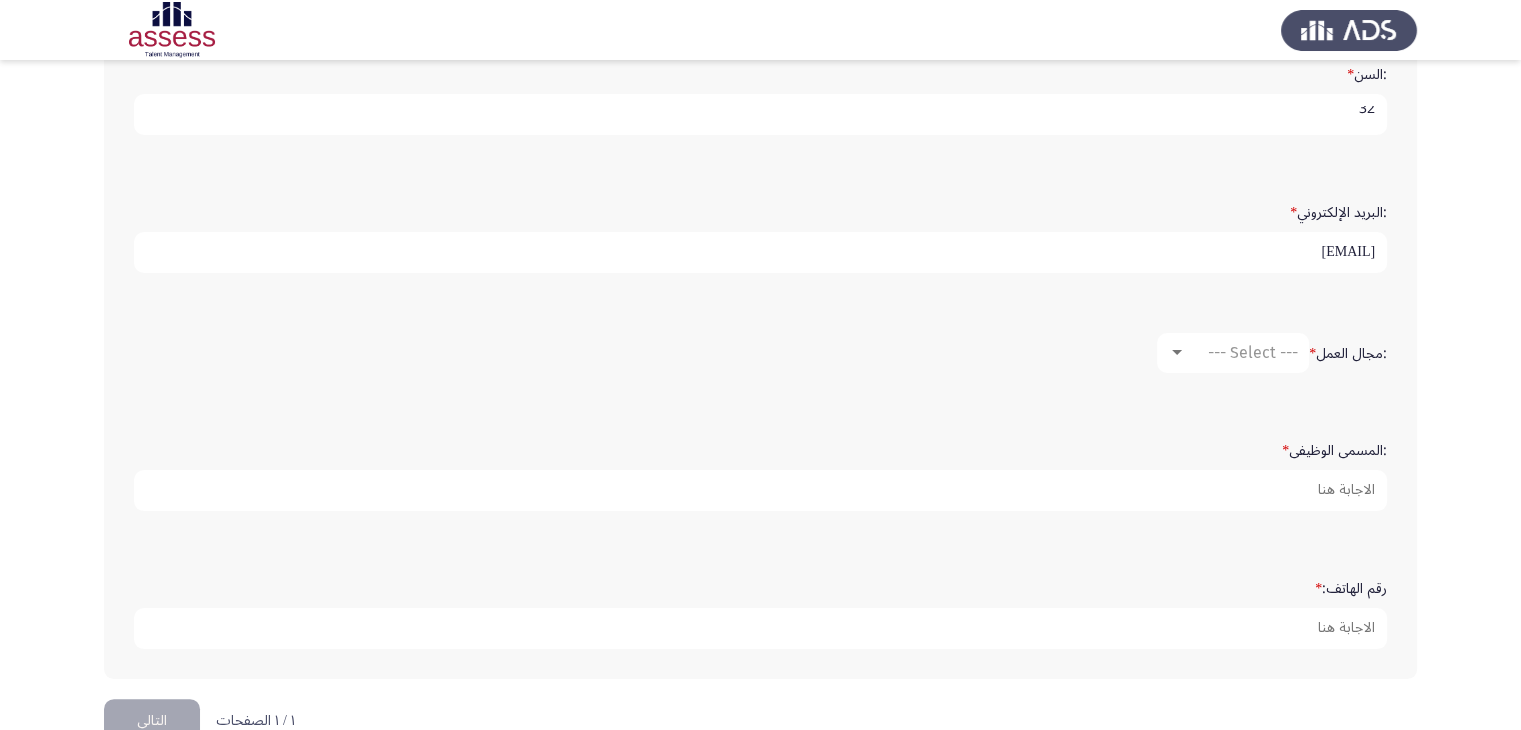 scroll, scrollTop: 595, scrollLeft: 0, axis: vertical 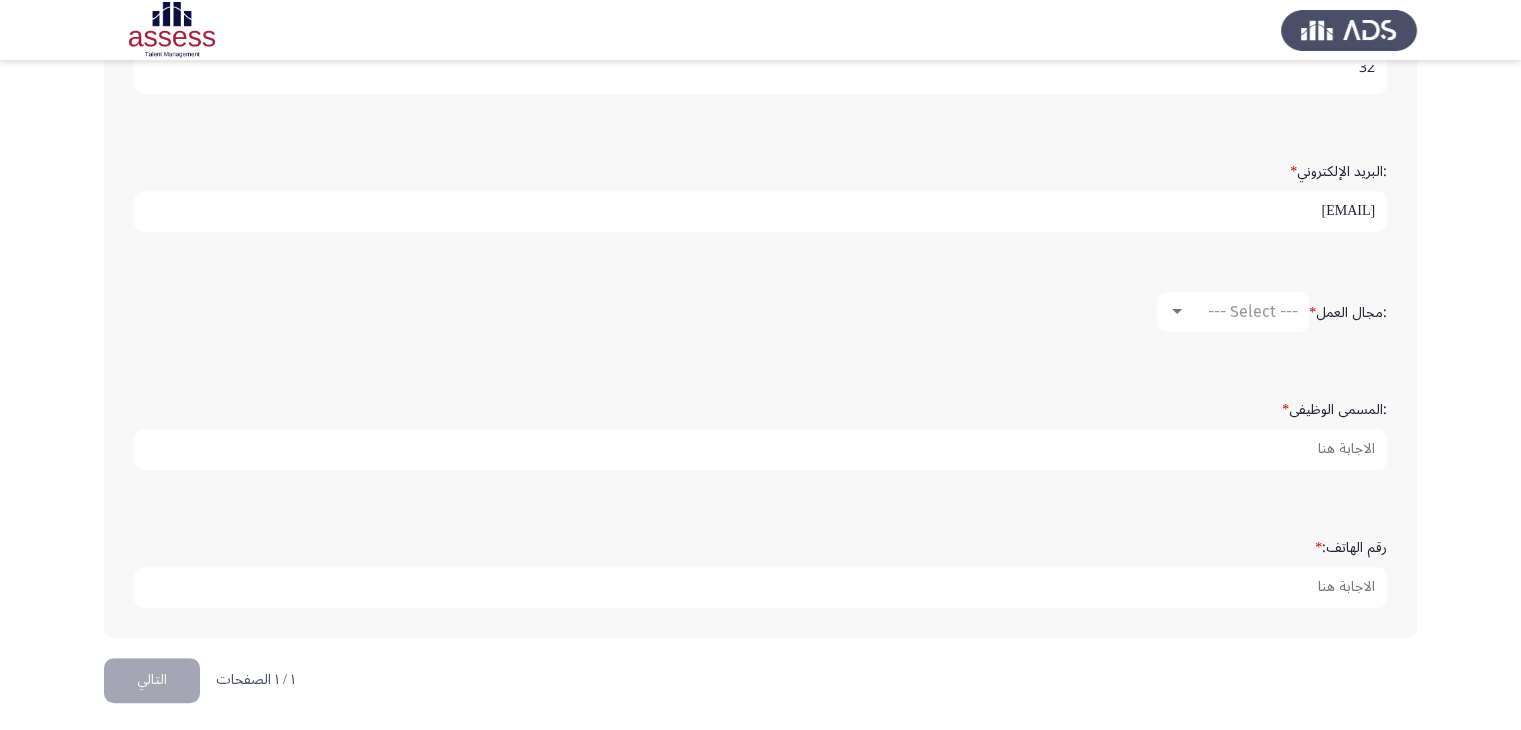 type on "[EMAIL]" 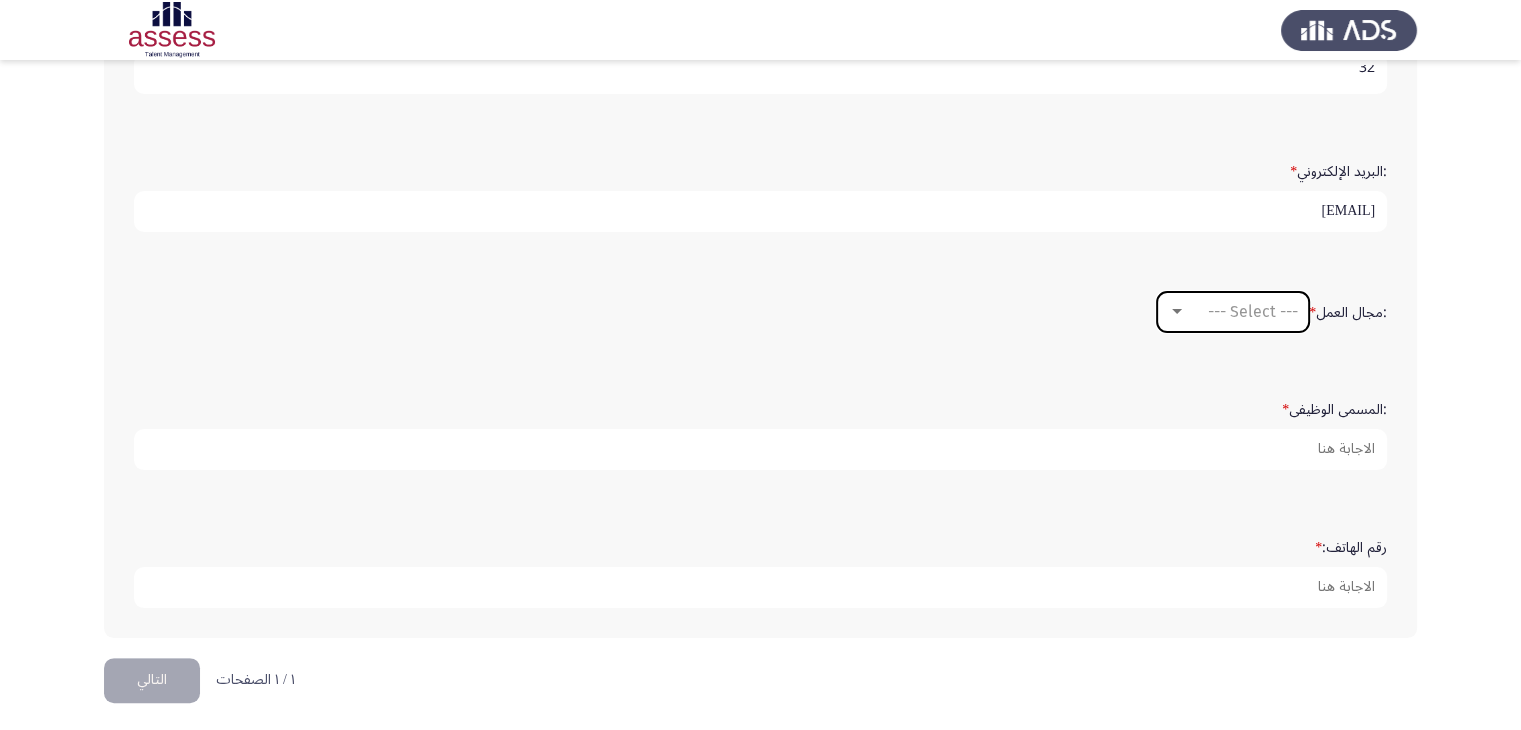 click on "--- Select ---" at bounding box center [1233, 312] 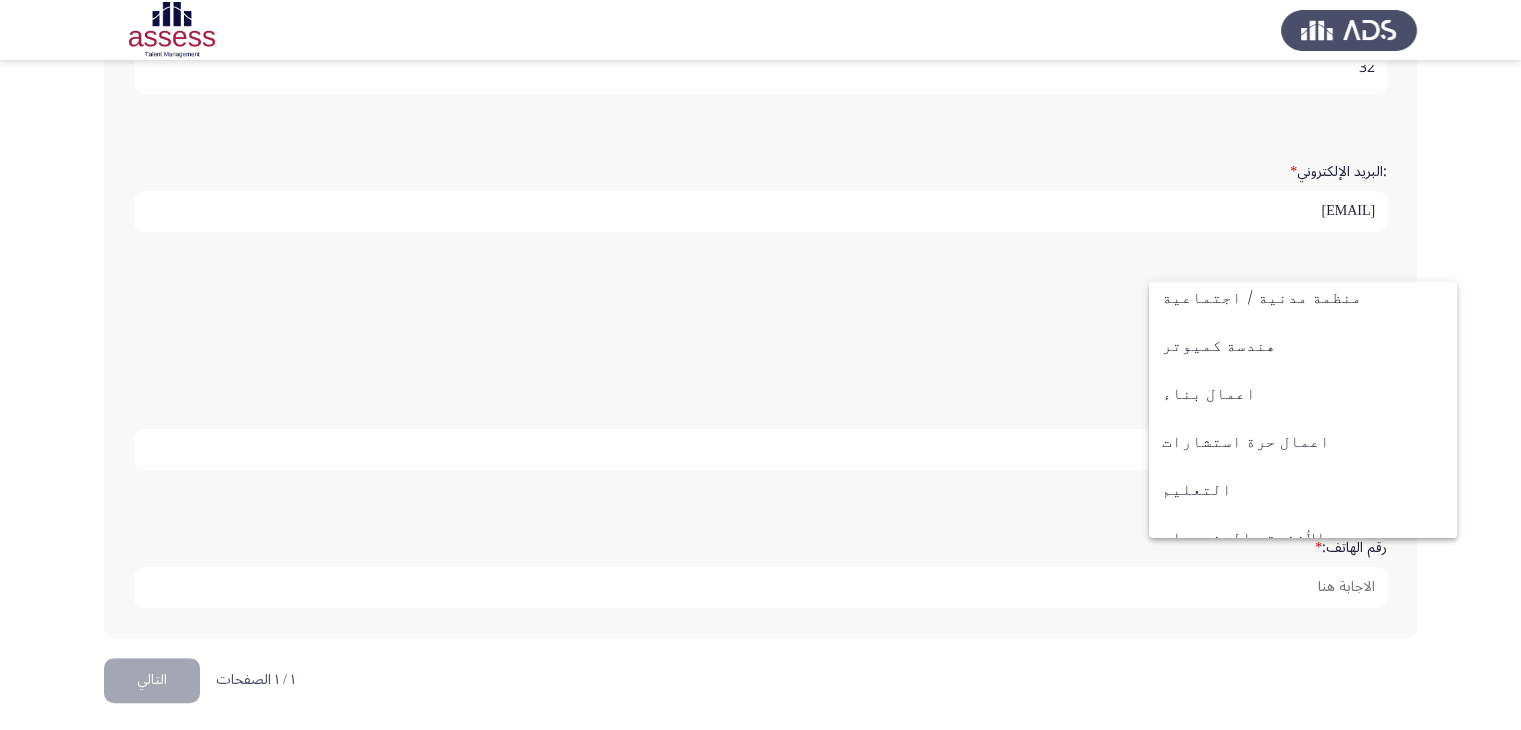 scroll, scrollTop: 192, scrollLeft: 0, axis: vertical 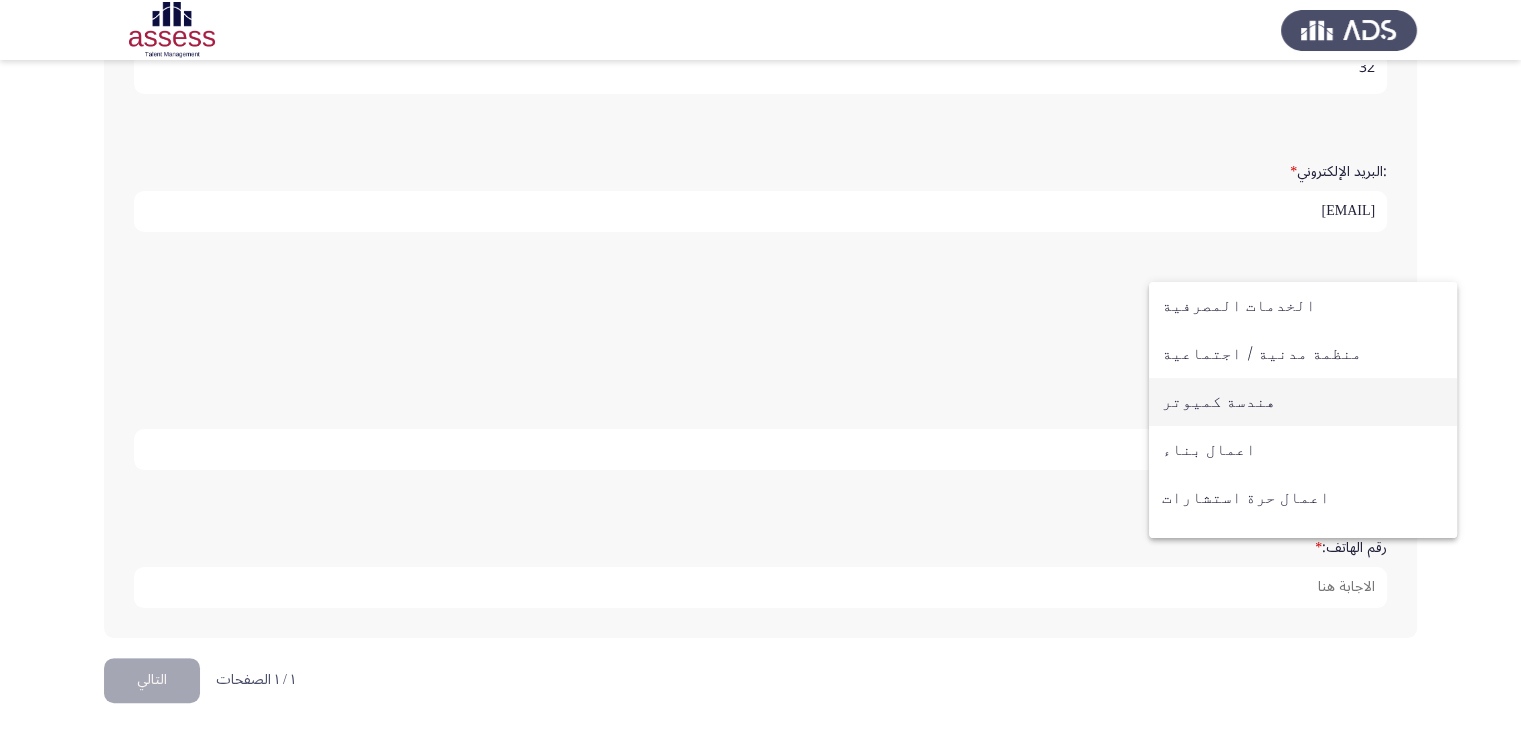 click on "هندسة كميوتر" at bounding box center (1303, 402) 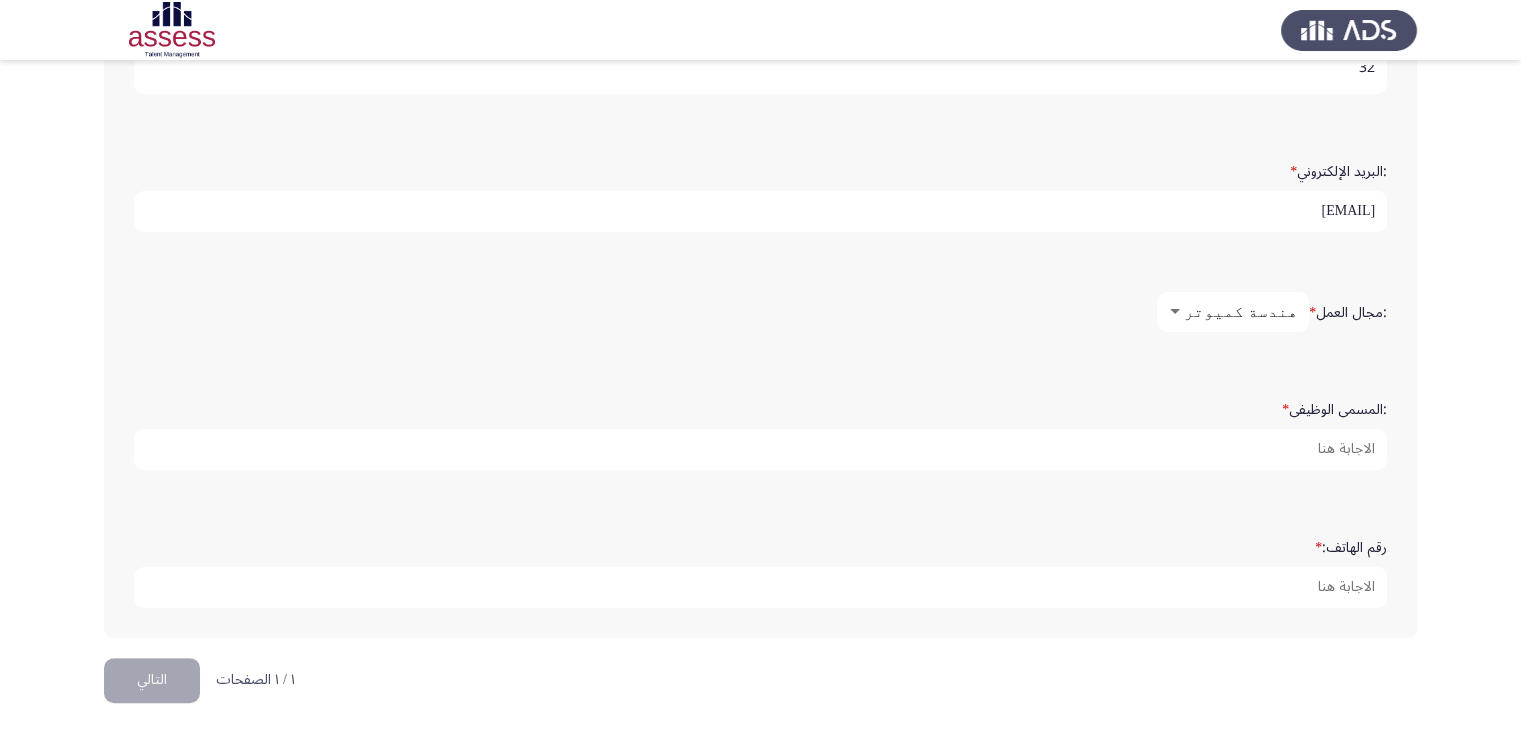 click on "هندسة كميوتر" at bounding box center (1241, 311) 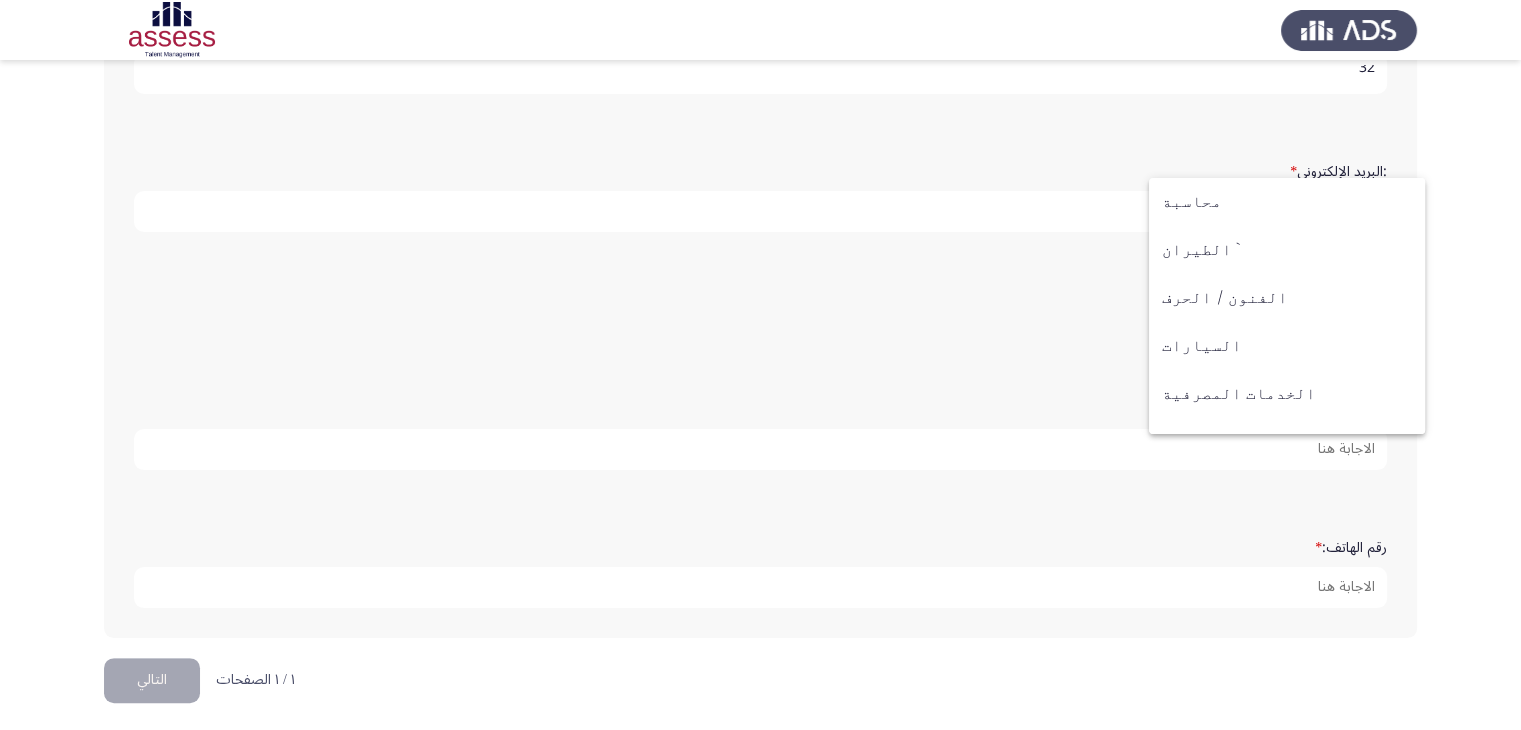 scroll, scrollTop: 184, scrollLeft: 0, axis: vertical 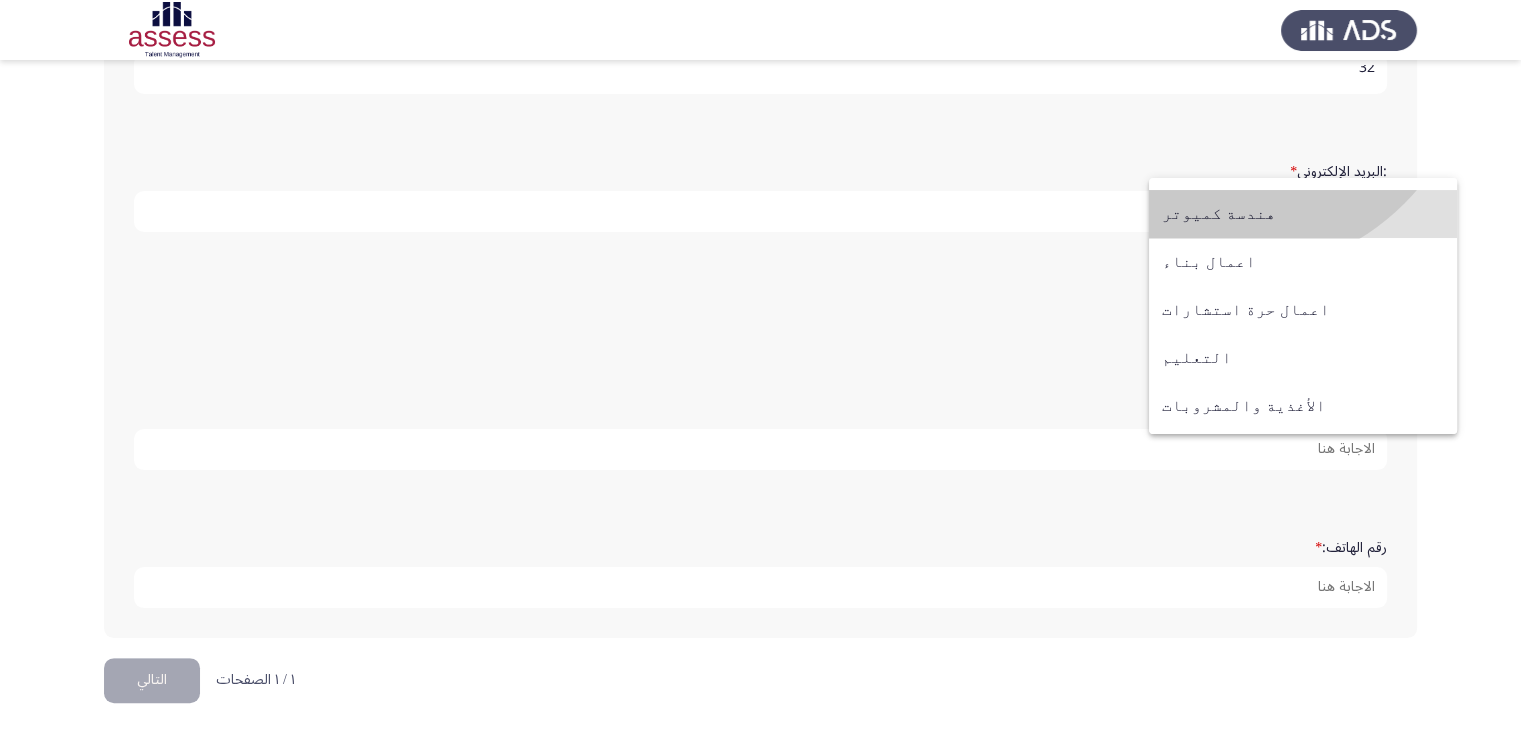 click on "هندسة كميوتر" at bounding box center (1303, 214) 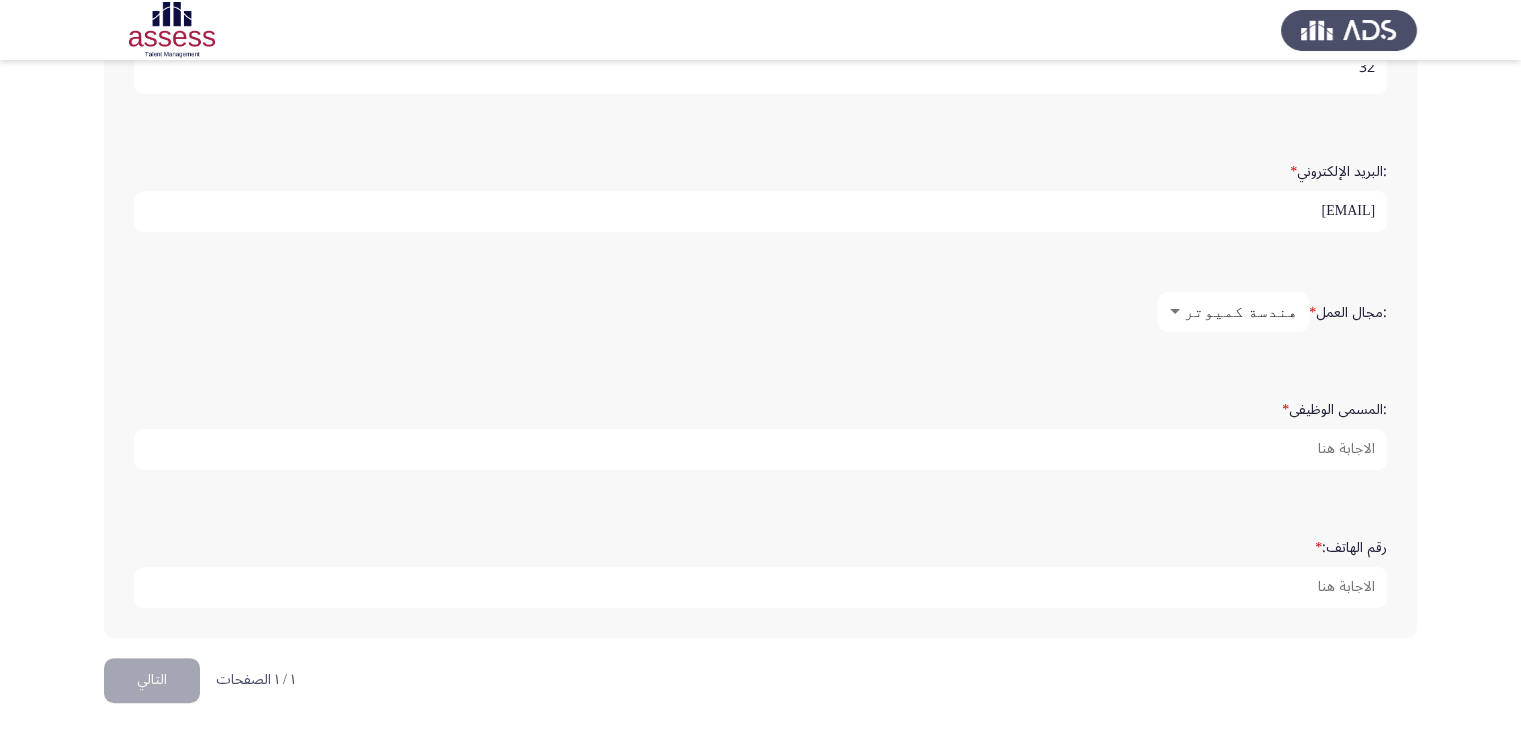 click on "هندسة كميوتر" at bounding box center [1241, 311] 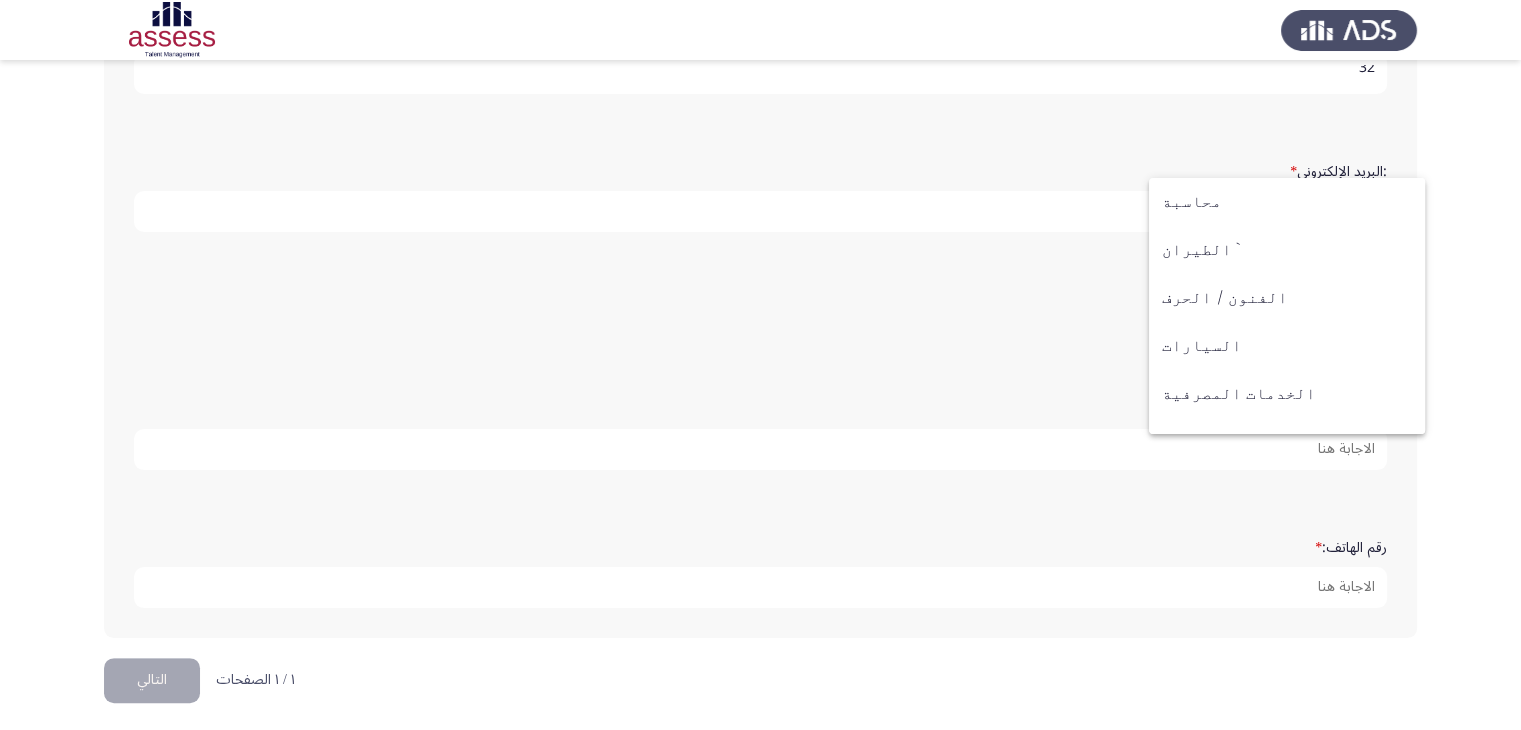 scroll, scrollTop: 184, scrollLeft: 0, axis: vertical 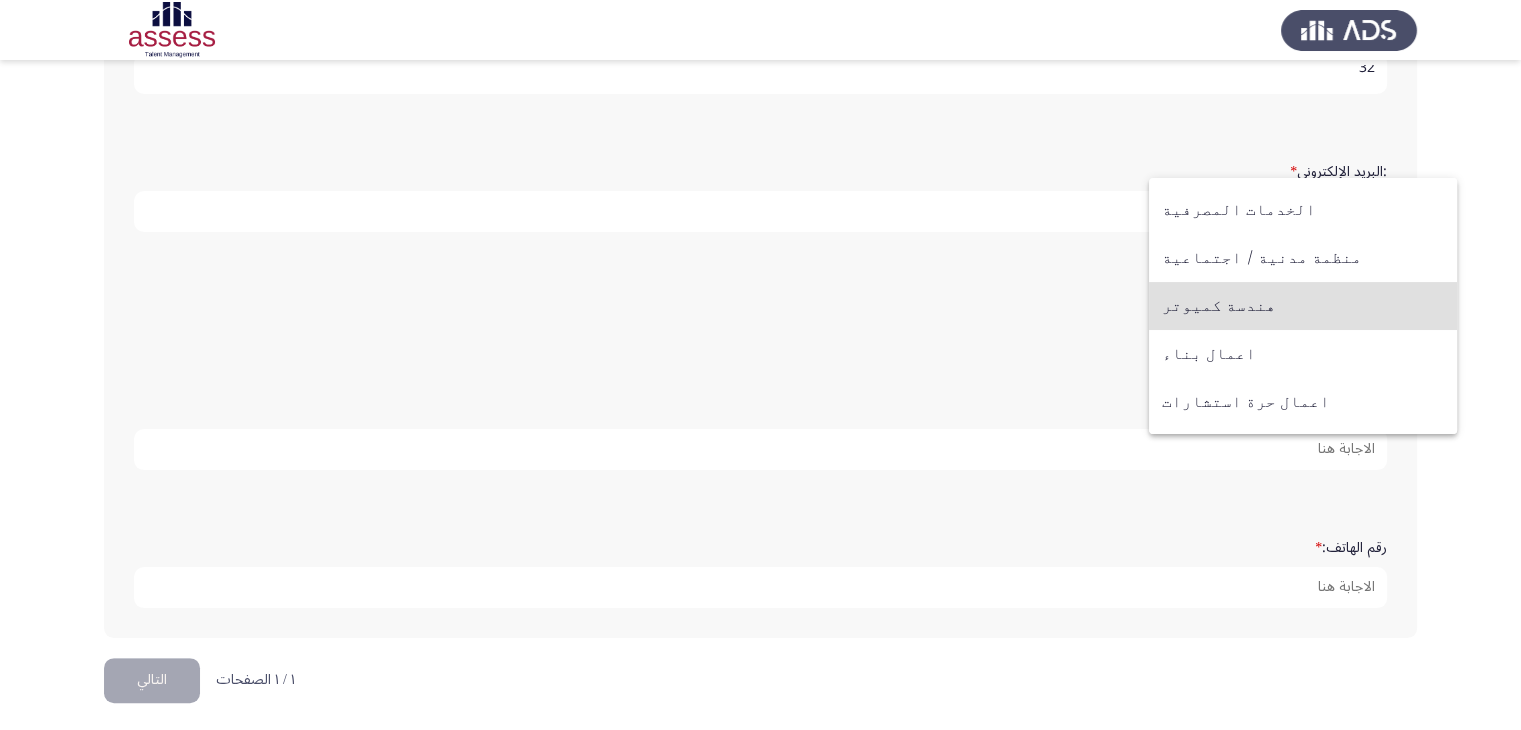 click at bounding box center [760, 365] 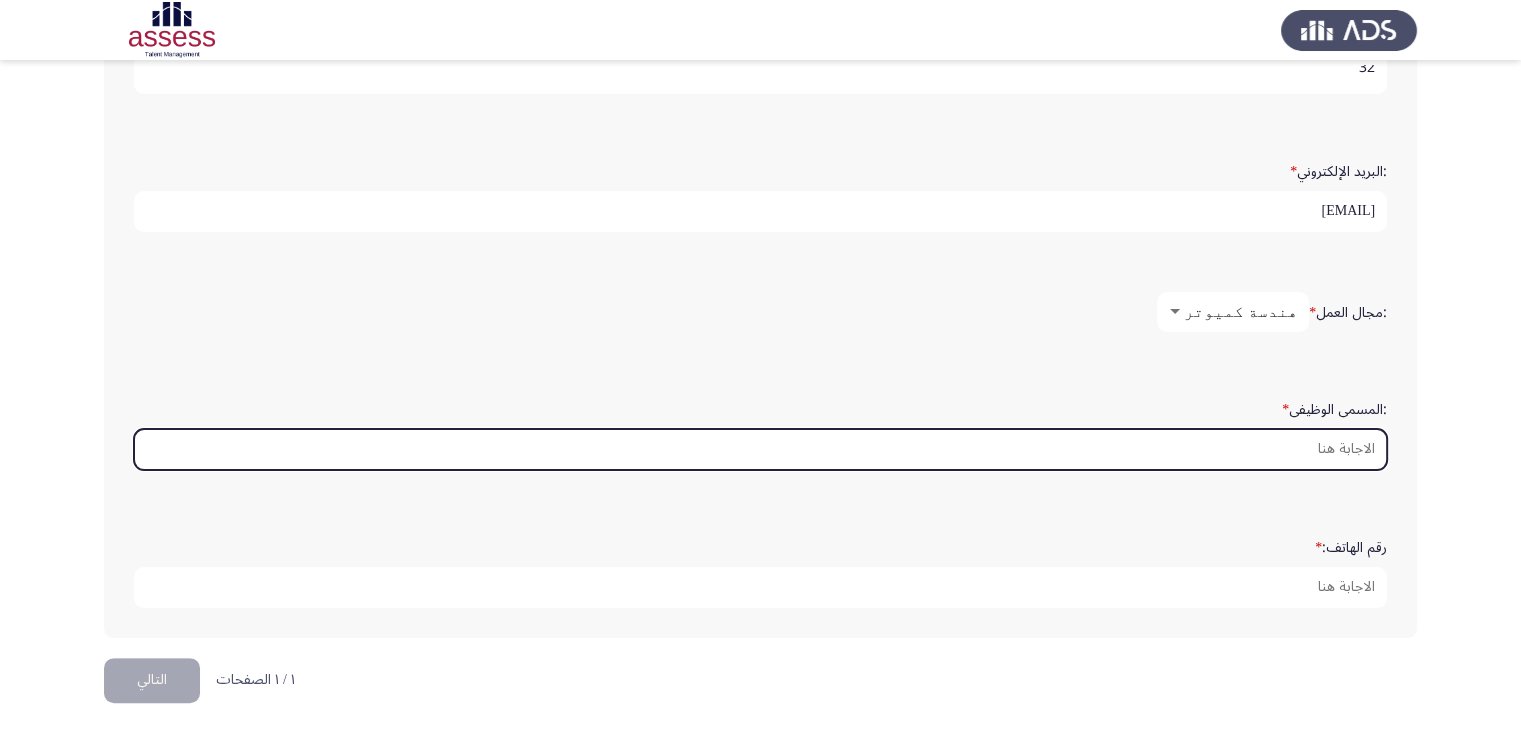 click on ":المسمى الوظيفى   *" at bounding box center (760, 449) 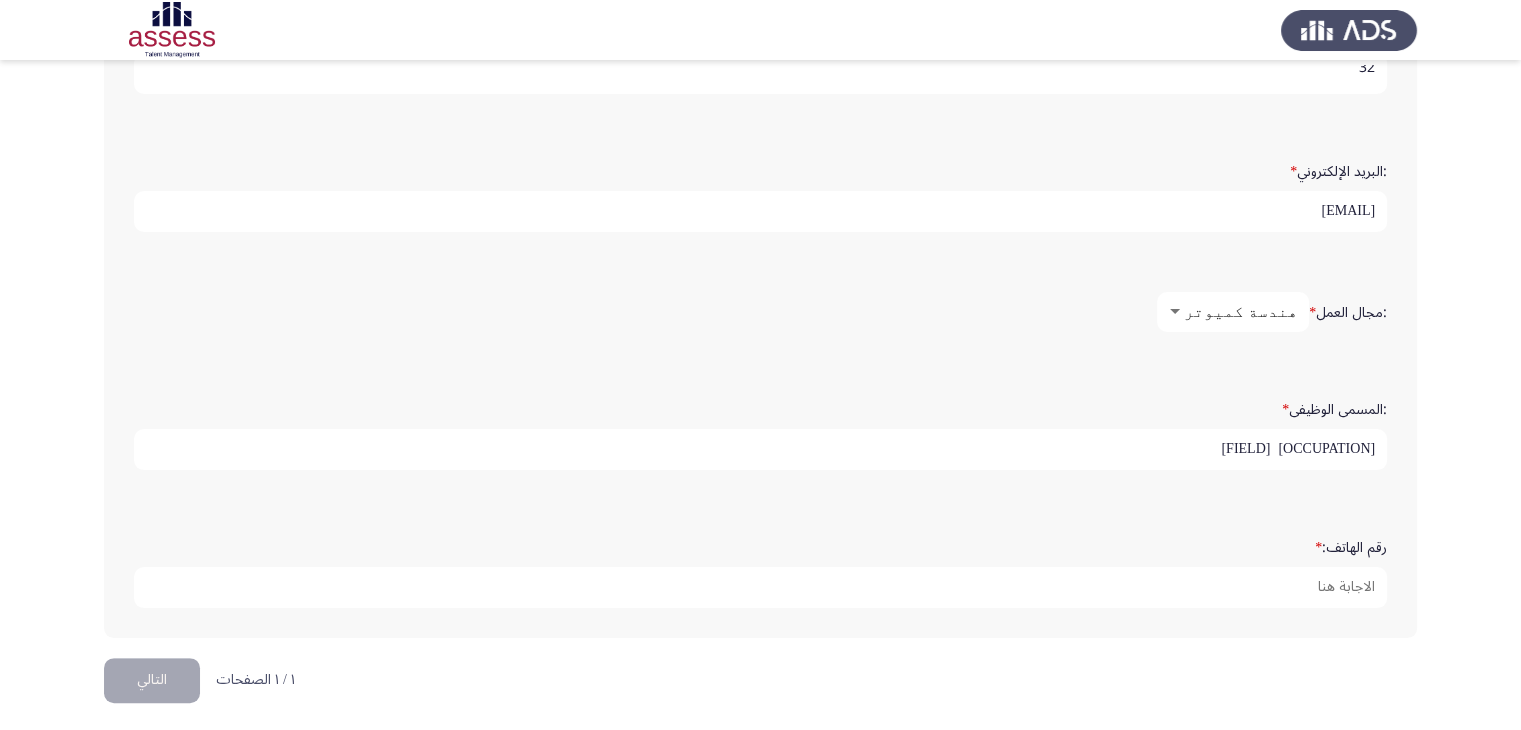 type on "[OCCUPATION]  [FIELD]" 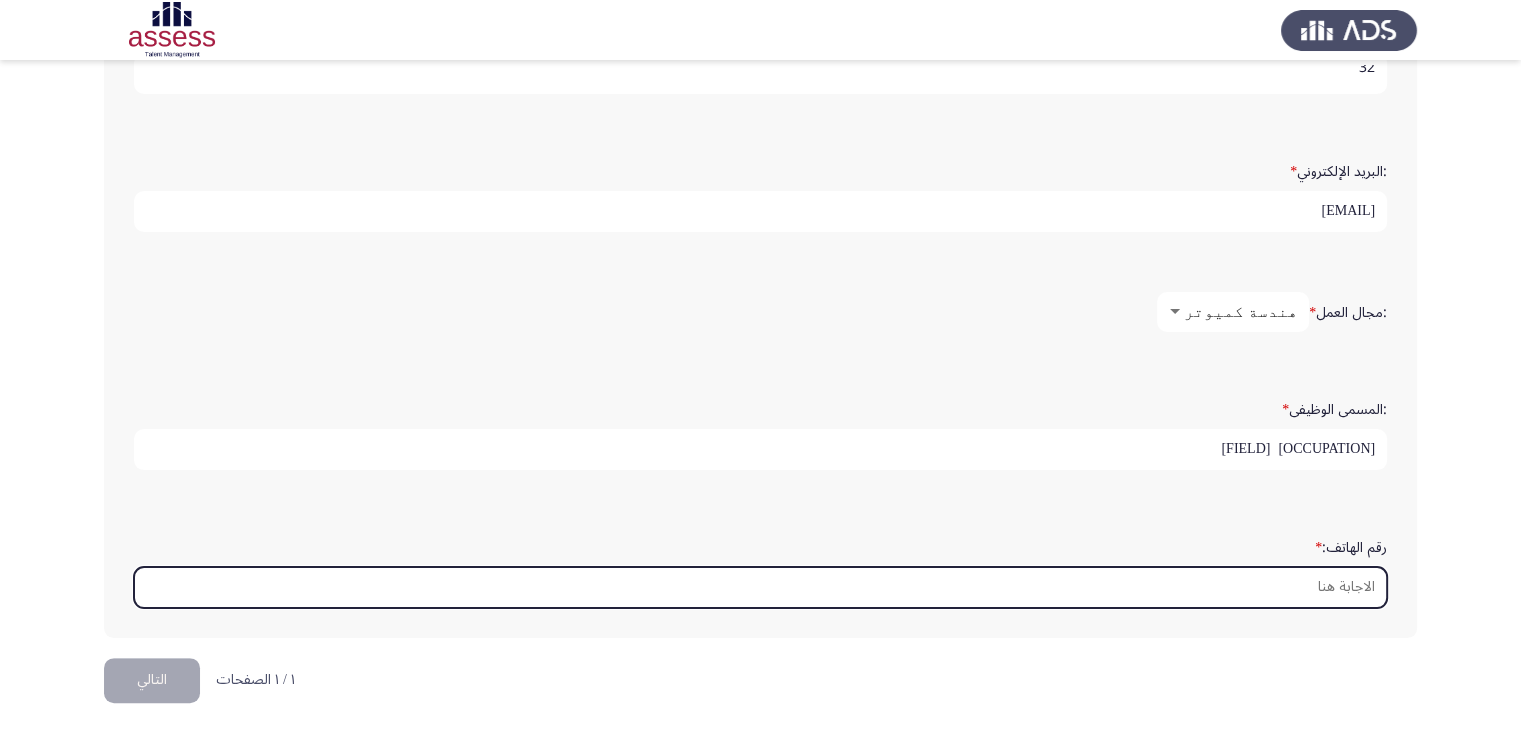click on "رقم الهاتف:    *" at bounding box center [760, 587] 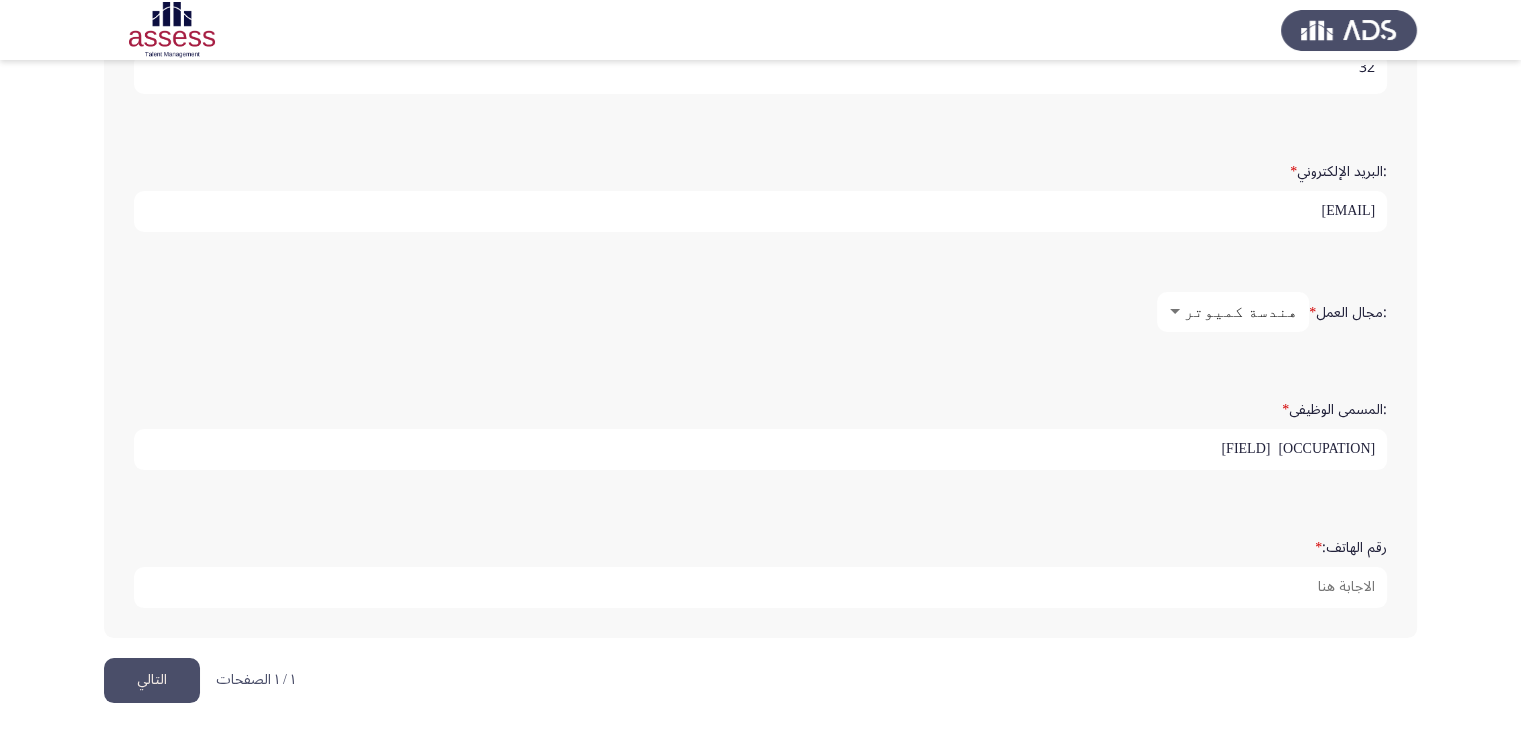 type on "[PHONE]" 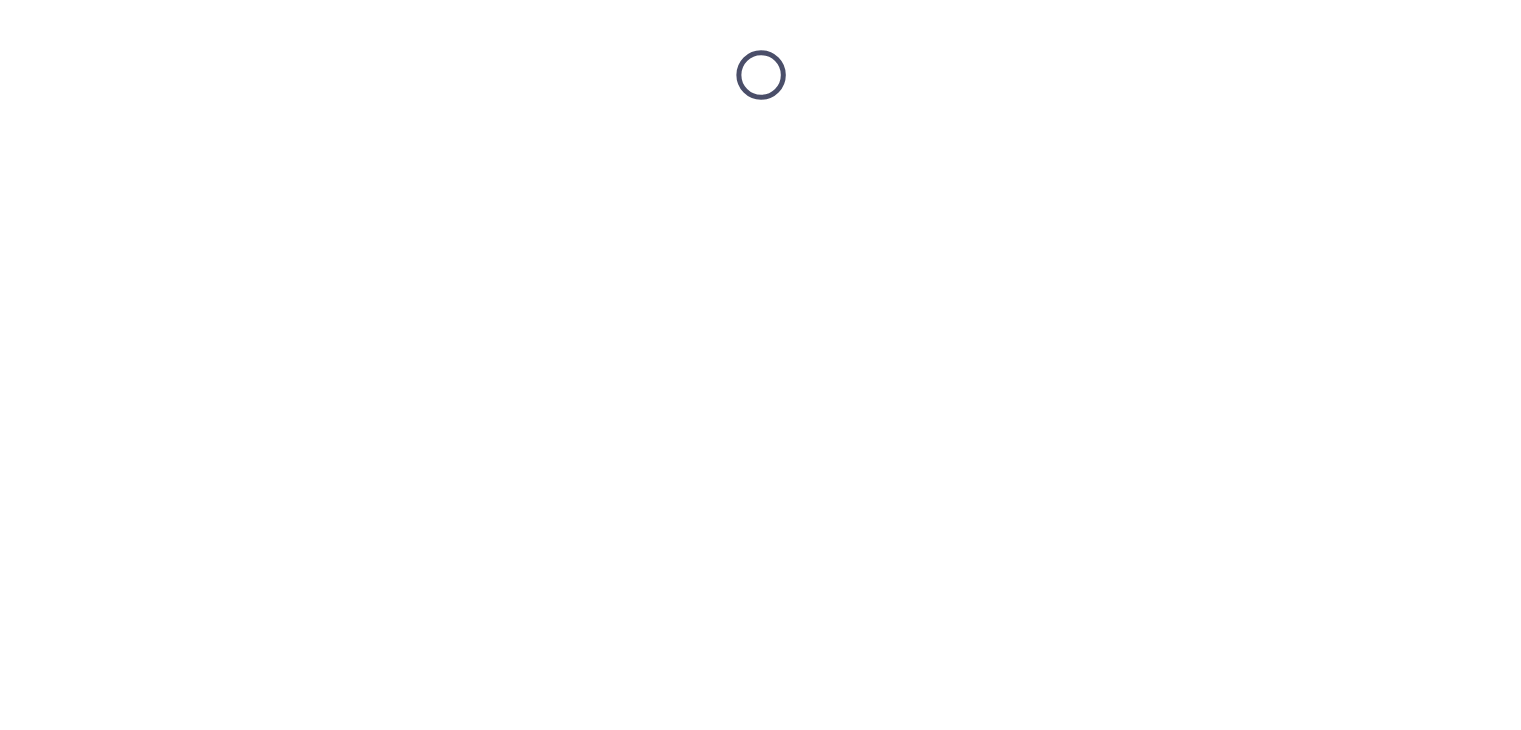 scroll, scrollTop: 0, scrollLeft: 0, axis: both 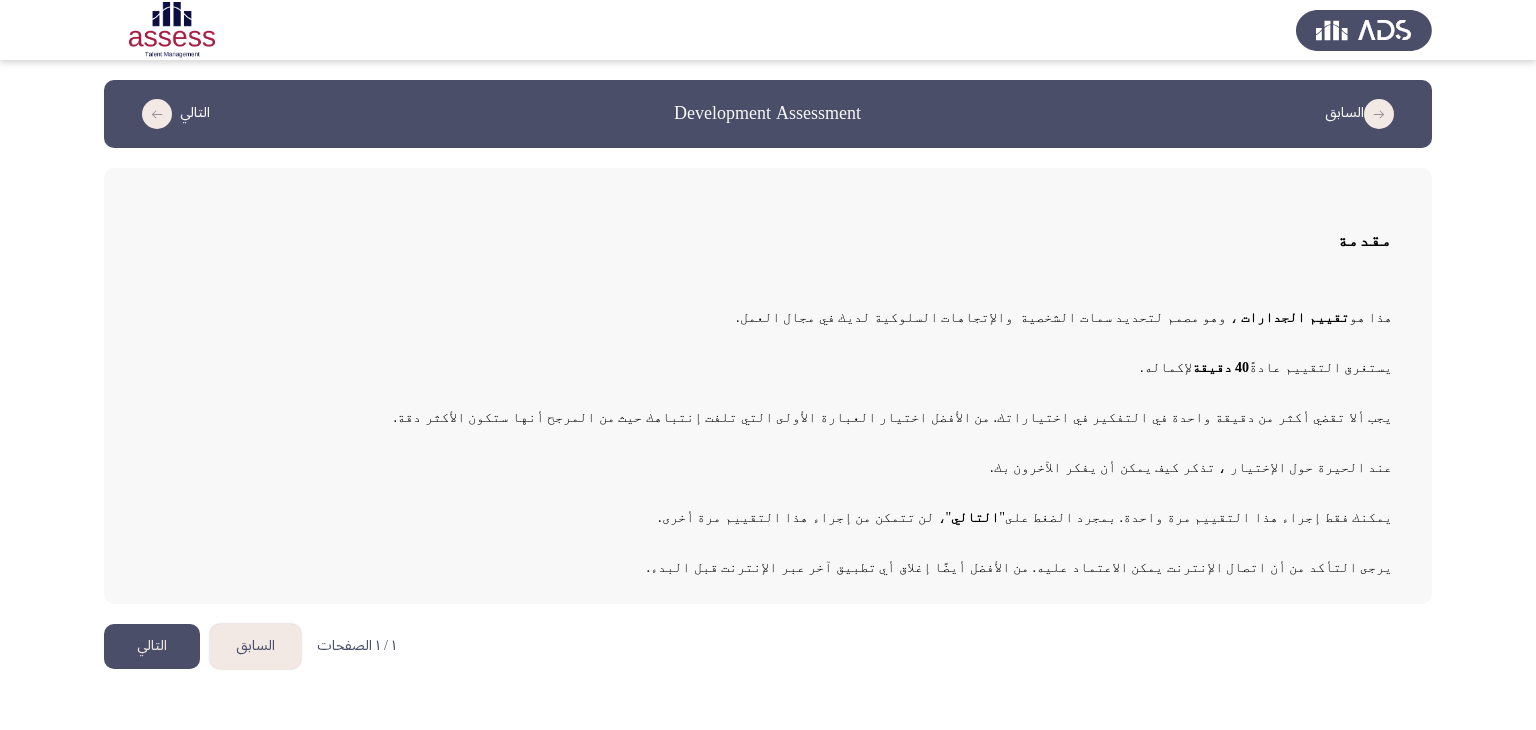 click on "التالي" 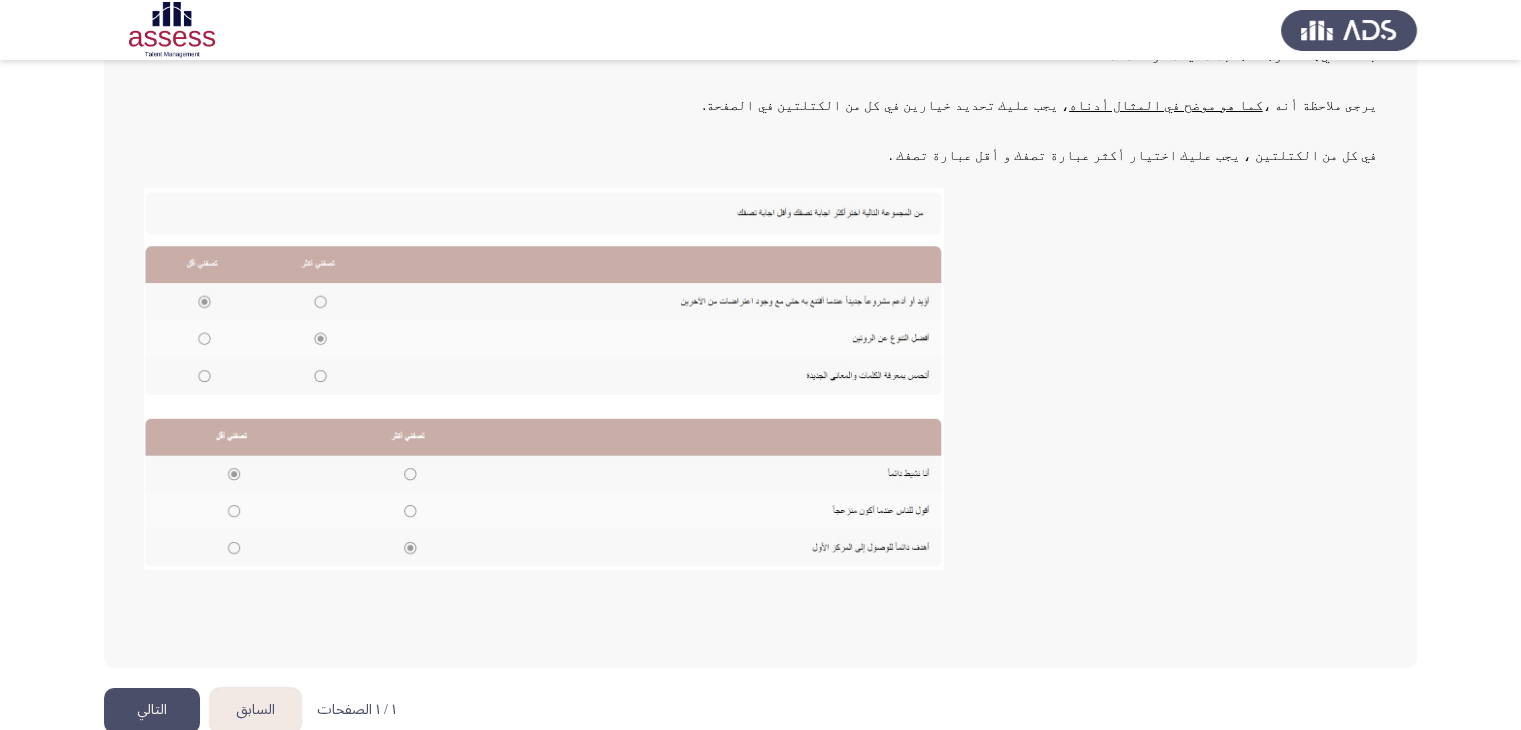 scroll, scrollTop: 300, scrollLeft: 0, axis: vertical 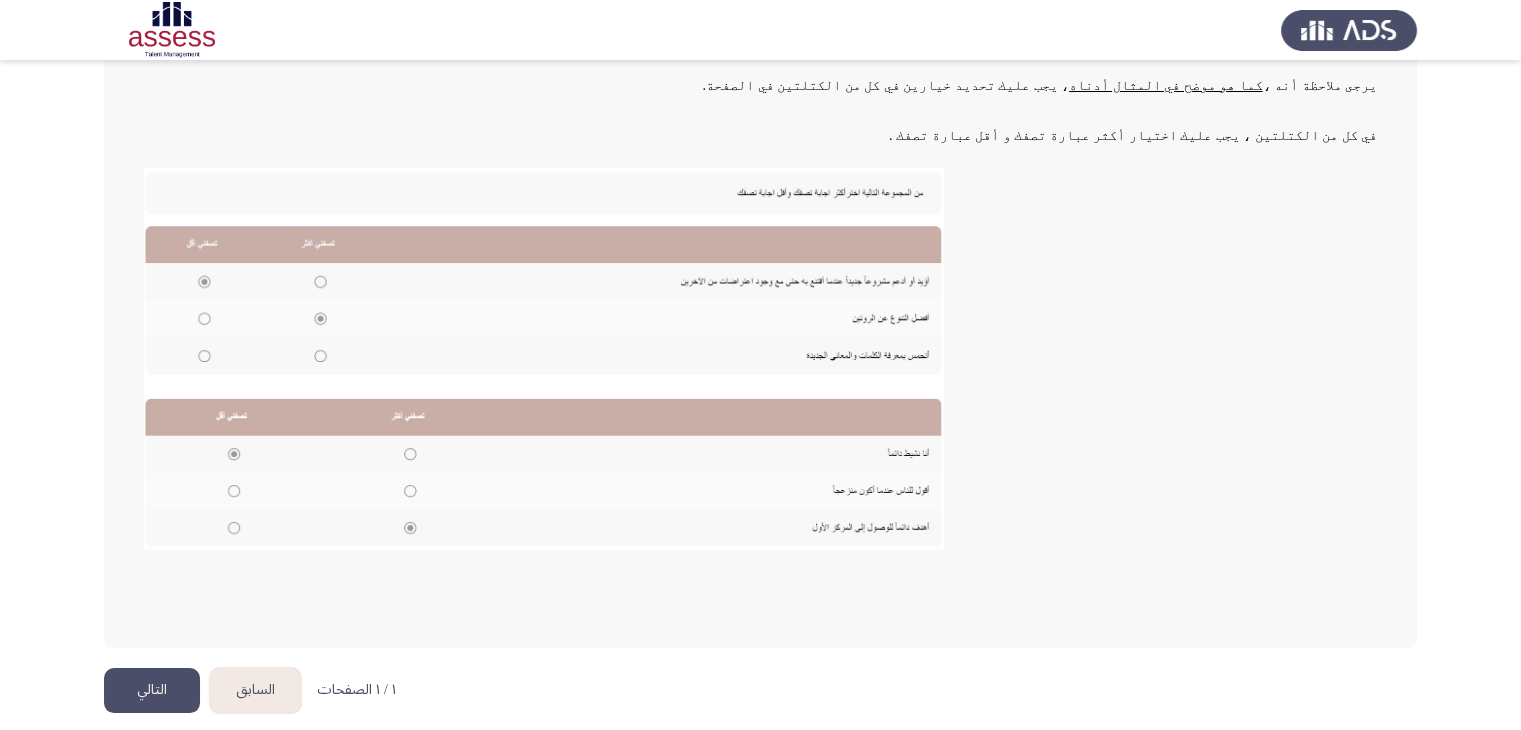 click 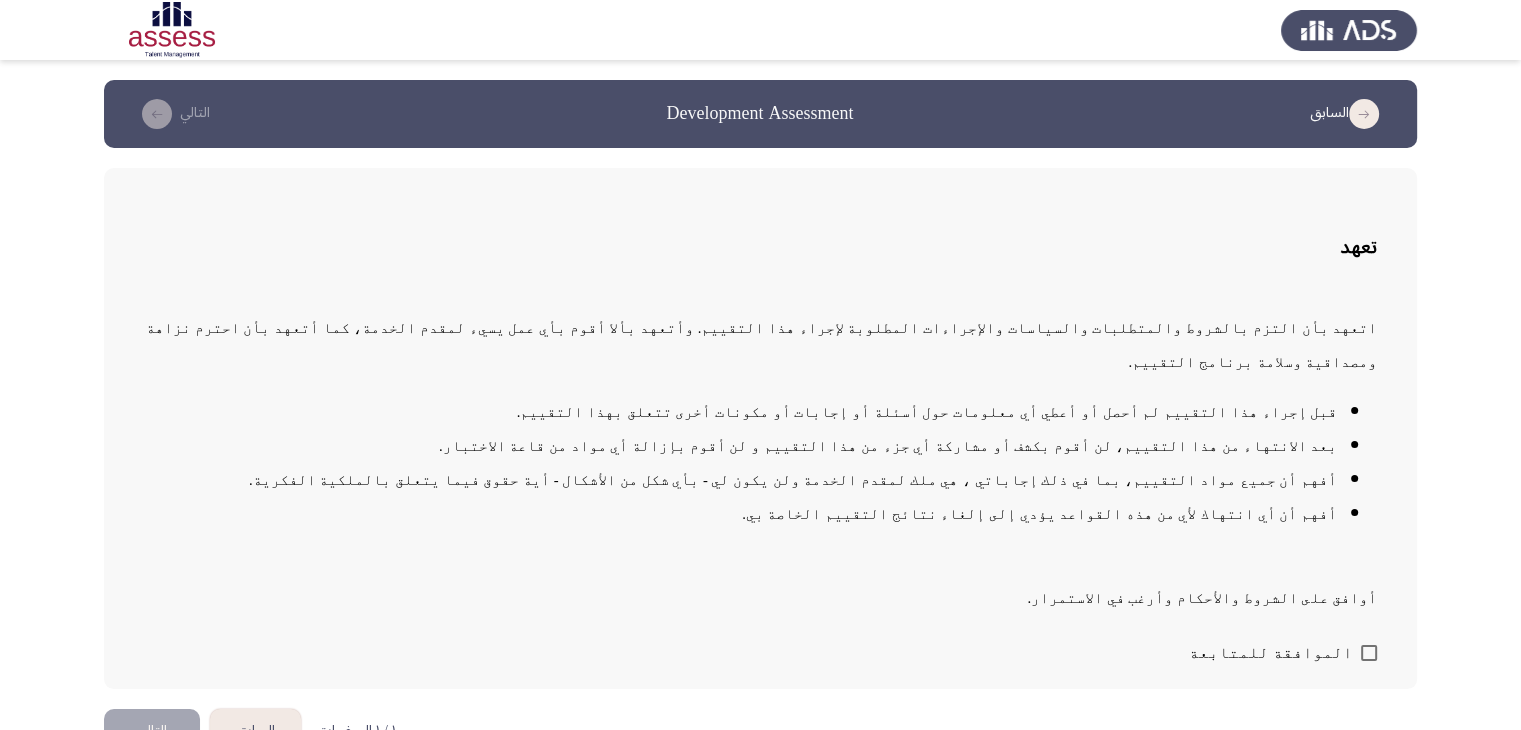 scroll, scrollTop: 6, scrollLeft: 0, axis: vertical 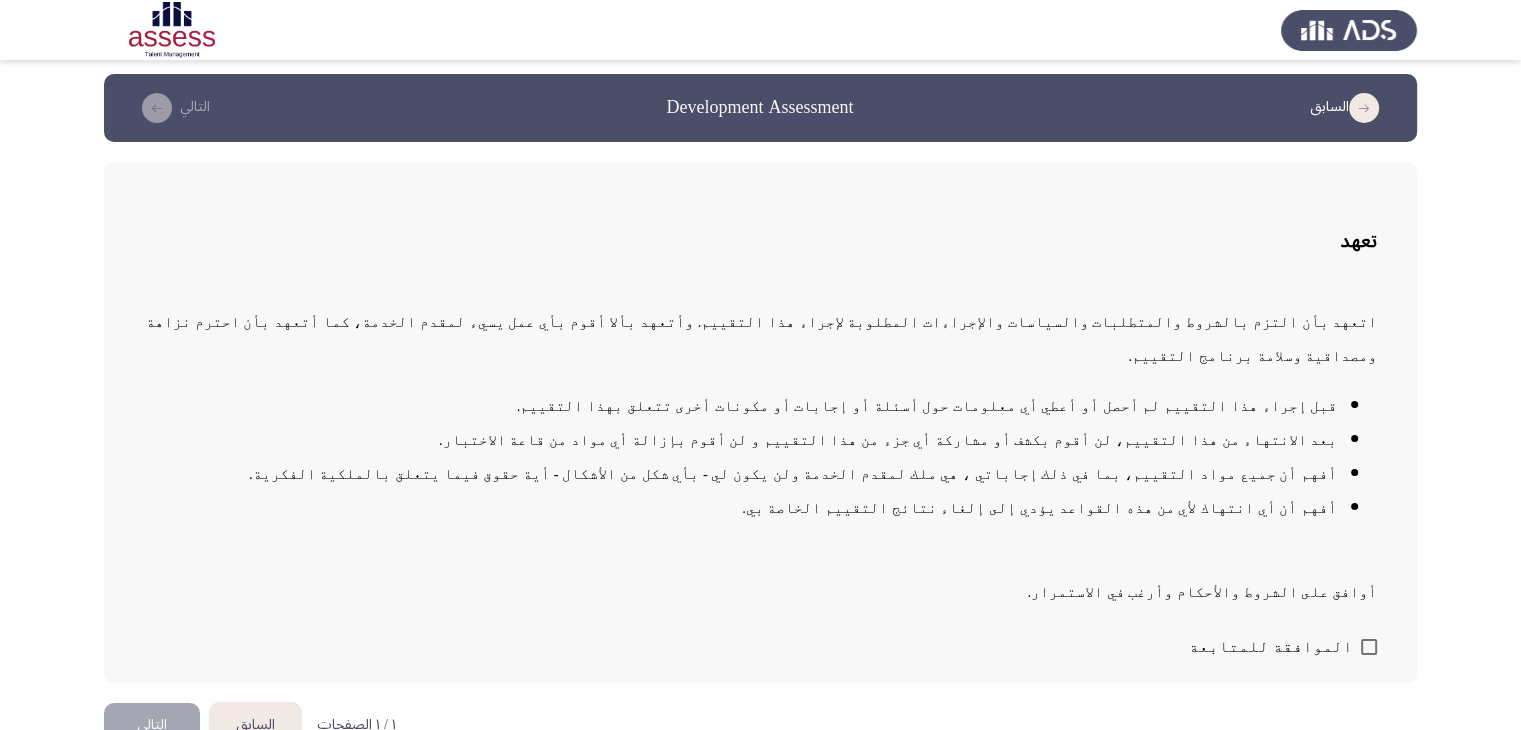 click at bounding box center [1369, 647] 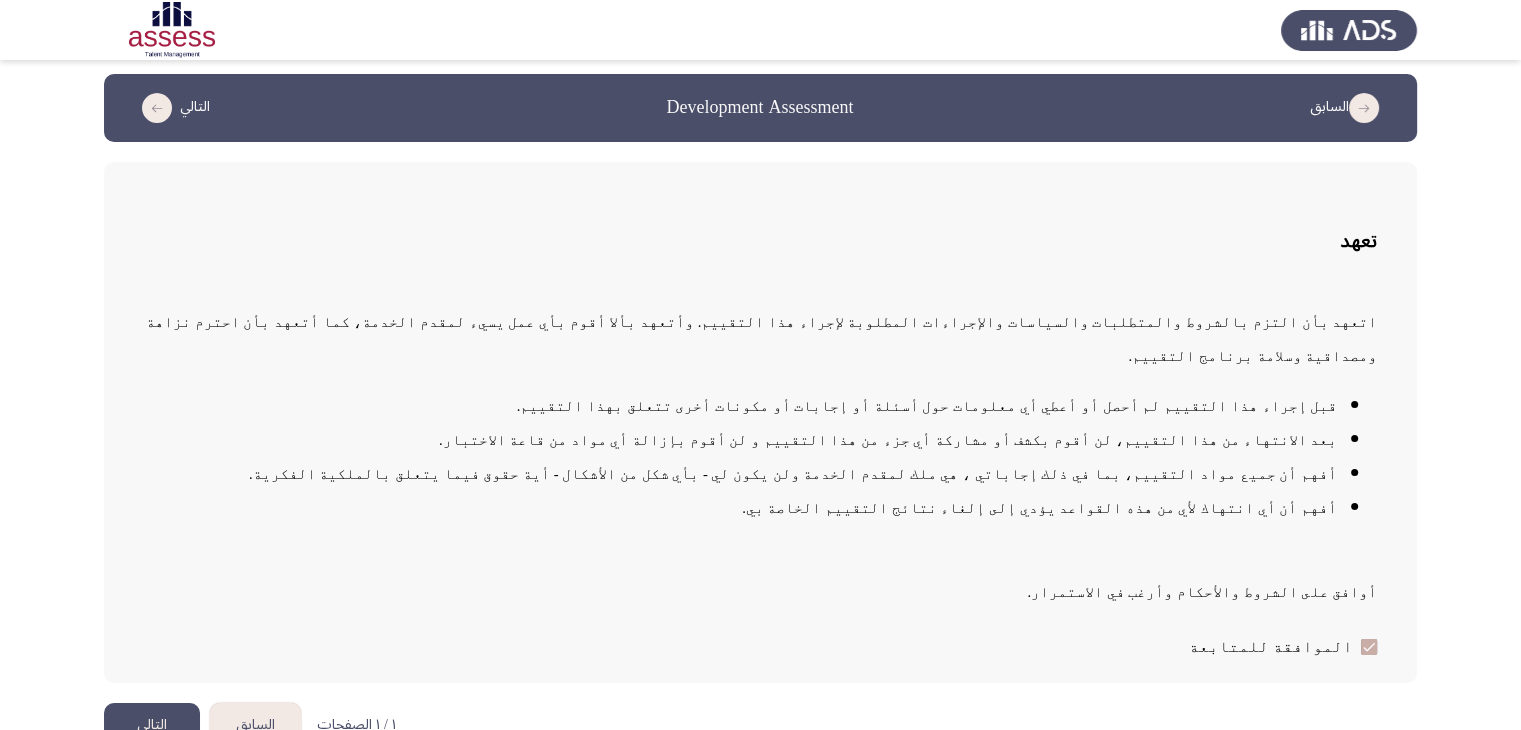 click on "التالي" 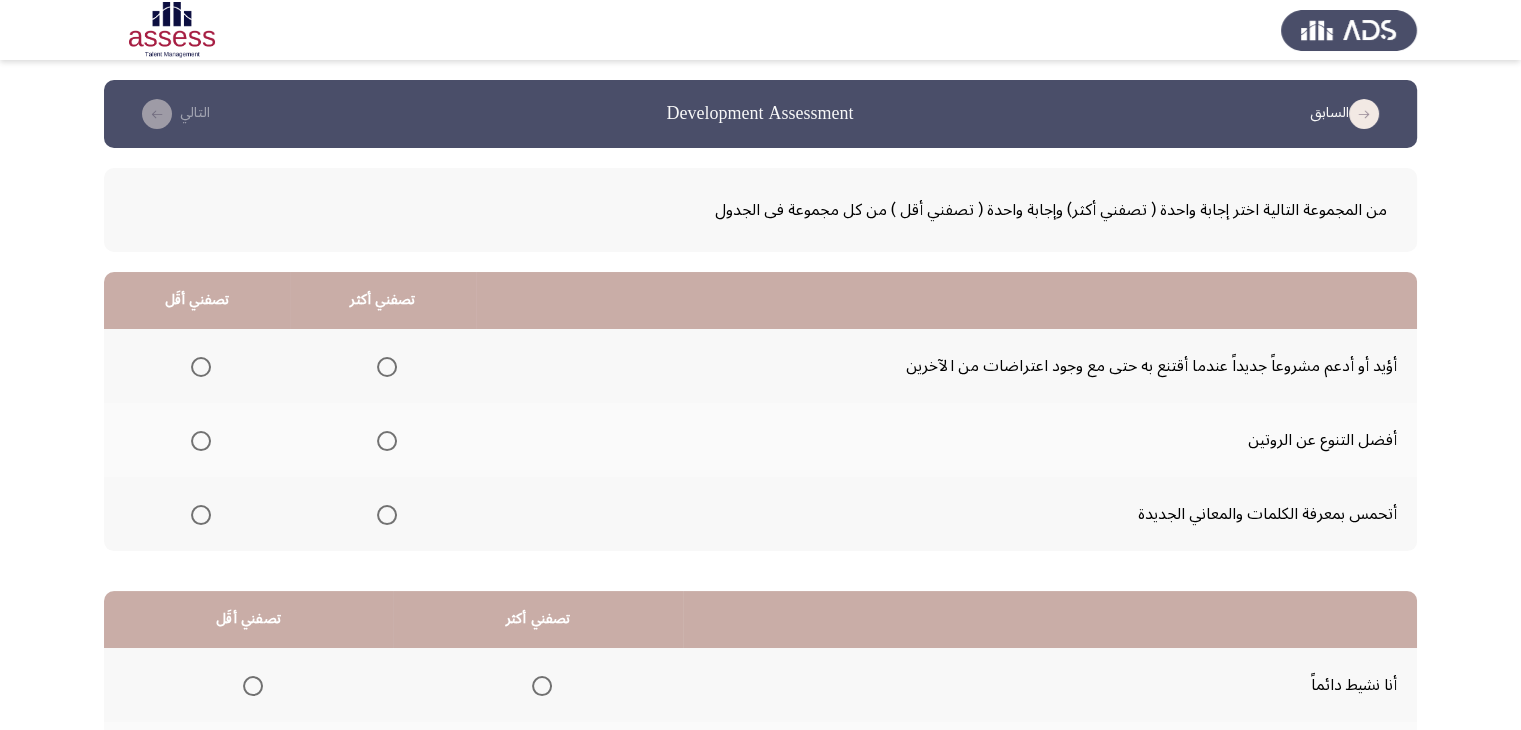 scroll, scrollTop: 100, scrollLeft: 0, axis: vertical 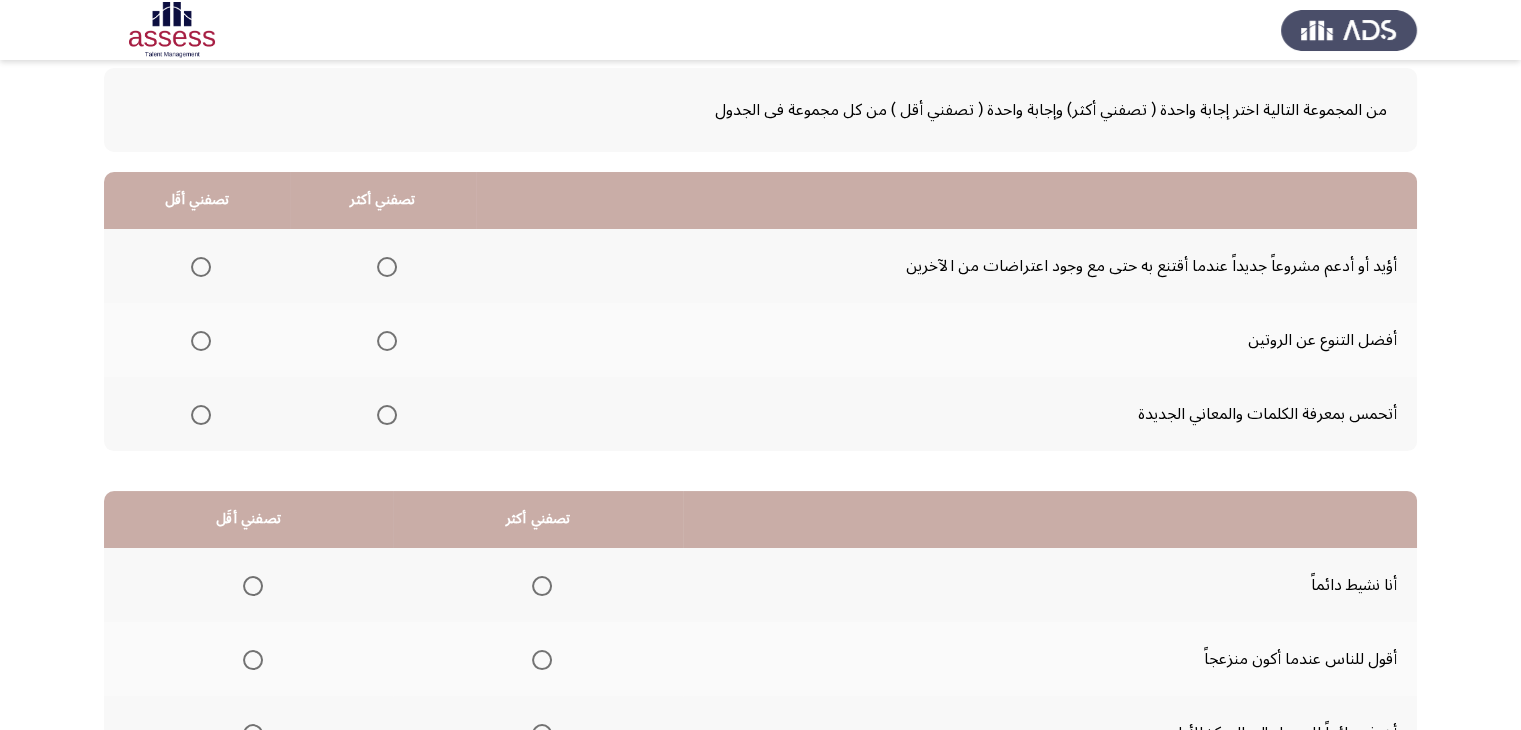 click at bounding box center [387, 267] 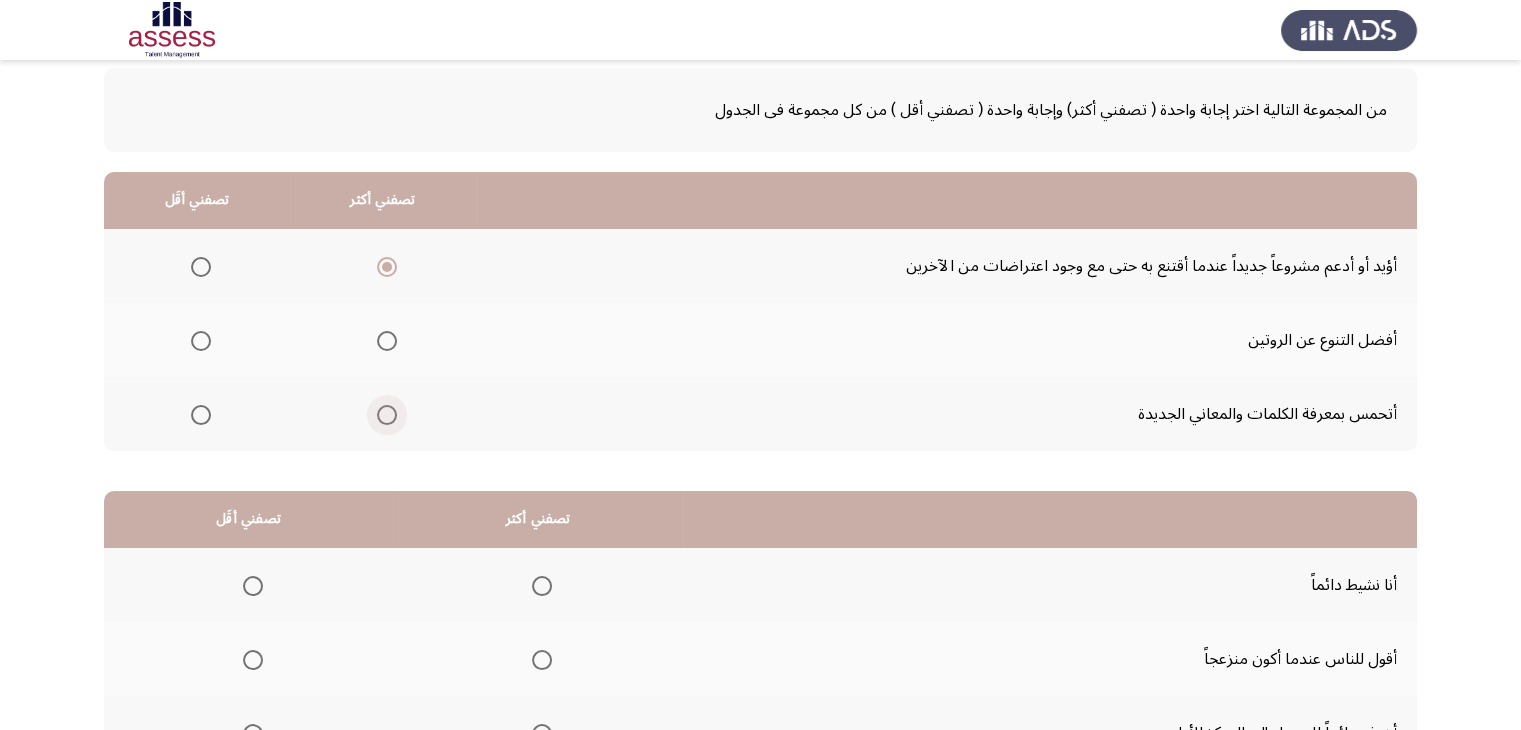 click at bounding box center [387, 415] 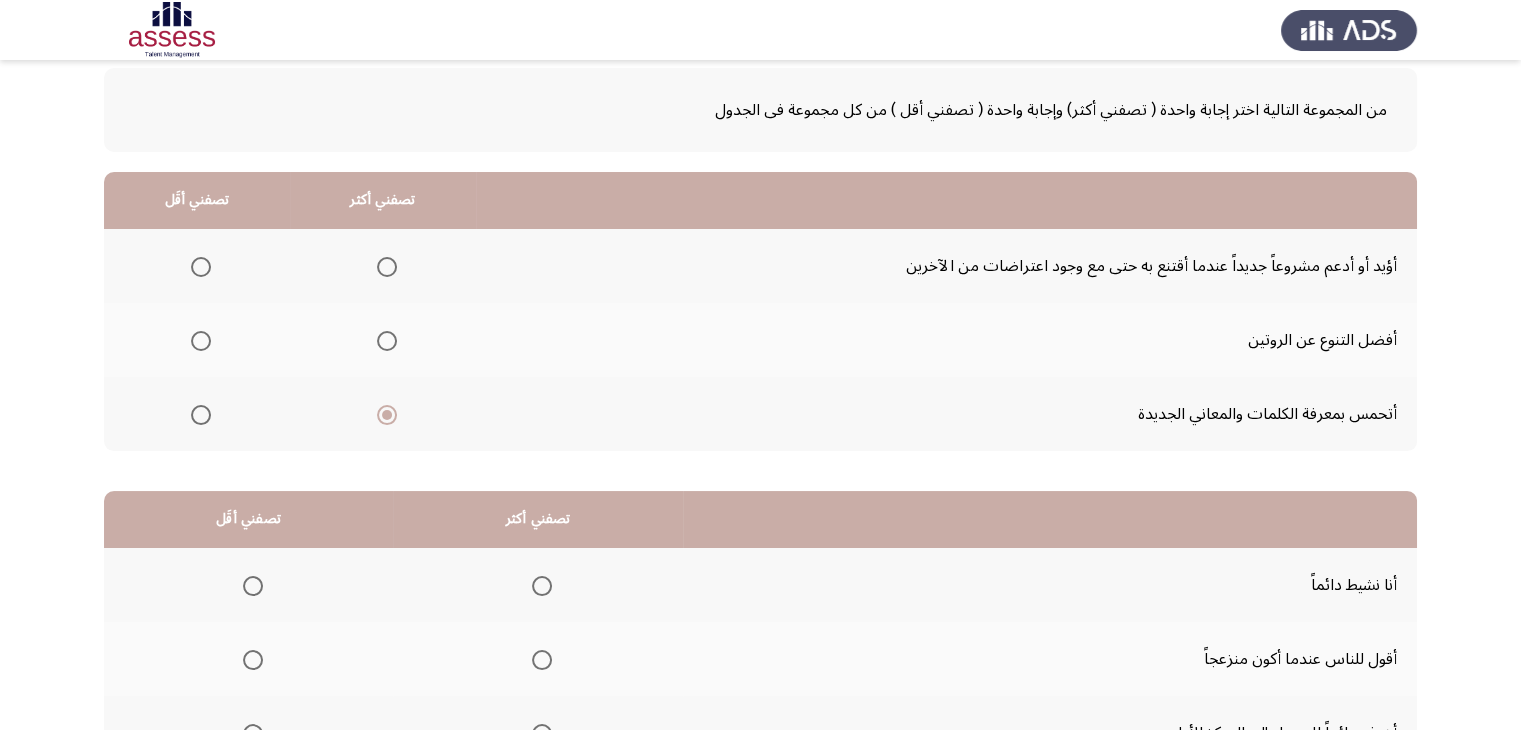 click at bounding box center (197, 267) 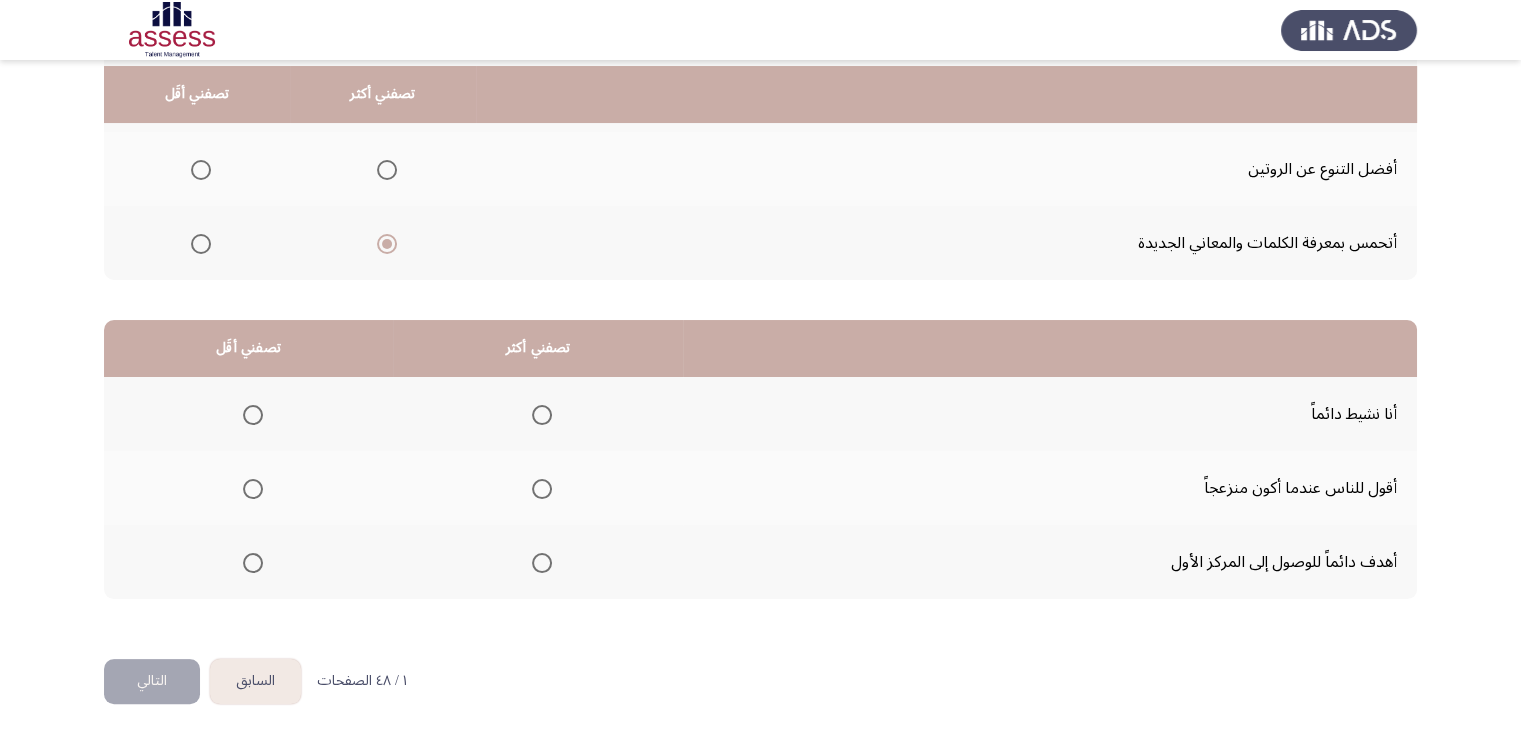 scroll, scrollTop: 277, scrollLeft: 0, axis: vertical 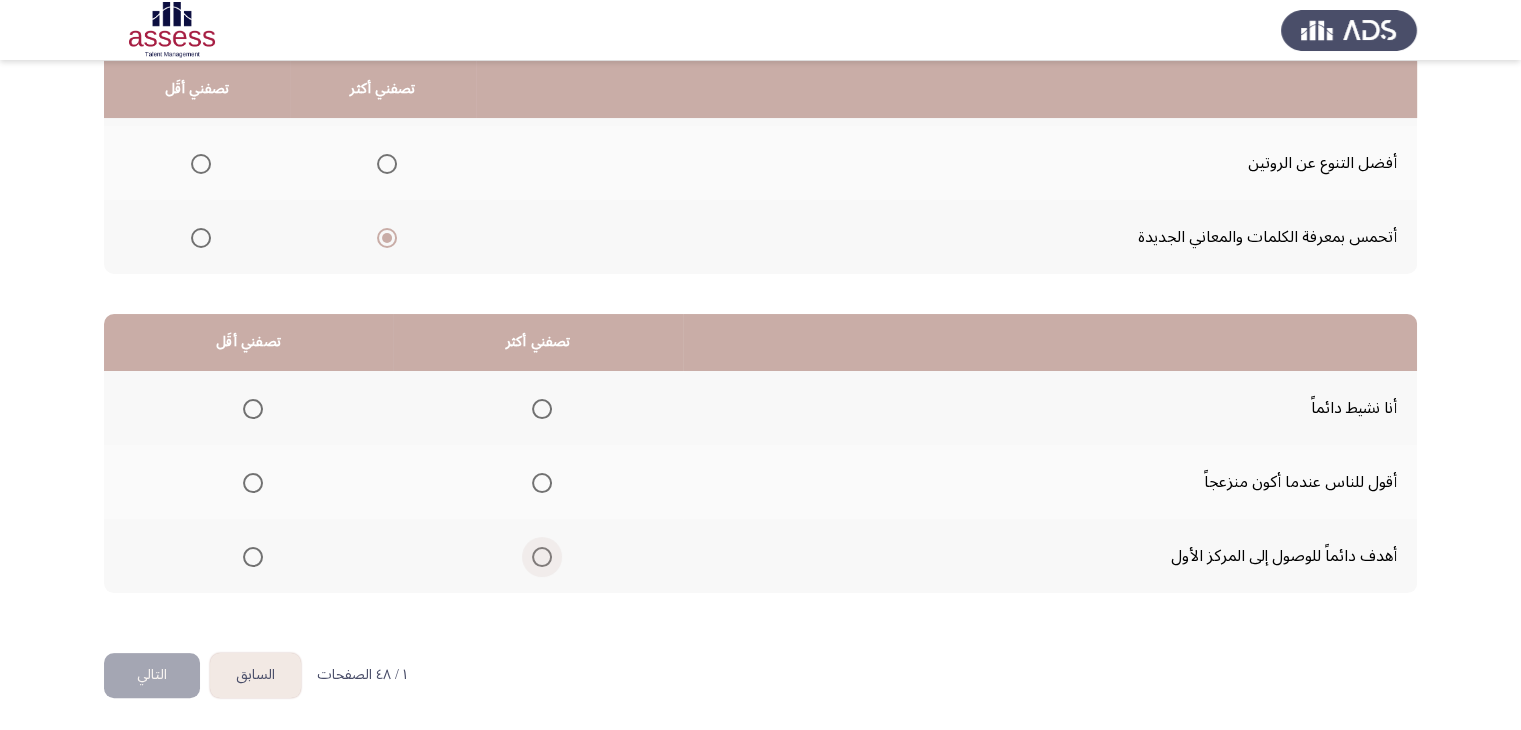 click at bounding box center (542, 557) 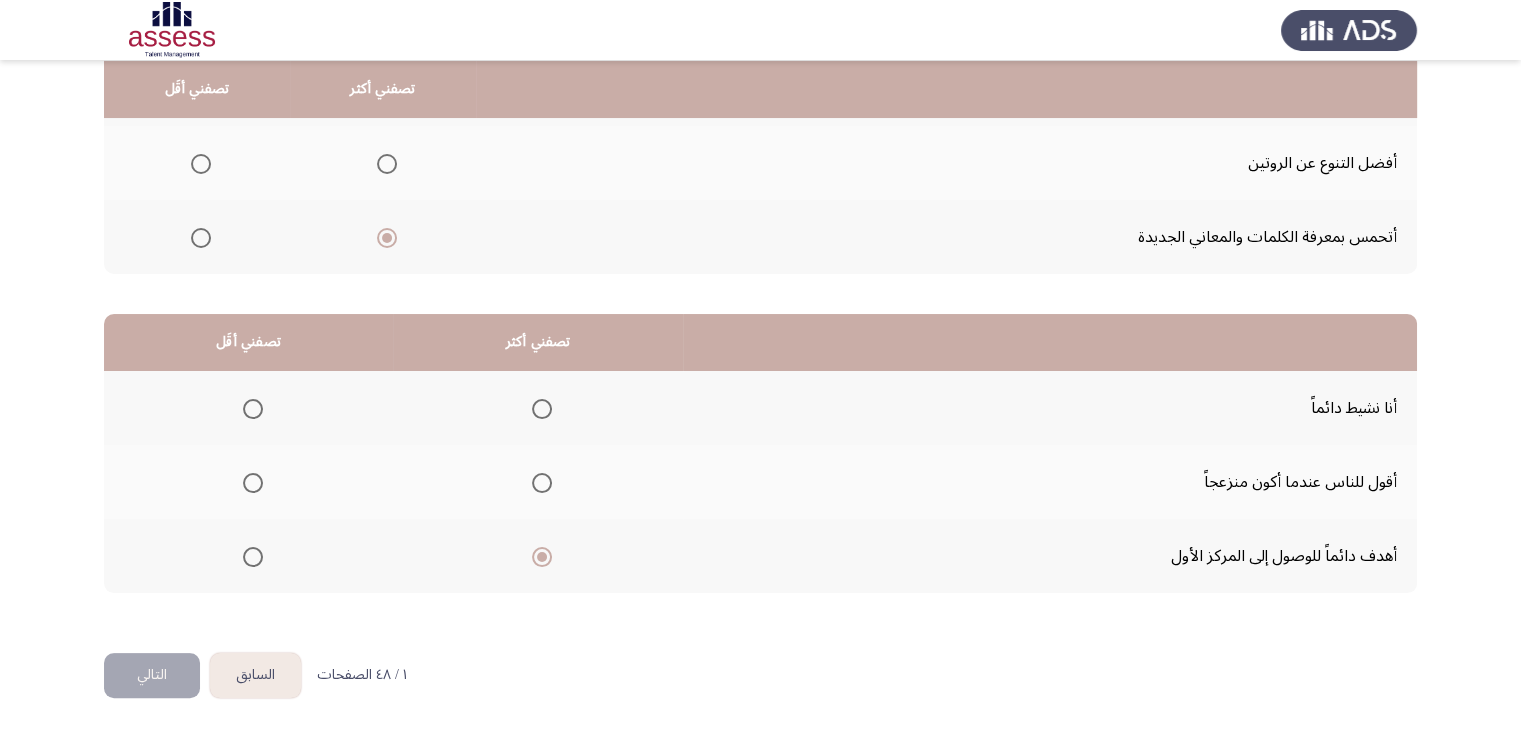 click at bounding box center [253, 483] 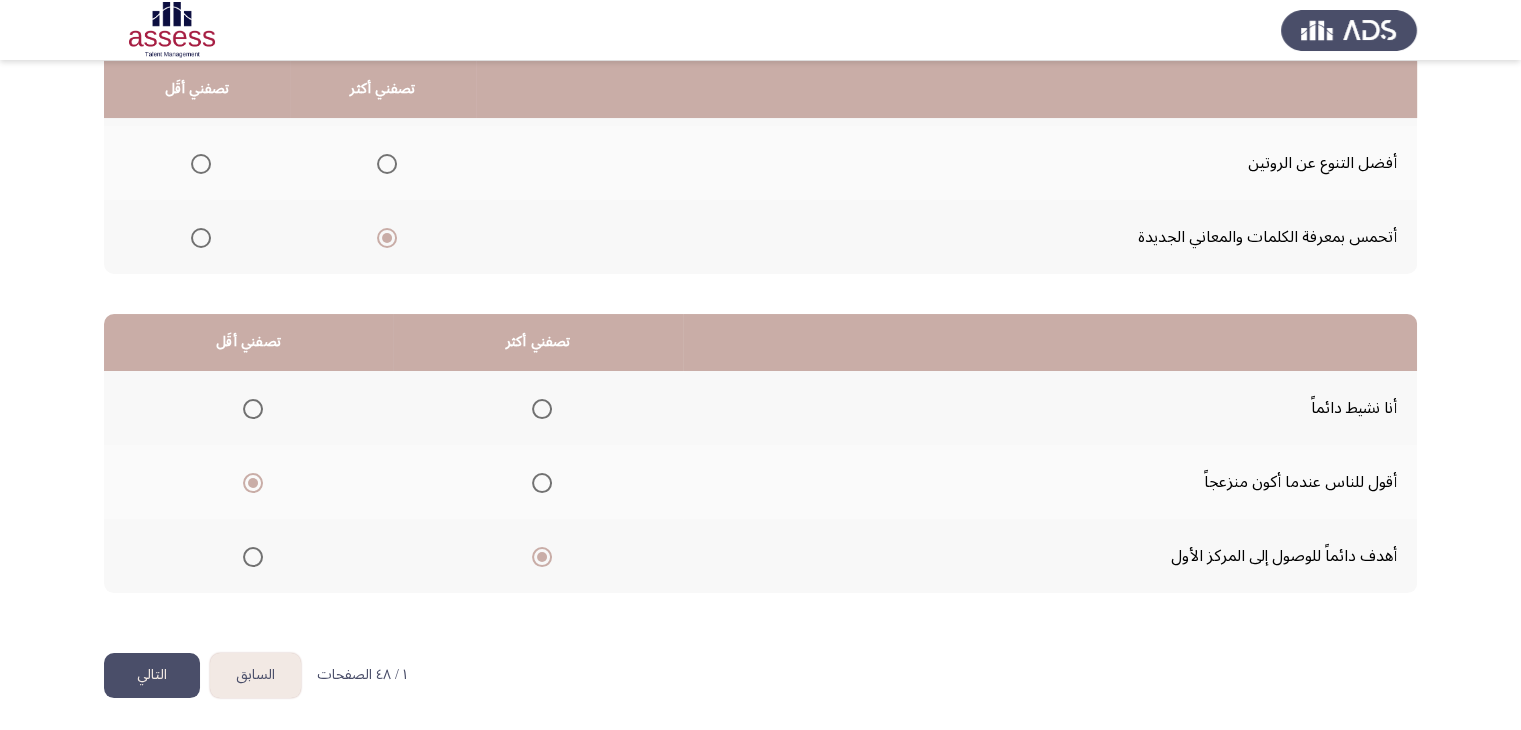 click on "التالي" 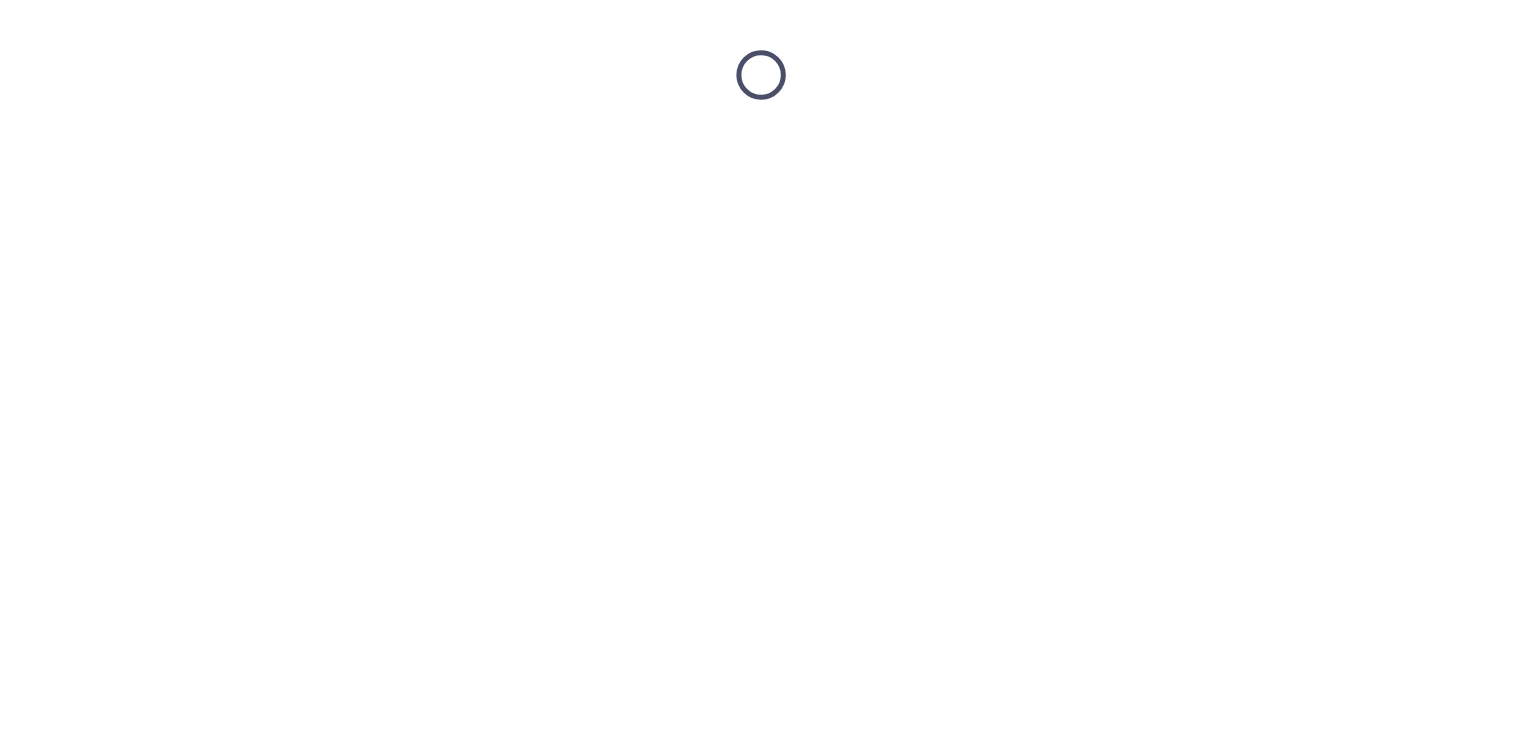 scroll, scrollTop: 0, scrollLeft: 0, axis: both 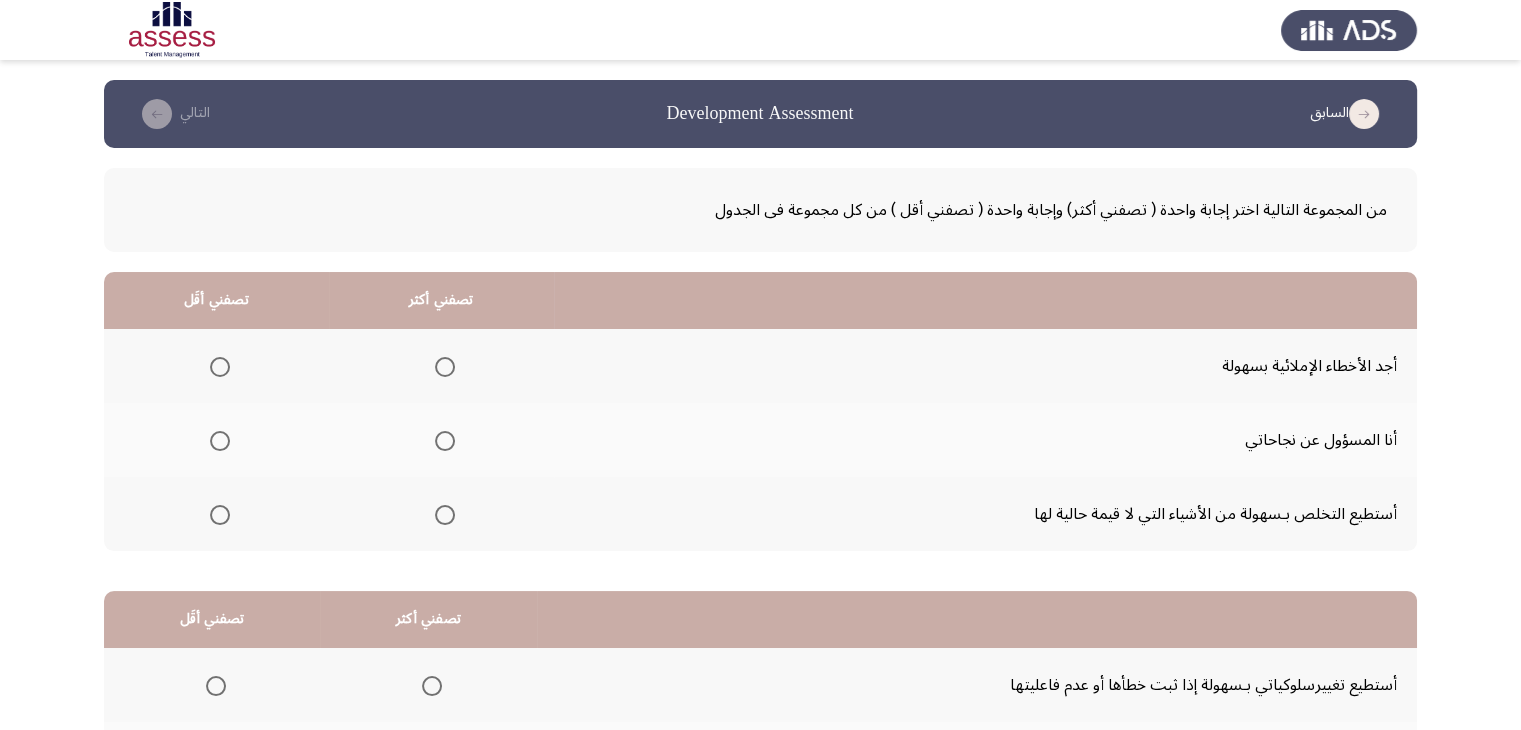 click at bounding box center [445, 367] 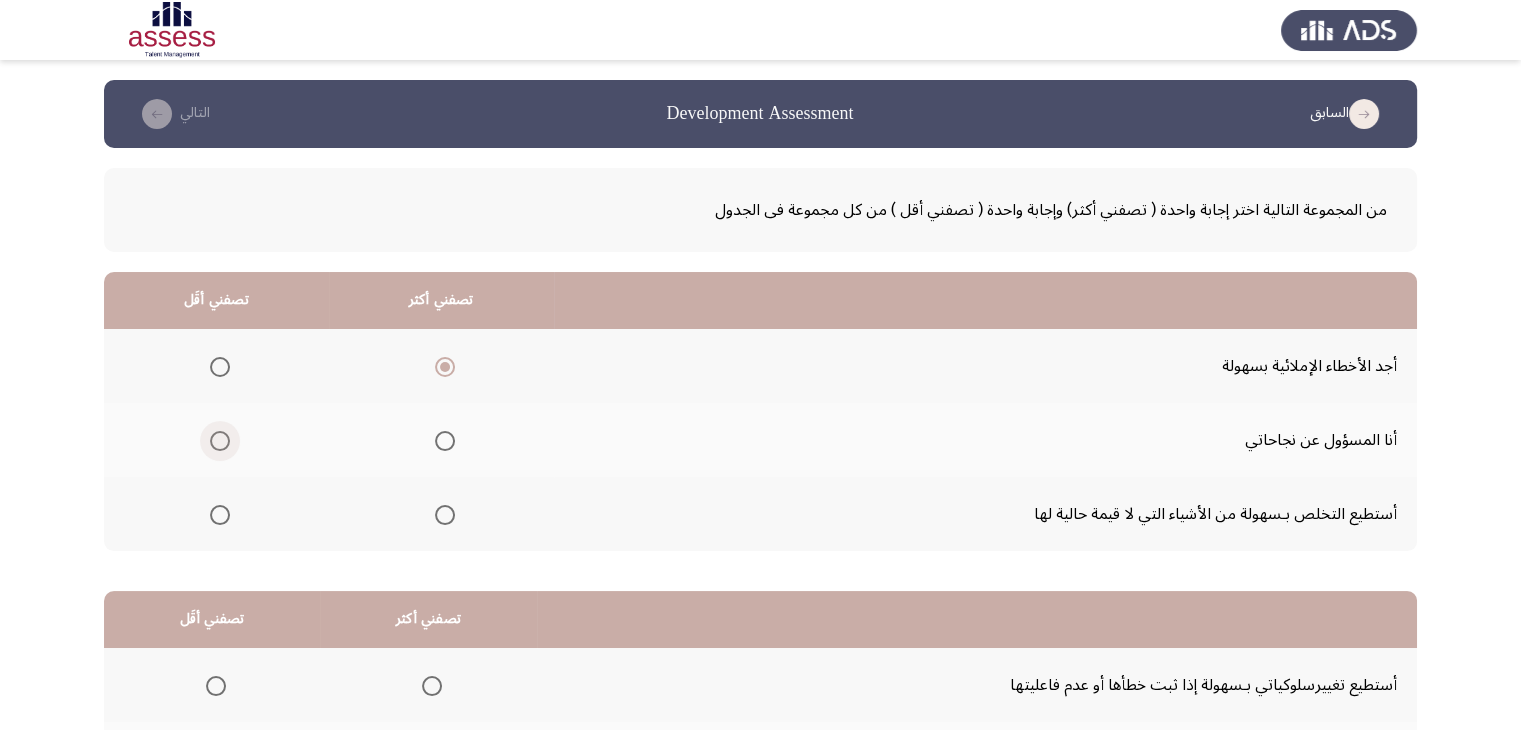 click at bounding box center [220, 441] 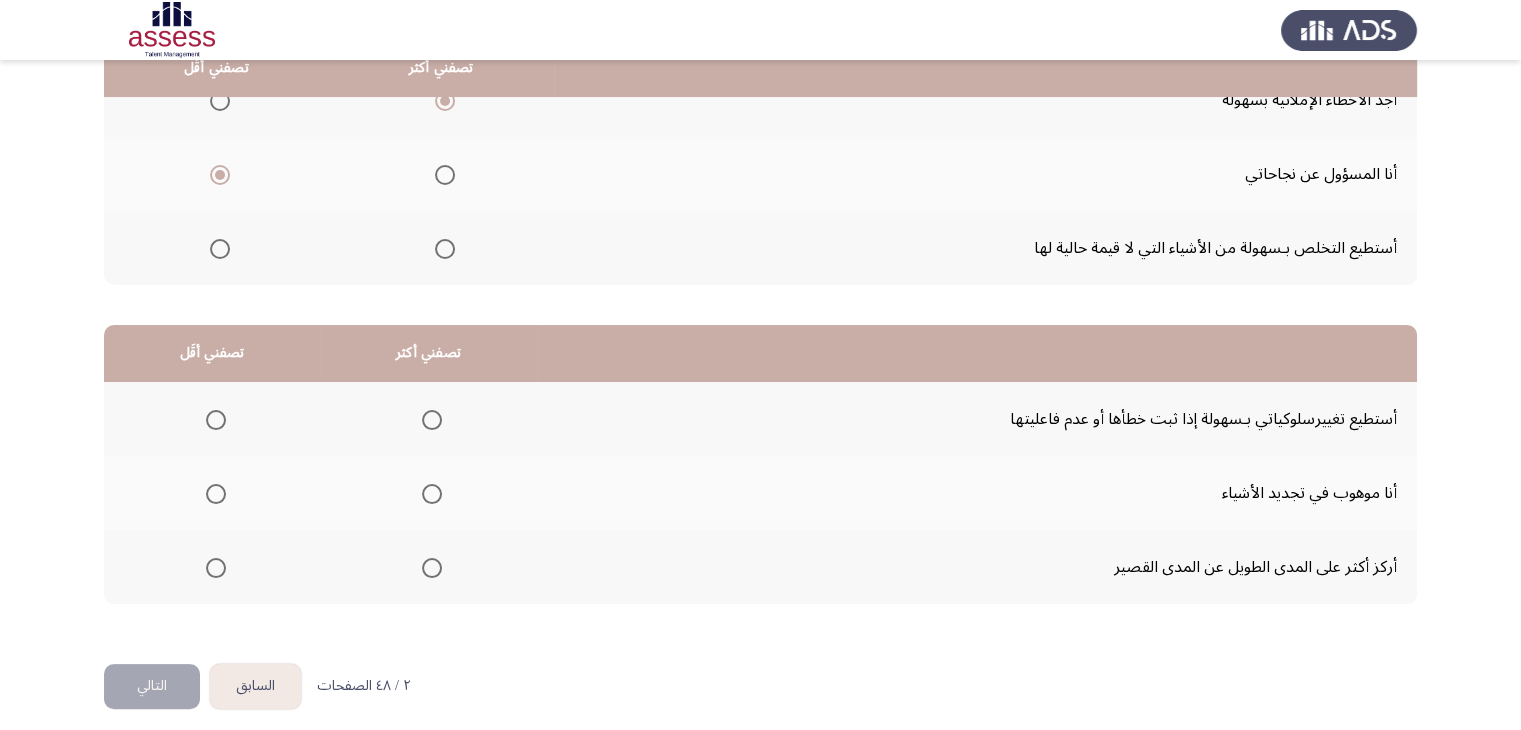 scroll, scrollTop: 277, scrollLeft: 0, axis: vertical 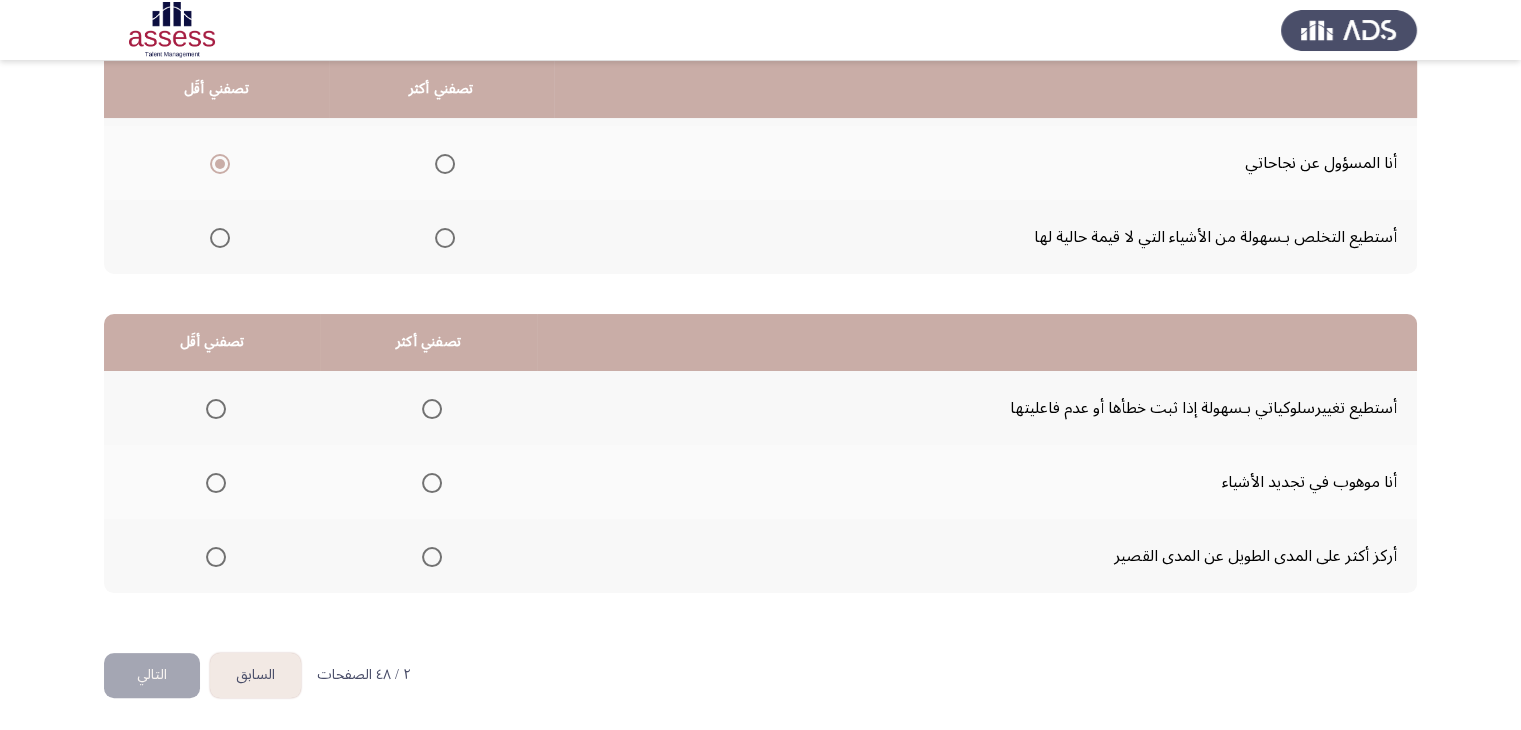 click 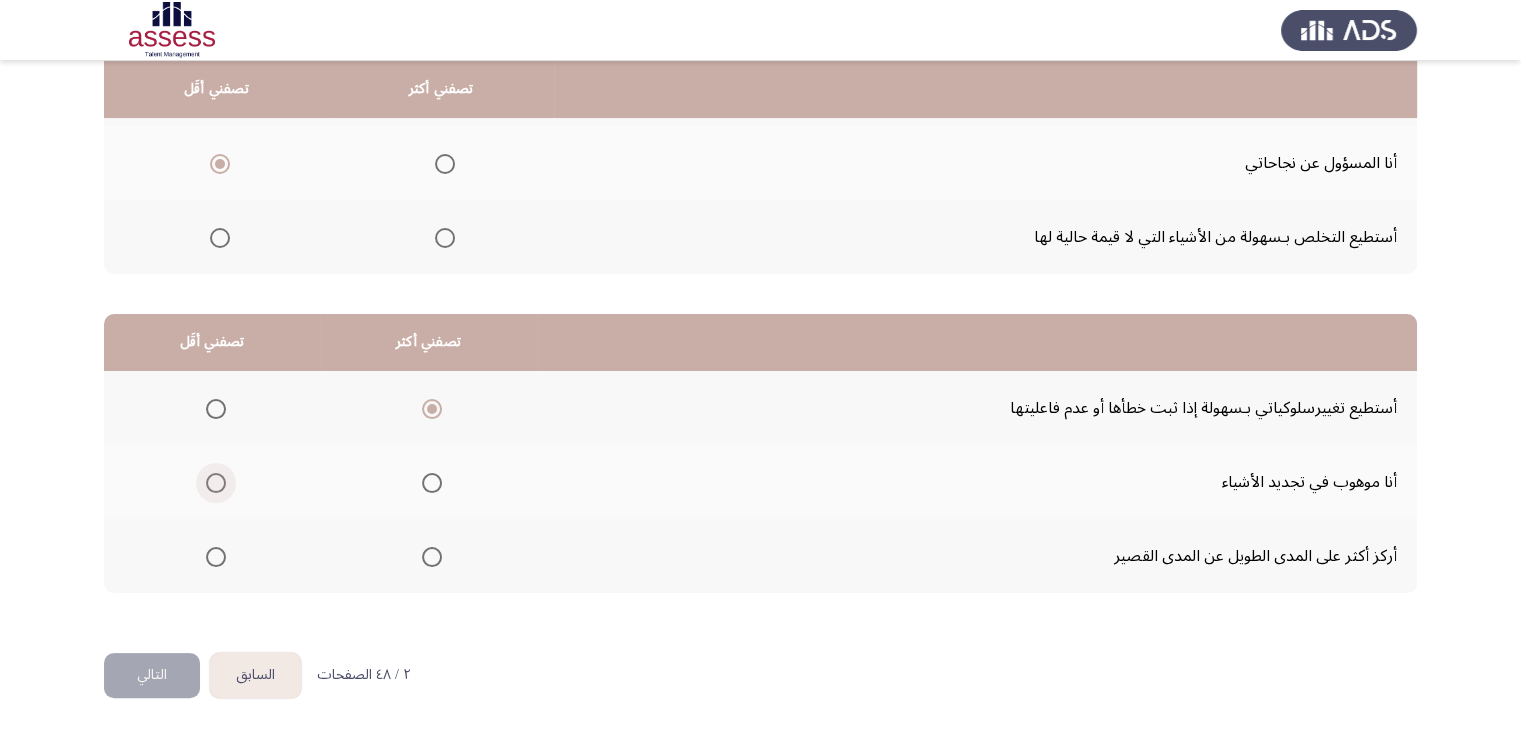click at bounding box center [216, 483] 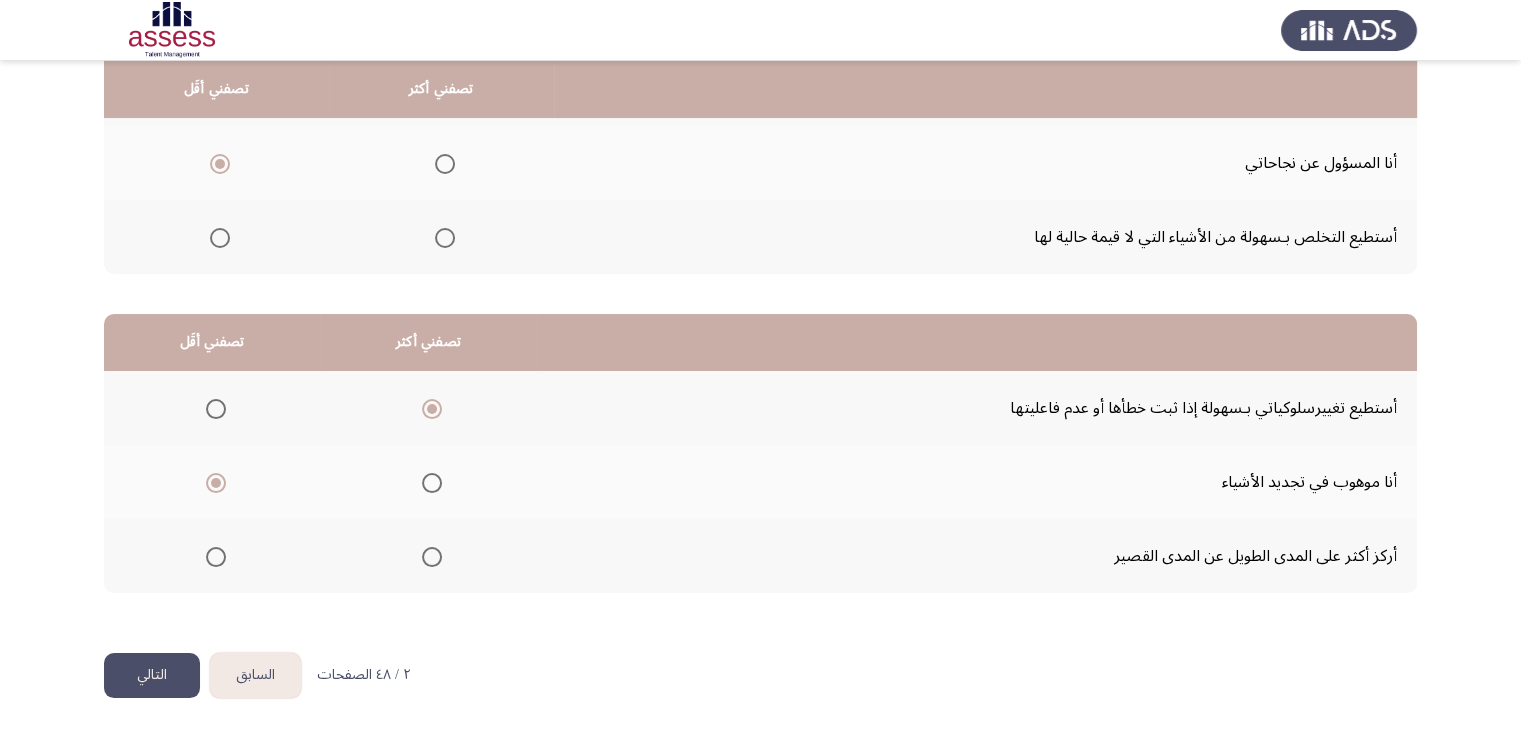 click on "التالي" 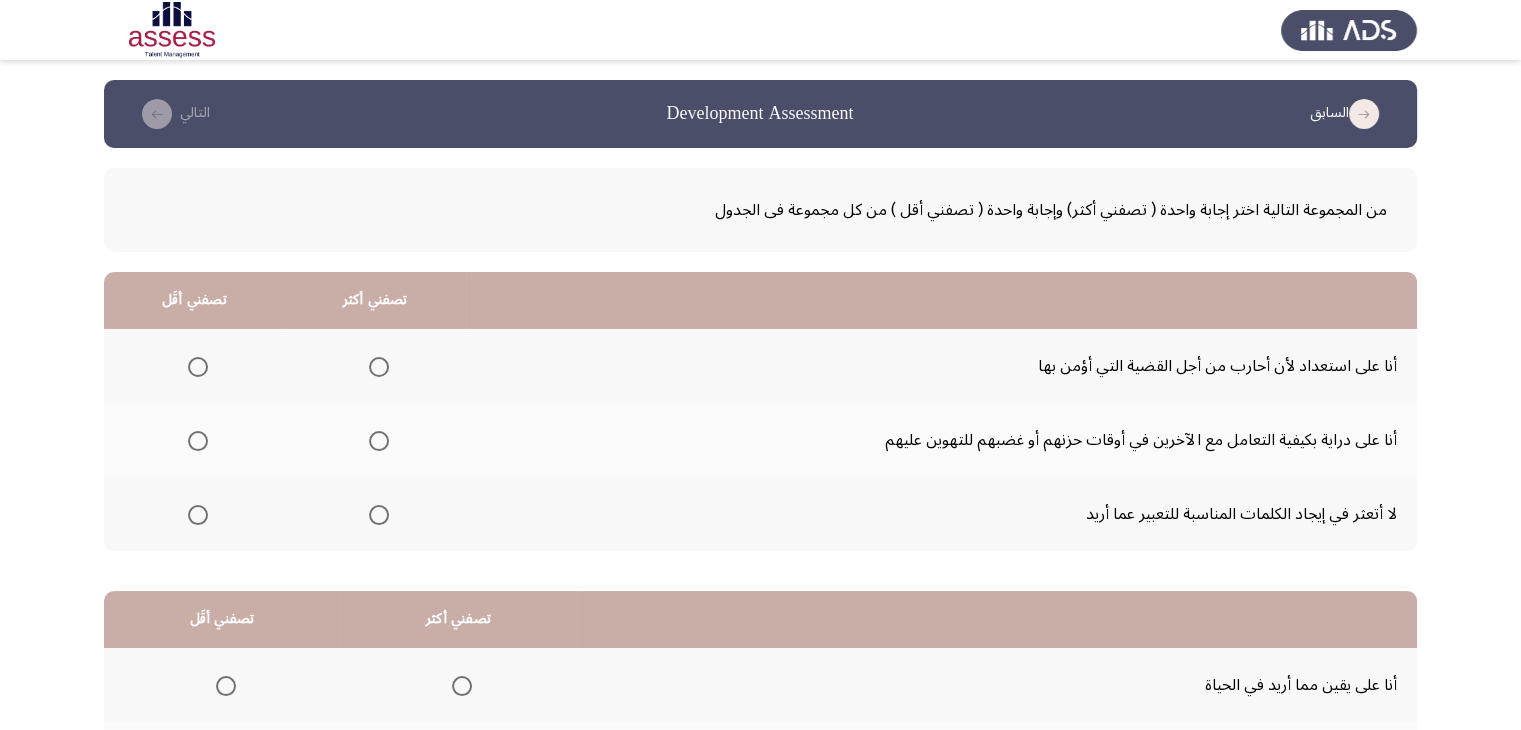 click at bounding box center [379, 515] 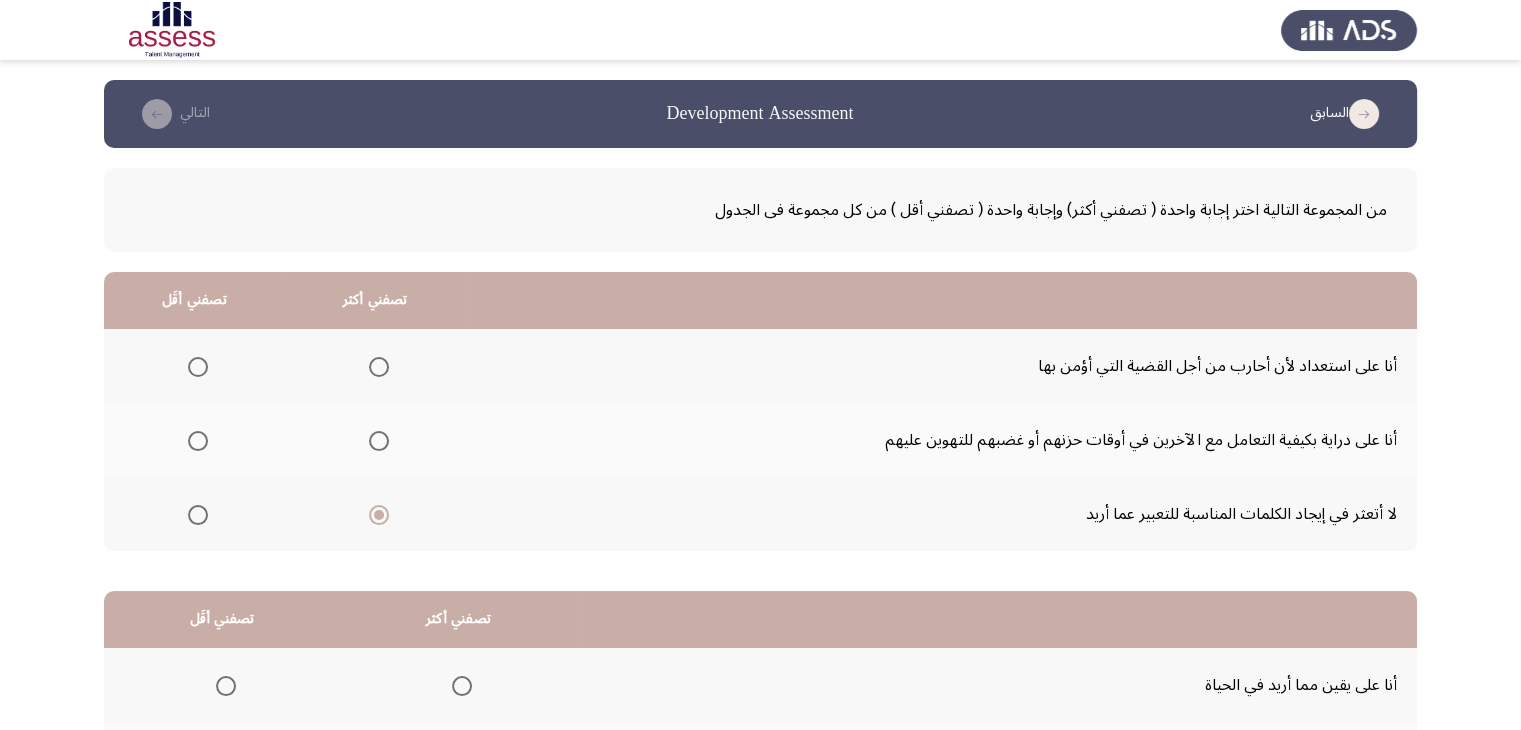 click at bounding box center (198, 441) 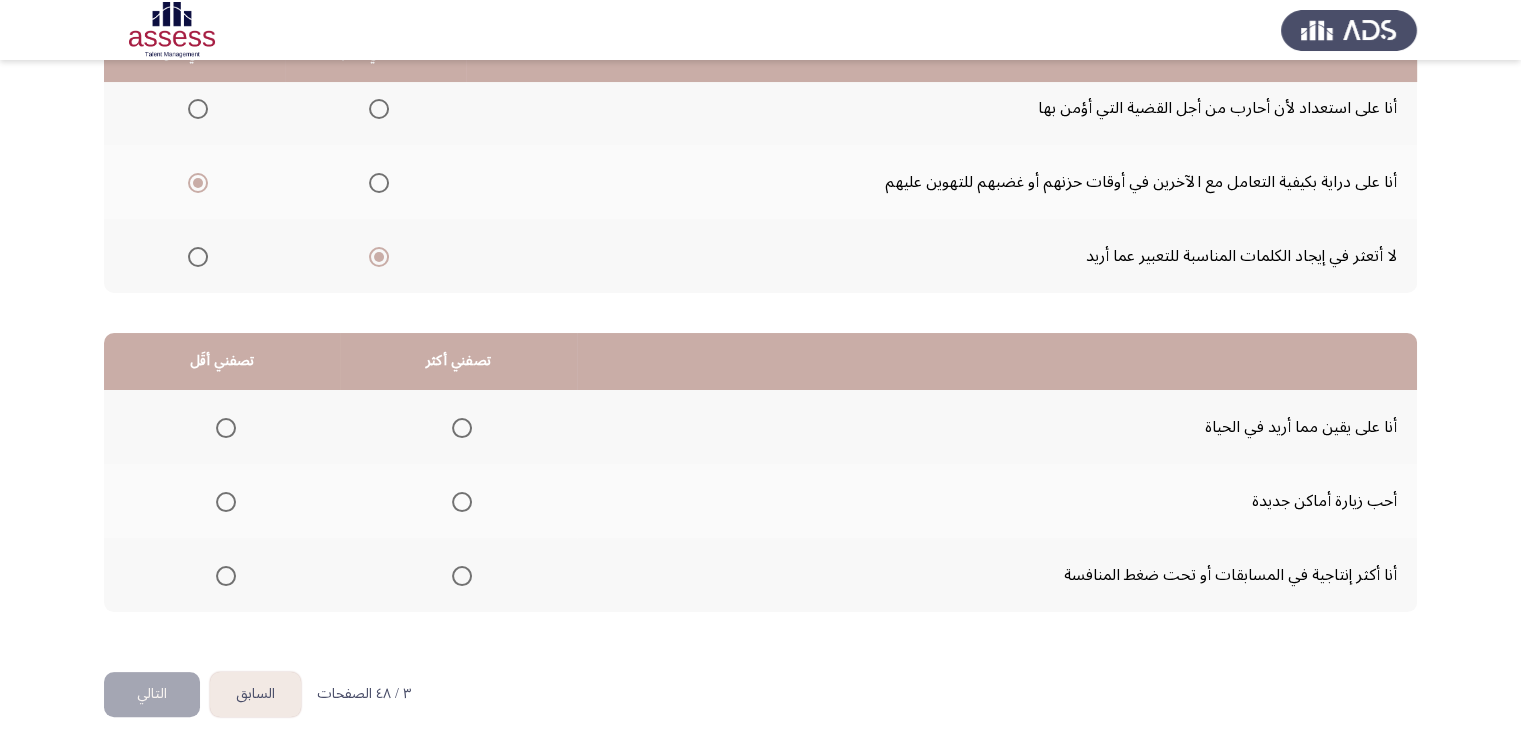 scroll, scrollTop: 277, scrollLeft: 0, axis: vertical 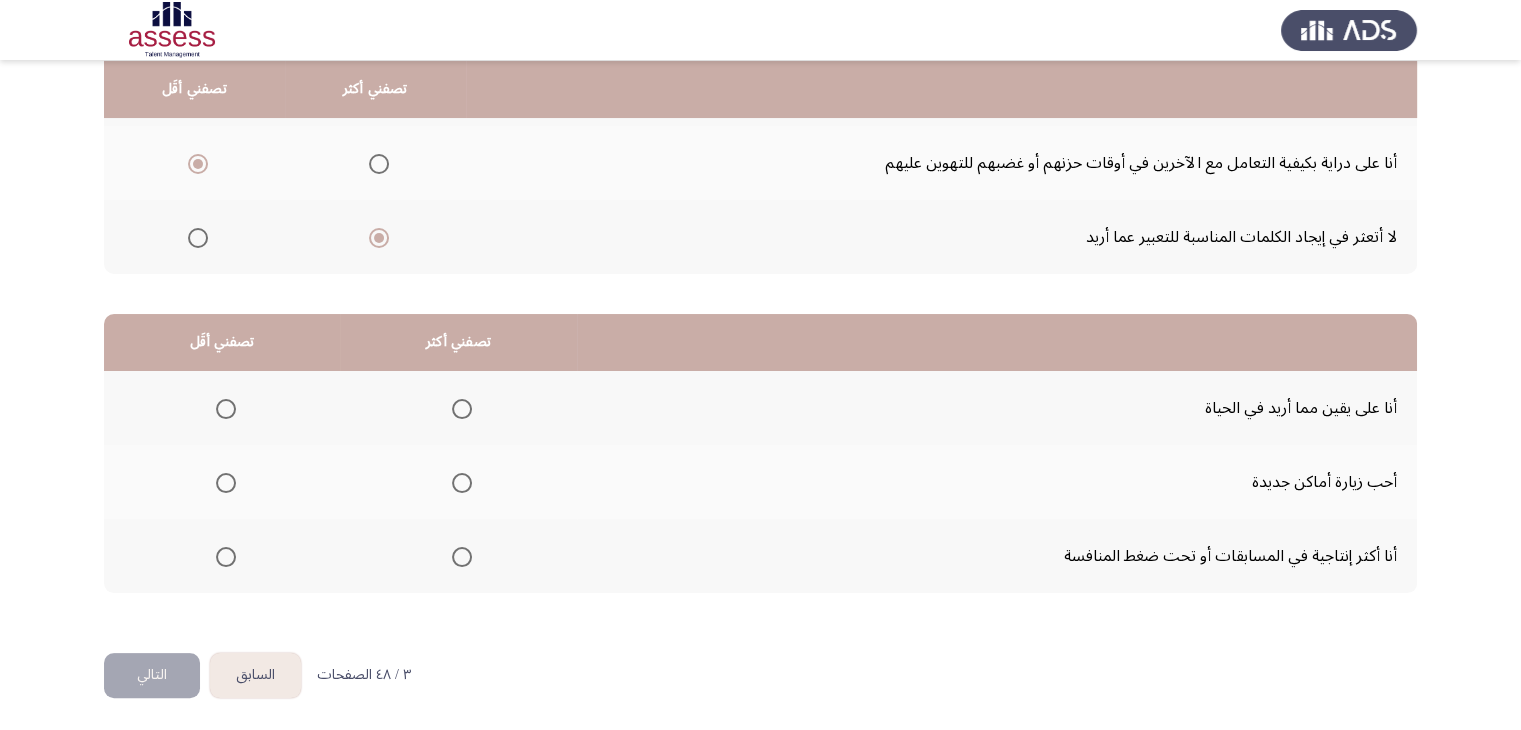 click at bounding box center (462, 409) 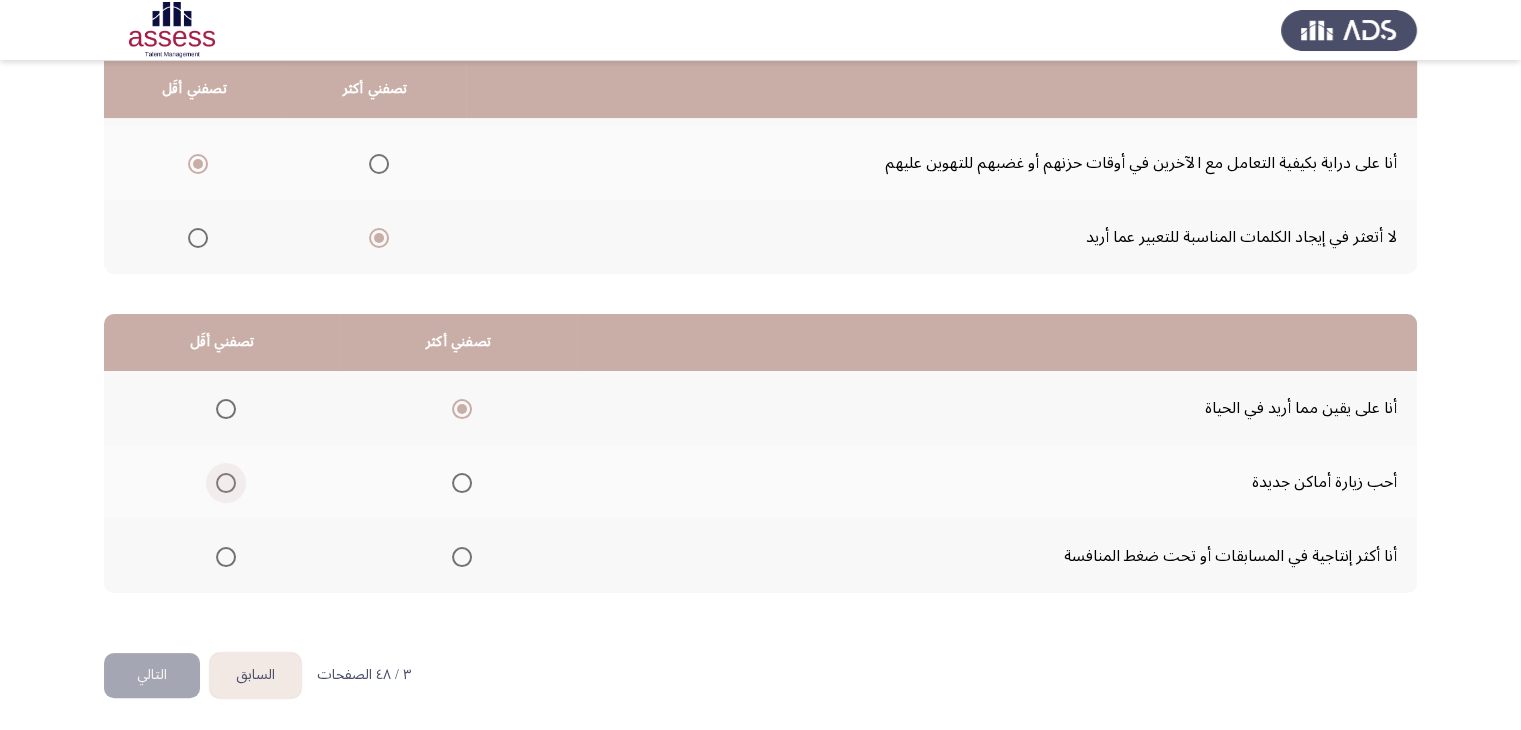 click at bounding box center [226, 483] 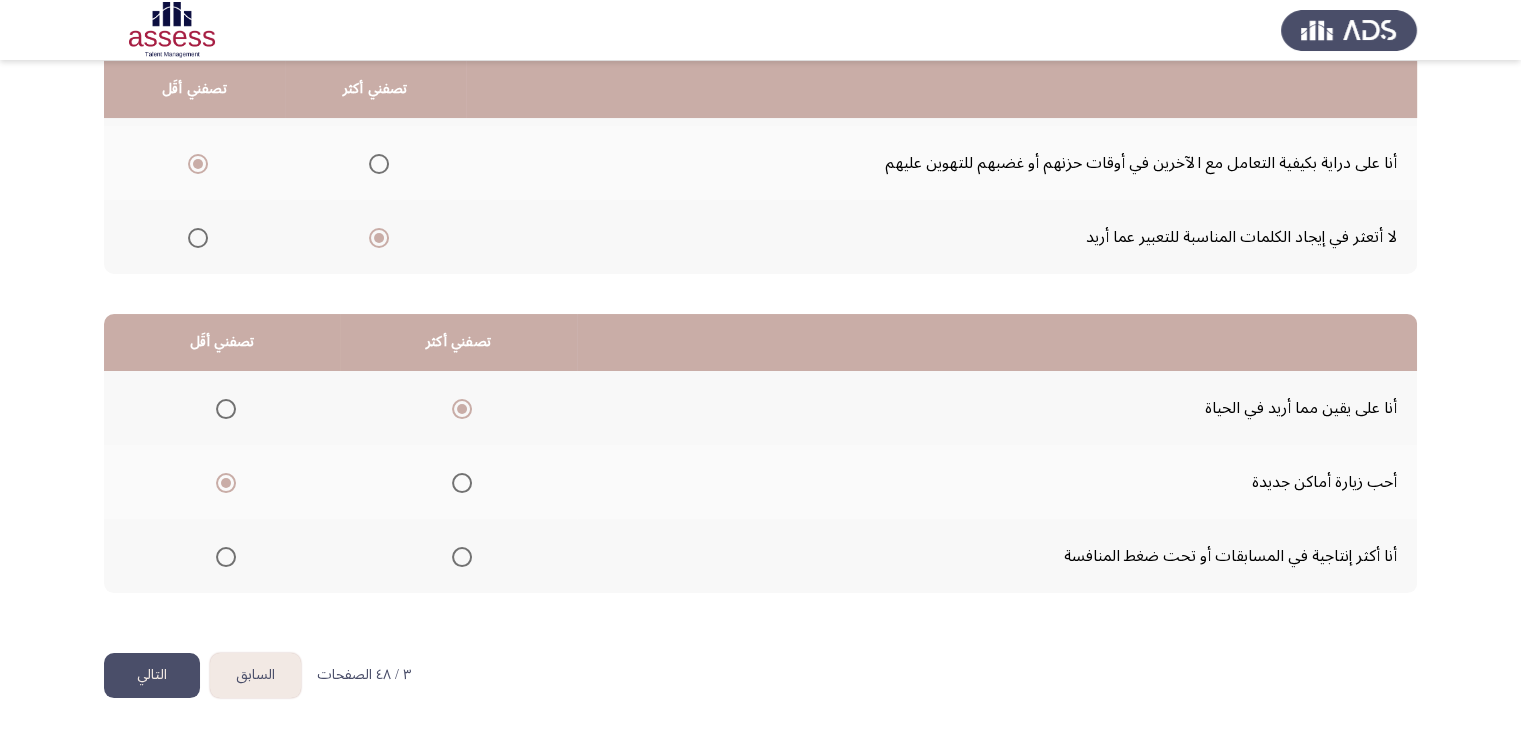 click on "التالي" 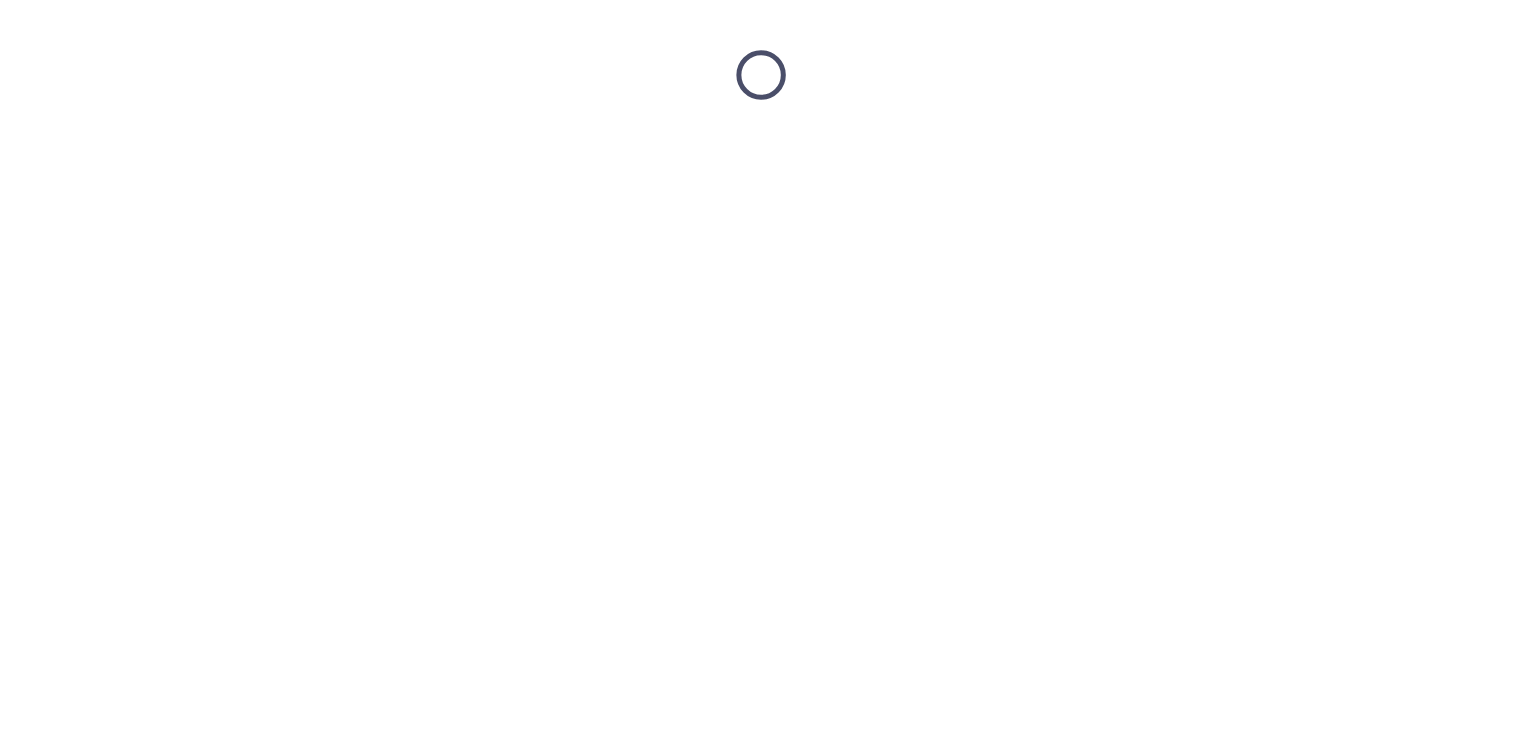 scroll, scrollTop: 0, scrollLeft: 0, axis: both 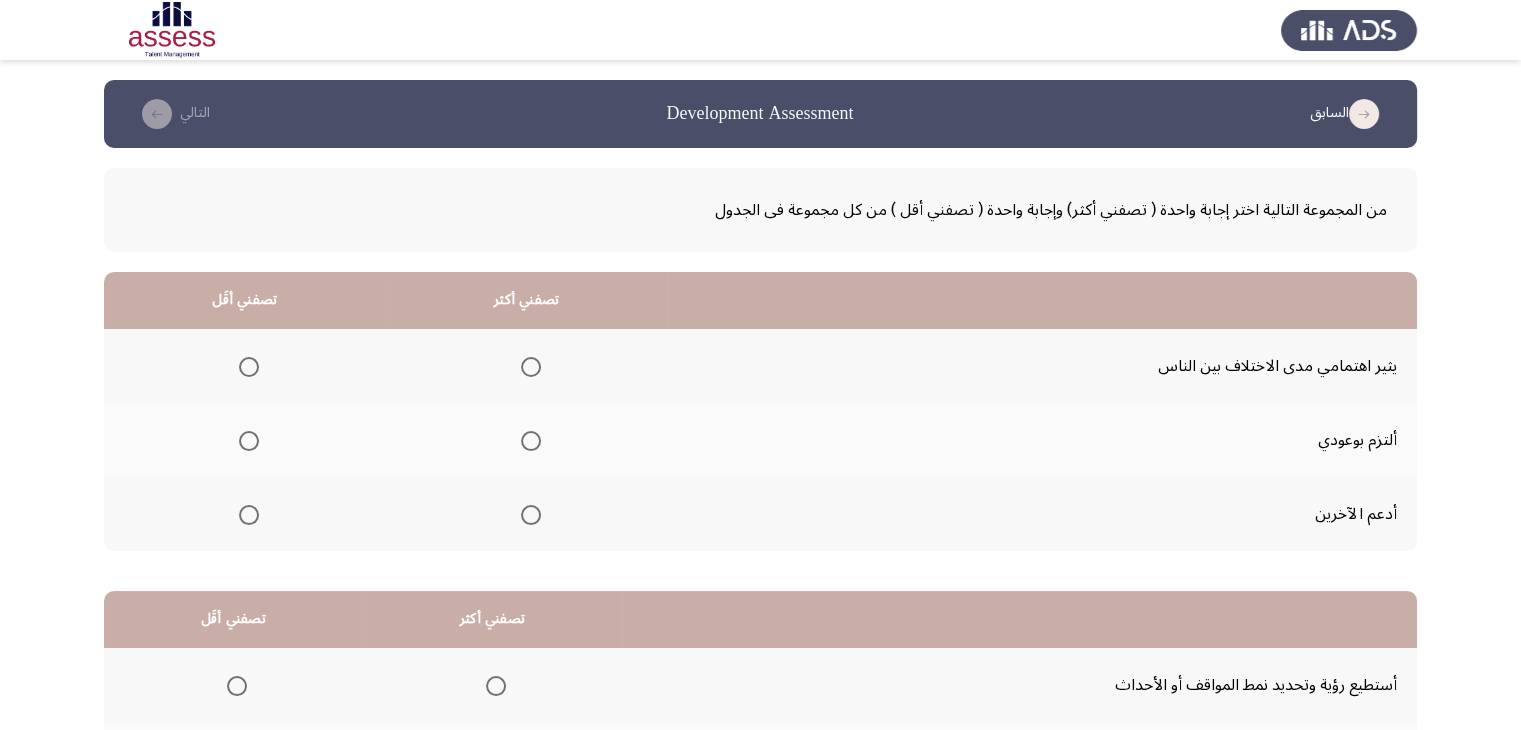 click at bounding box center [531, 441] 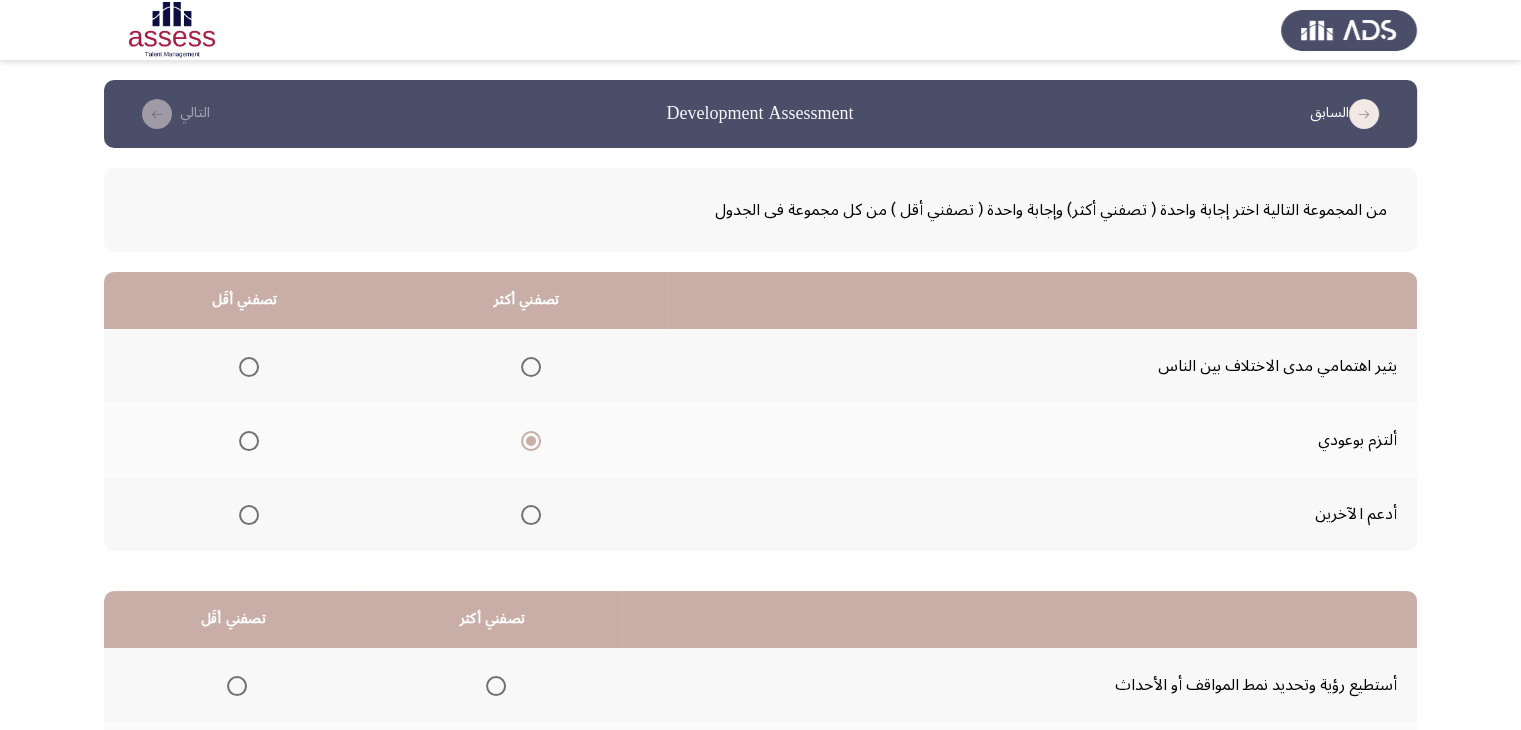 click 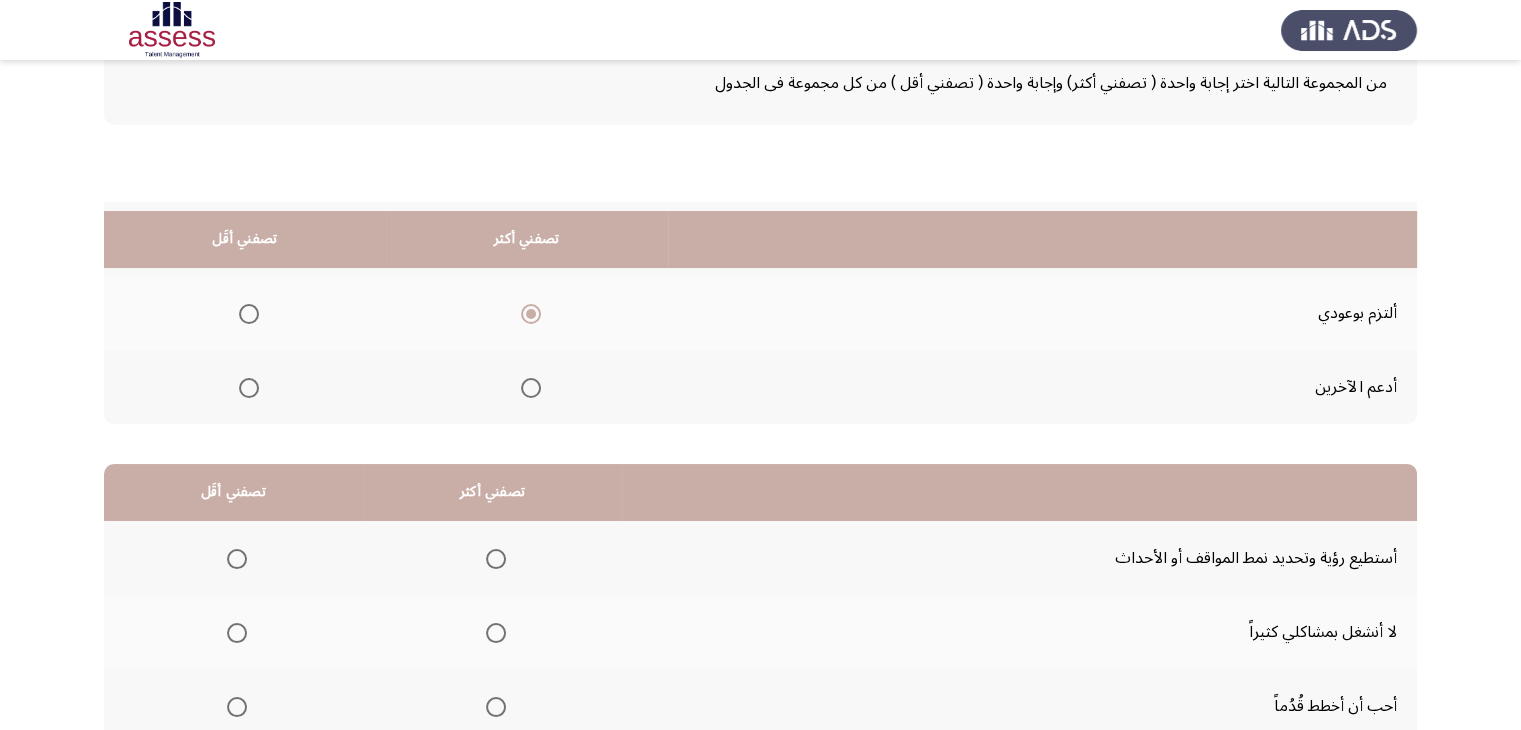 scroll, scrollTop: 277, scrollLeft: 0, axis: vertical 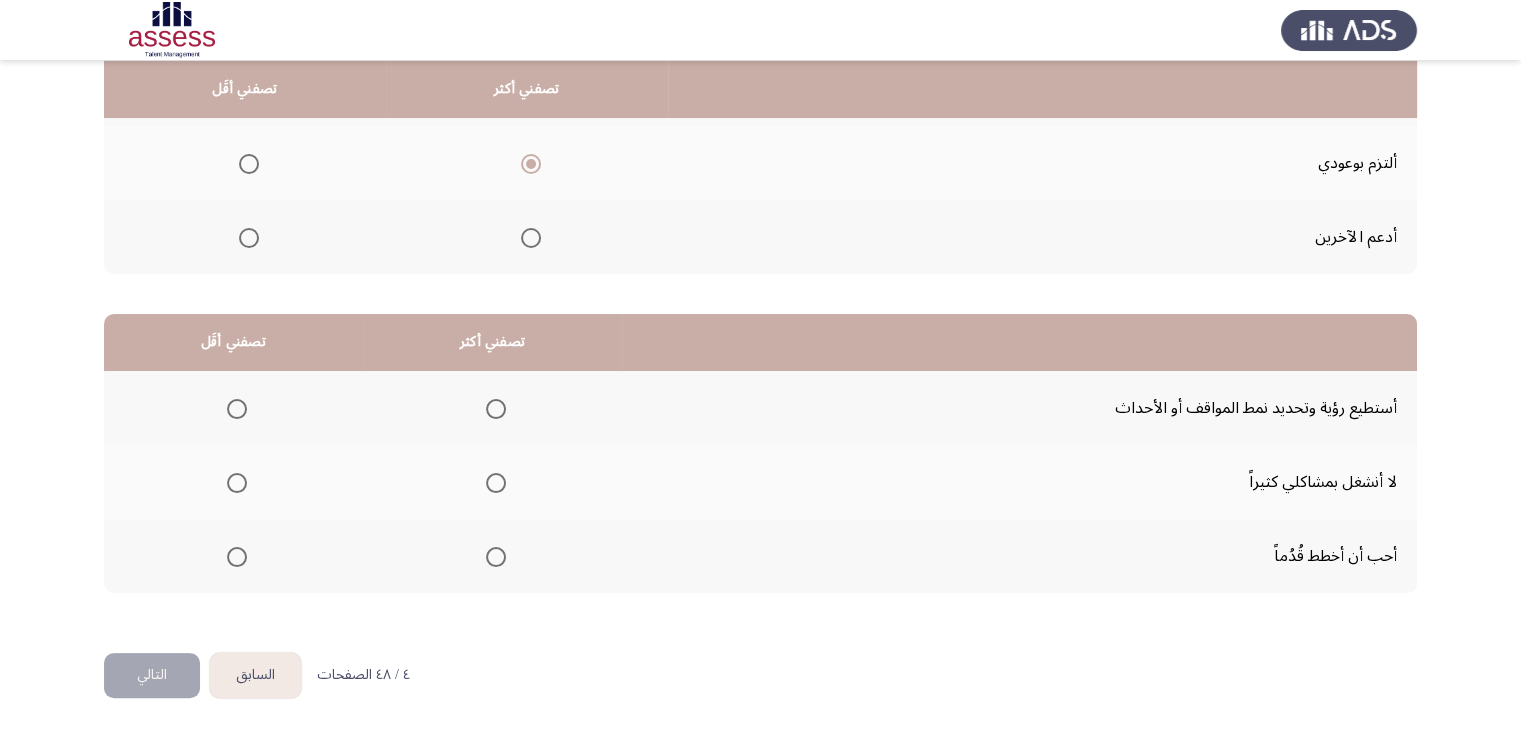 click at bounding box center (496, 409) 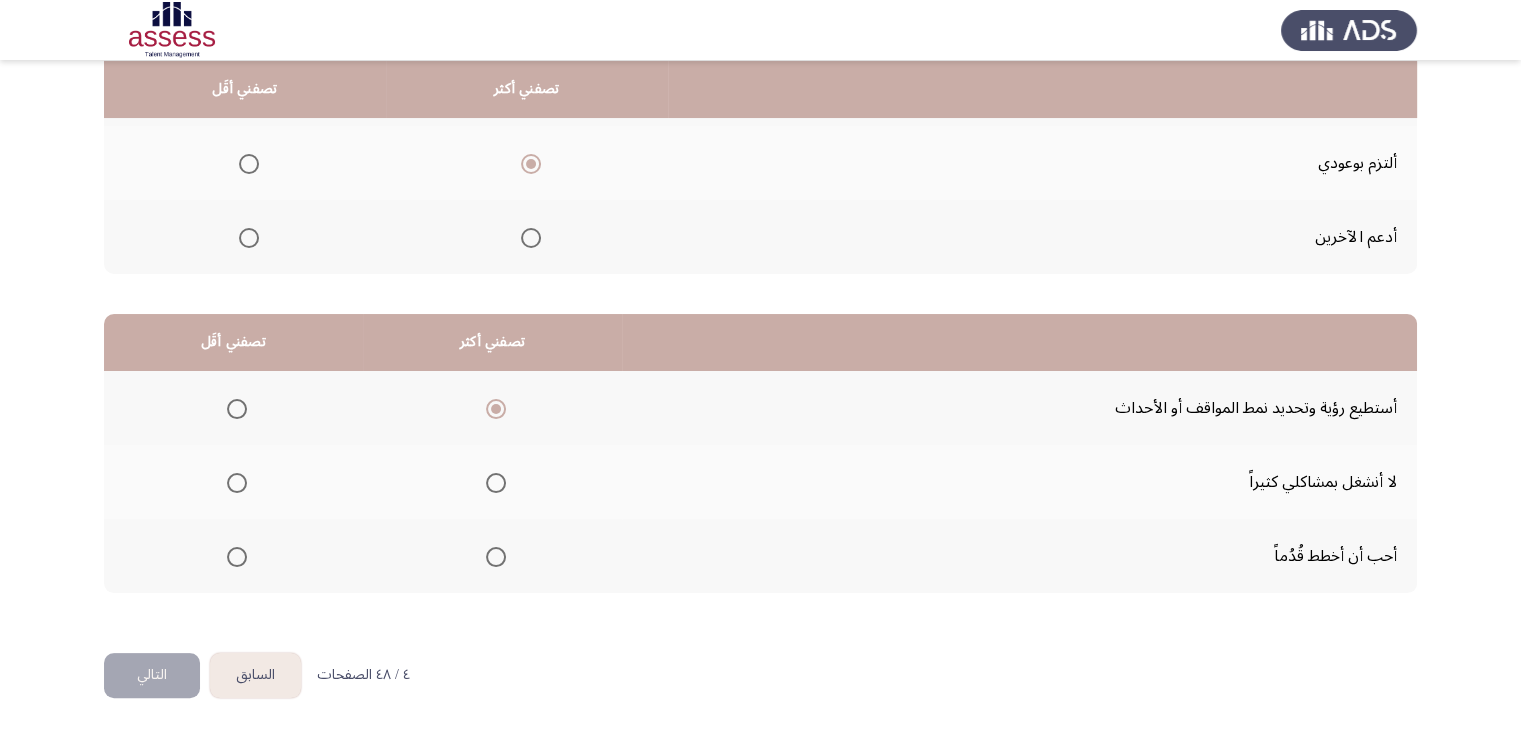 click at bounding box center [237, 483] 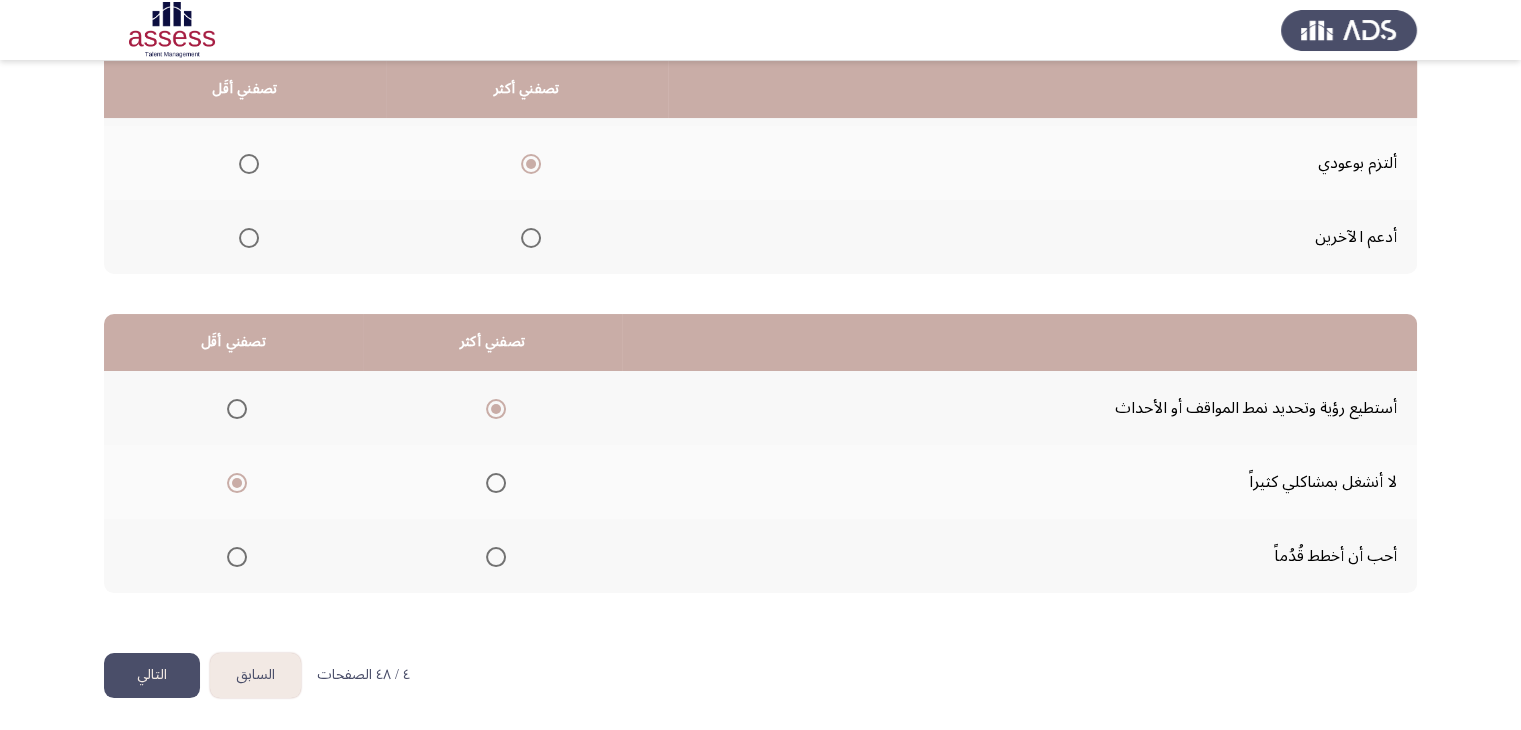click on "التالي" 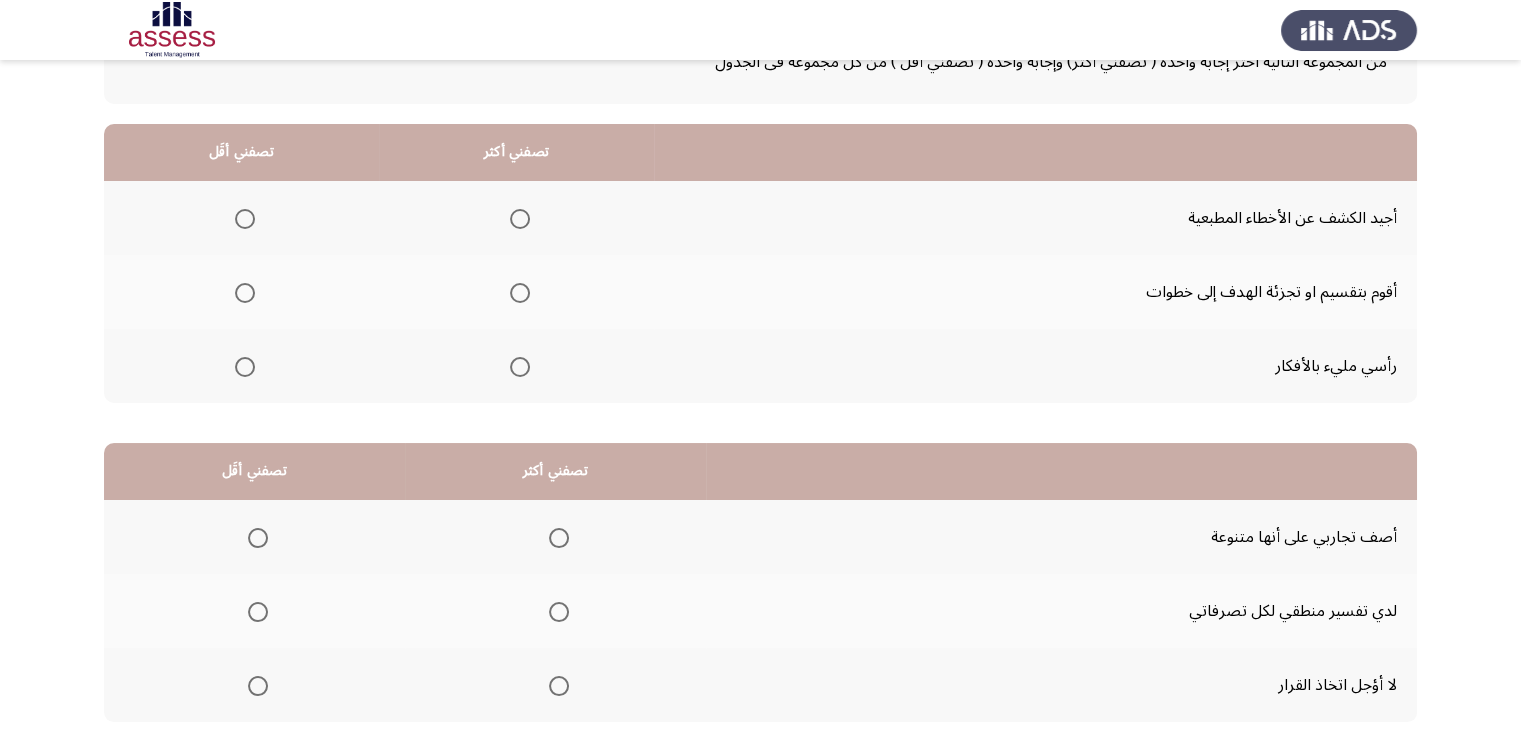 scroll, scrollTop: 0, scrollLeft: 0, axis: both 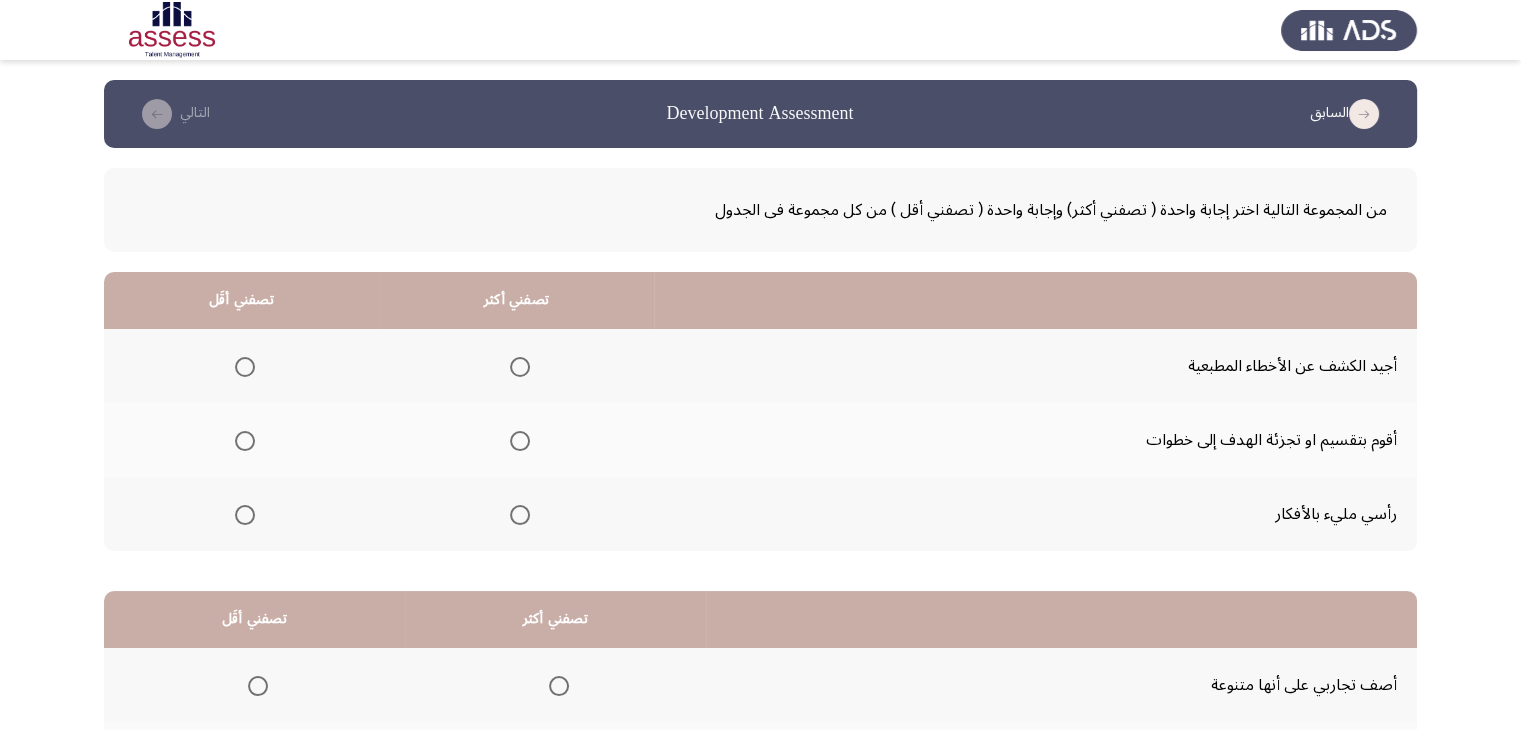 click at bounding box center (520, 441) 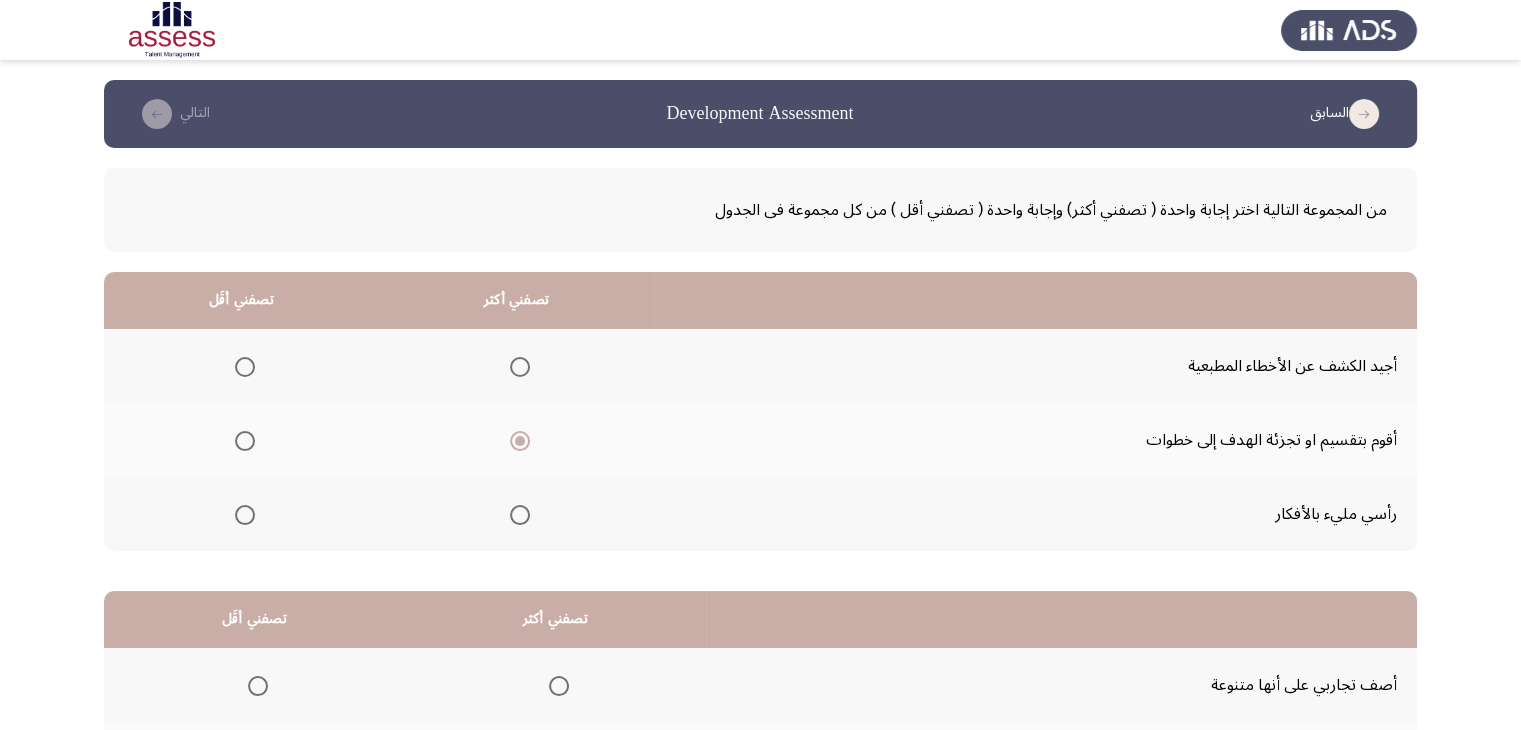 click at bounding box center (241, 367) 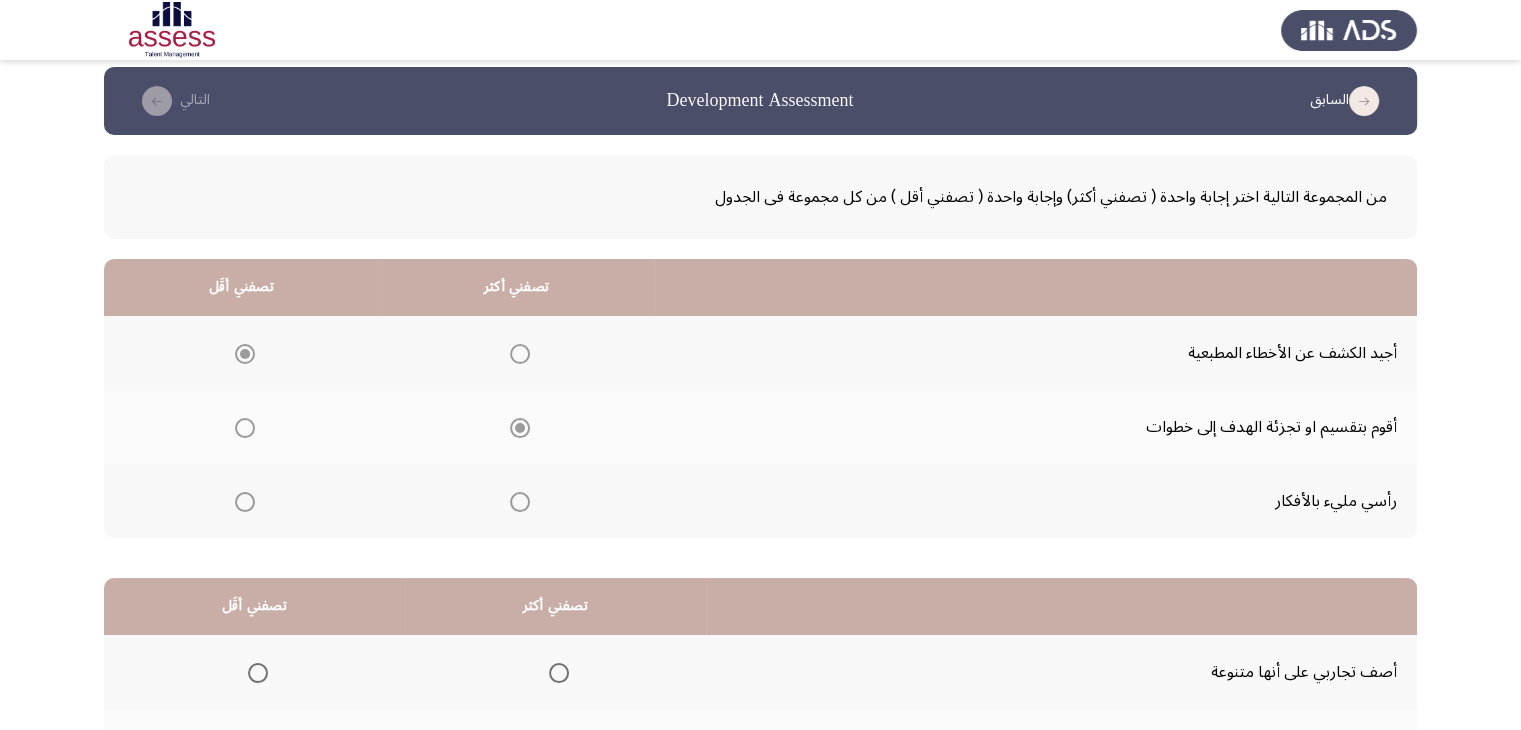 scroll, scrollTop: 277, scrollLeft: 0, axis: vertical 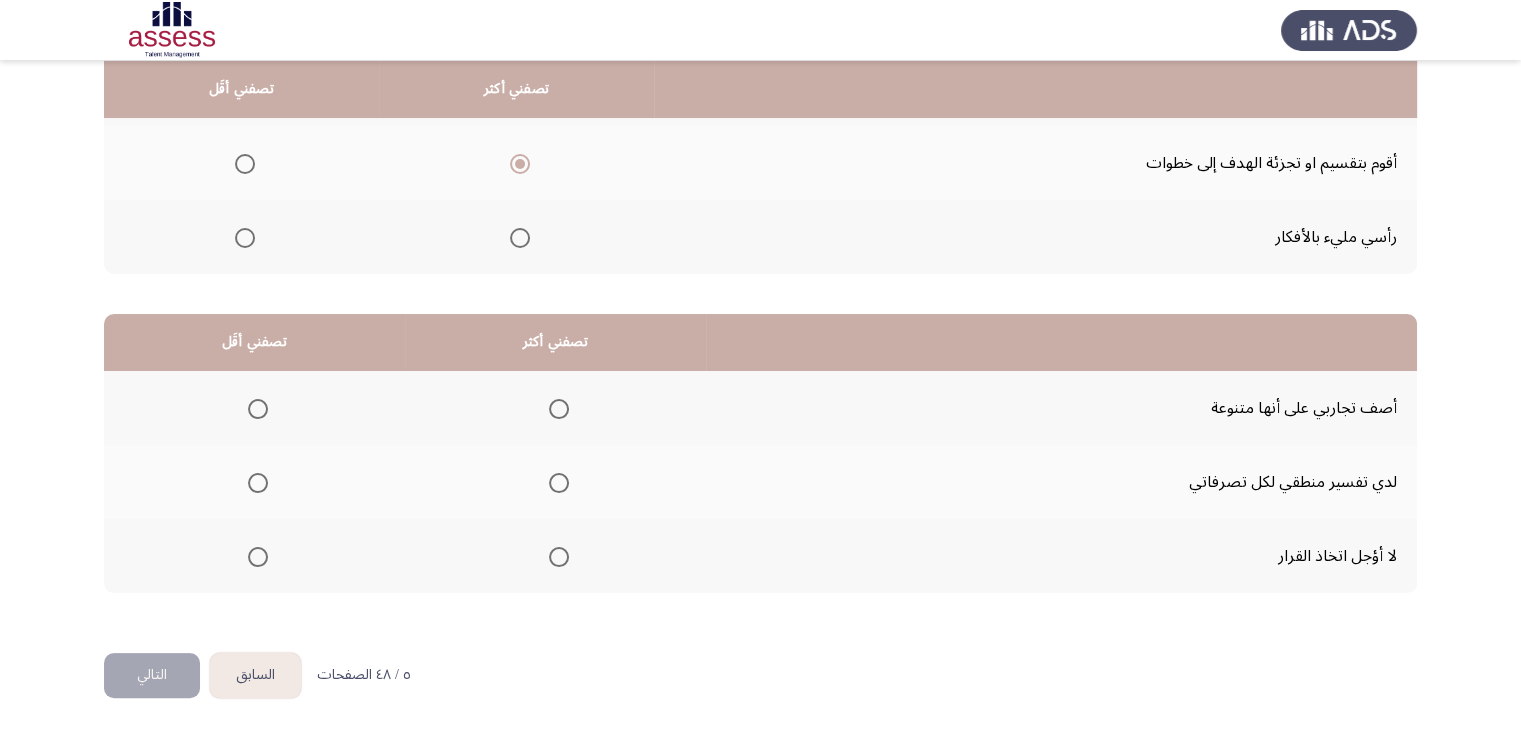 click at bounding box center [559, 409] 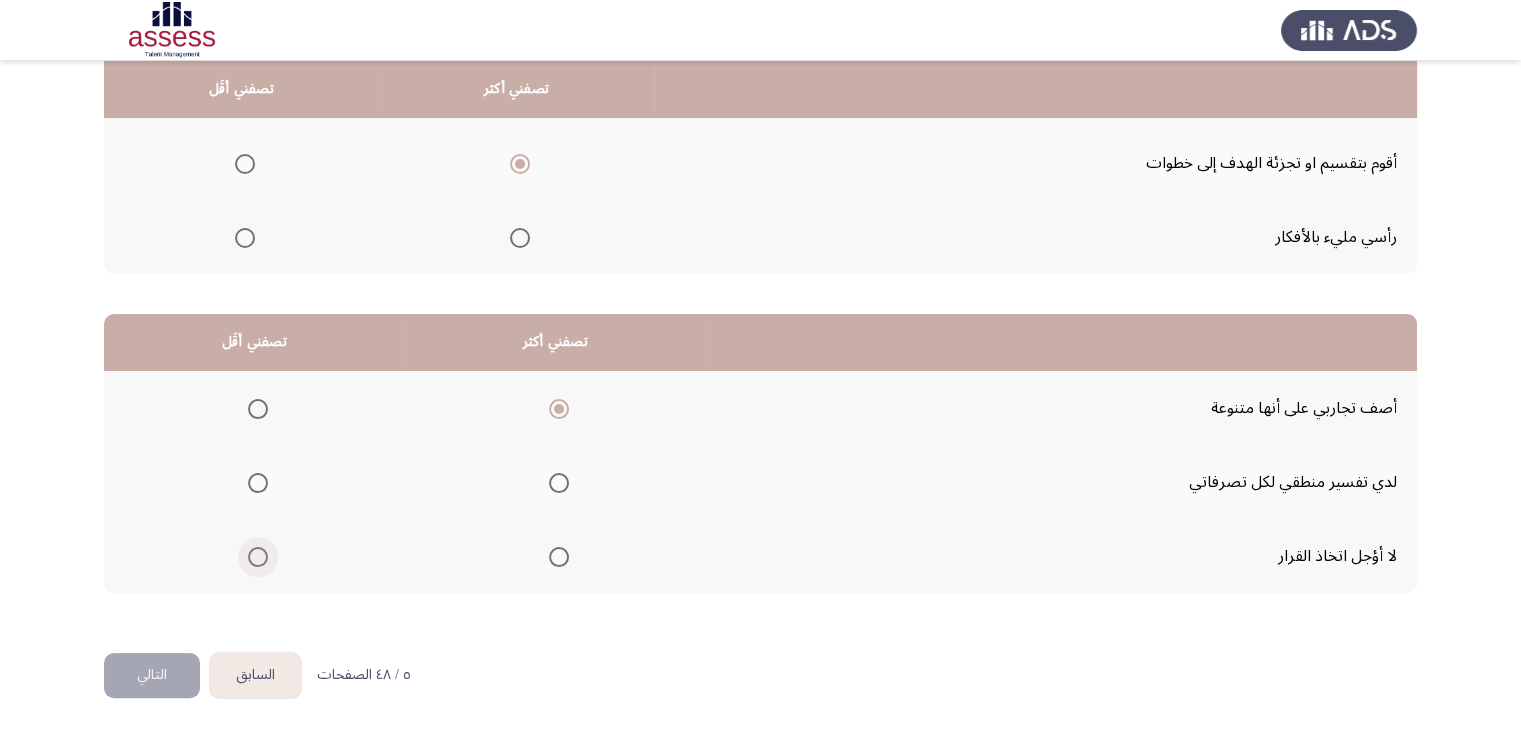 click at bounding box center (258, 557) 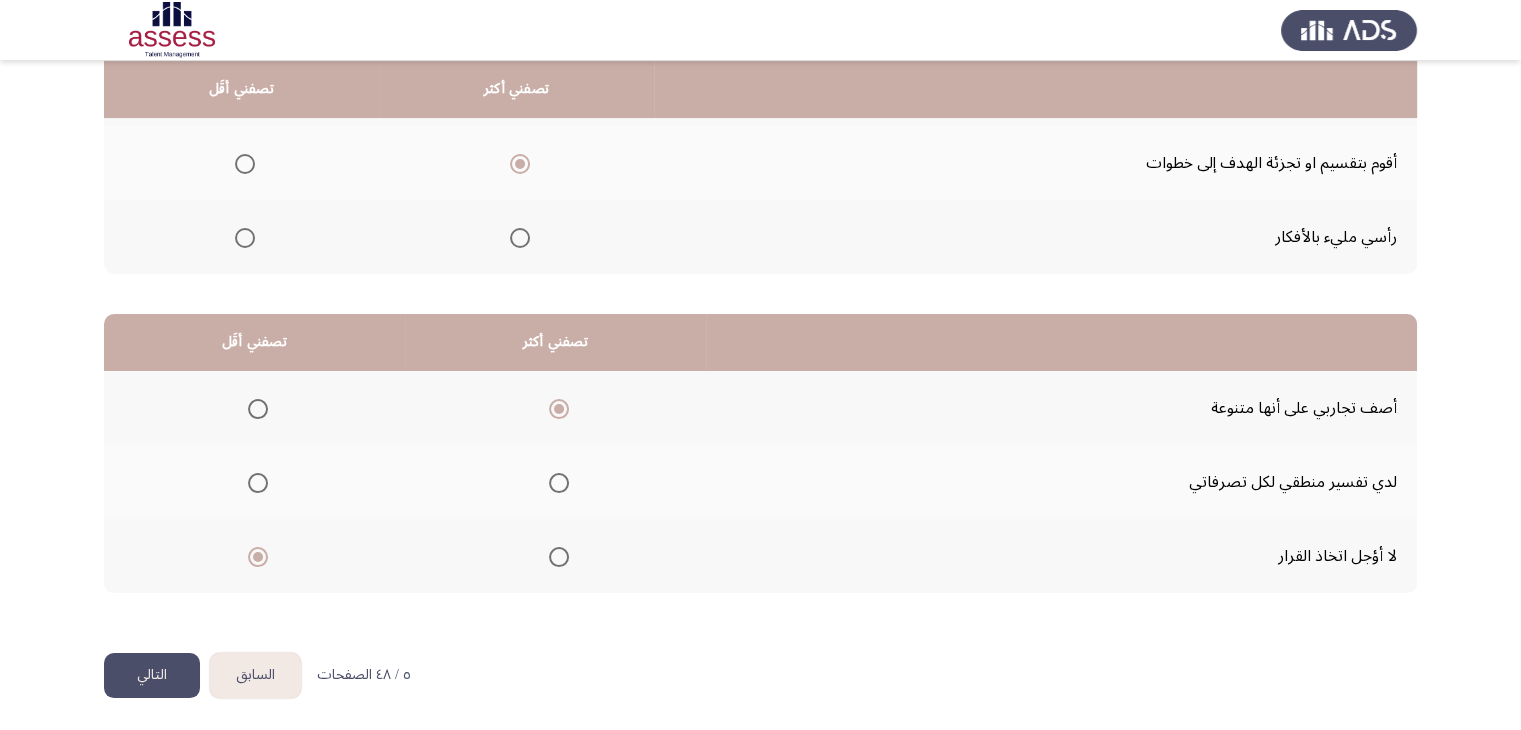 click on "التالي" 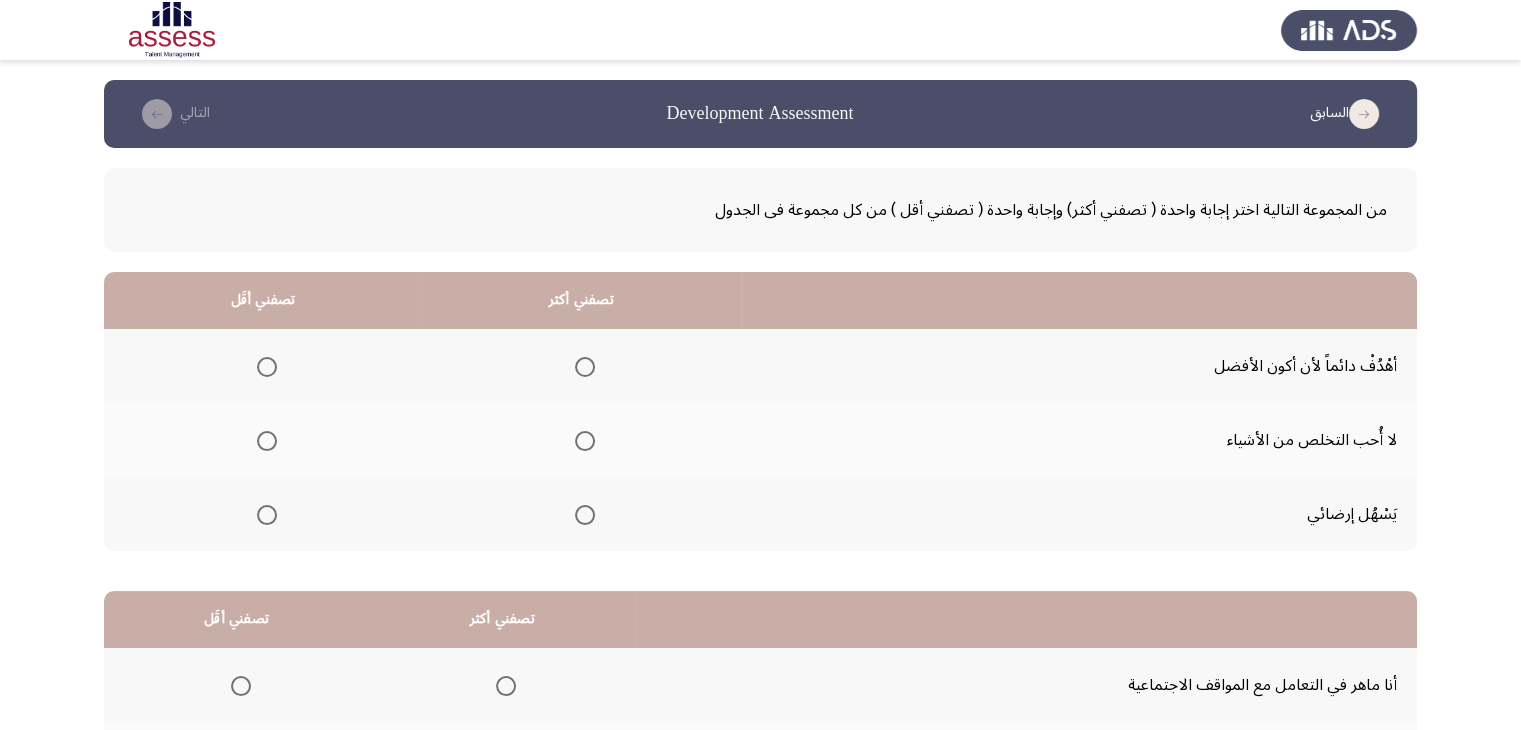 click at bounding box center (585, 515) 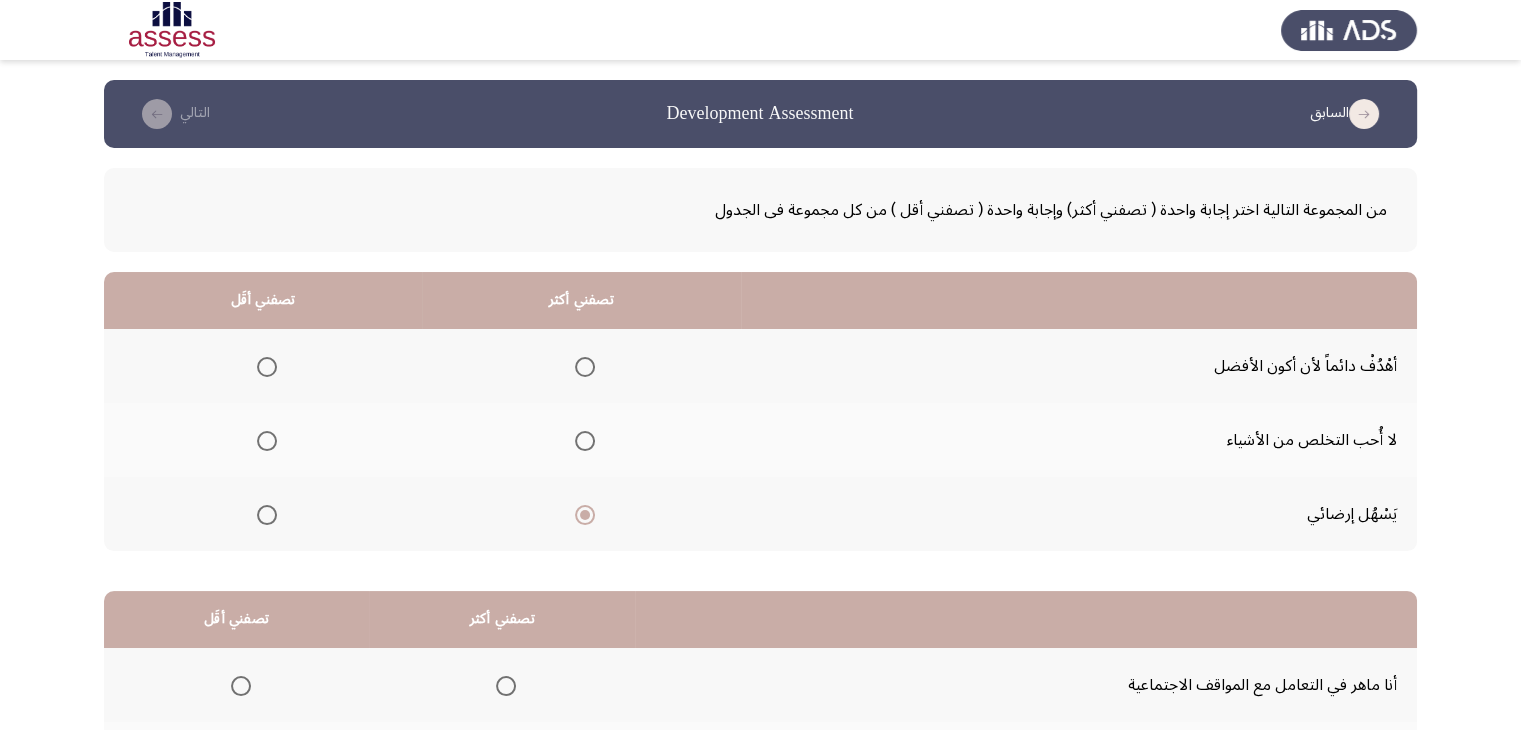 click 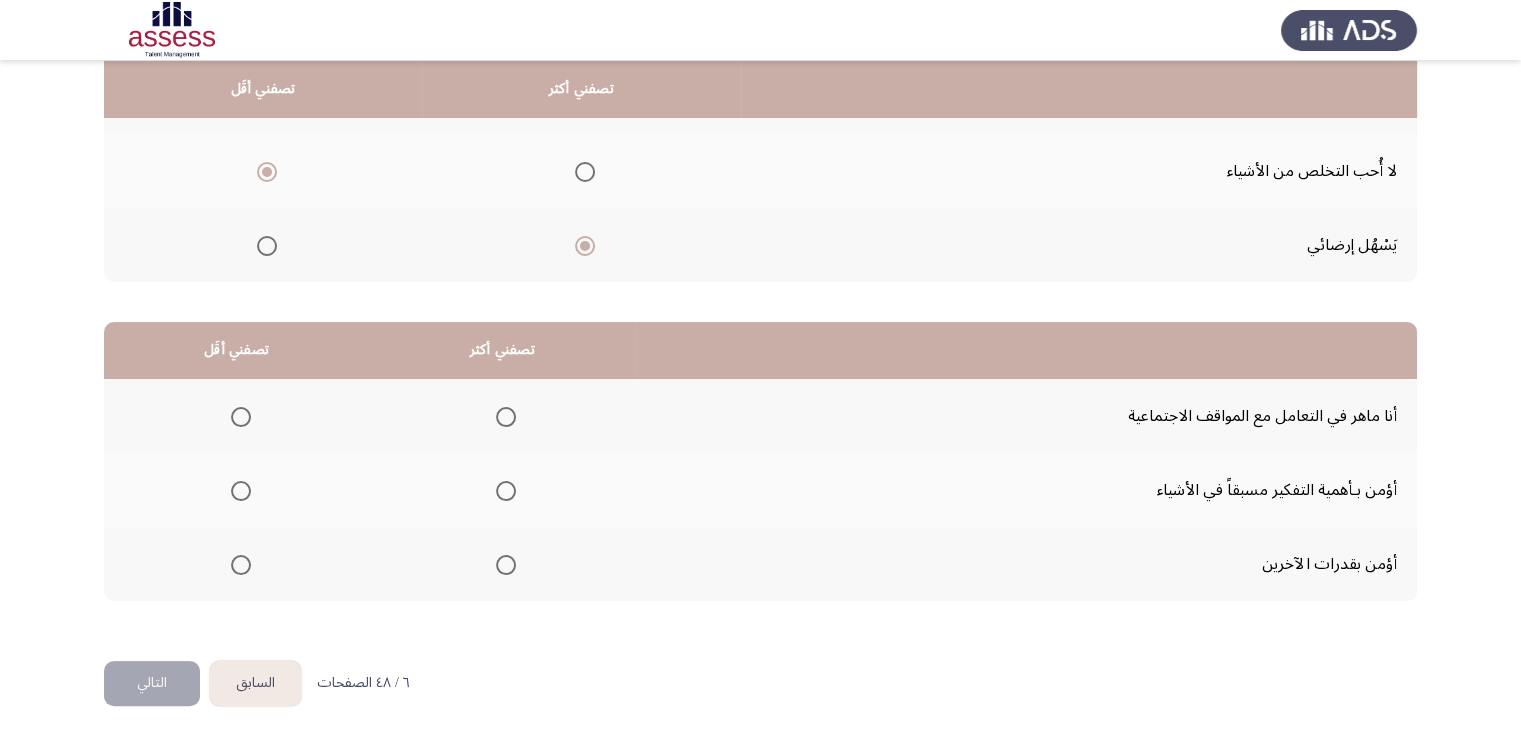 scroll, scrollTop: 277, scrollLeft: 0, axis: vertical 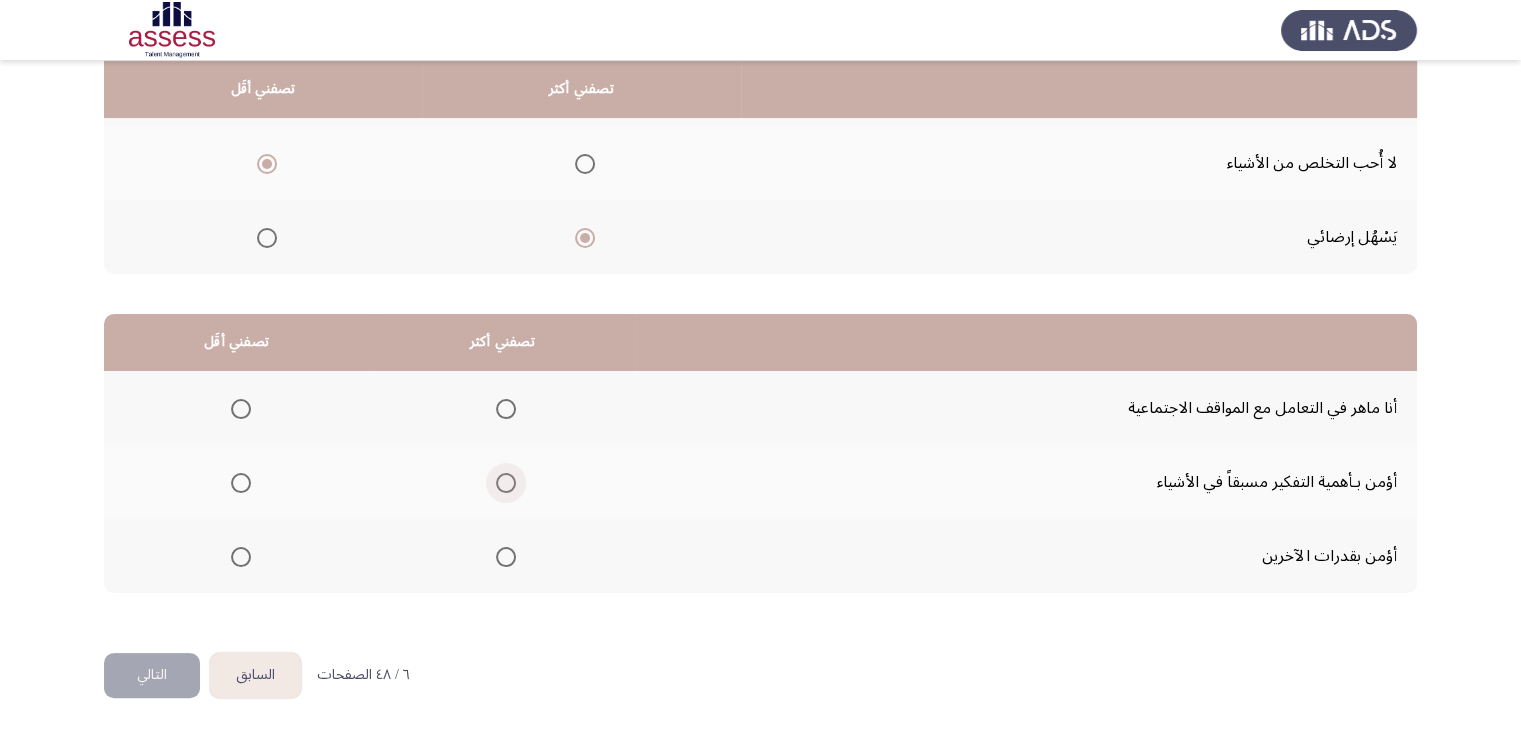 click at bounding box center (506, 483) 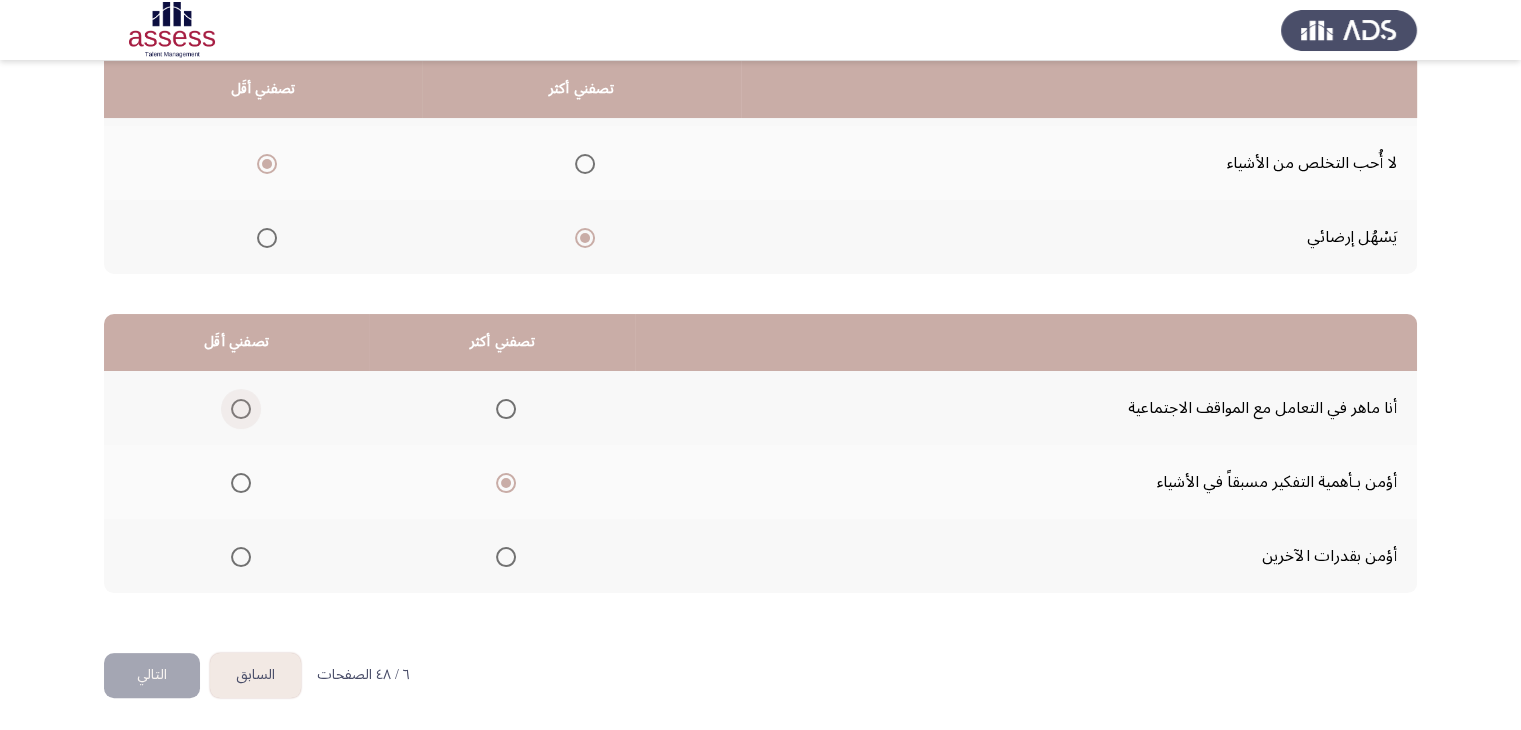 click at bounding box center [241, 409] 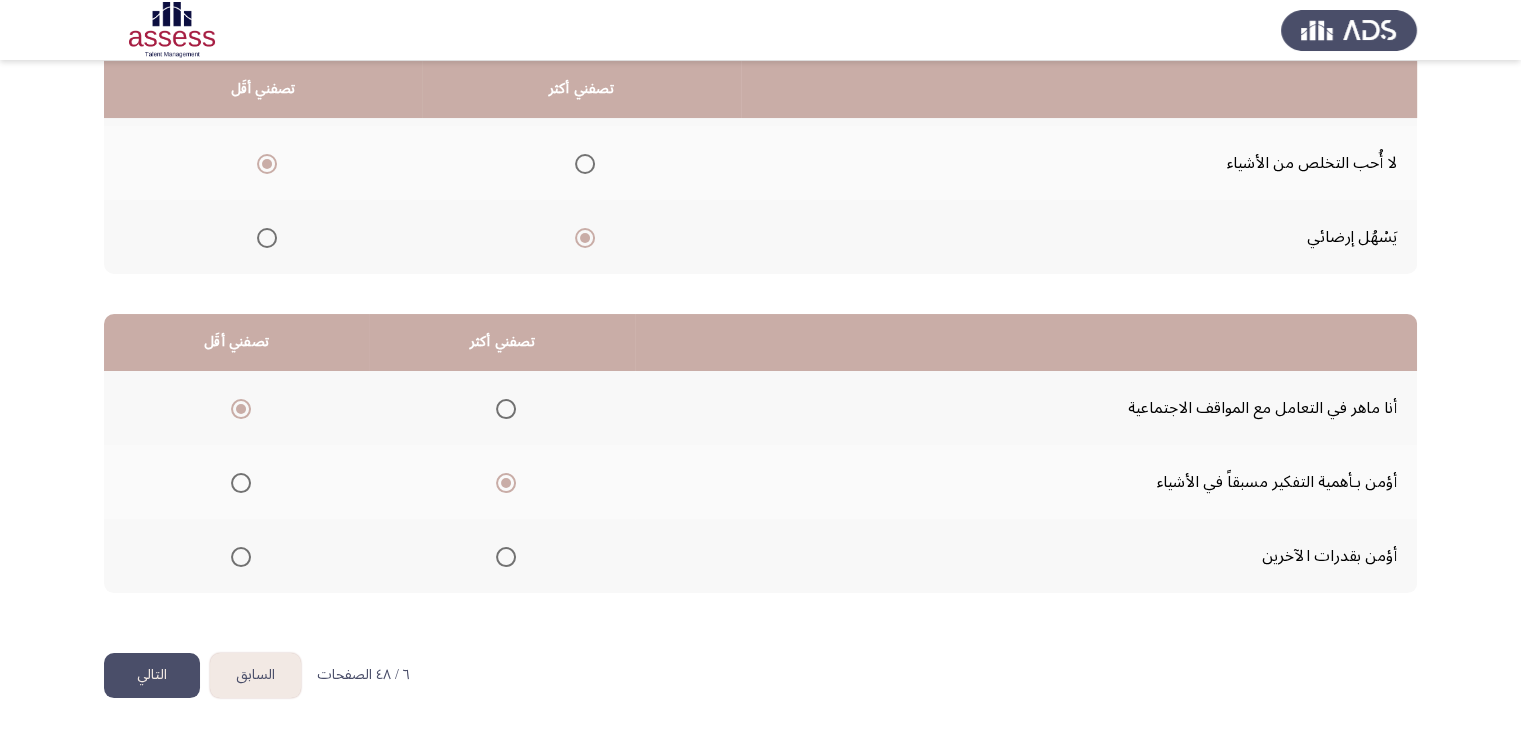 click on "التالي" 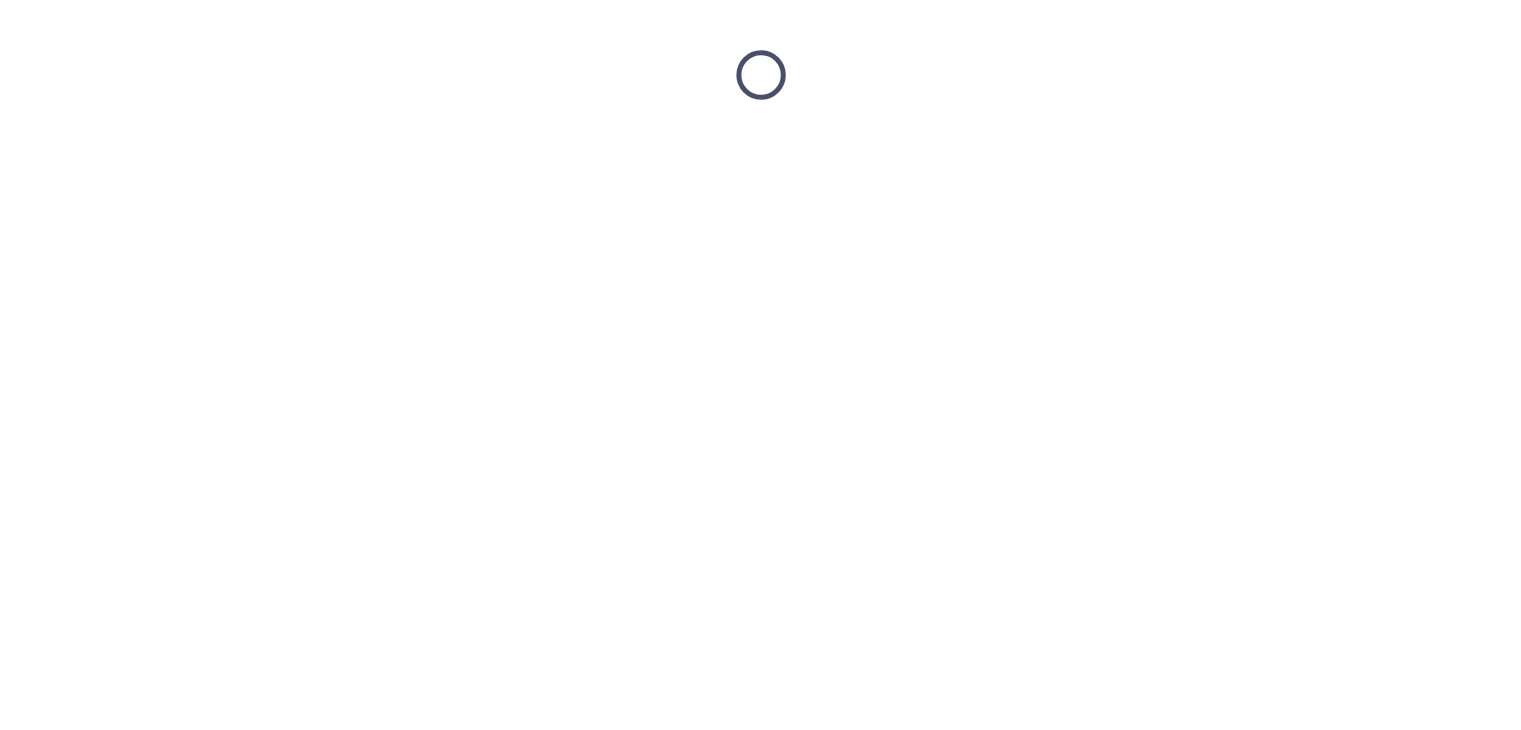 scroll, scrollTop: 0, scrollLeft: 0, axis: both 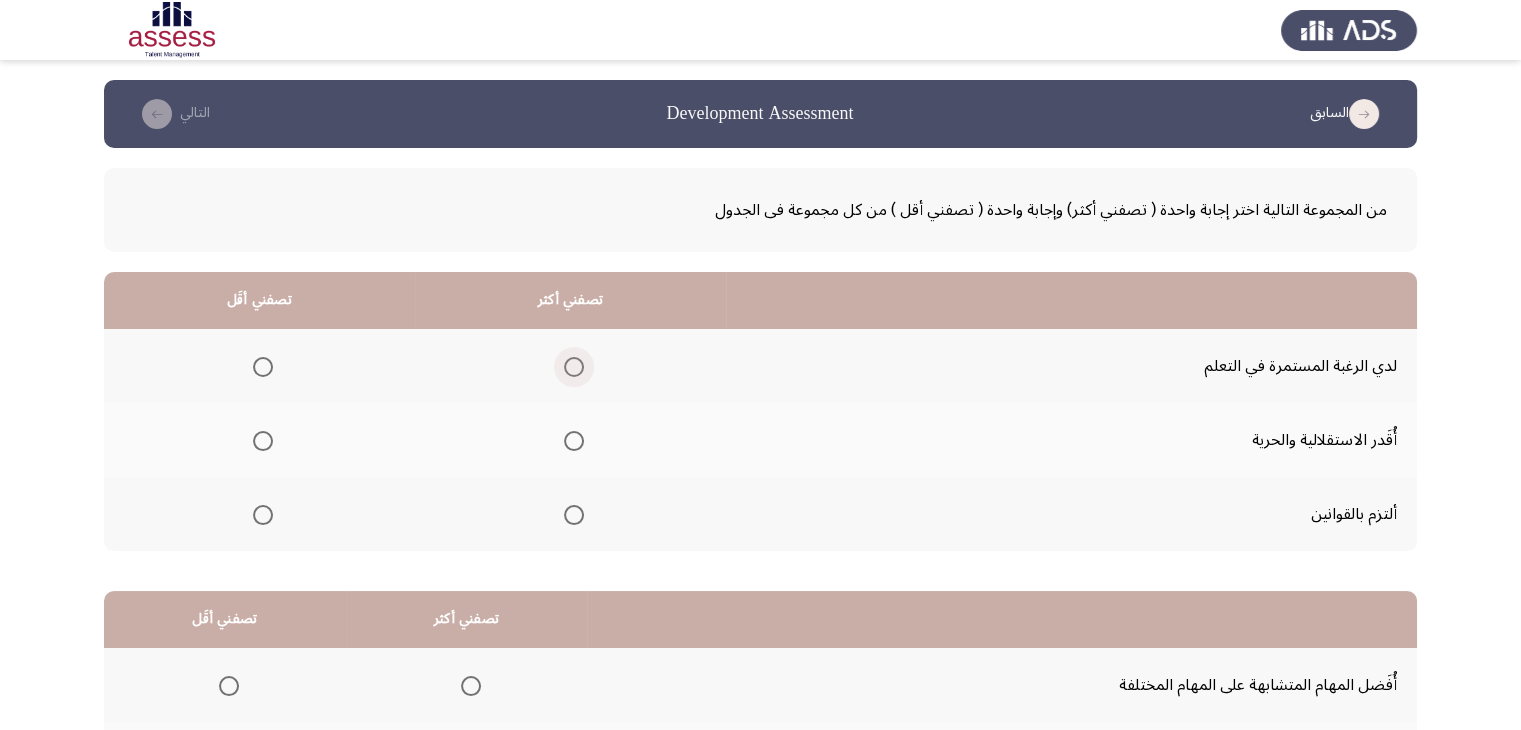 click at bounding box center (574, 367) 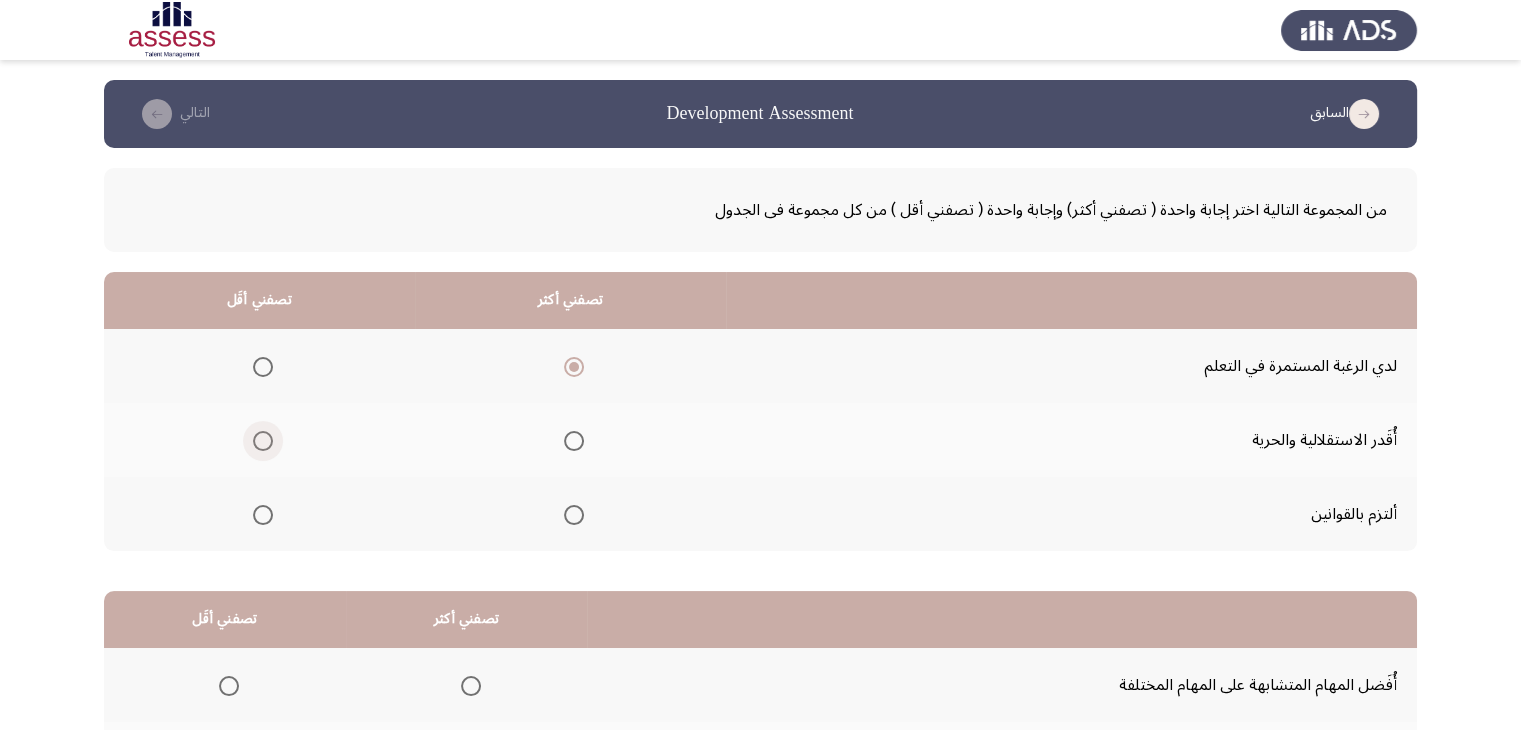 click at bounding box center [263, 441] 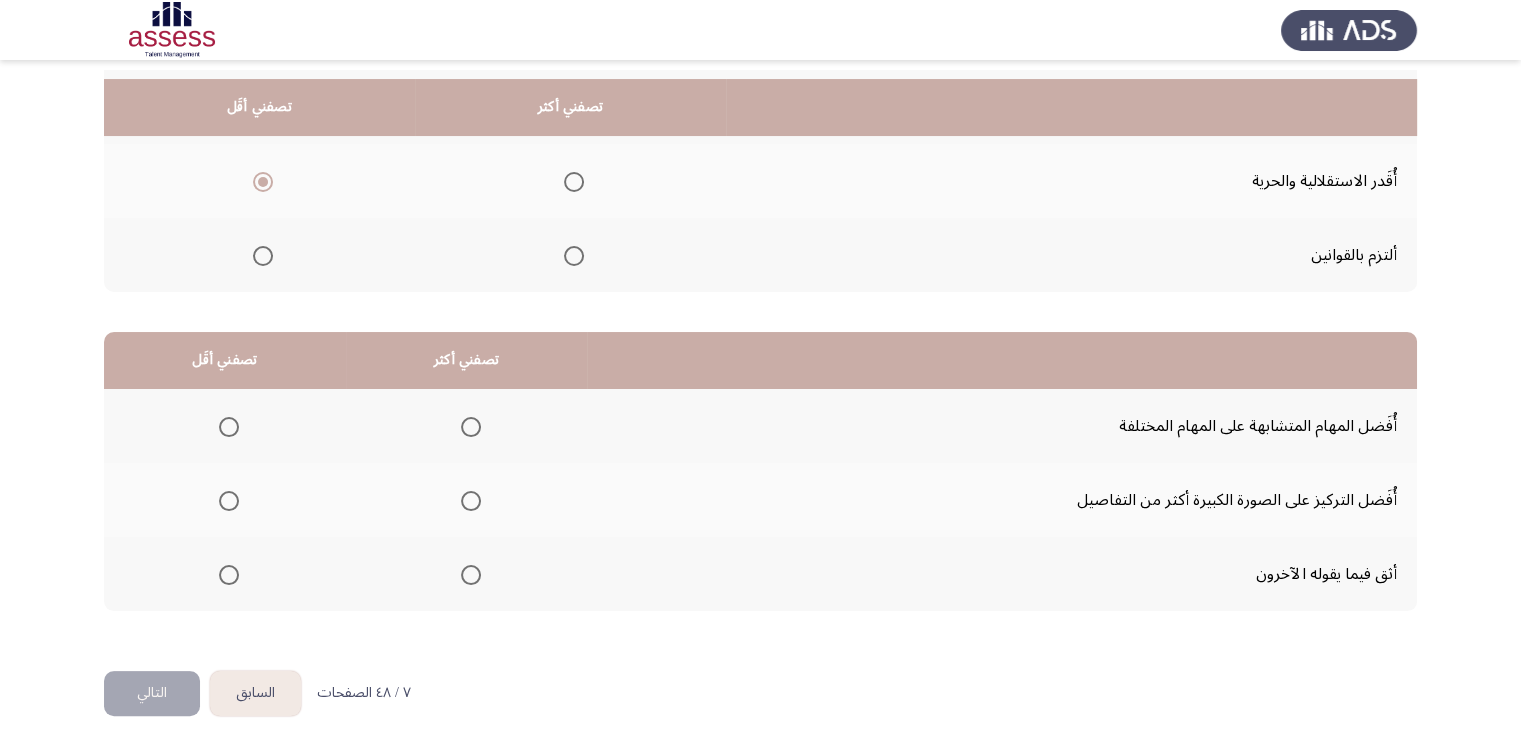scroll, scrollTop: 277, scrollLeft: 0, axis: vertical 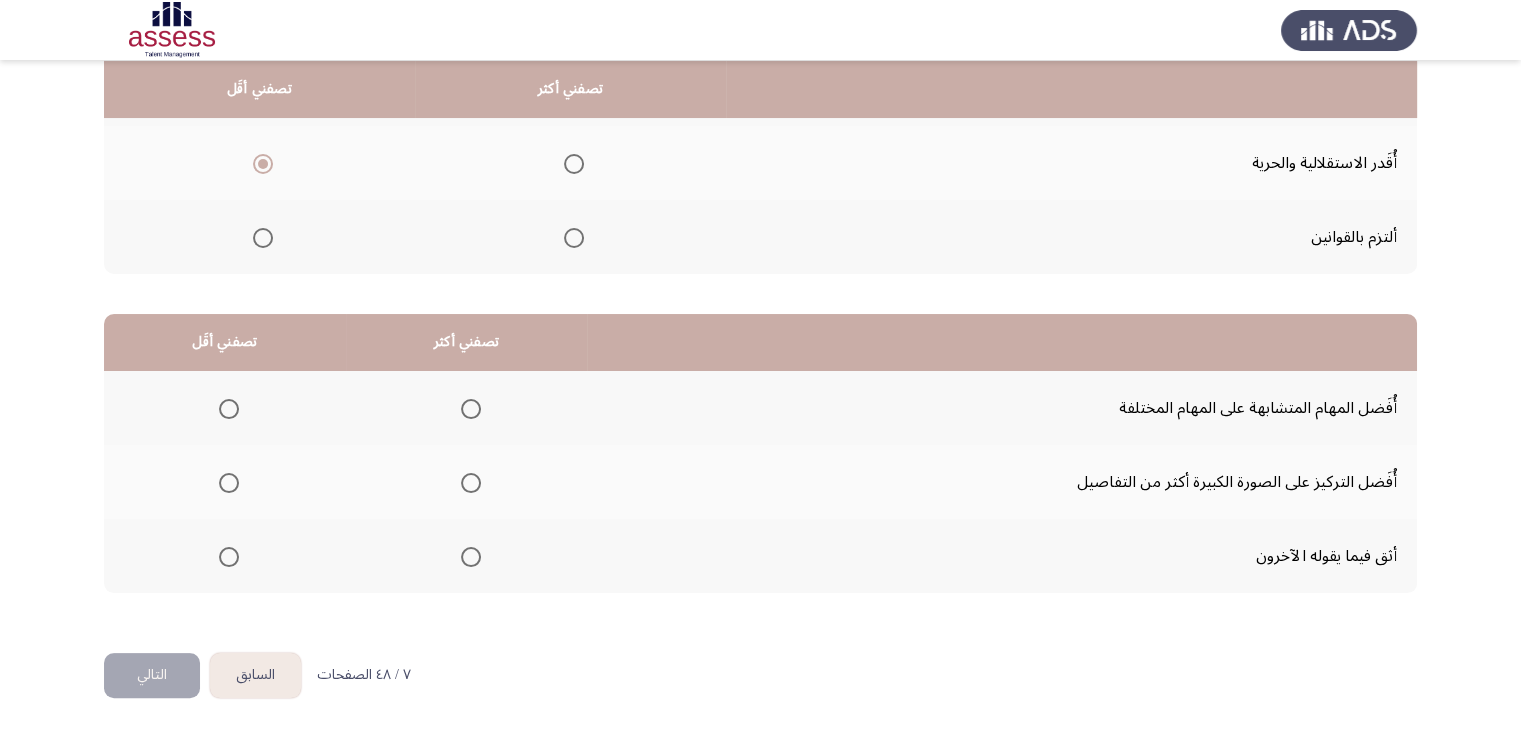 click at bounding box center (229, 409) 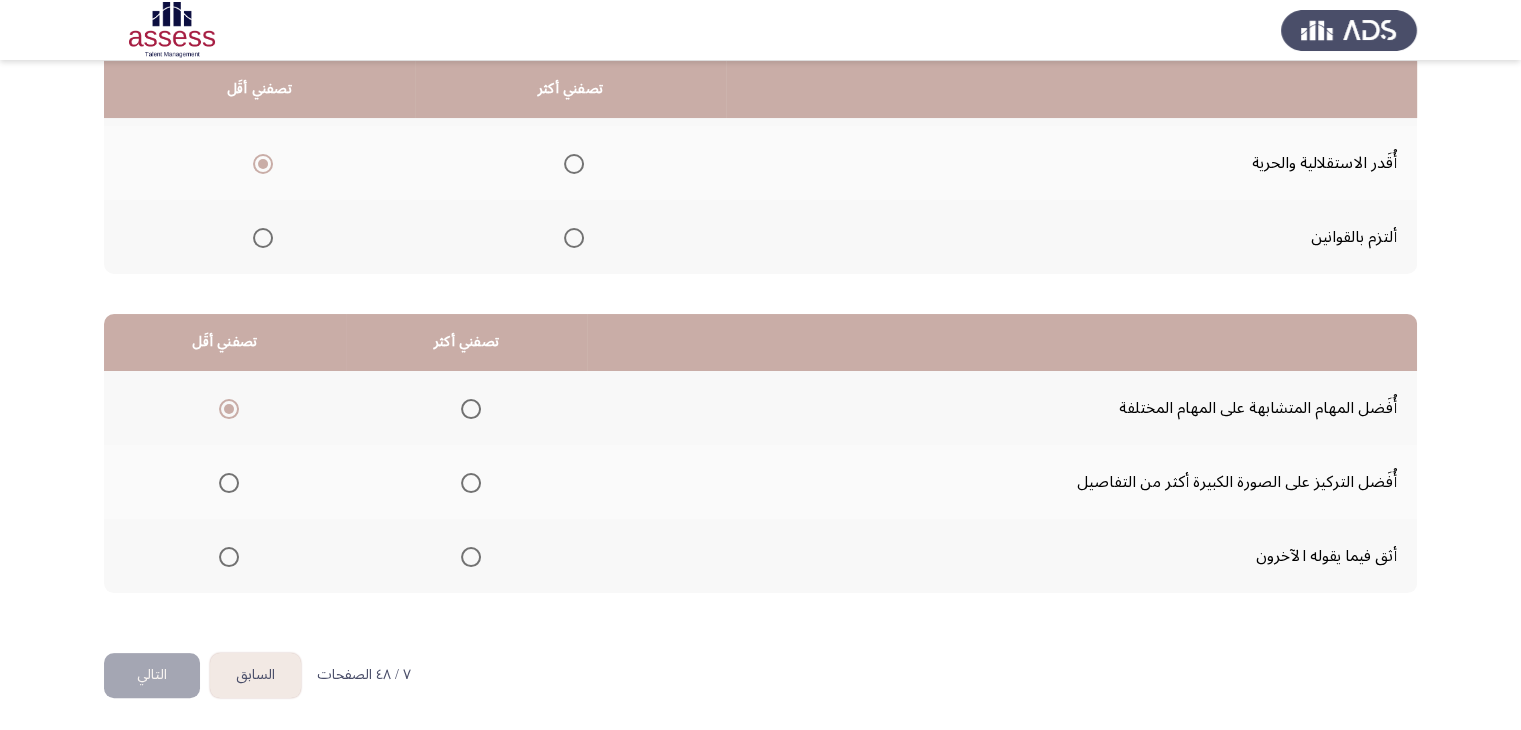 click at bounding box center (471, 483) 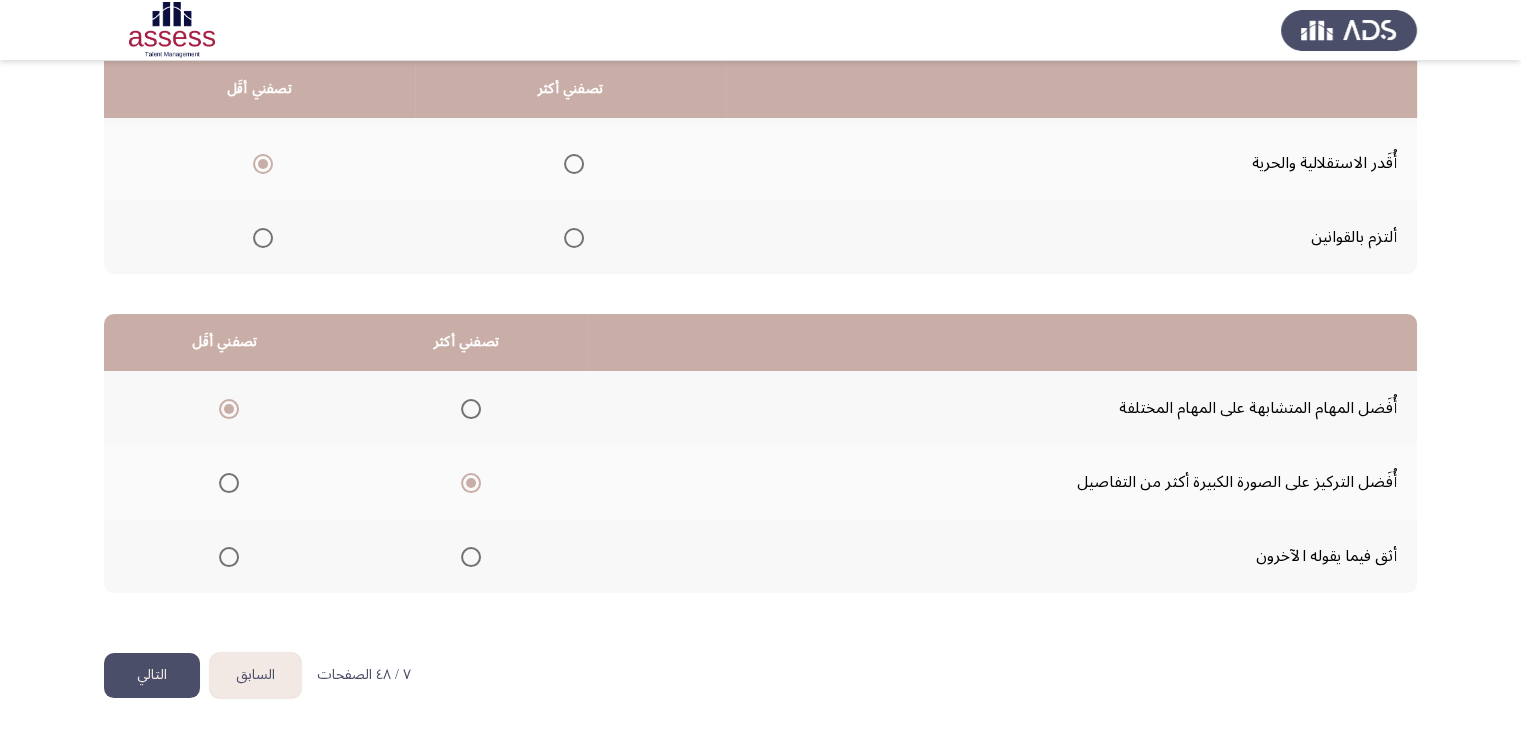 click on "التالي" 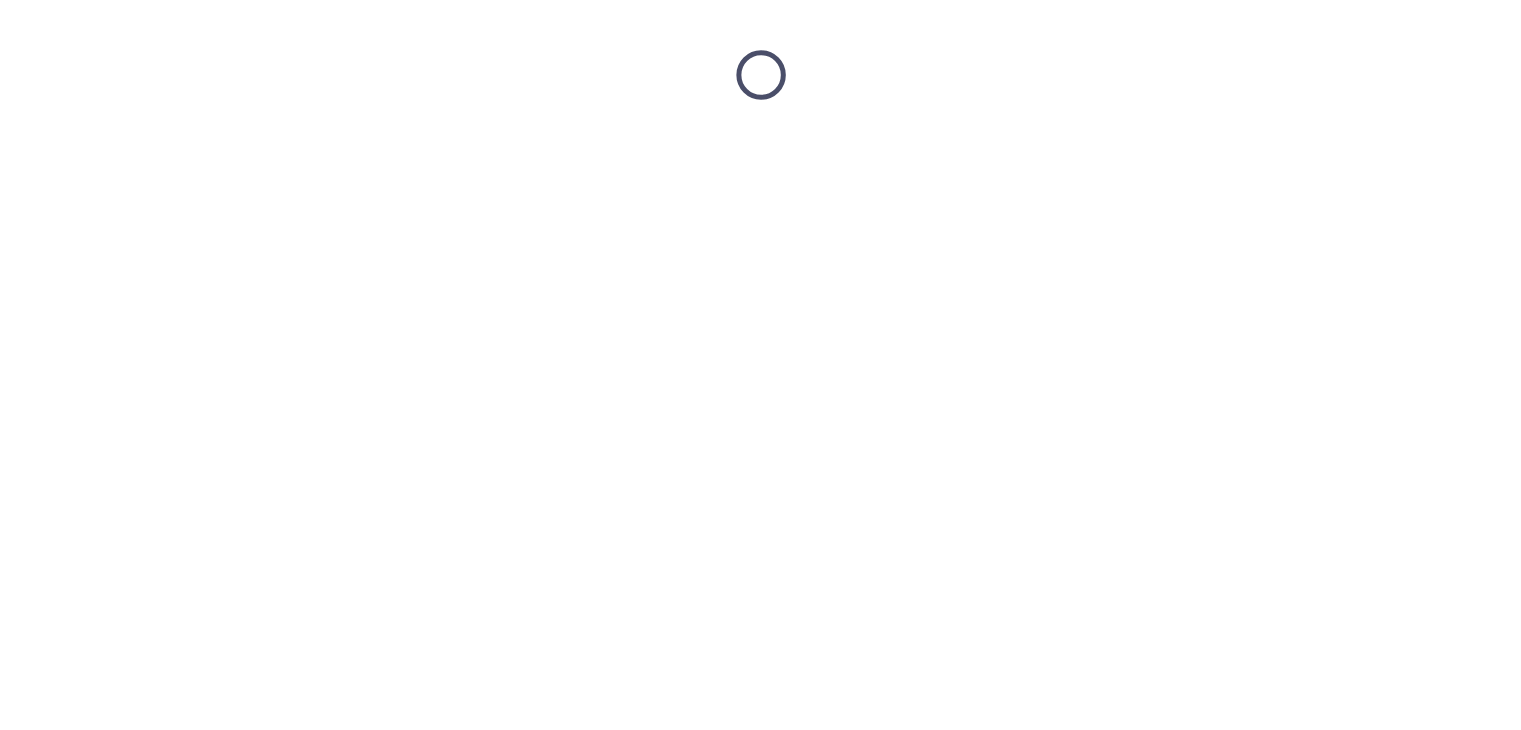 scroll, scrollTop: 0, scrollLeft: 0, axis: both 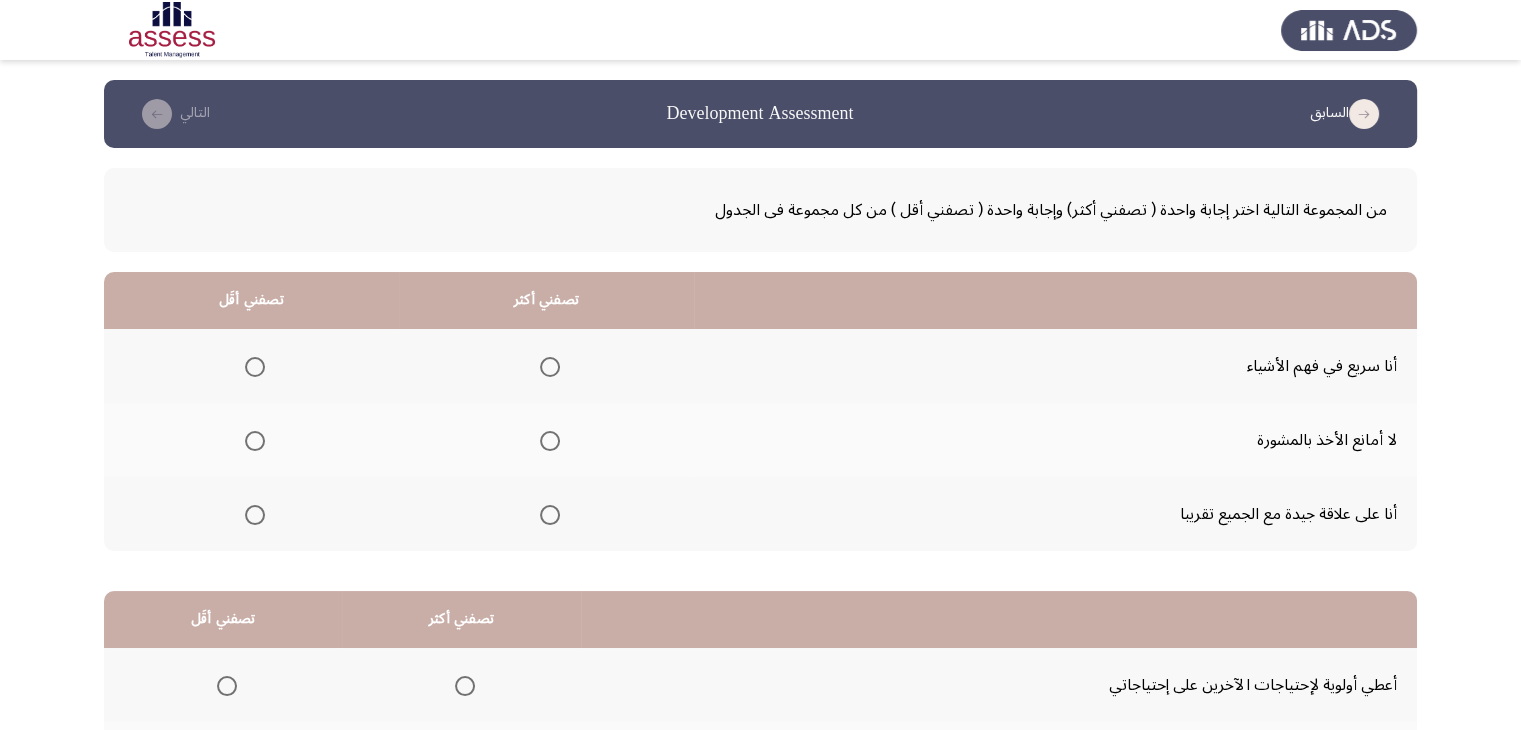 click at bounding box center (550, 367) 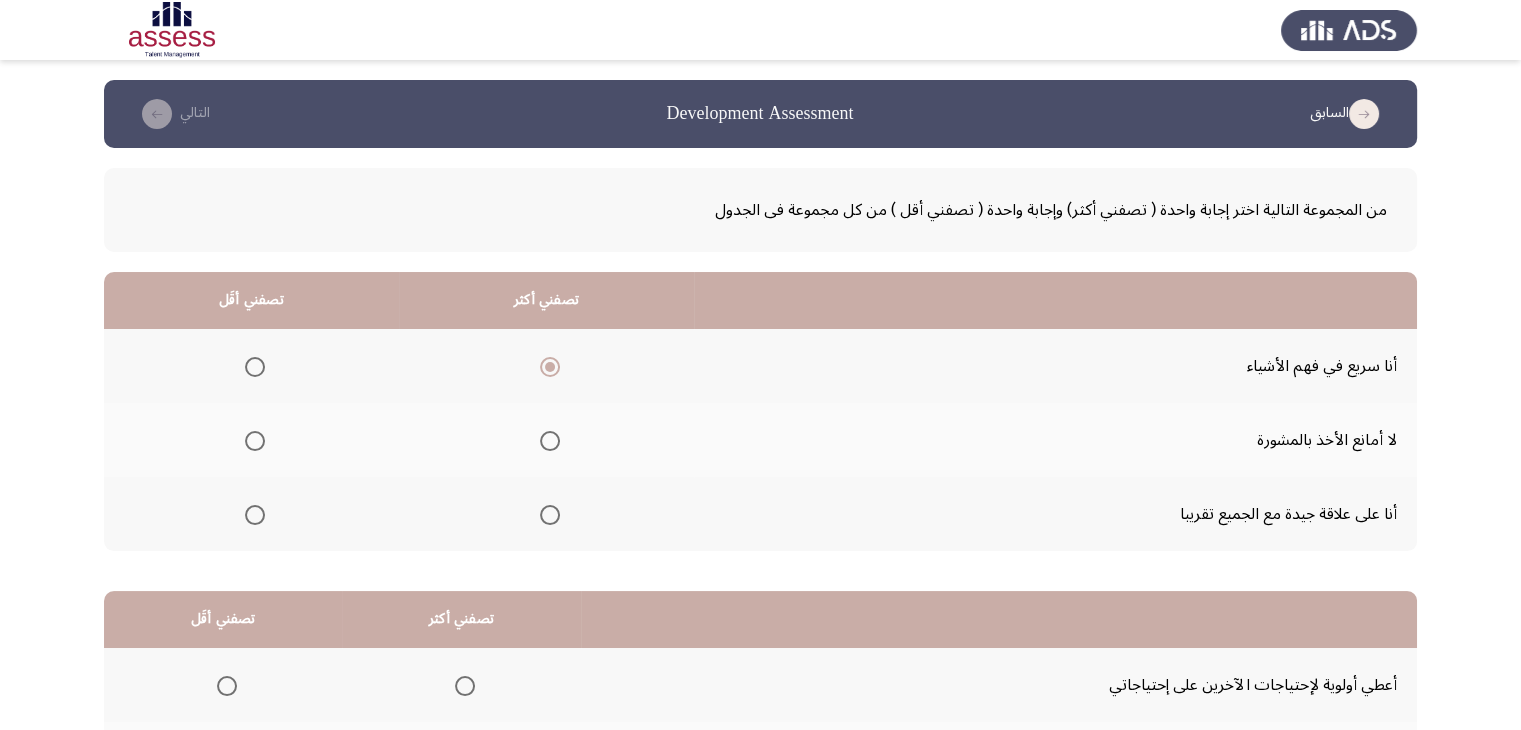 click at bounding box center (255, 515) 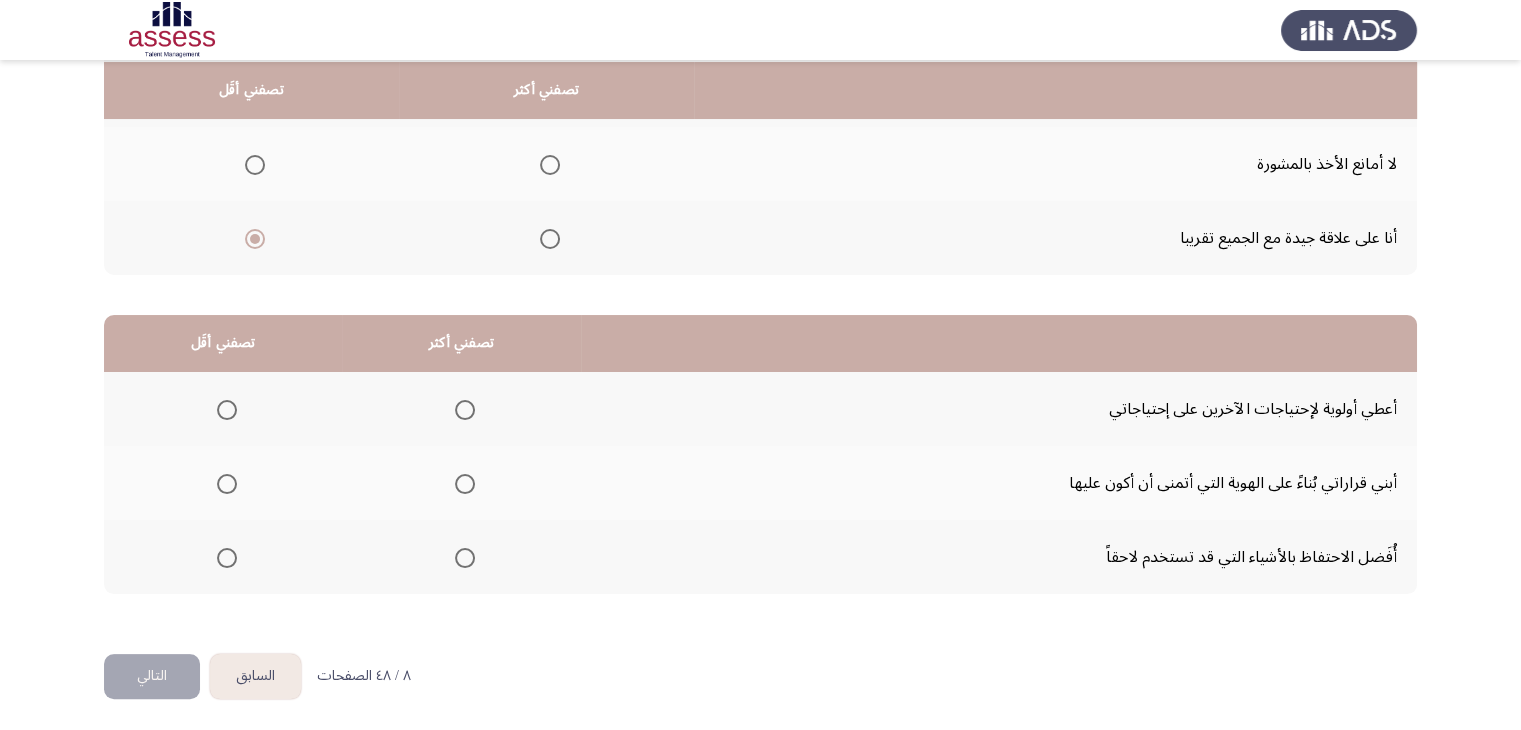 scroll, scrollTop: 277, scrollLeft: 0, axis: vertical 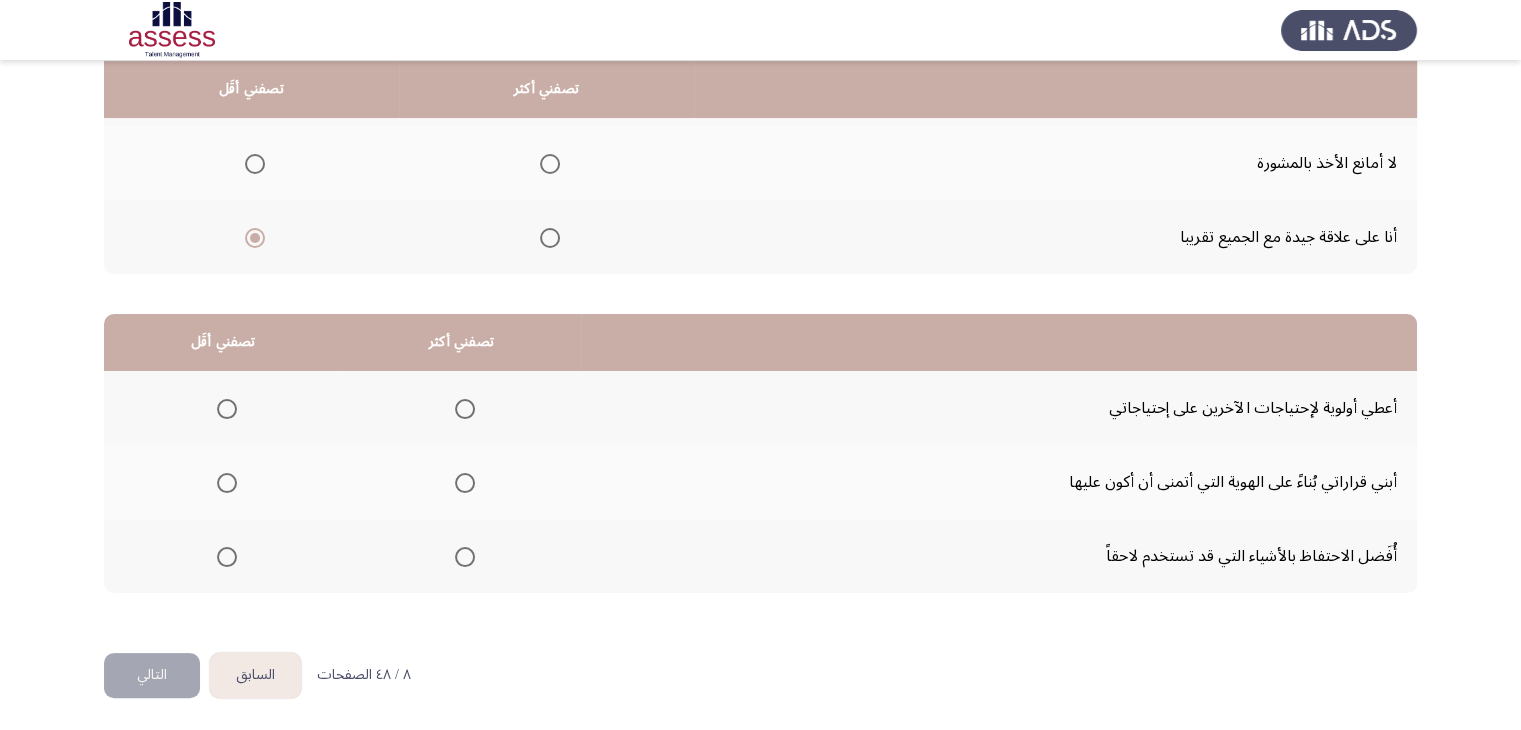 click 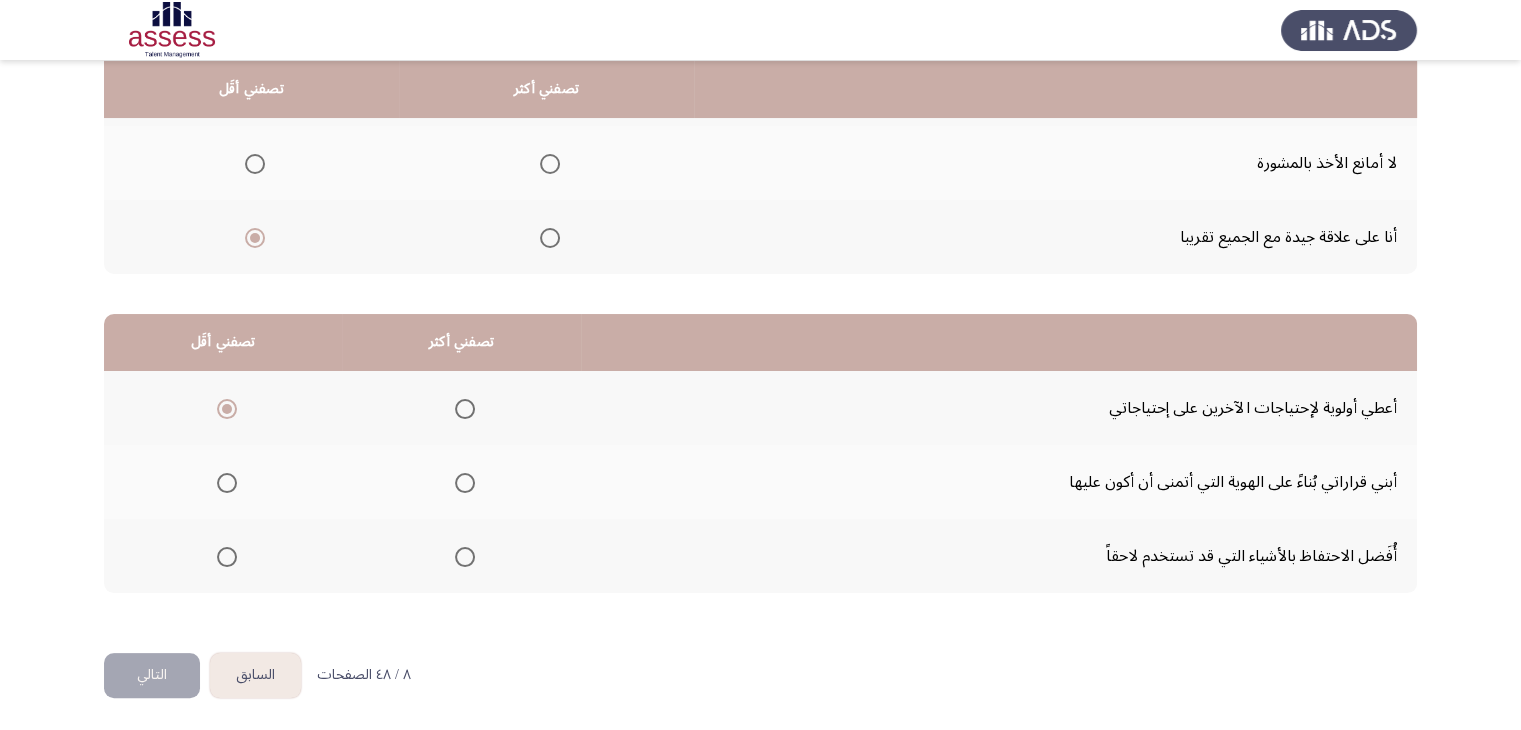 click at bounding box center (465, 483) 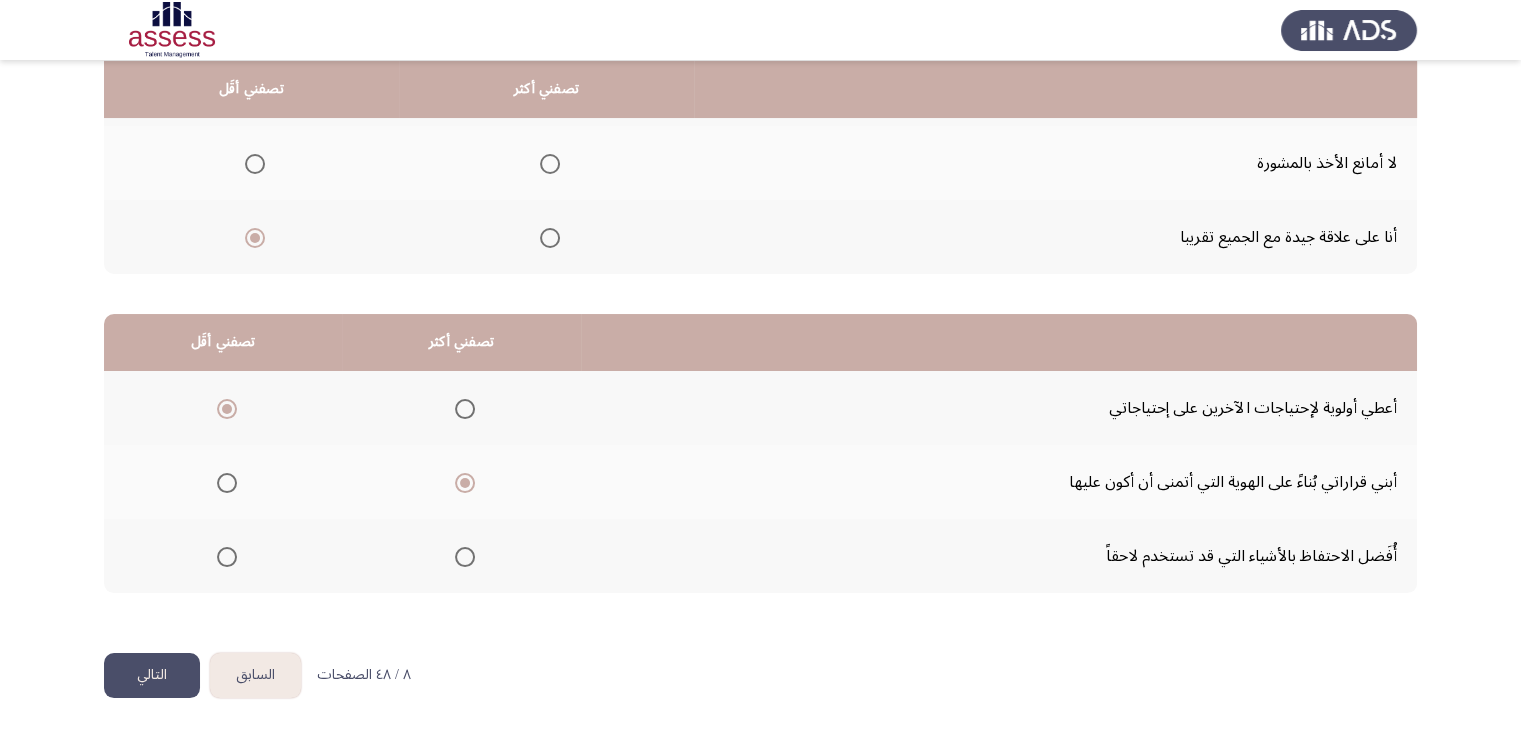 click at bounding box center [465, 557] 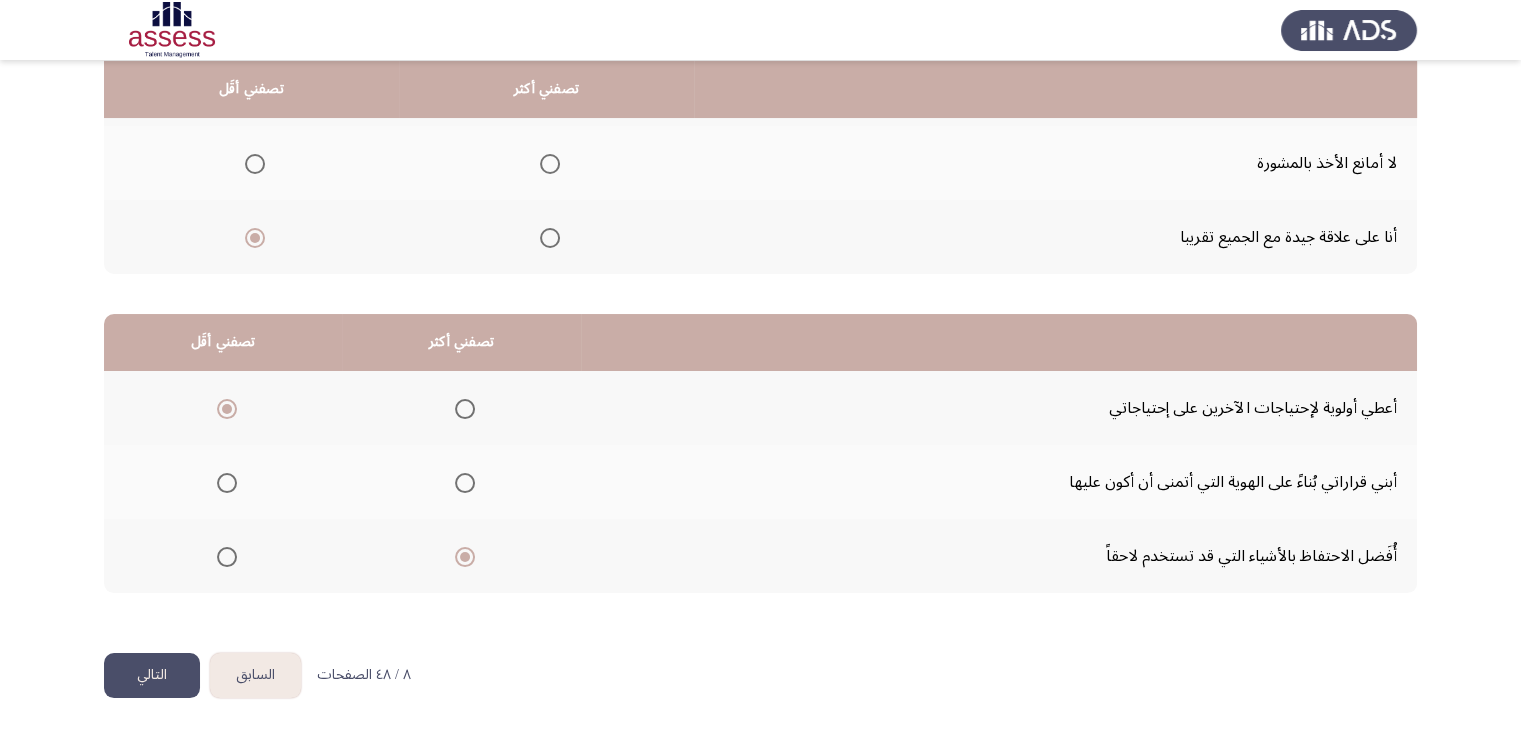 click on "التالي" 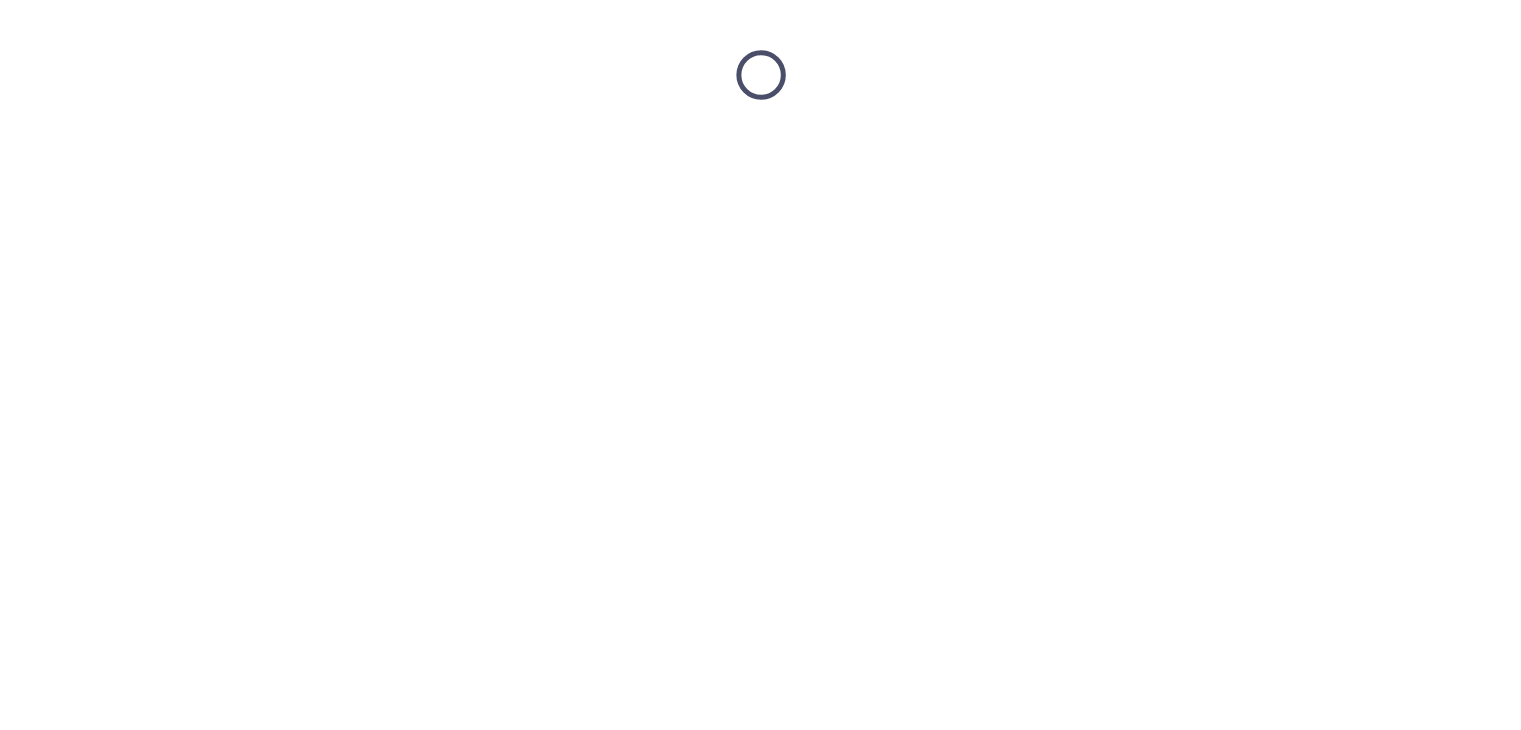 scroll, scrollTop: 0, scrollLeft: 0, axis: both 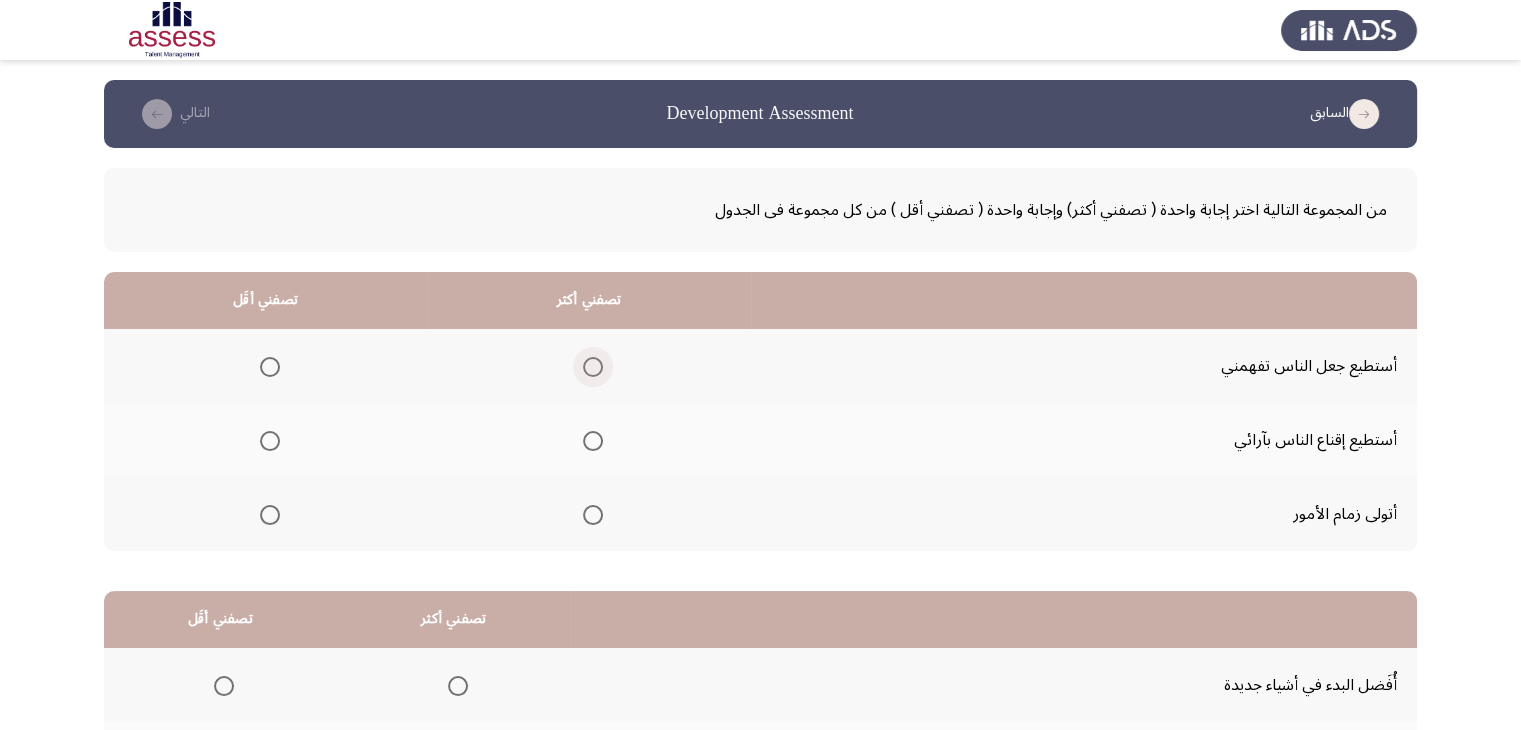 click at bounding box center [593, 367] 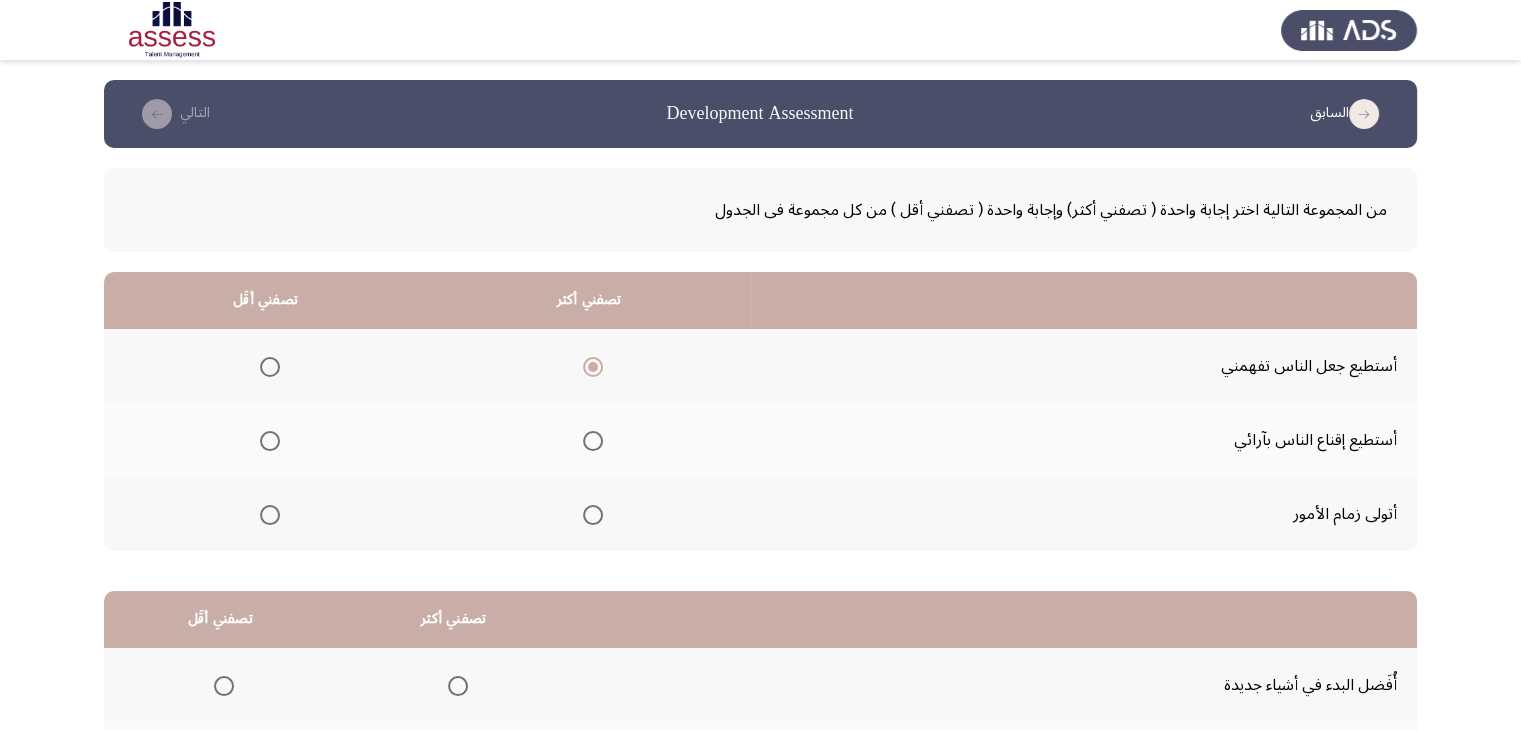 scroll, scrollTop: 100, scrollLeft: 0, axis: vertical 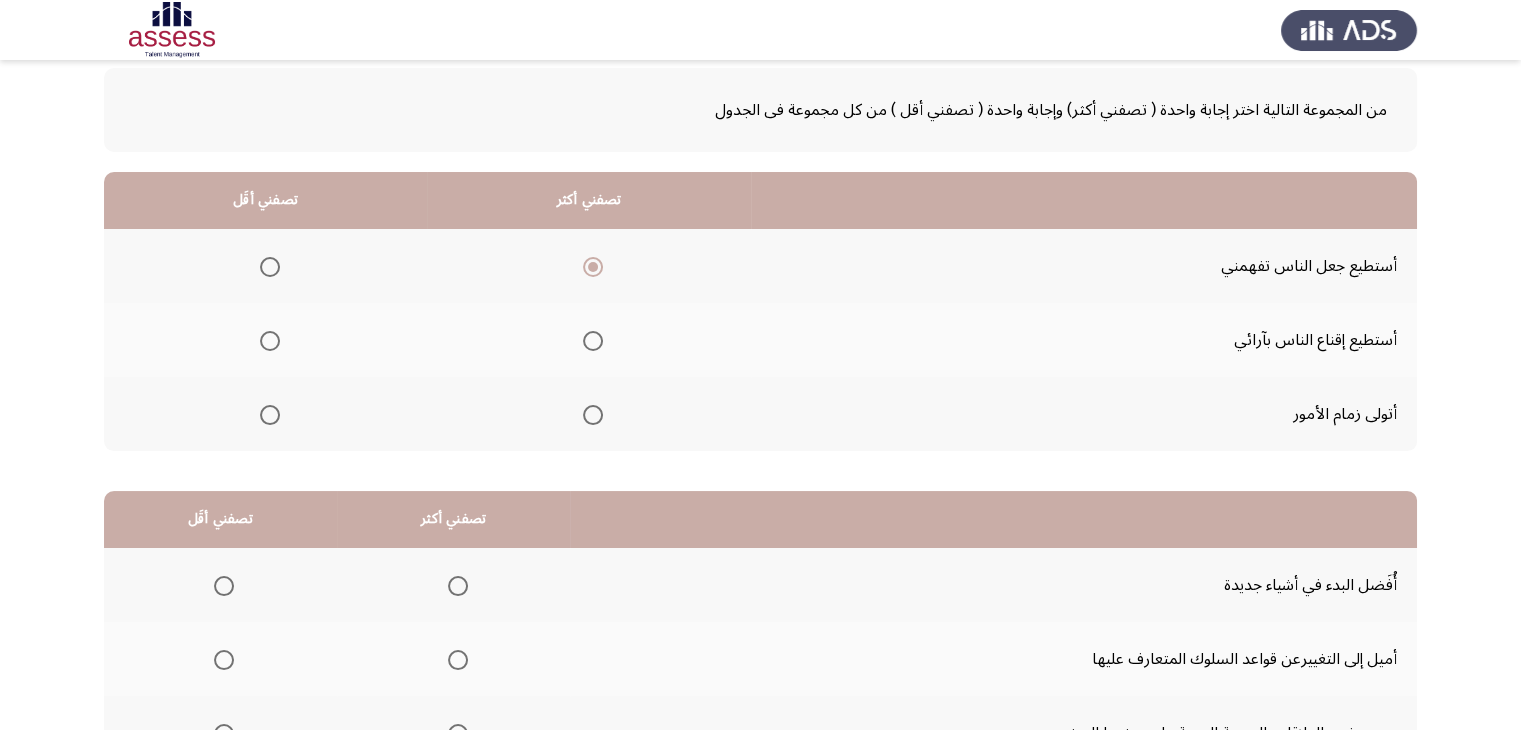 click at bounding box center [593, 415] 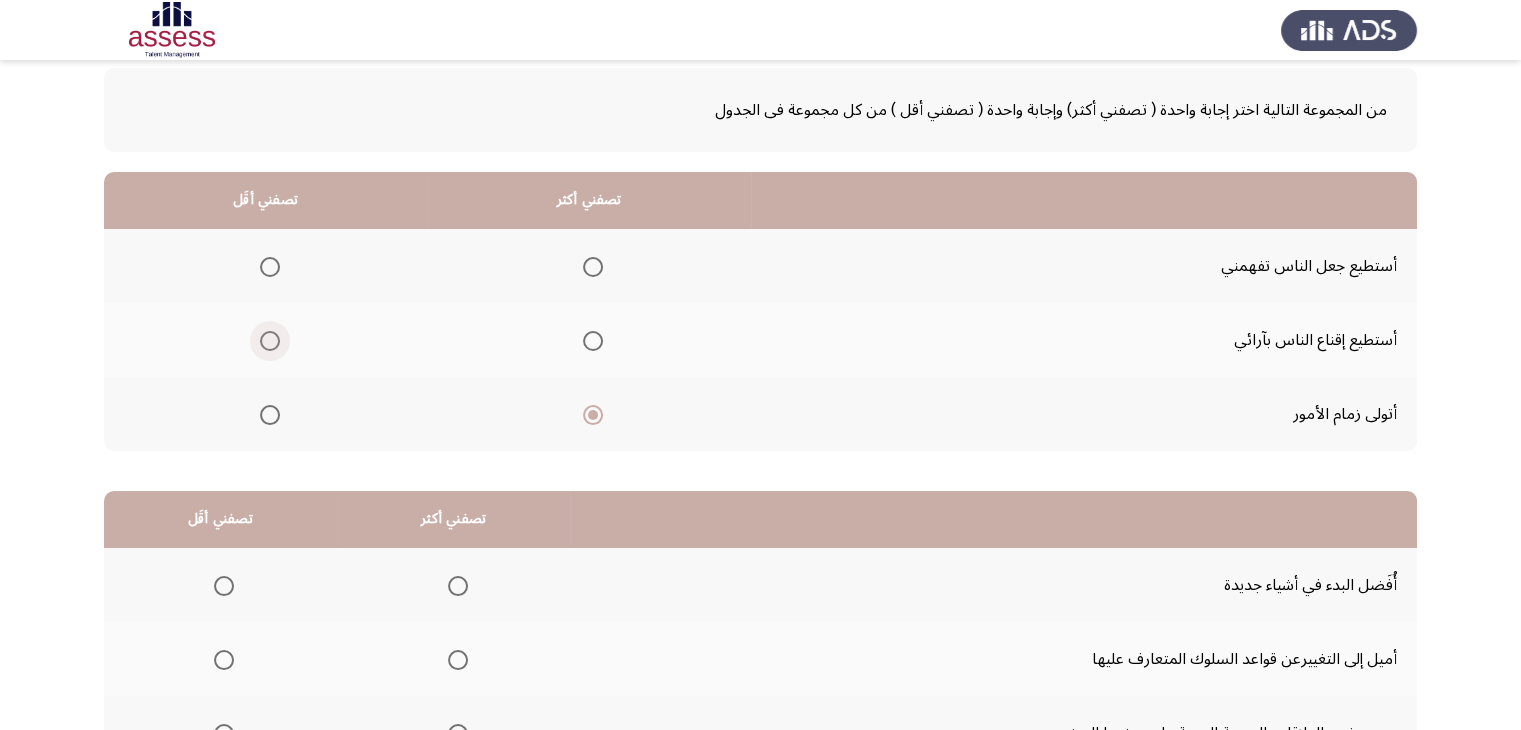 click at bounding box center (270, 341) 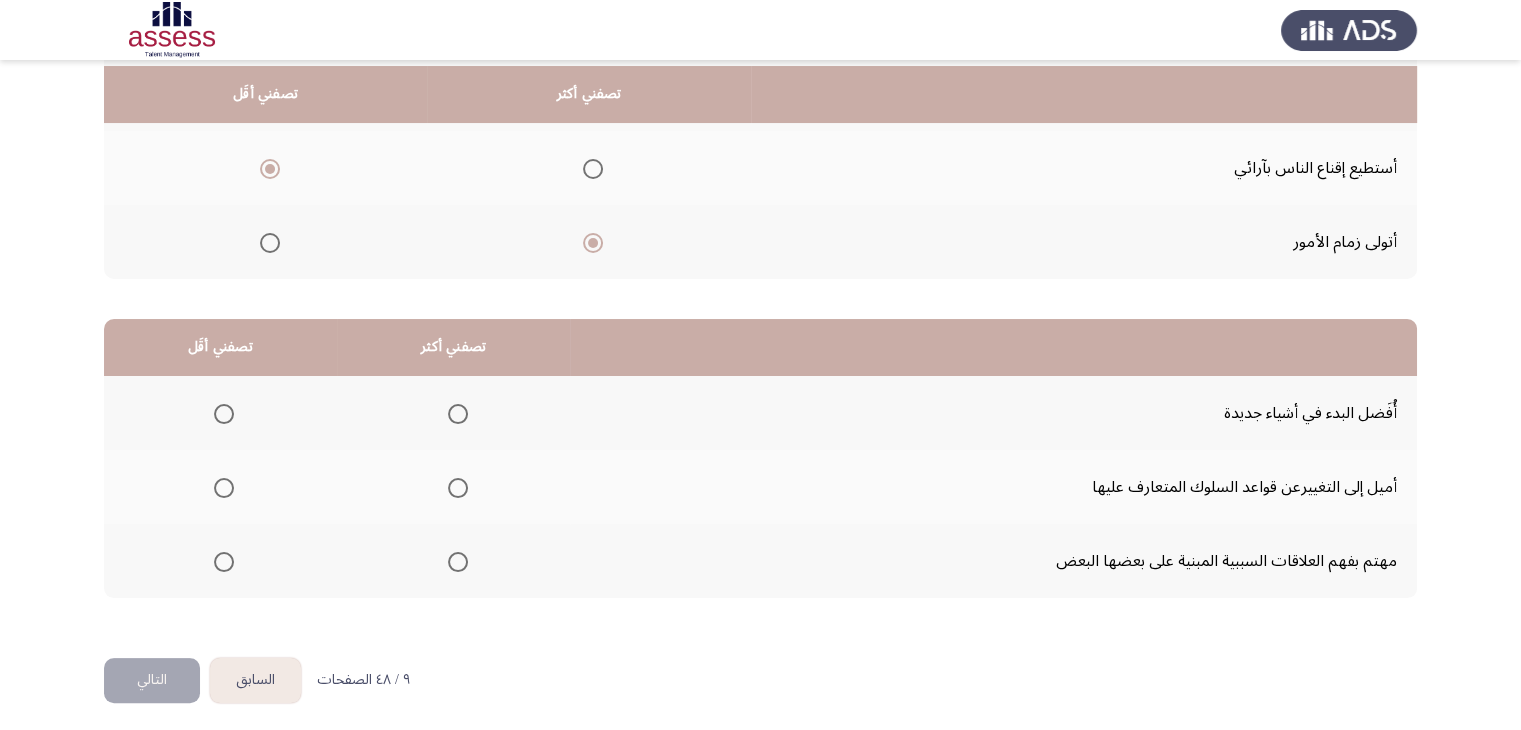 scroll, scrollTop: 277, scrollLeft: 0, axis: vertical 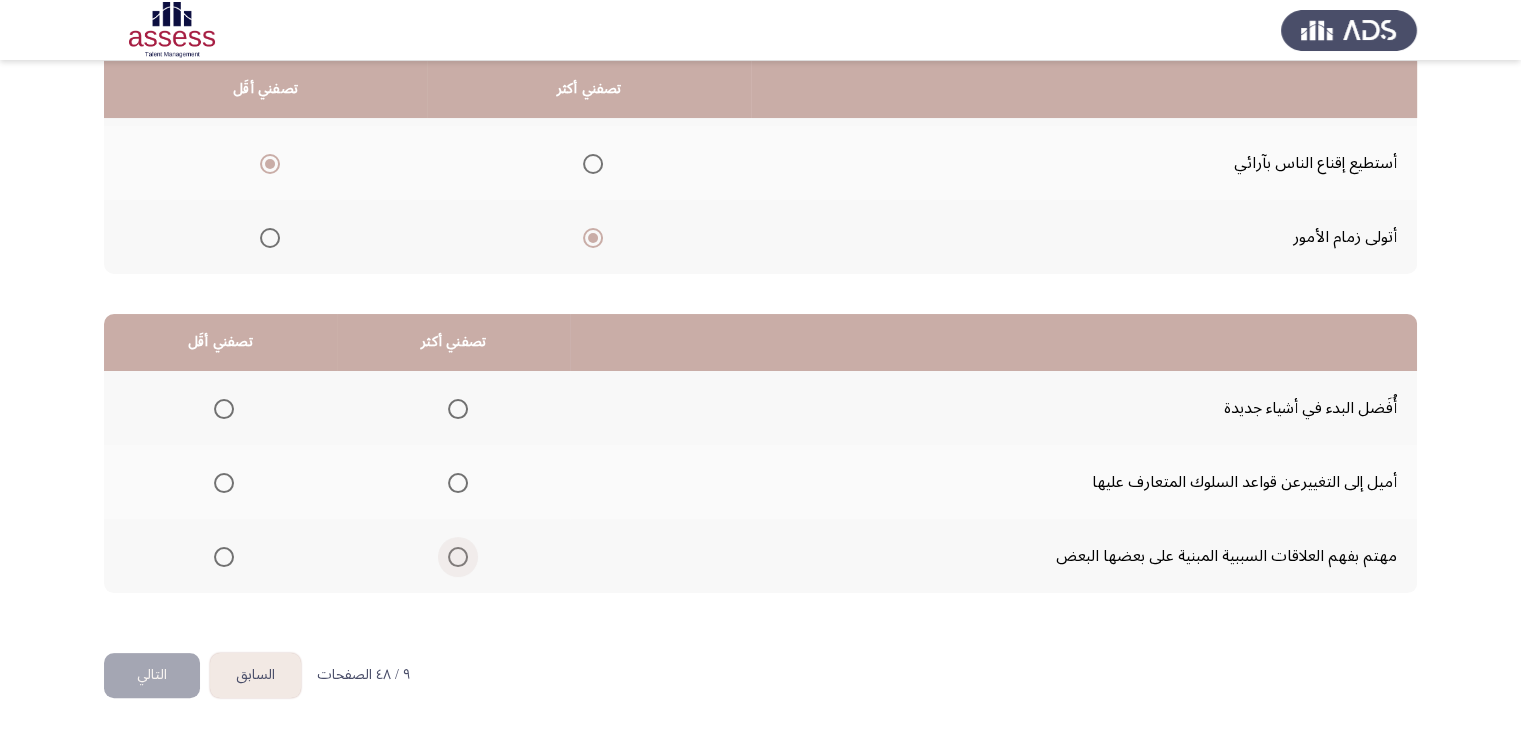 click at bounding box center [458, 557] 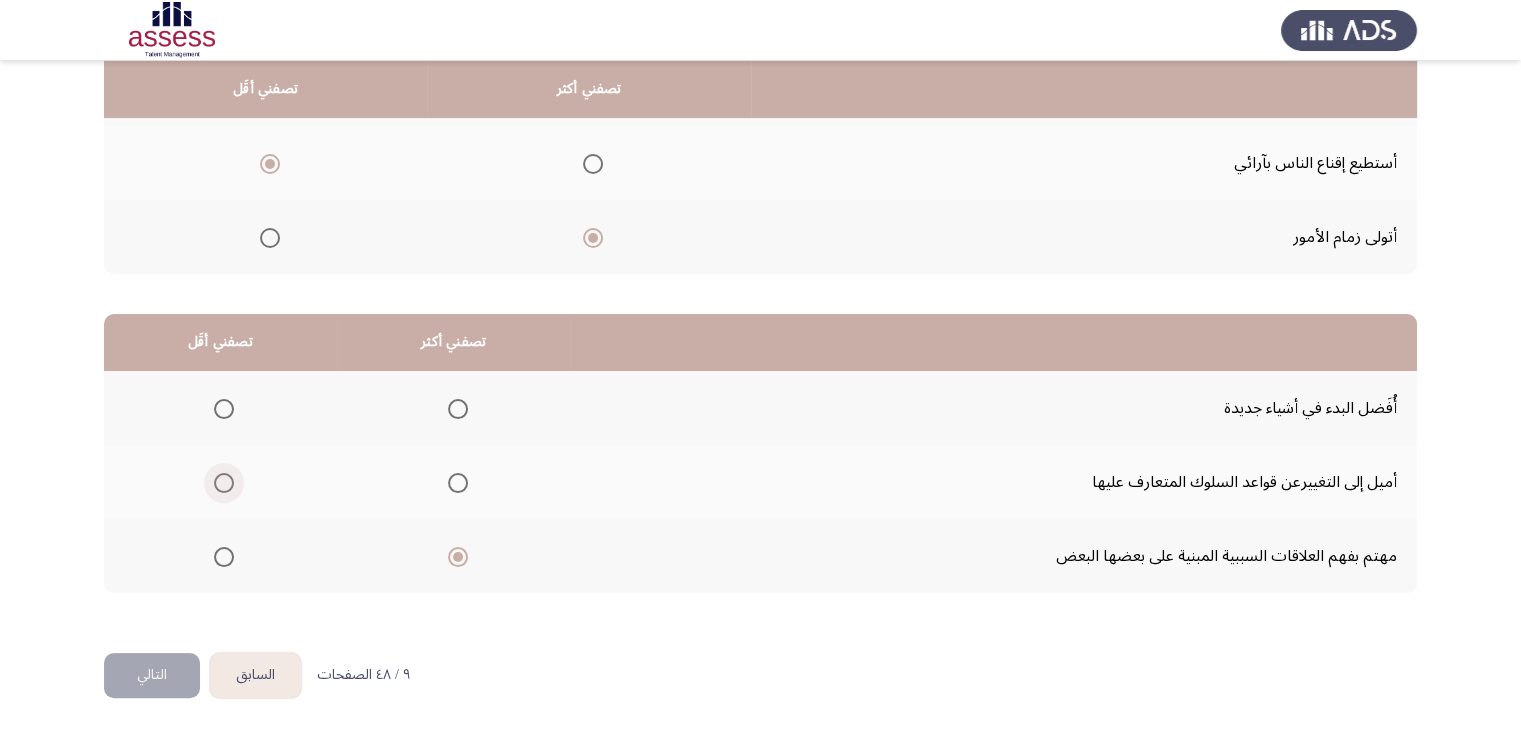 click at bounding box center (224, 483) 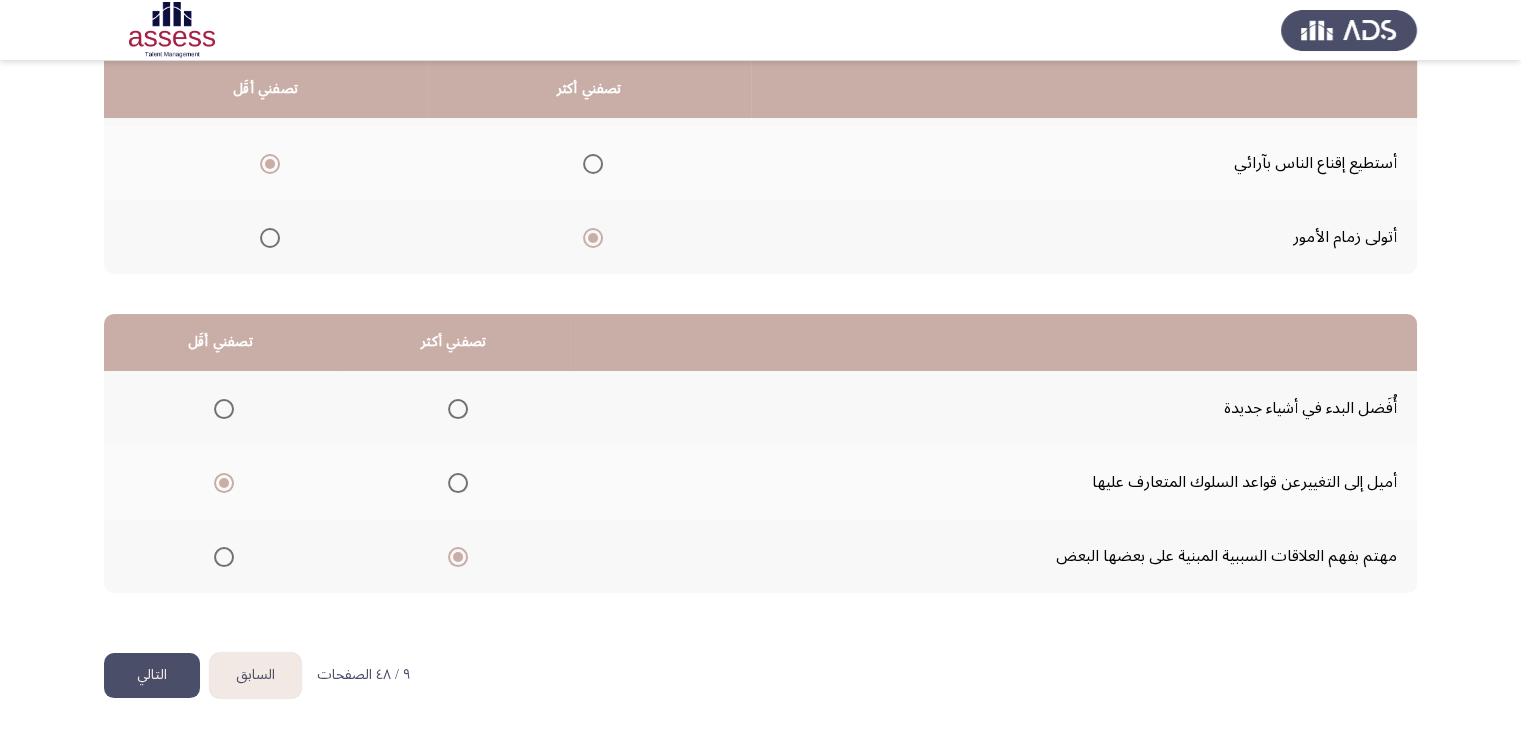 click on "التالي" 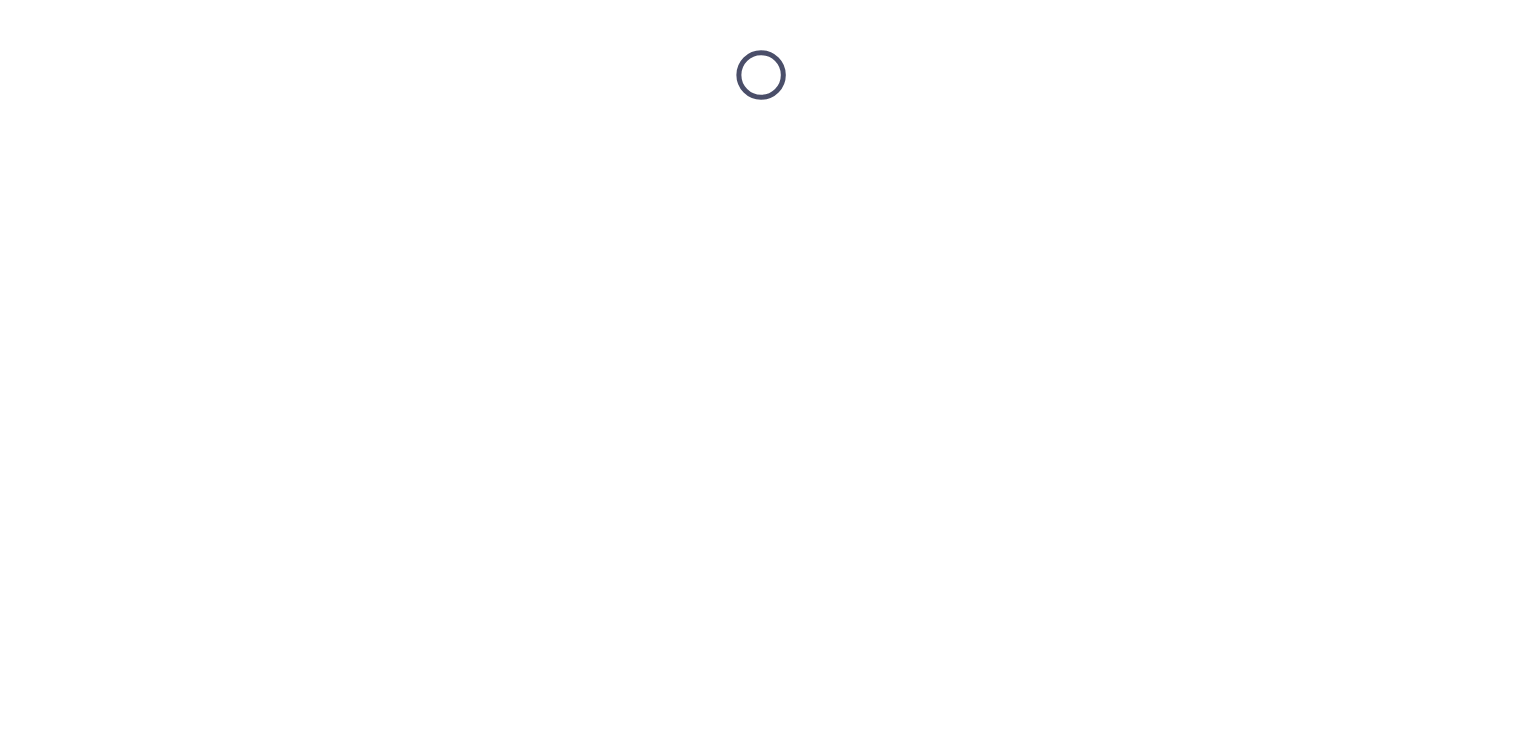 scroll, scrollTop: 0, scrollLeft: 0, axis: both 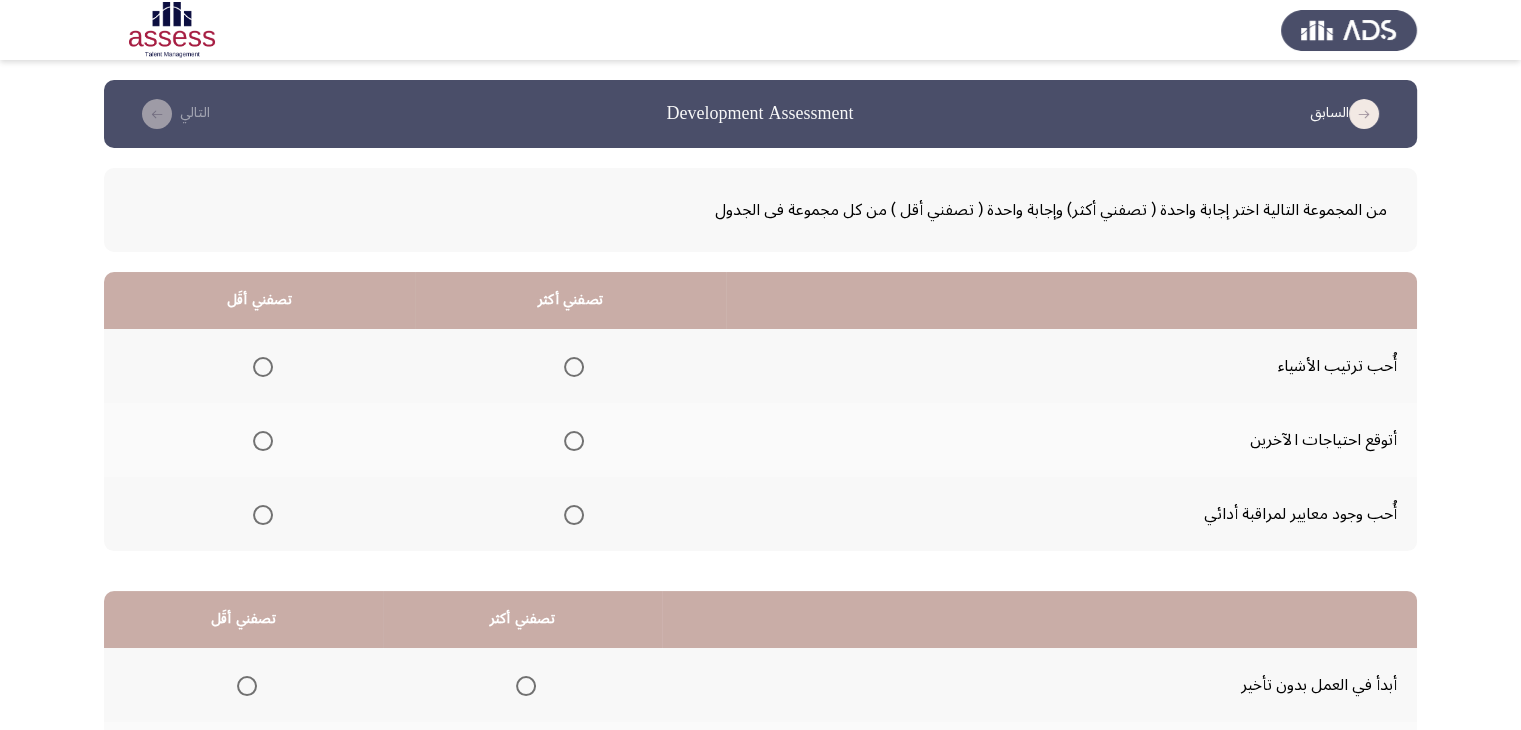 click at bounding box center [574, 367] 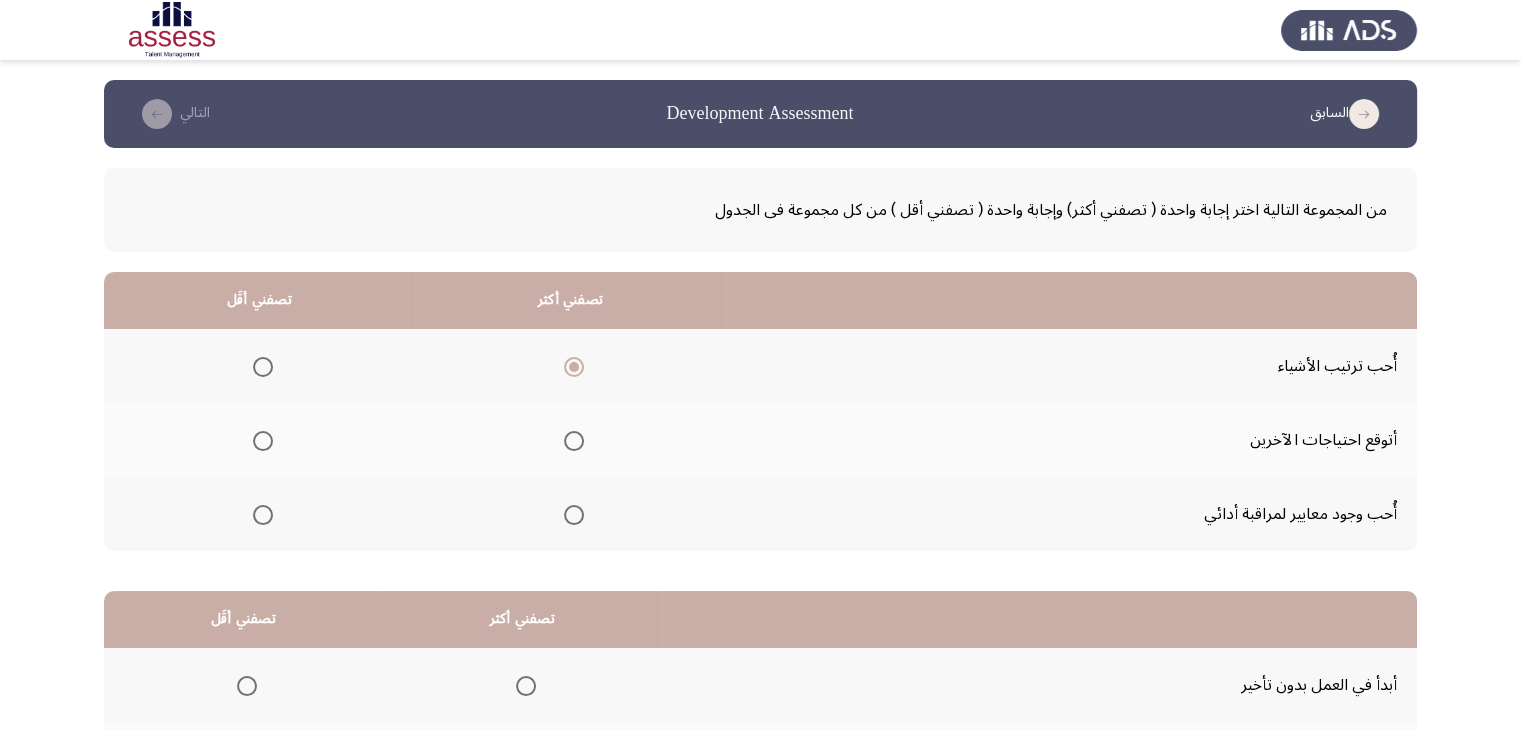 click at bounding box center (263, 441) 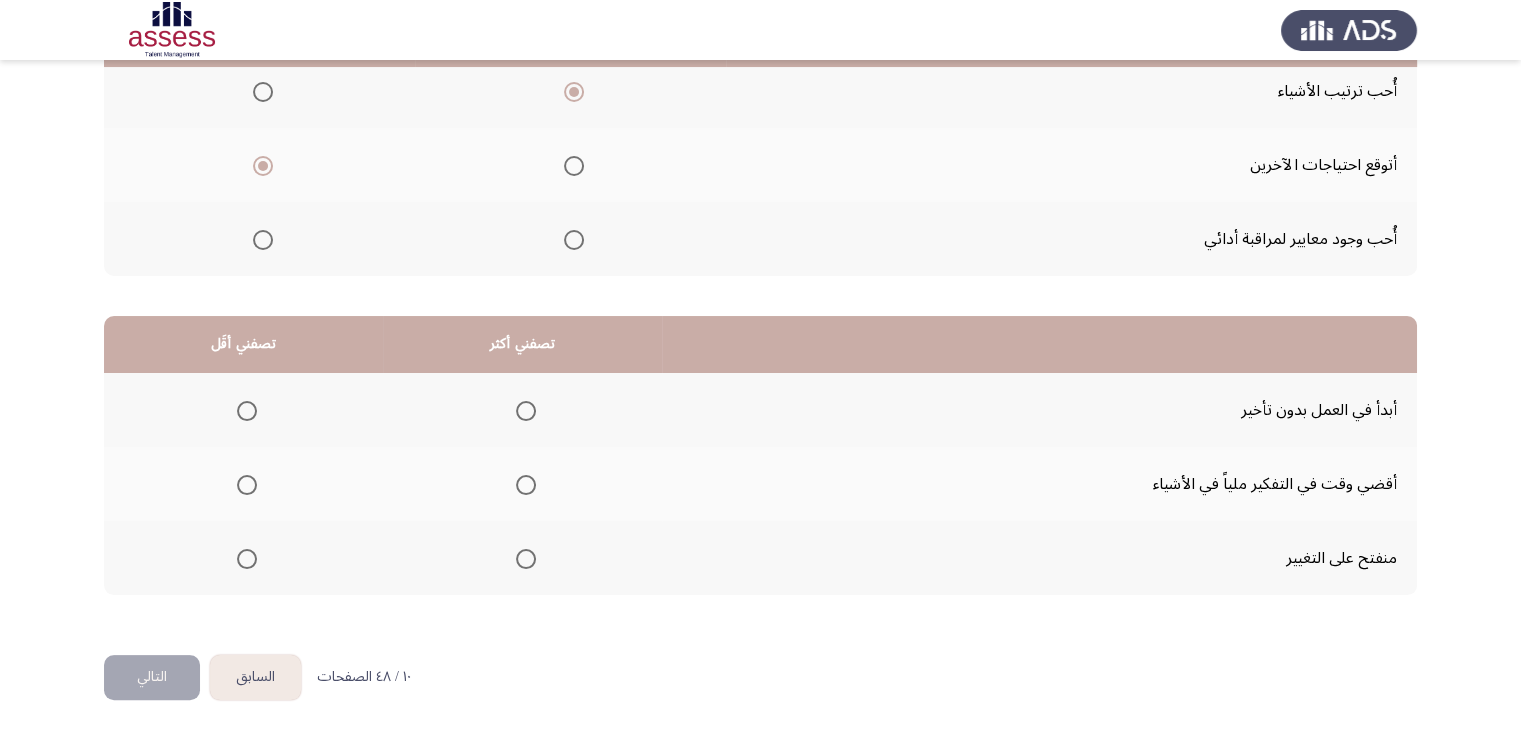 scroll, scrollTop: 277, scrollLeft: 0, axis: vertical 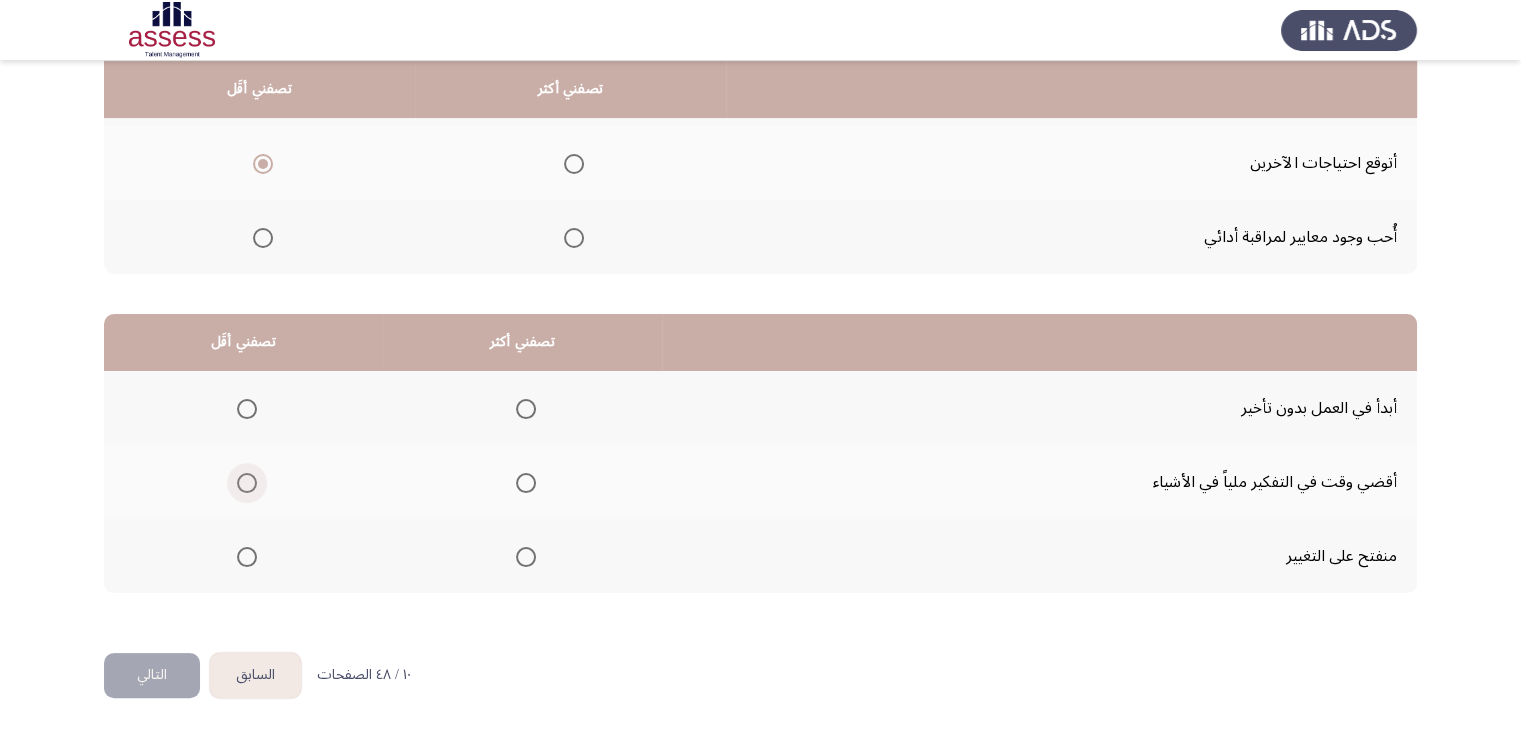 click at bounding box center [247, 483] 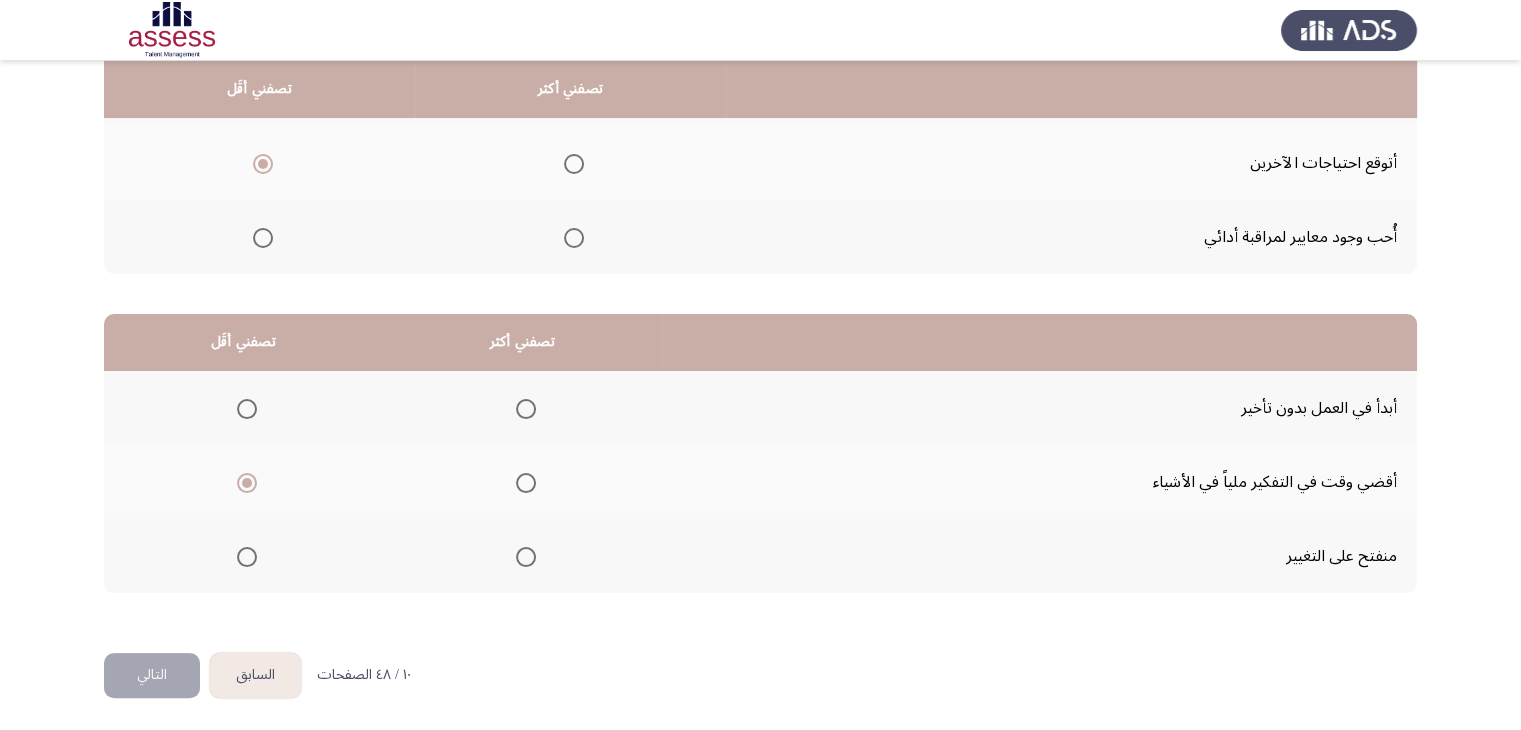 click 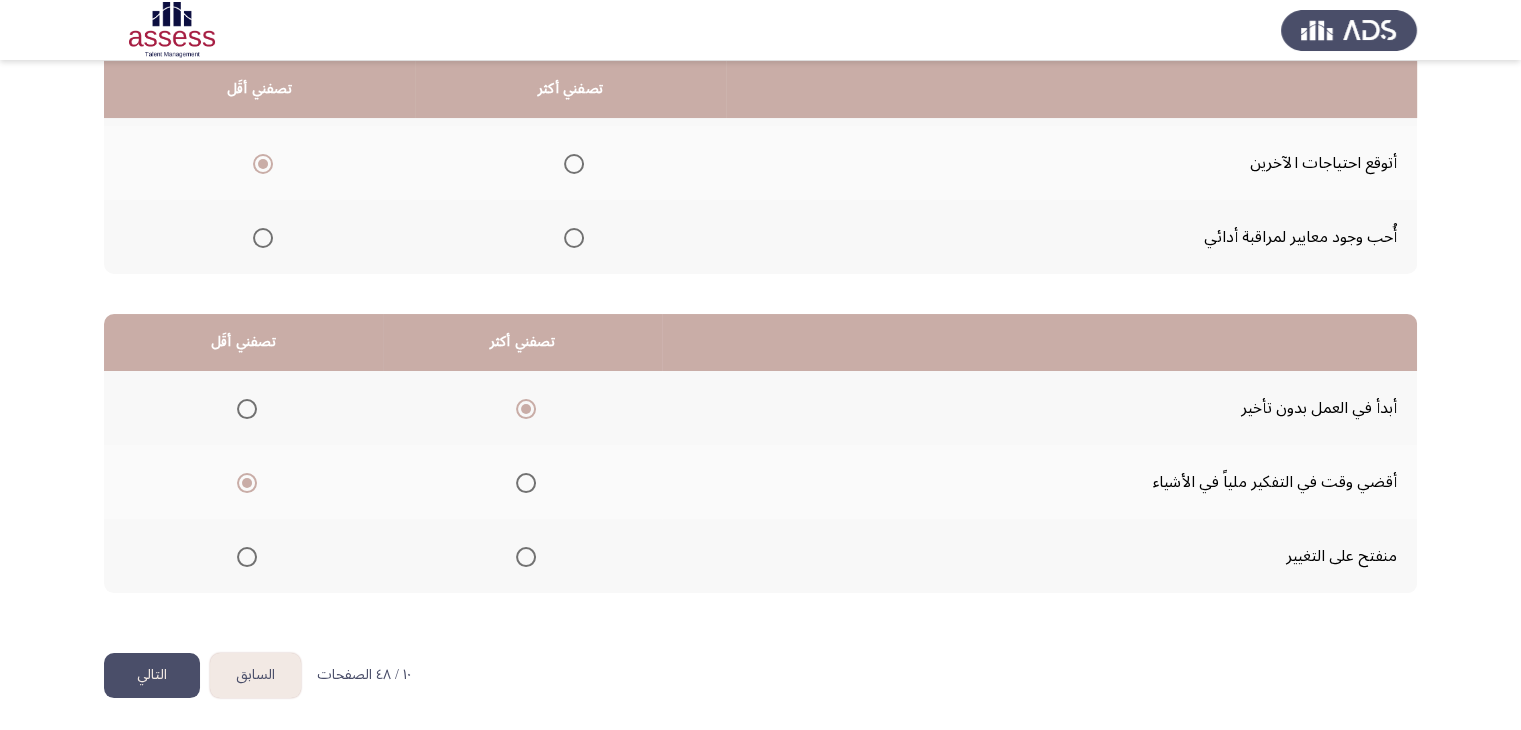click on "التالي" 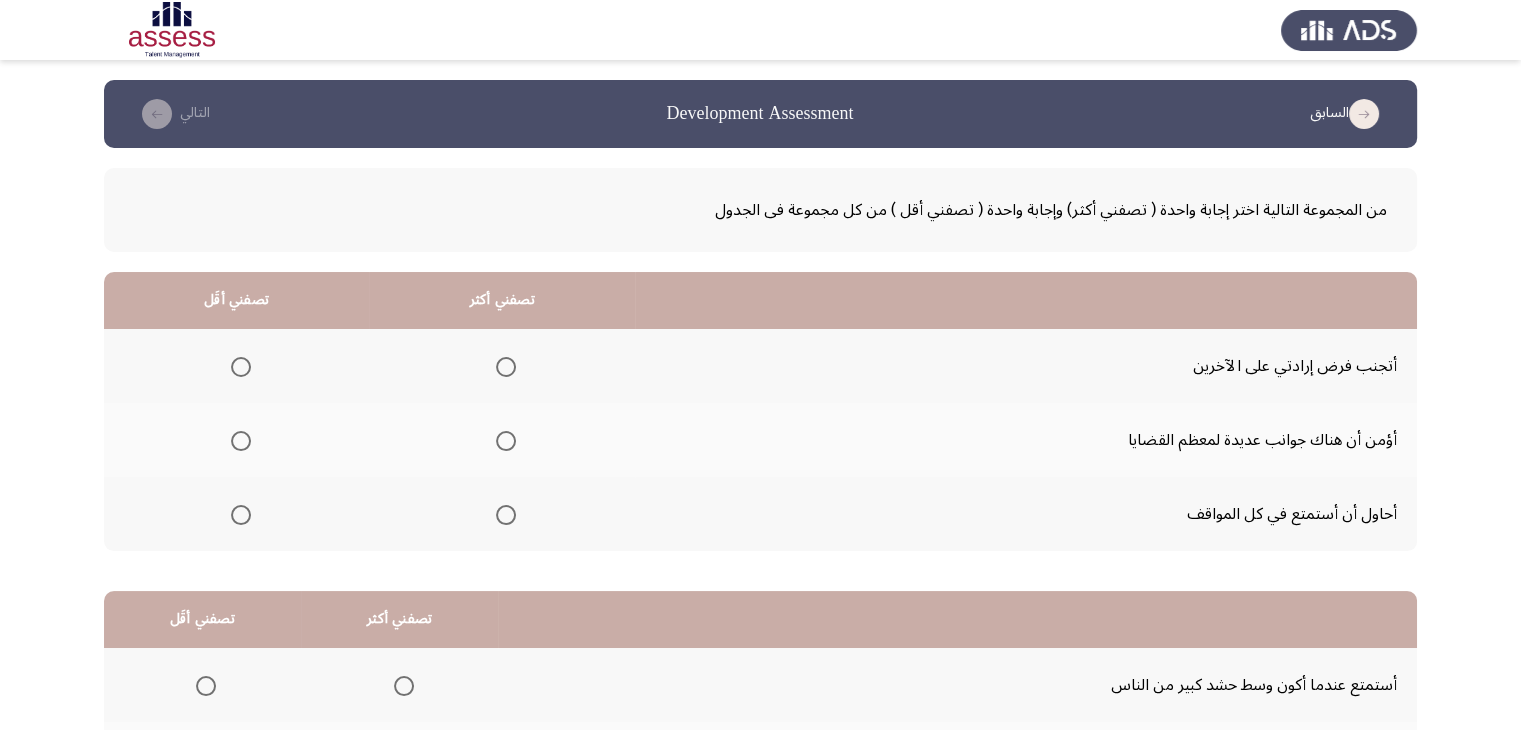 click at bounding box center [506, 515] 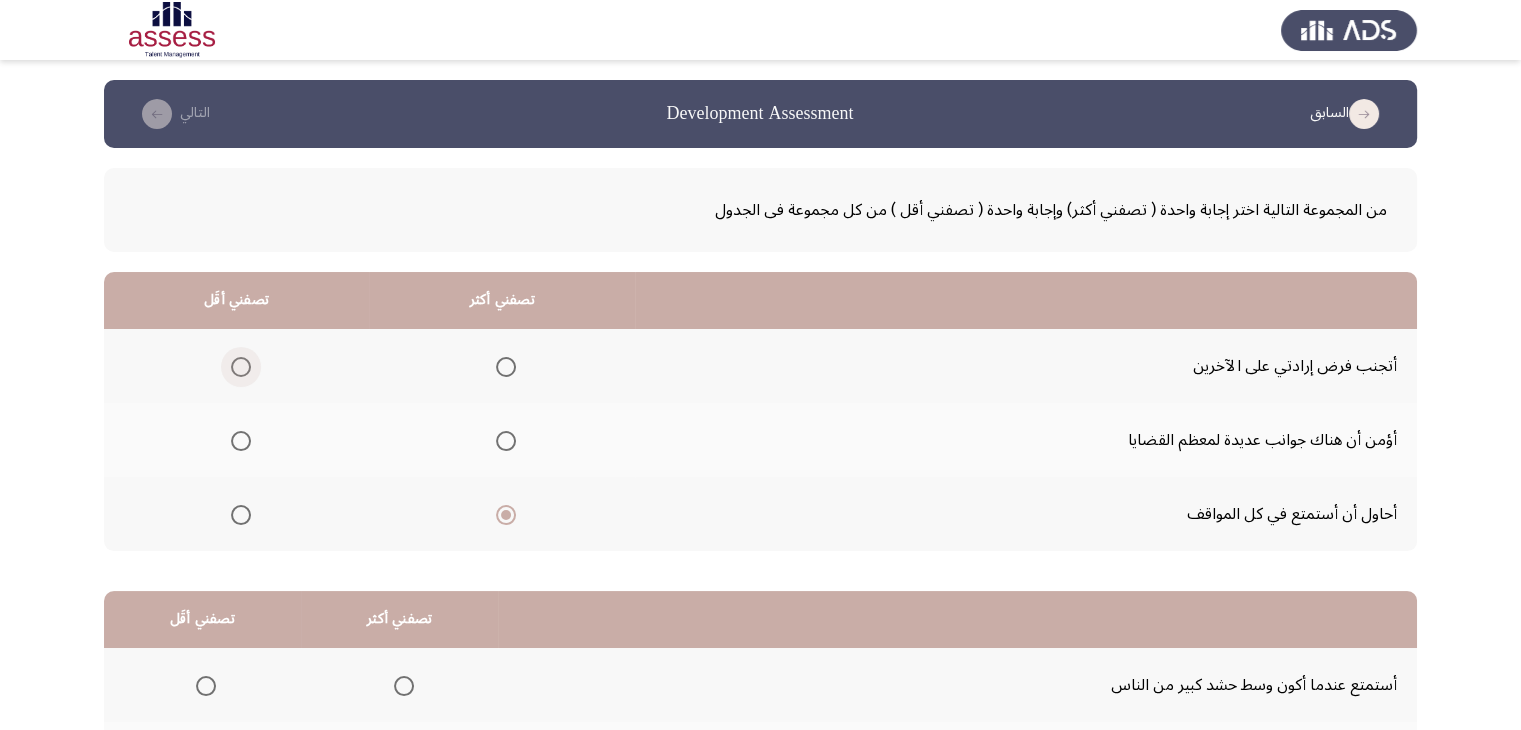 click at bounding box center (241, 367) 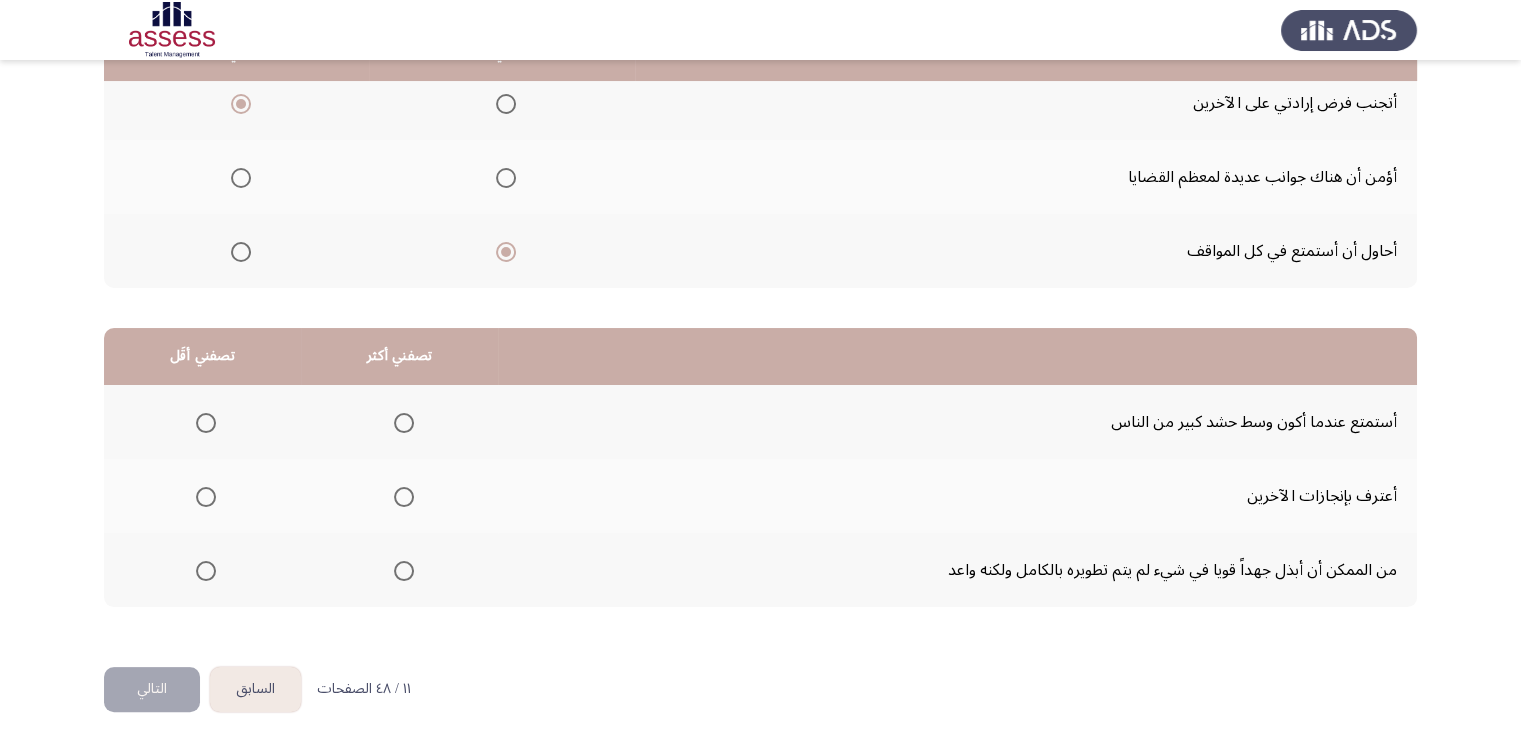 scroll, scrollTop: 277, scrollLeft: 0, axis: vertical 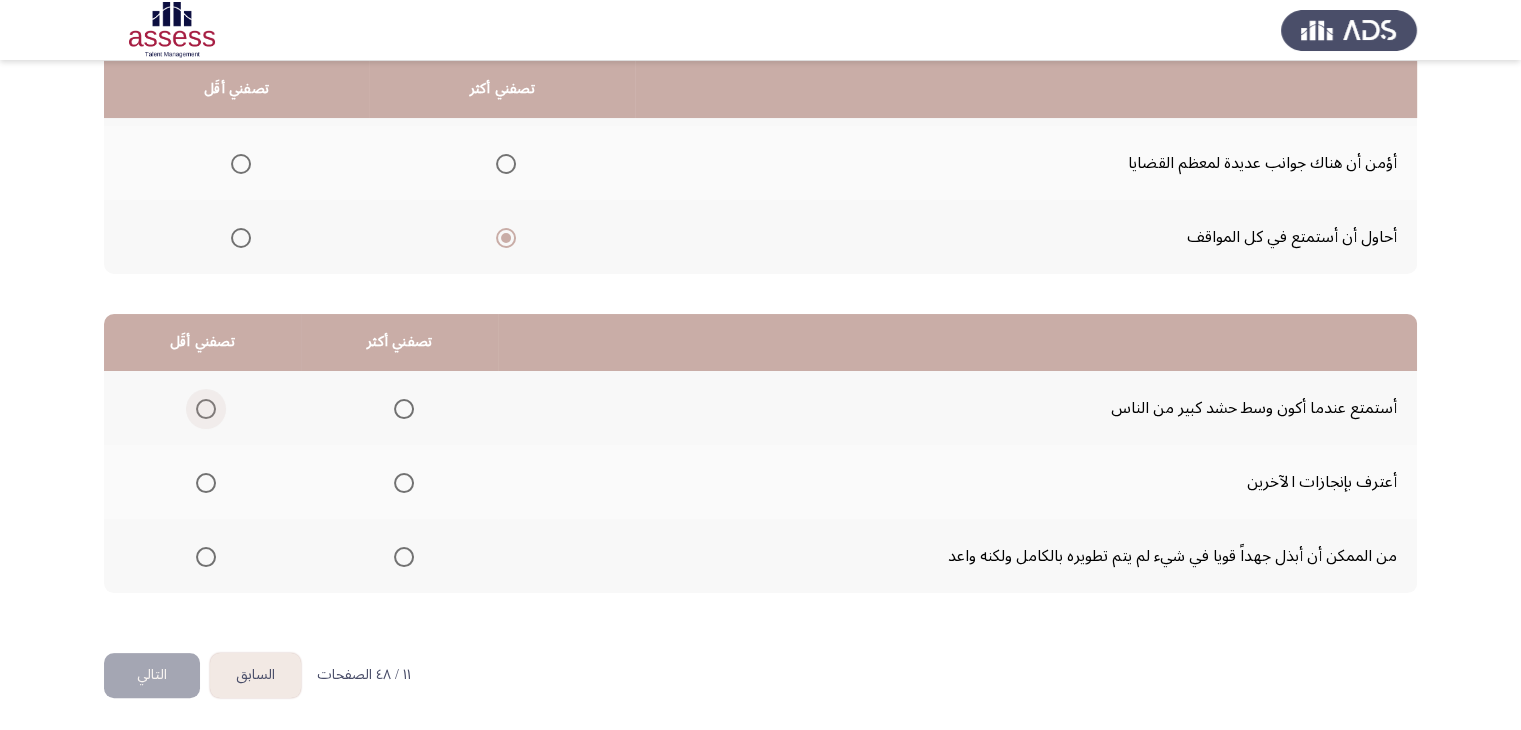 click at bounding box center (206, 409) 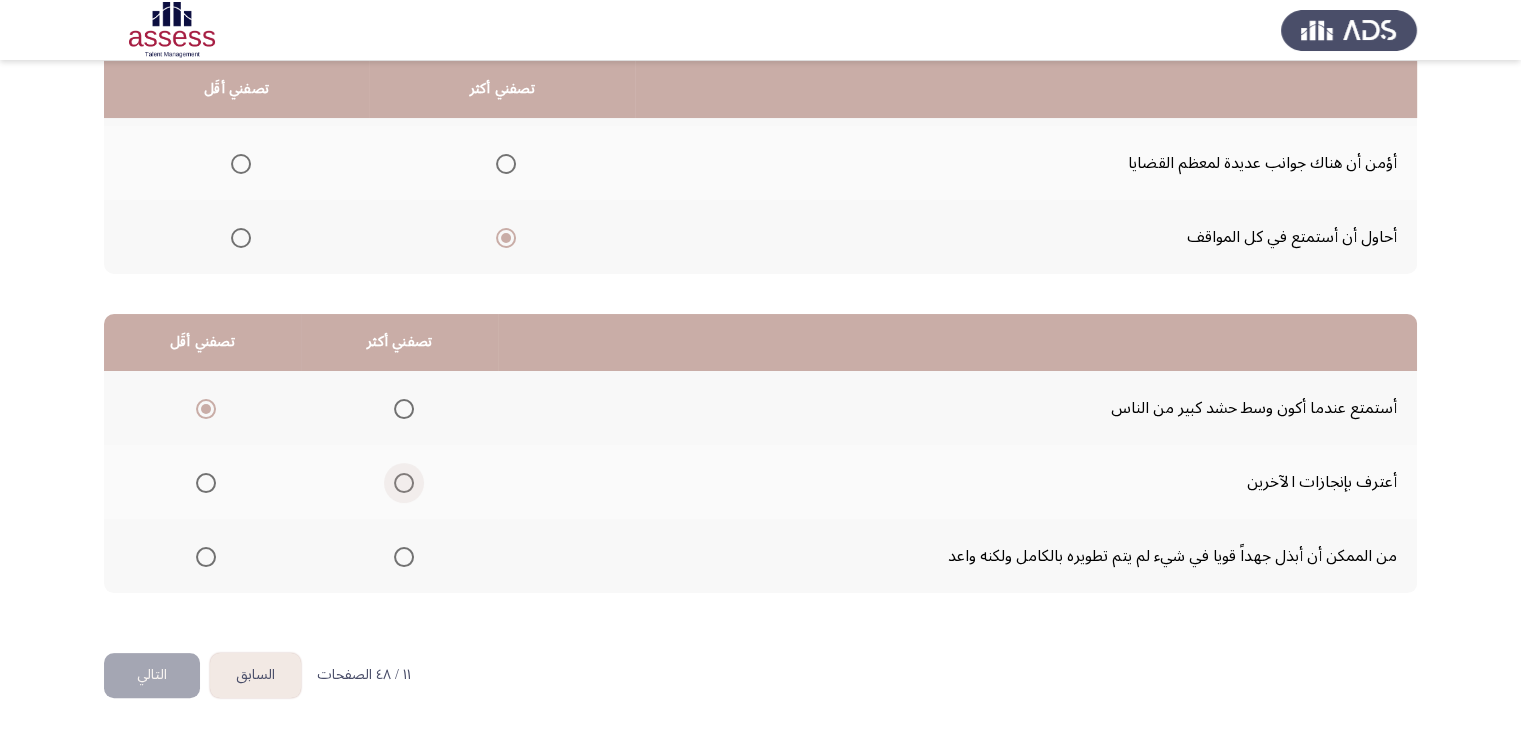 click at bounding box center (404, 483) 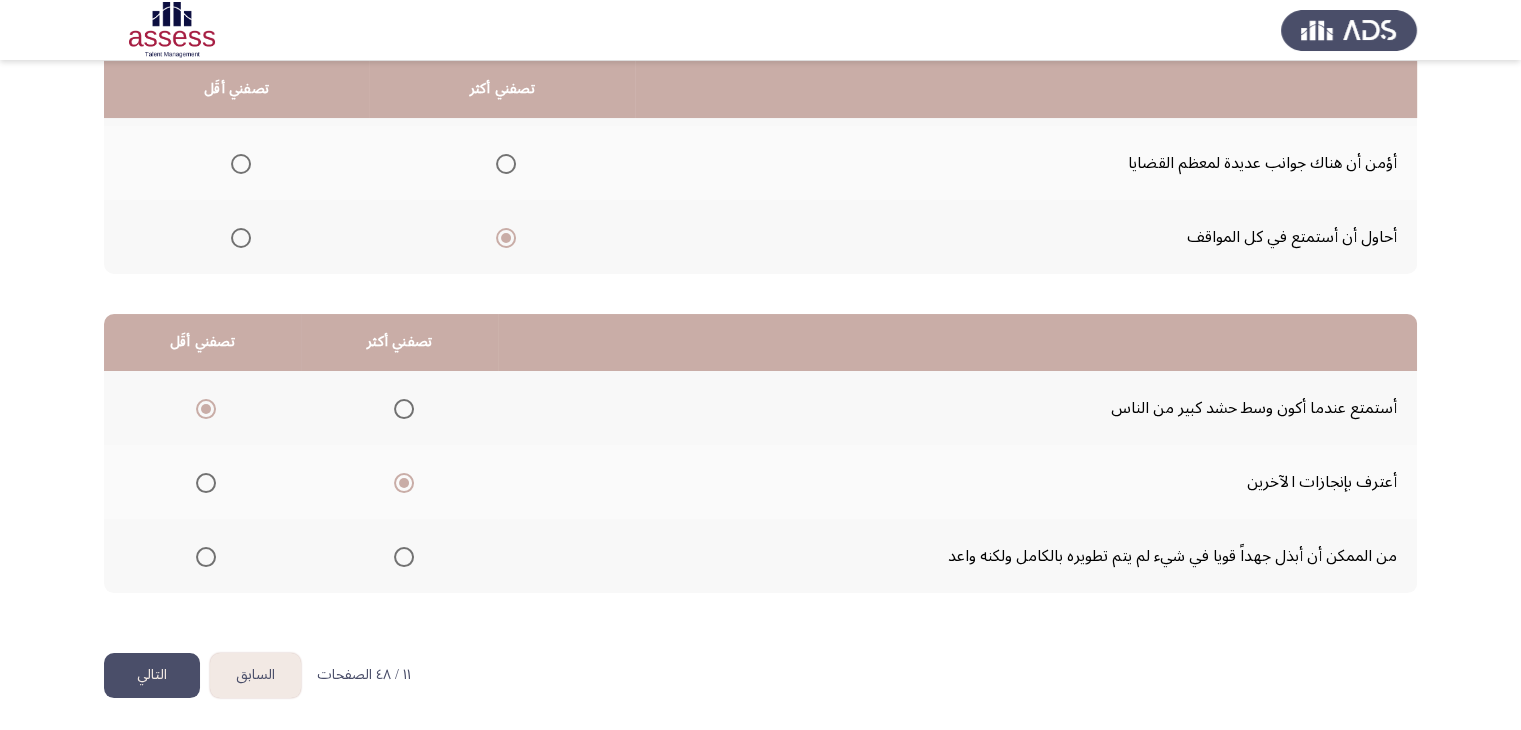 click on "التالي" 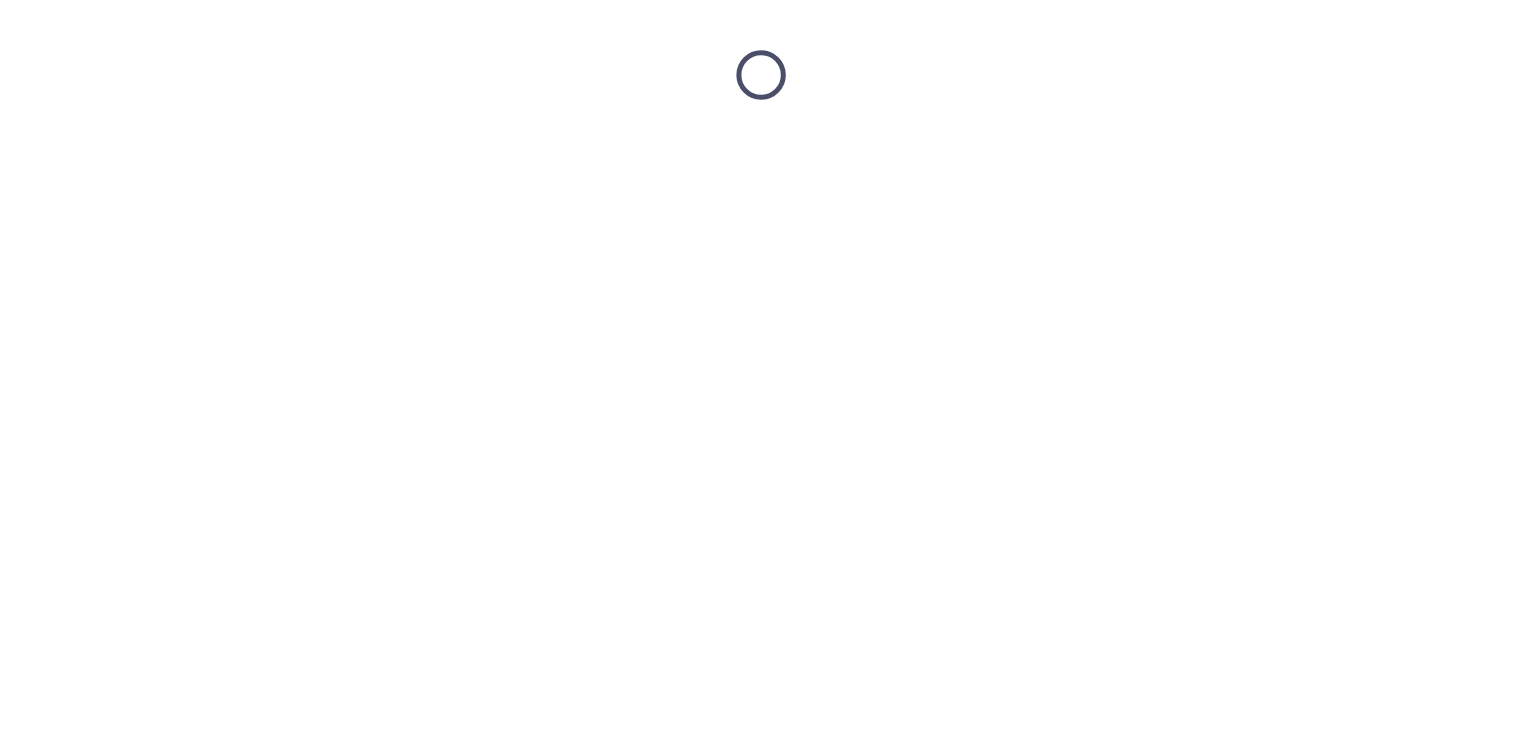 scroll, scrollTop: 0, scrollLeft: 0, axis: both 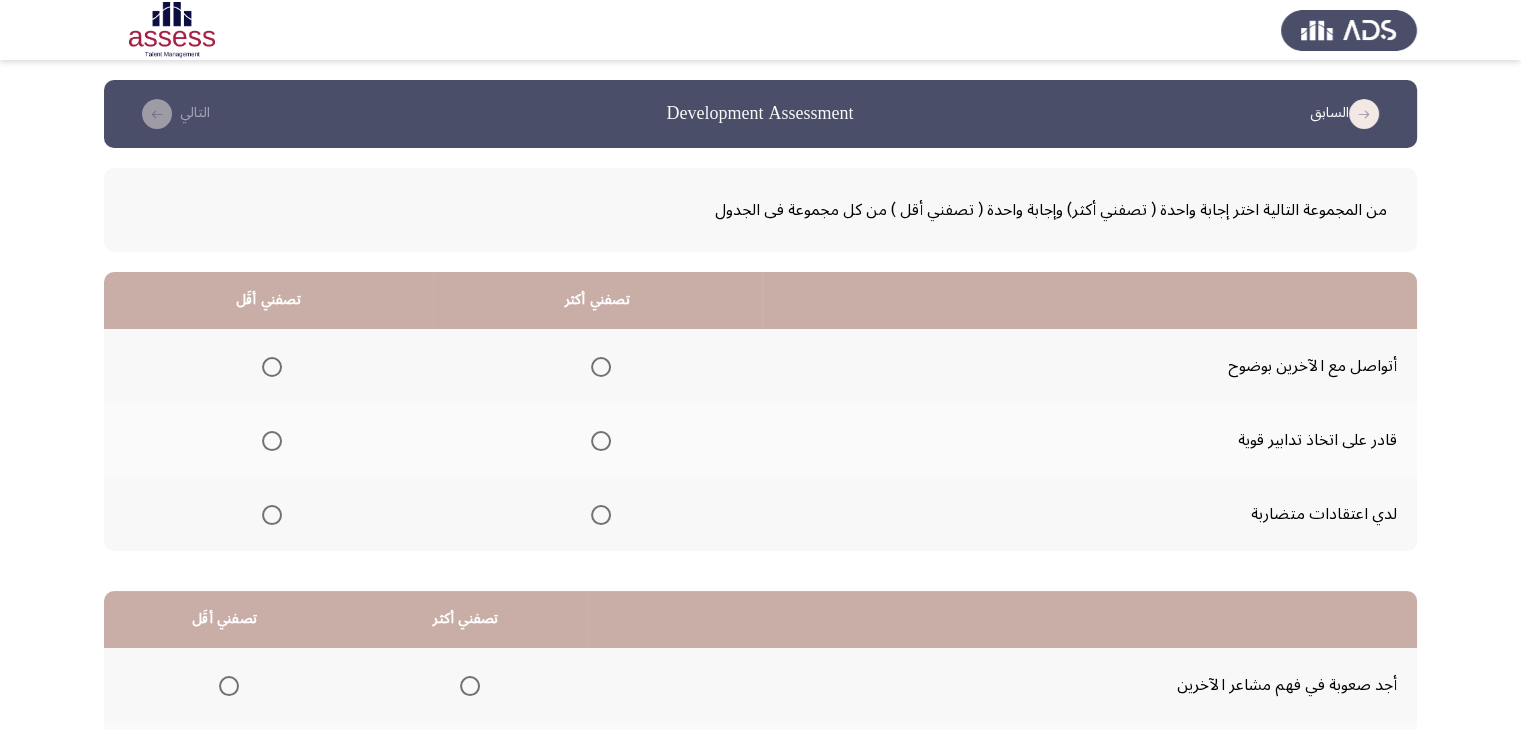 click at bounding box center (272, 515) 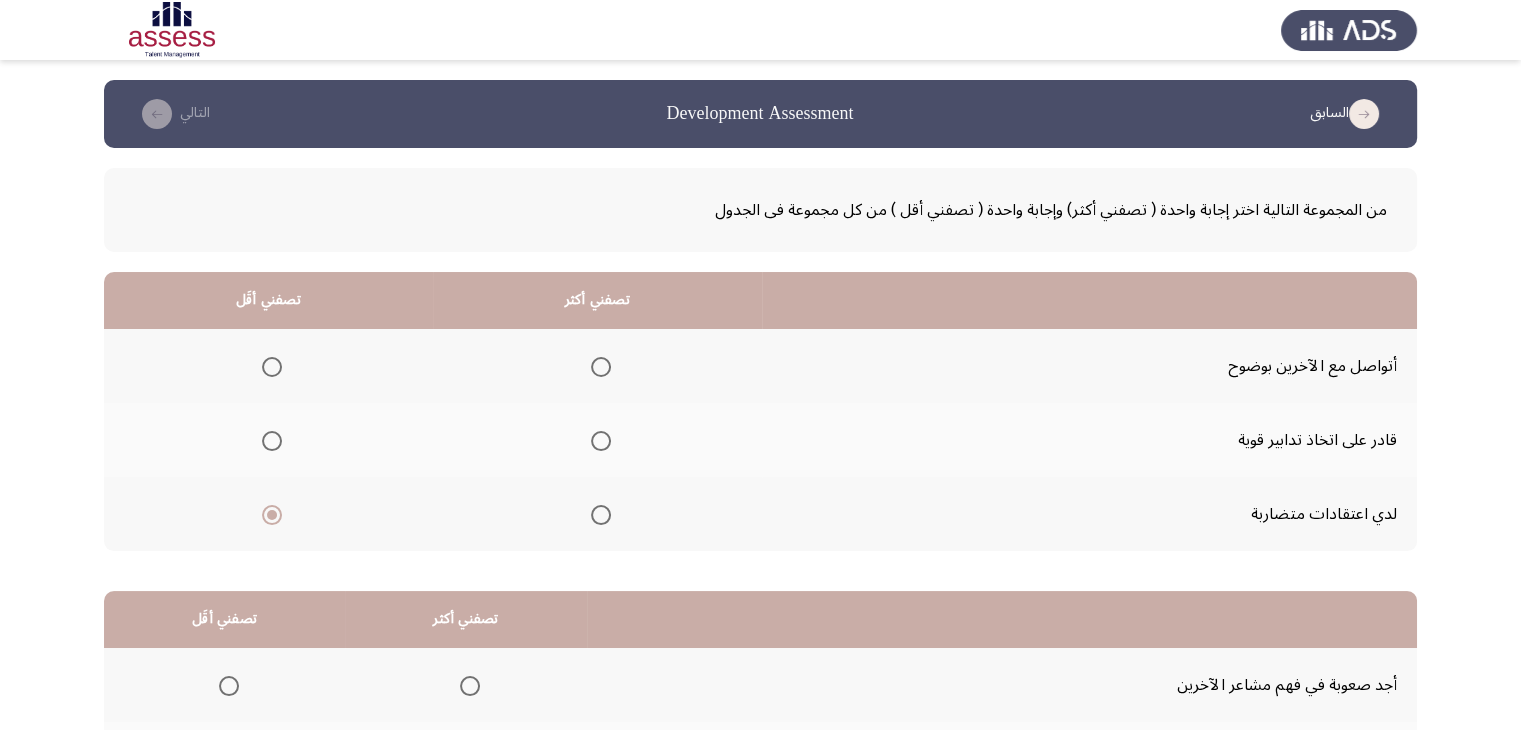 click at bounding box center (601, 367) 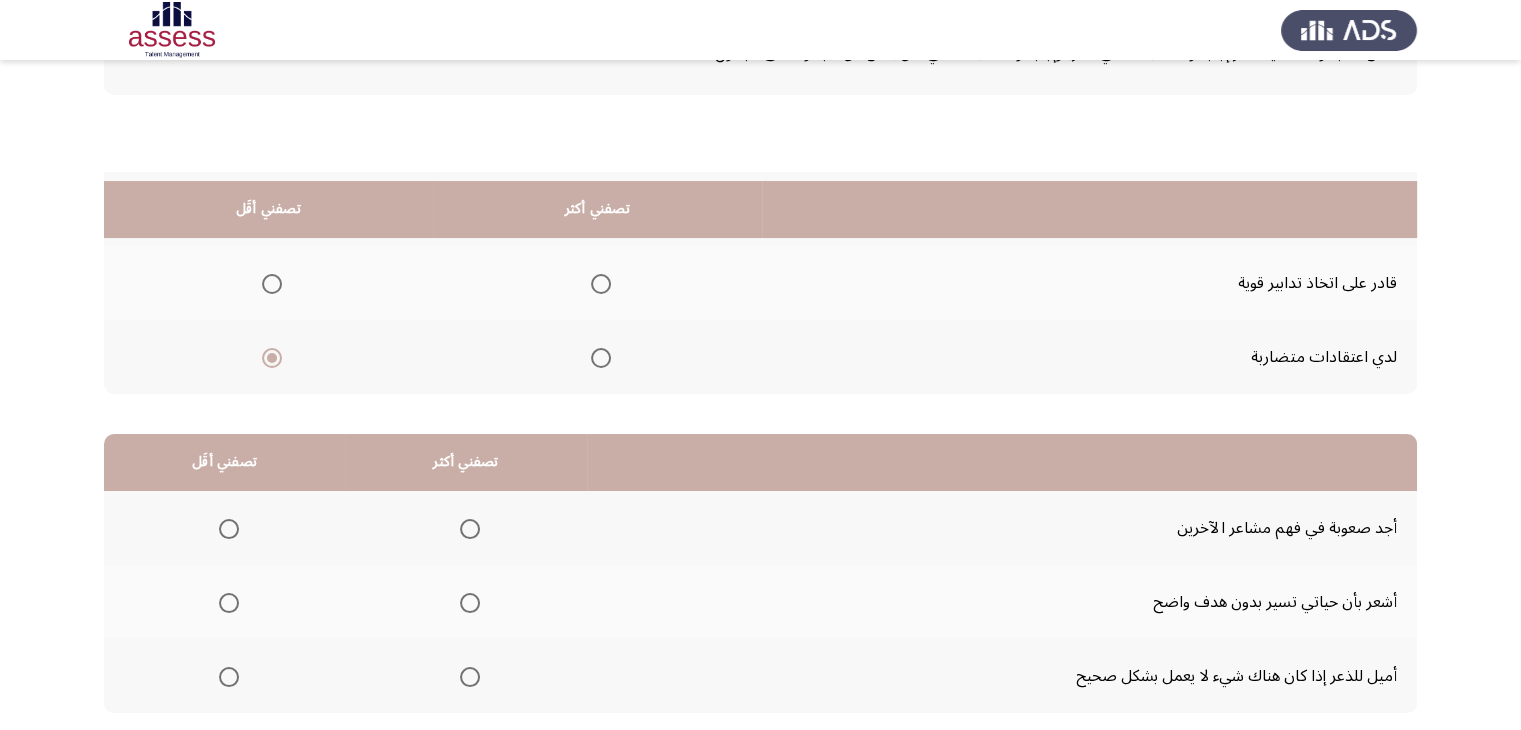 scroll, scrollTop: 277, scrollLeft: 0, axis: vertical 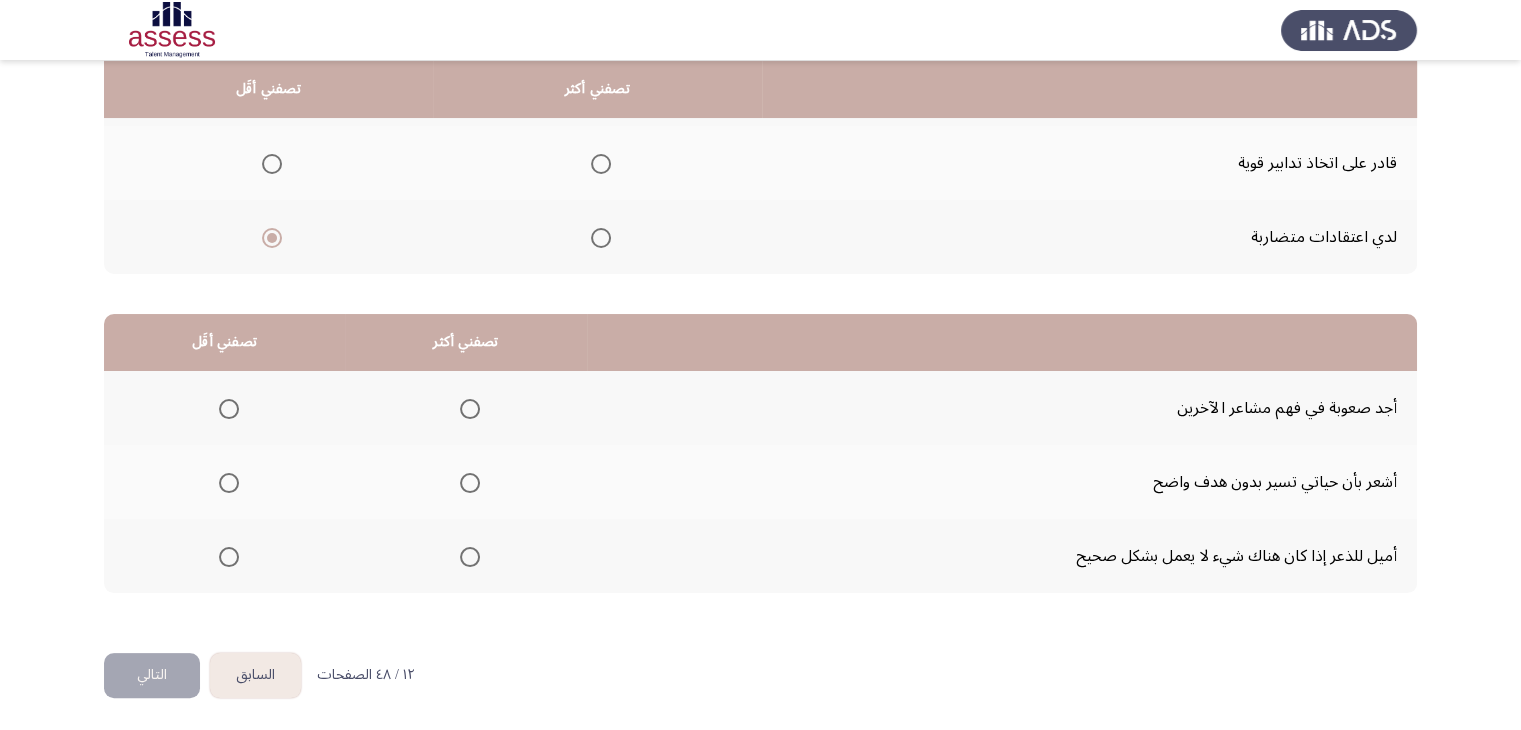 click at bounding box center [229, 483] 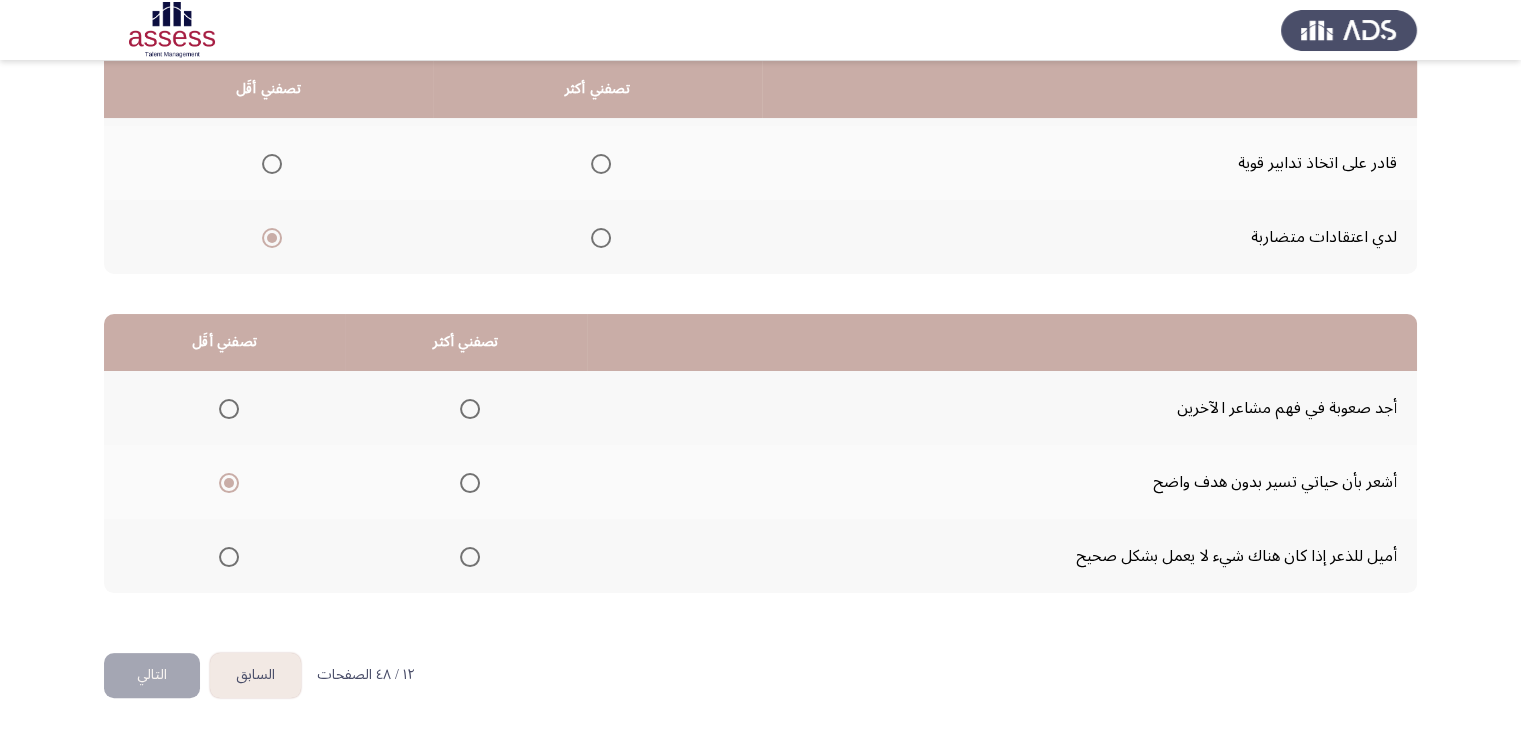 click 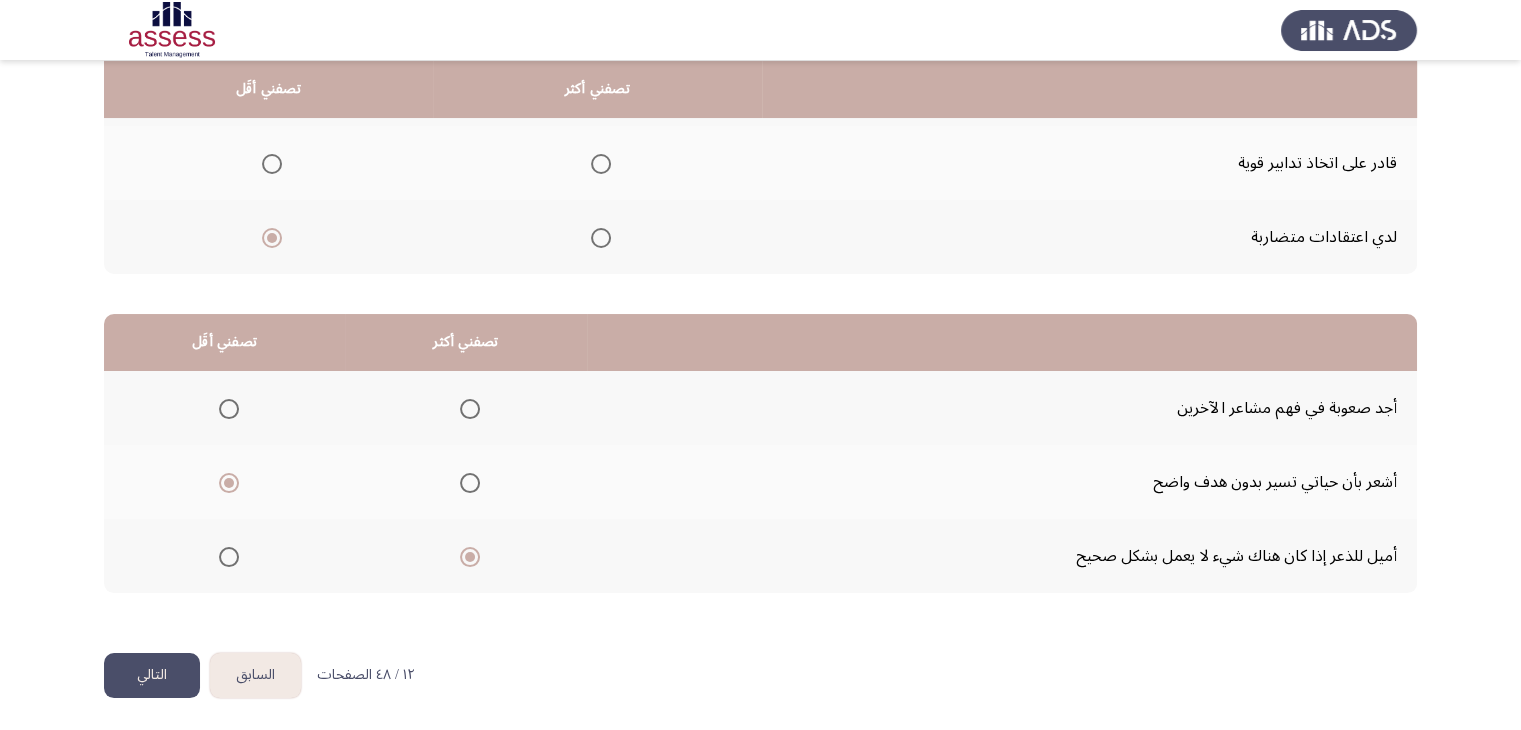 click on "التالي" 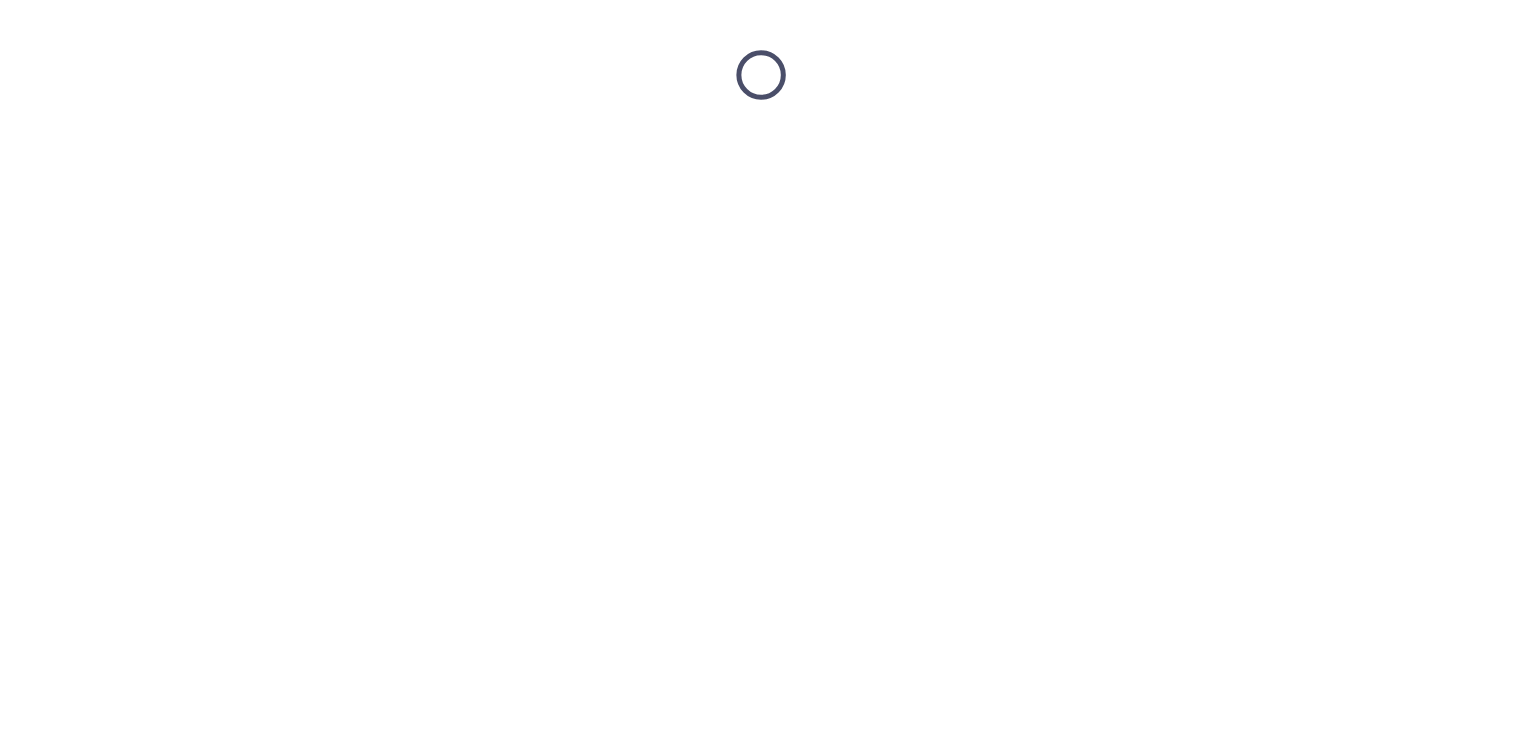 scroll, scrollTop: 0, scrollLeft: 0, axis: both 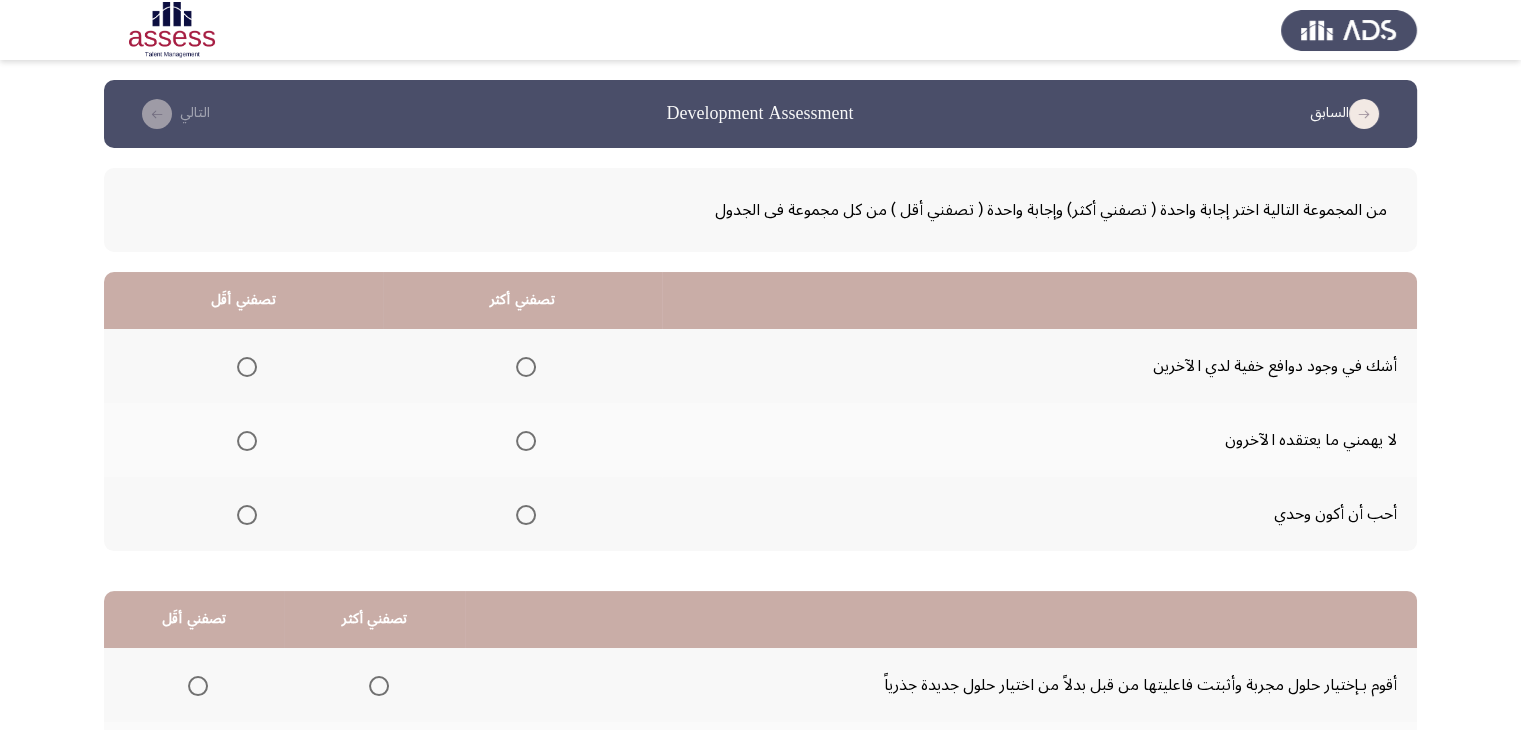 click at bounding box center [526, 441] 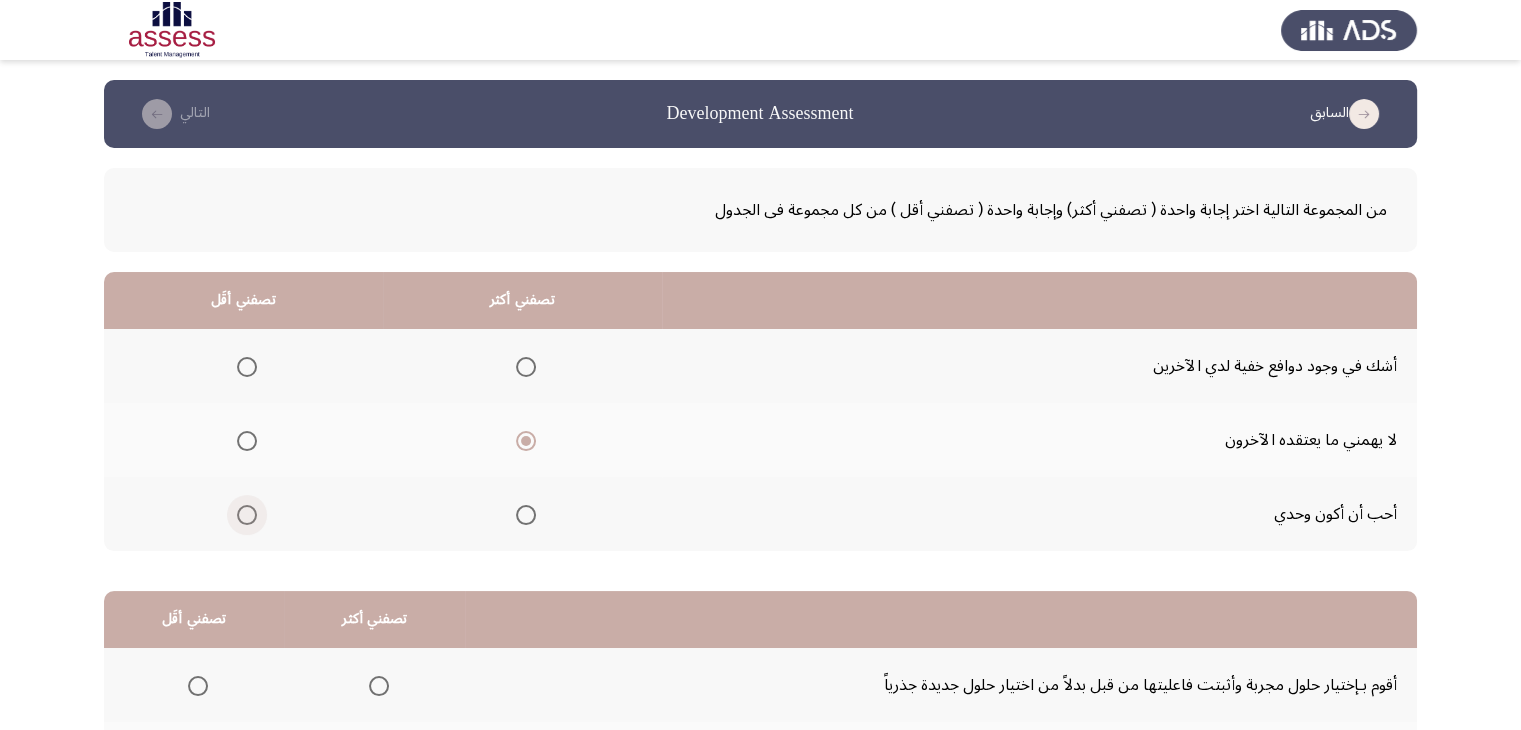 click at bounding box center (247, 515) 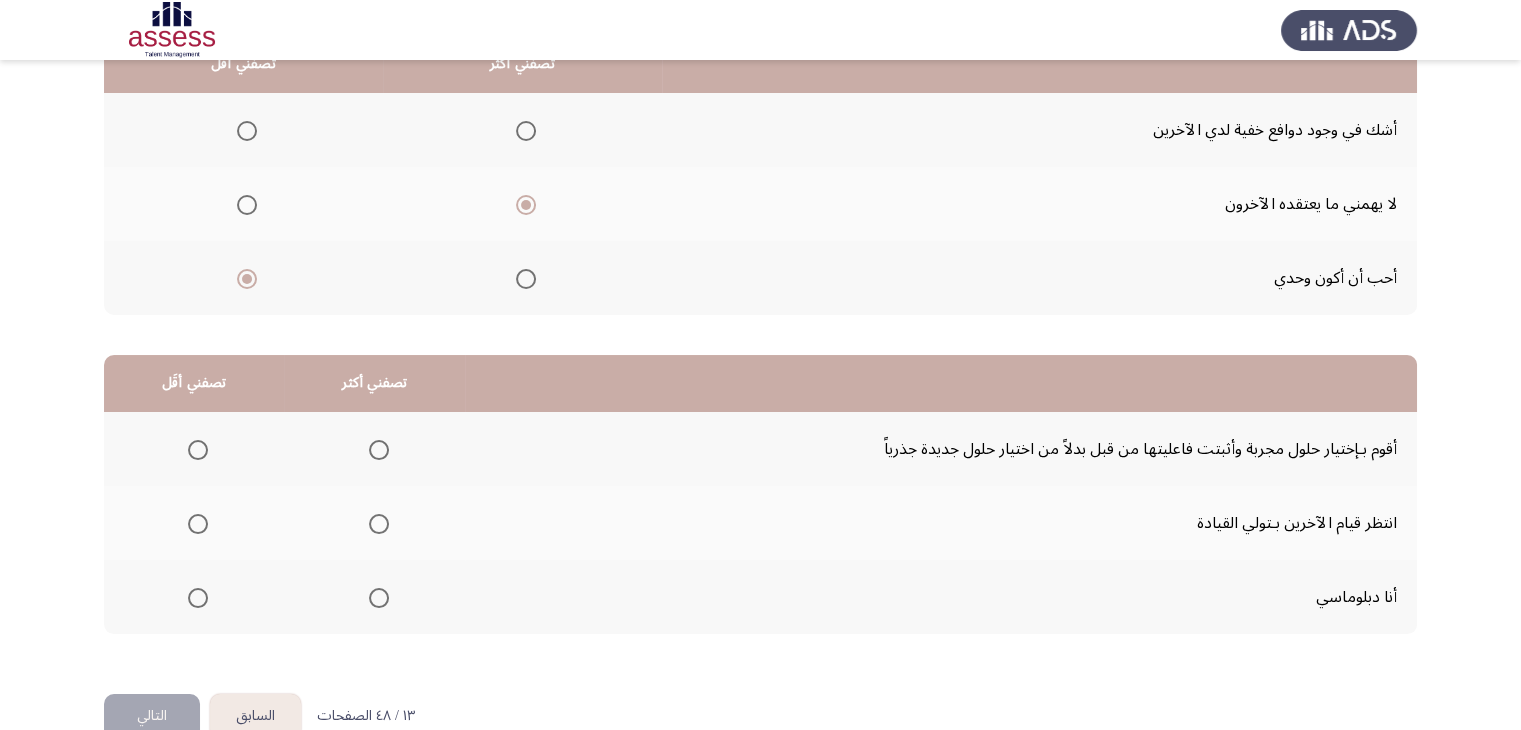 scroll, scrollTop: 277, scrollLeft: 0, axis: vertical 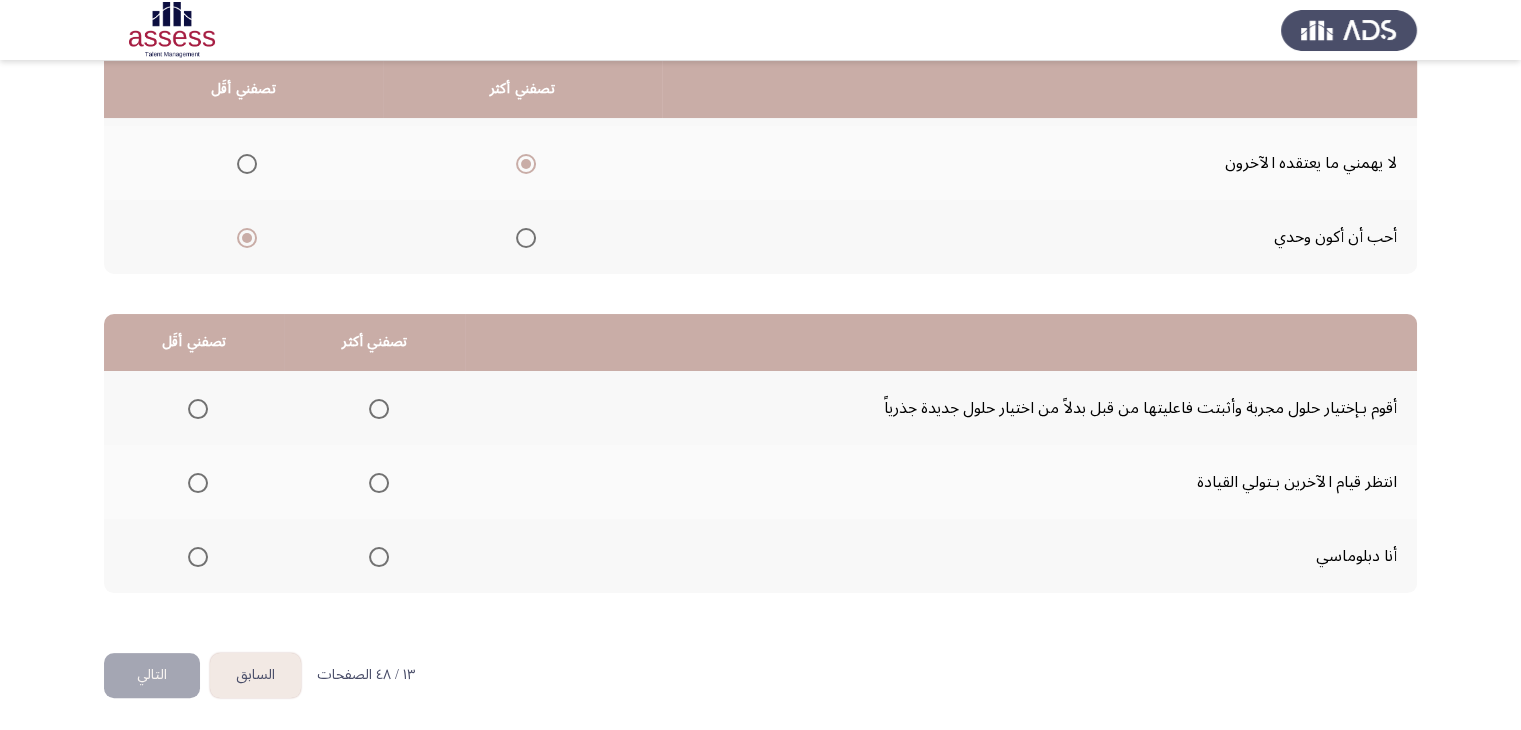 click at bounding box center (198, 409) 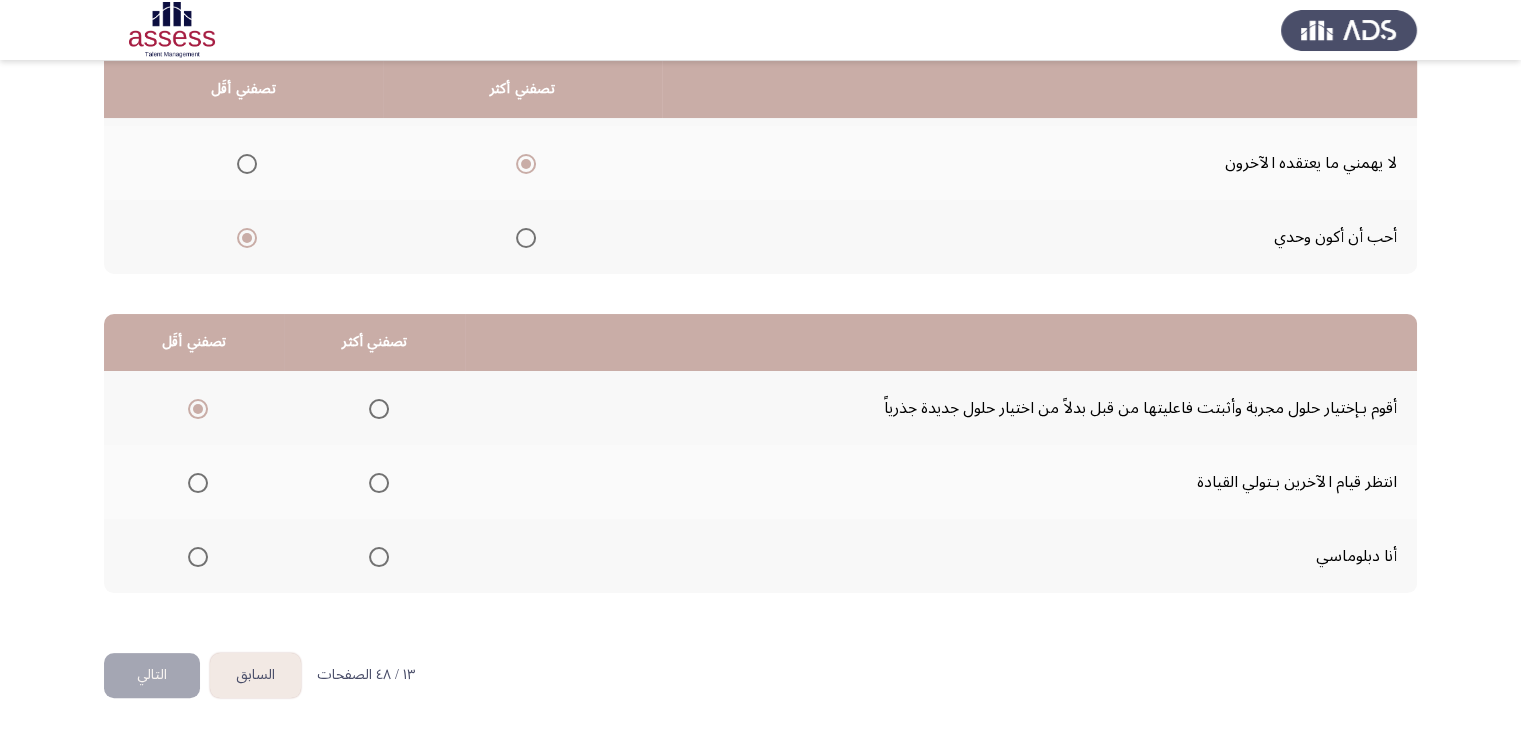 click at bounding box center (379, 557) 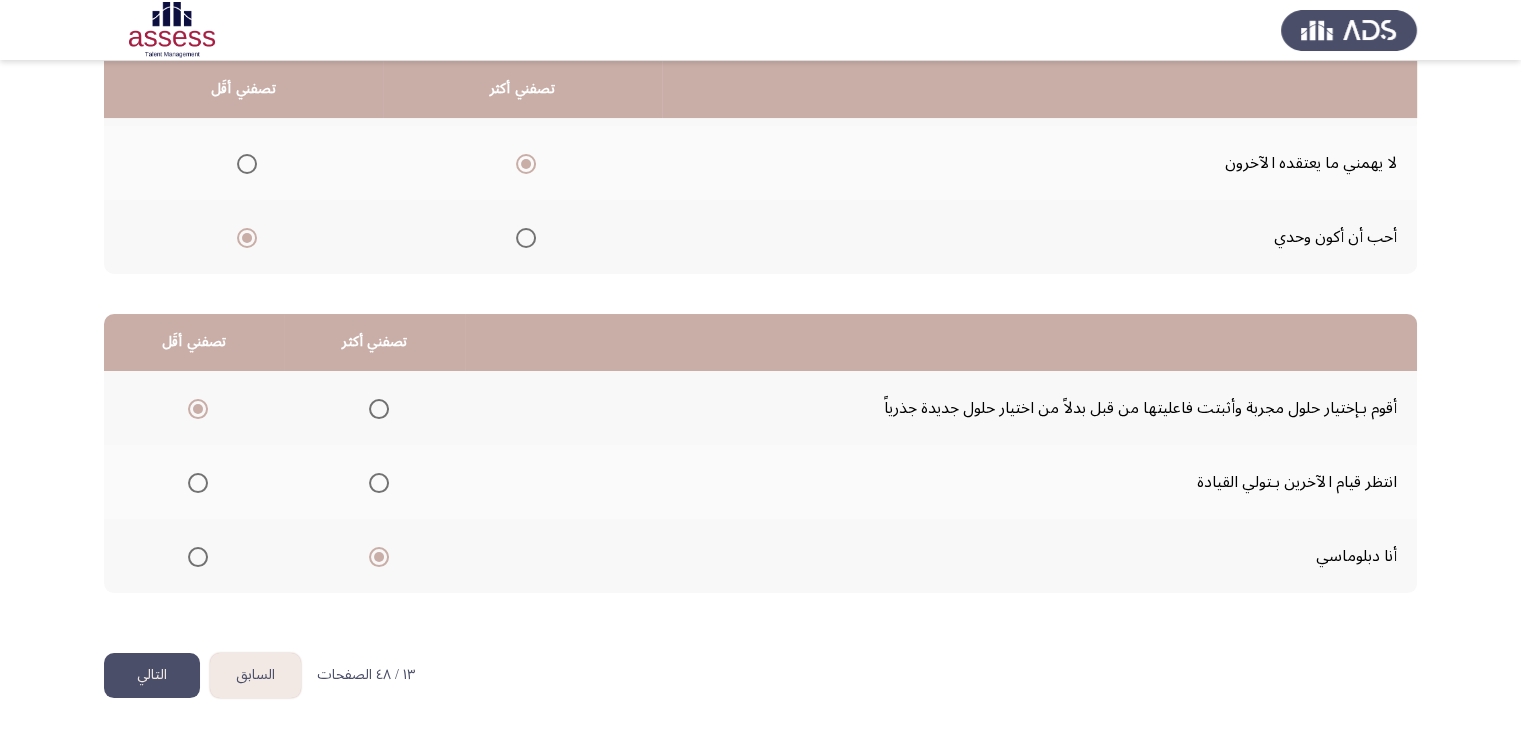 click on "التالي" 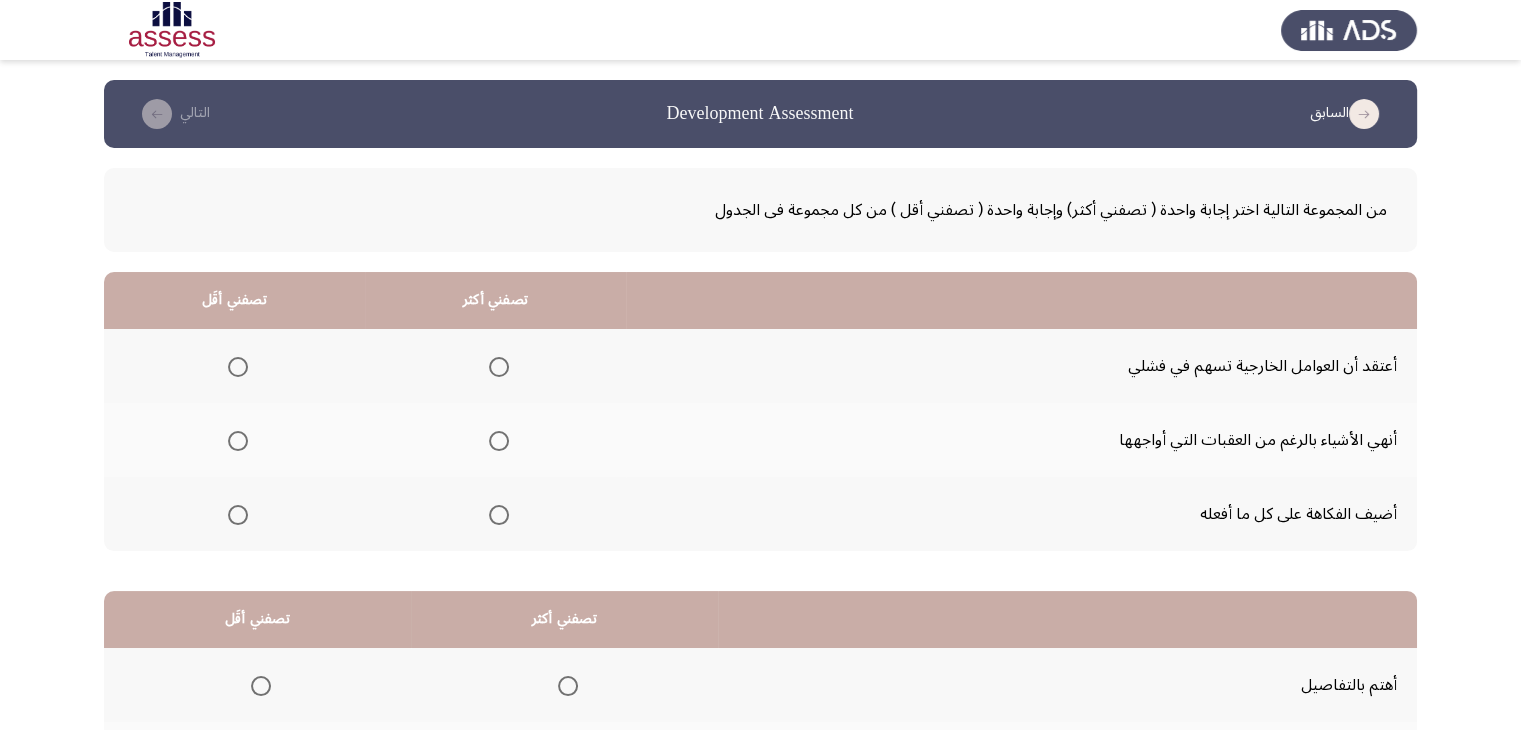 click at bounding box center [499, 441] 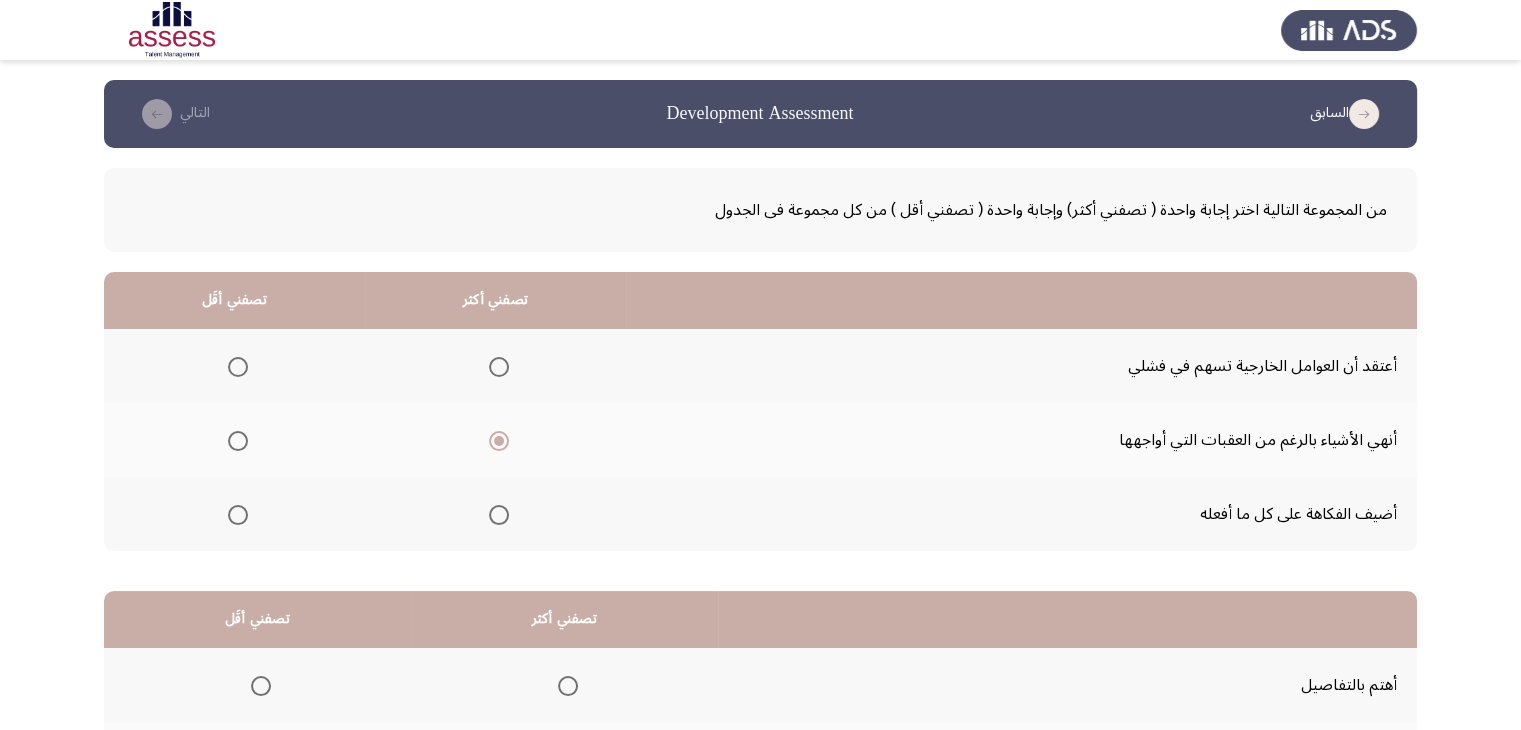 click at bounding box center [238, 367] 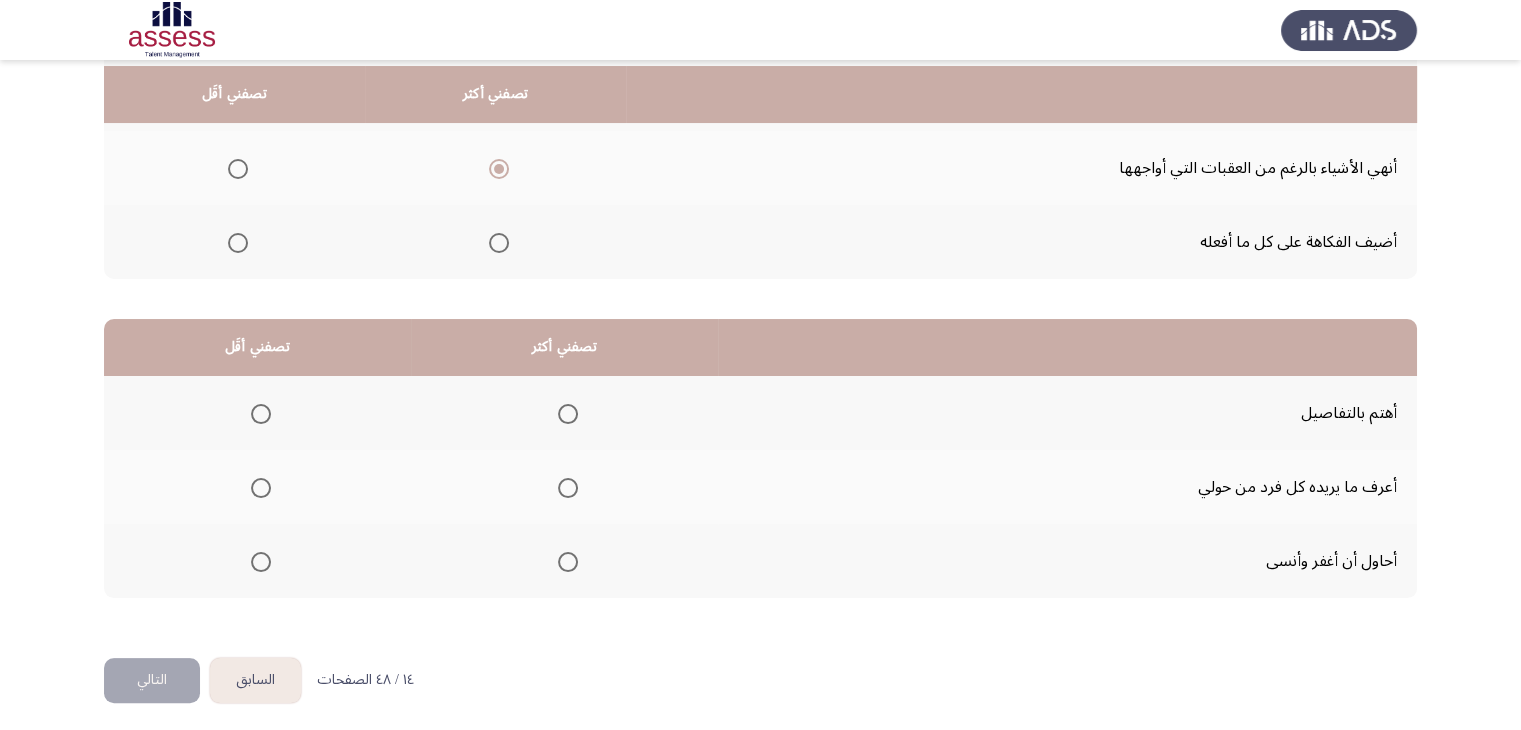 scroll, scrollTop: 277, scrollLeft: 0, axis: vertical 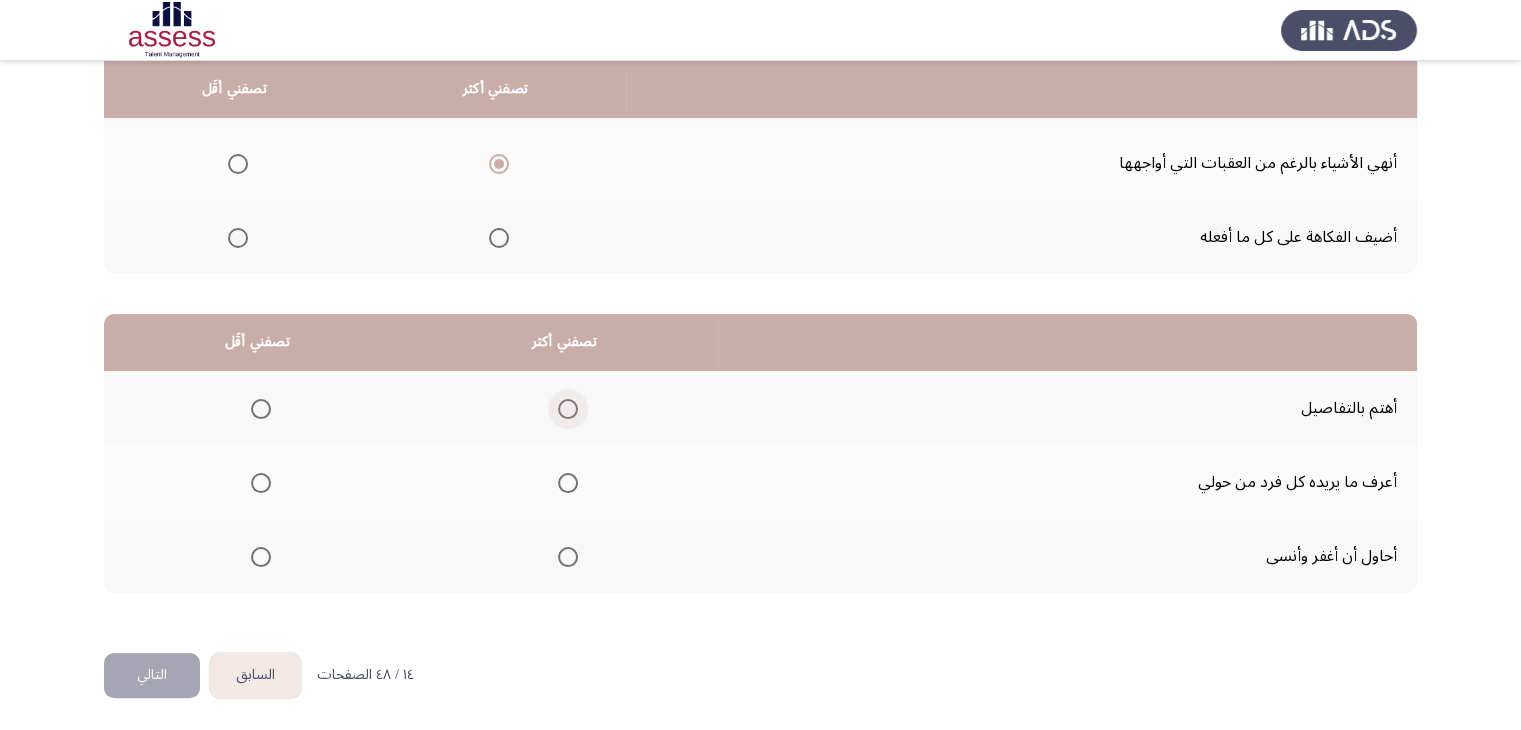click at bounding box center [568, 409] 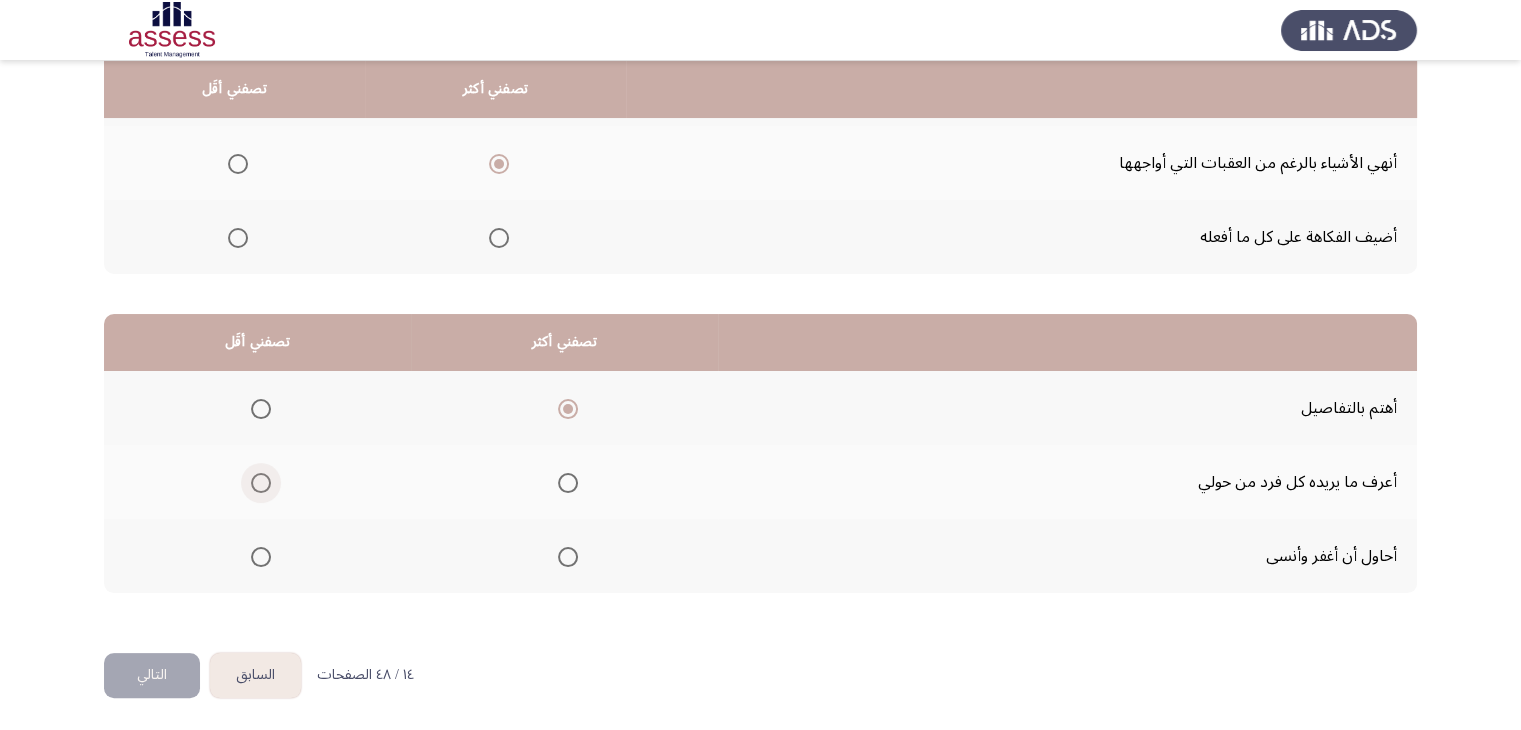 click at bounding box center [261, 483] 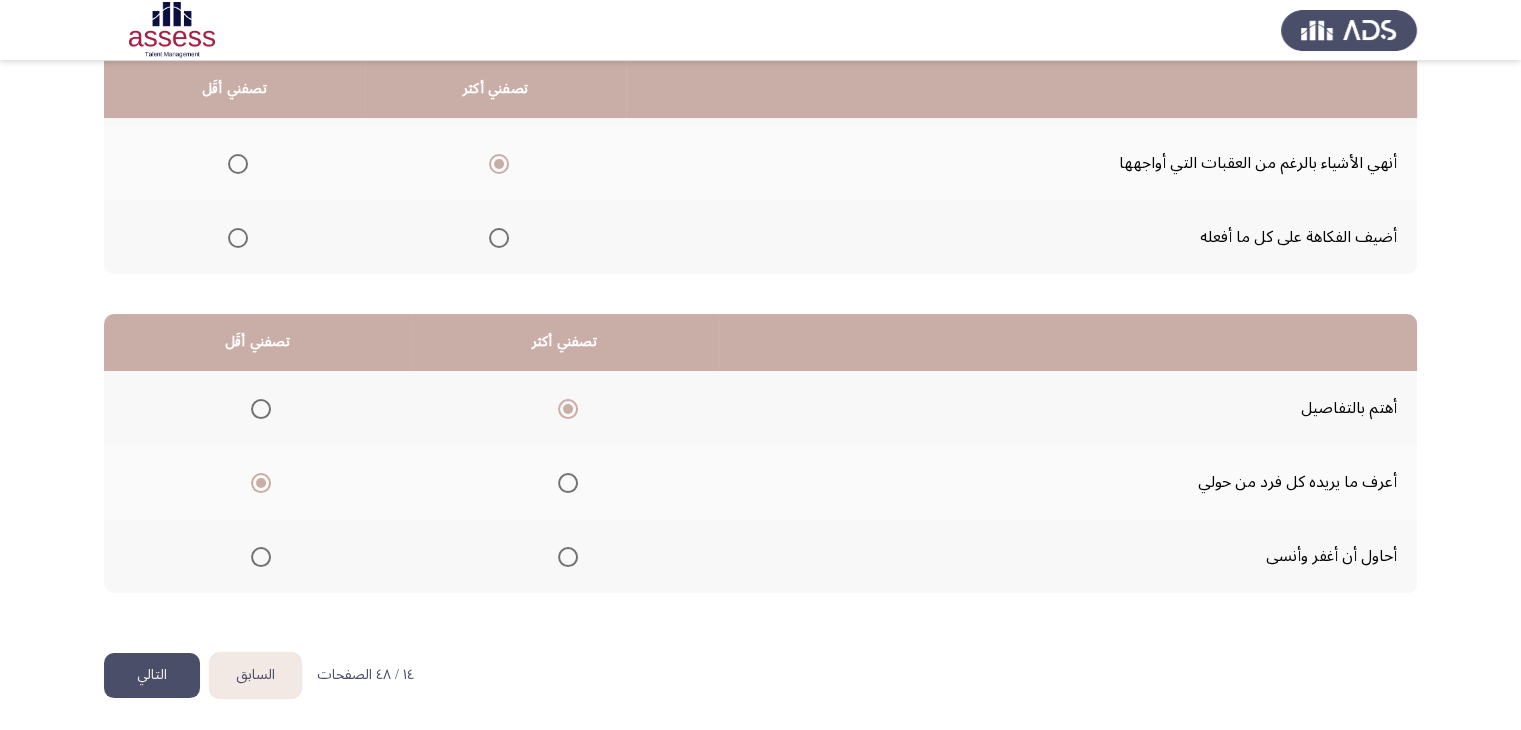 click on "التالي" 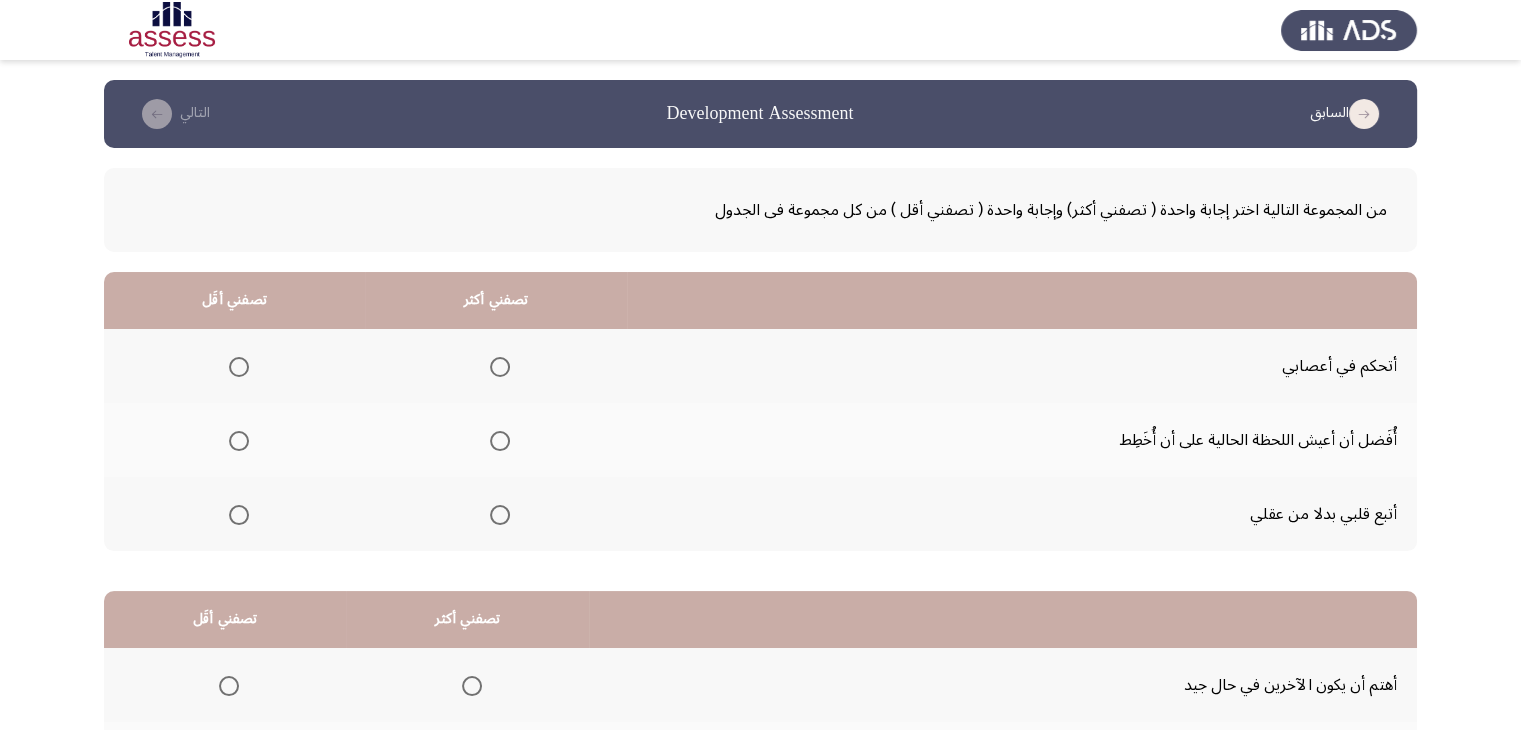 click at bounding box center [496, 366] 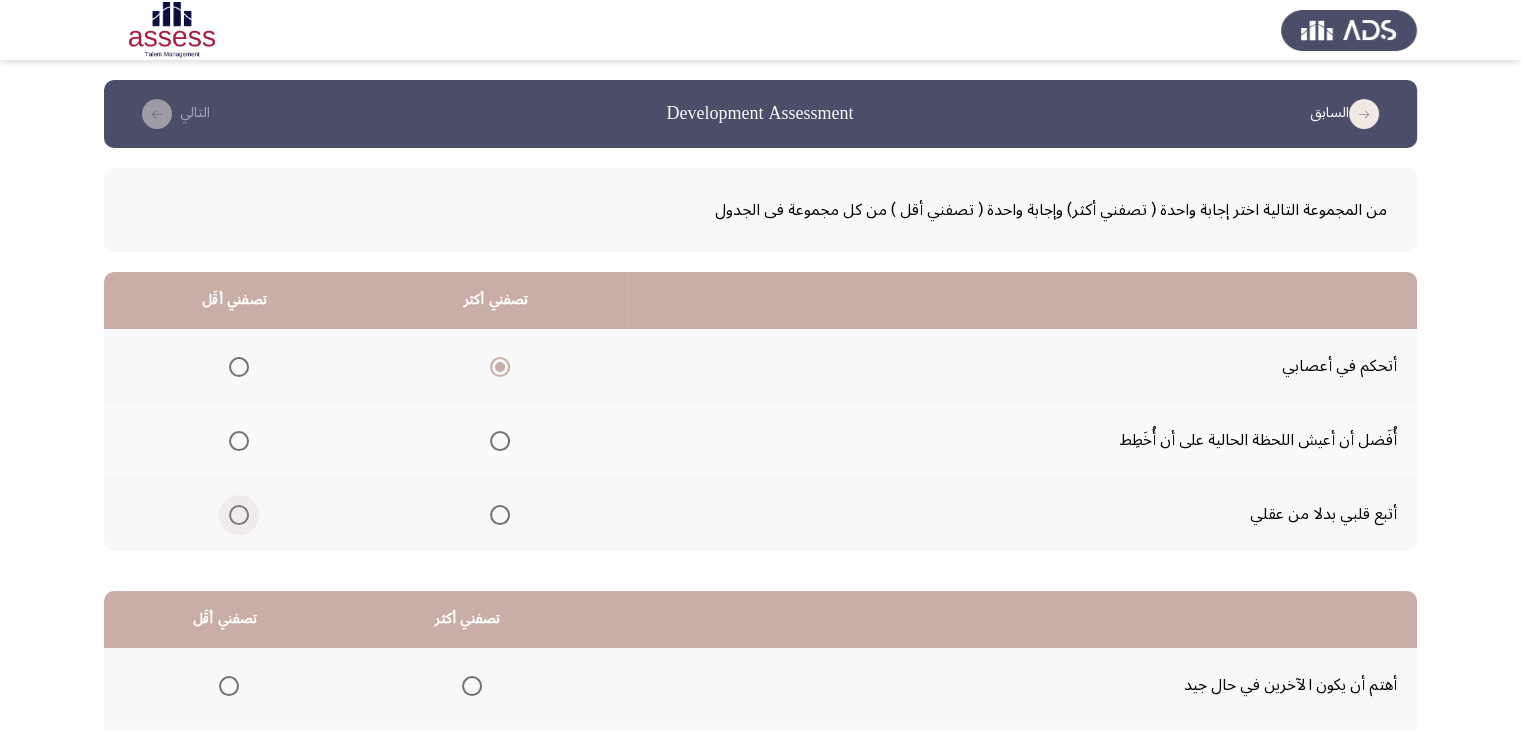 click at bounding box center [239, 515] 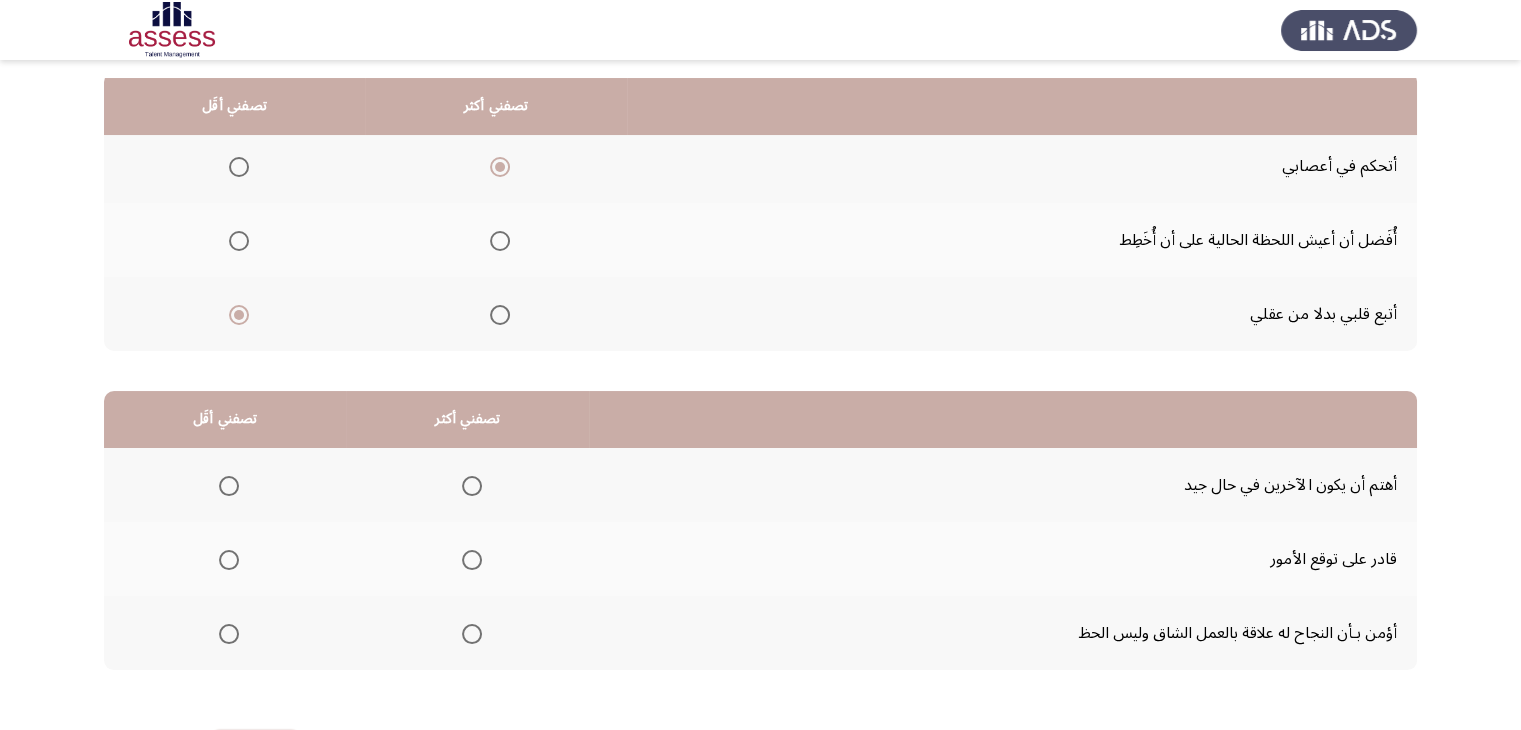 scroll, scrollTop: 277, scrollLeft: 0, axis: vertical 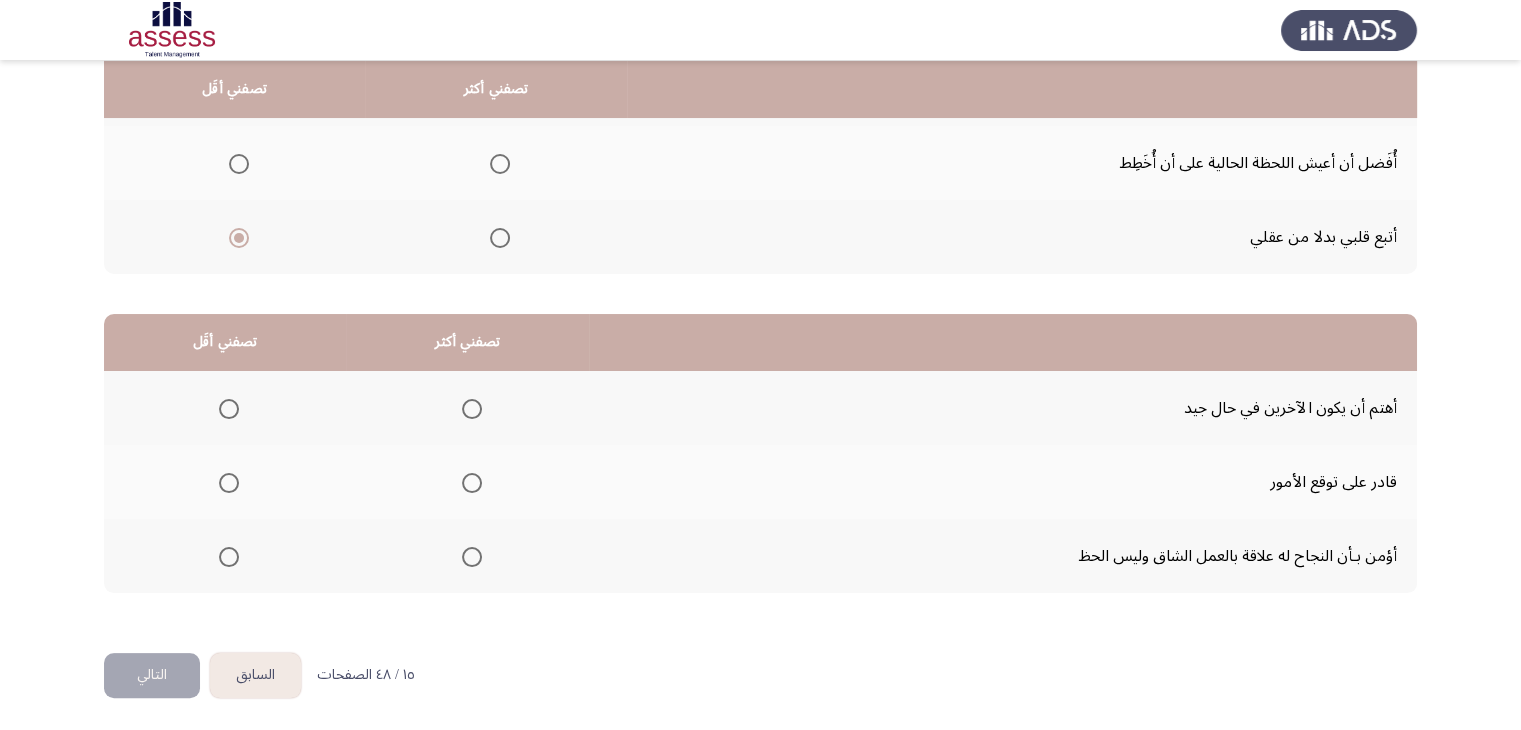 click at bounding box center (472, 483) 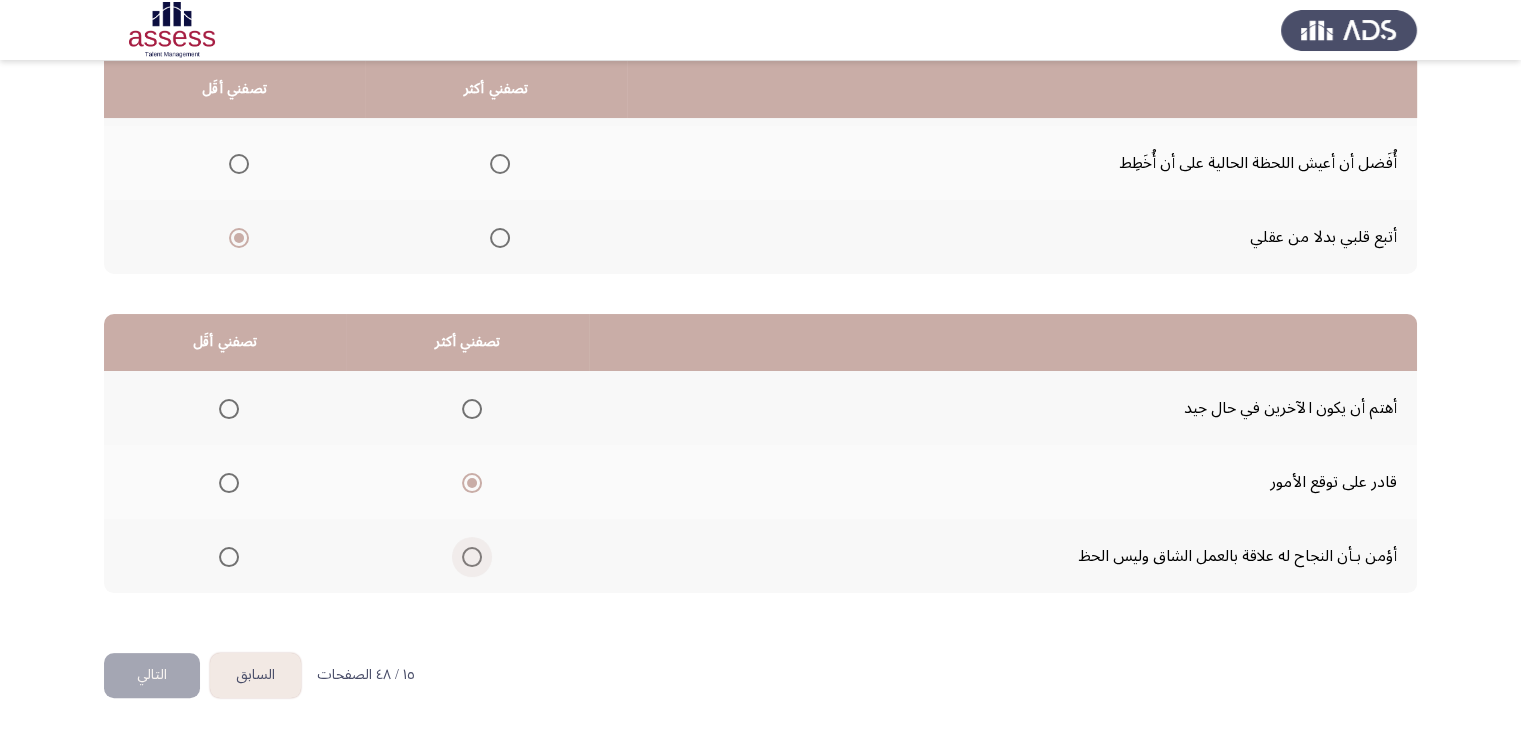 click at bounding box center (472, 557) 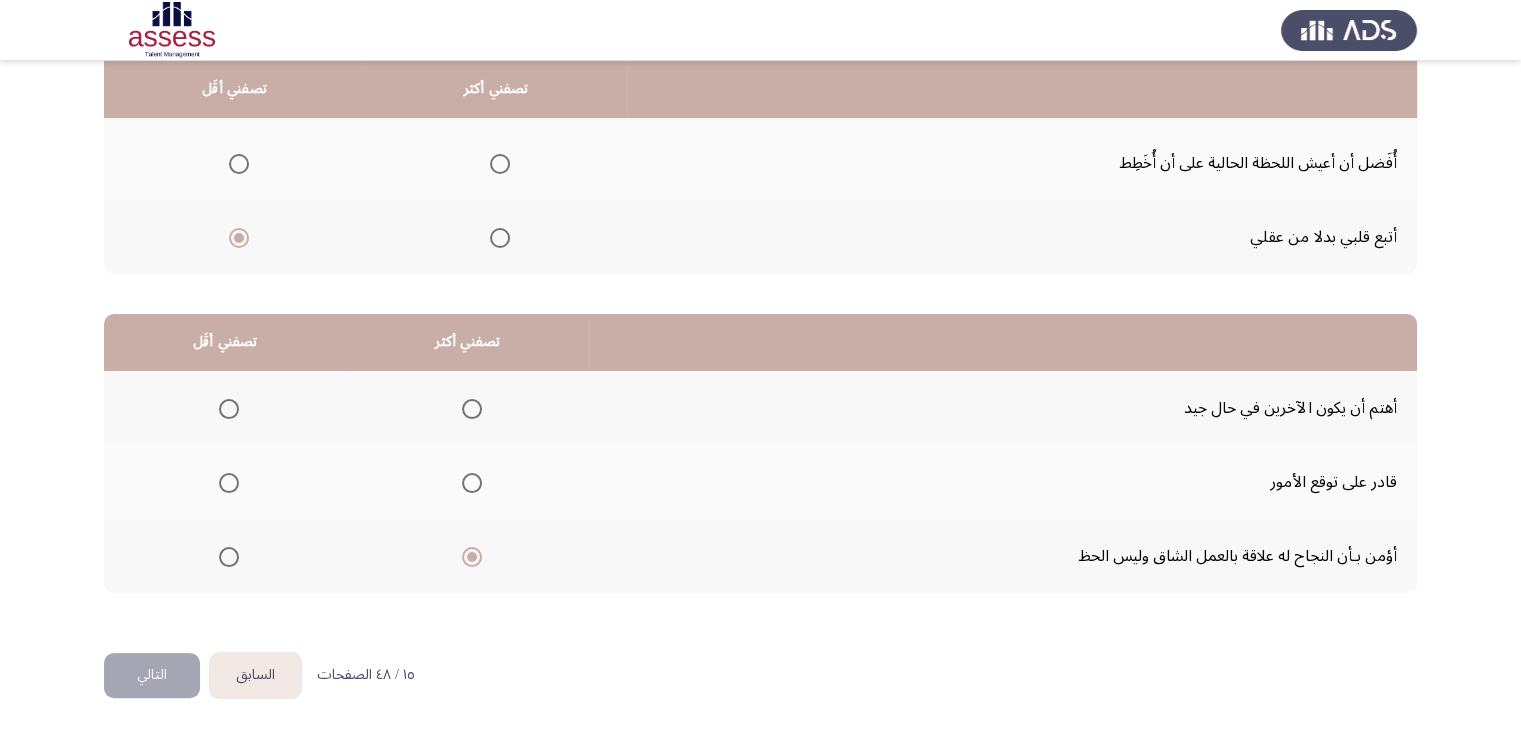 click at bounding box center (229, 483) 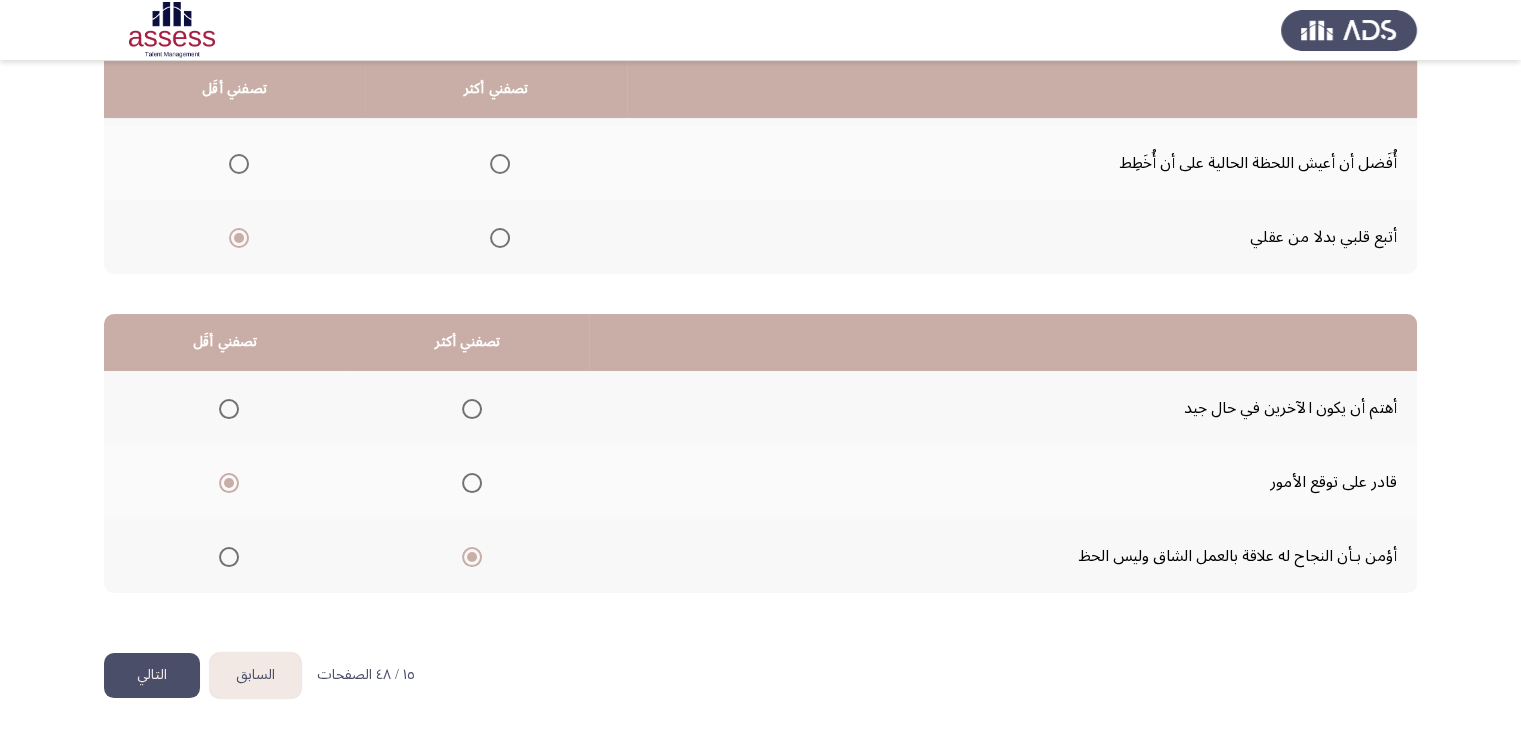 click on "التالي" 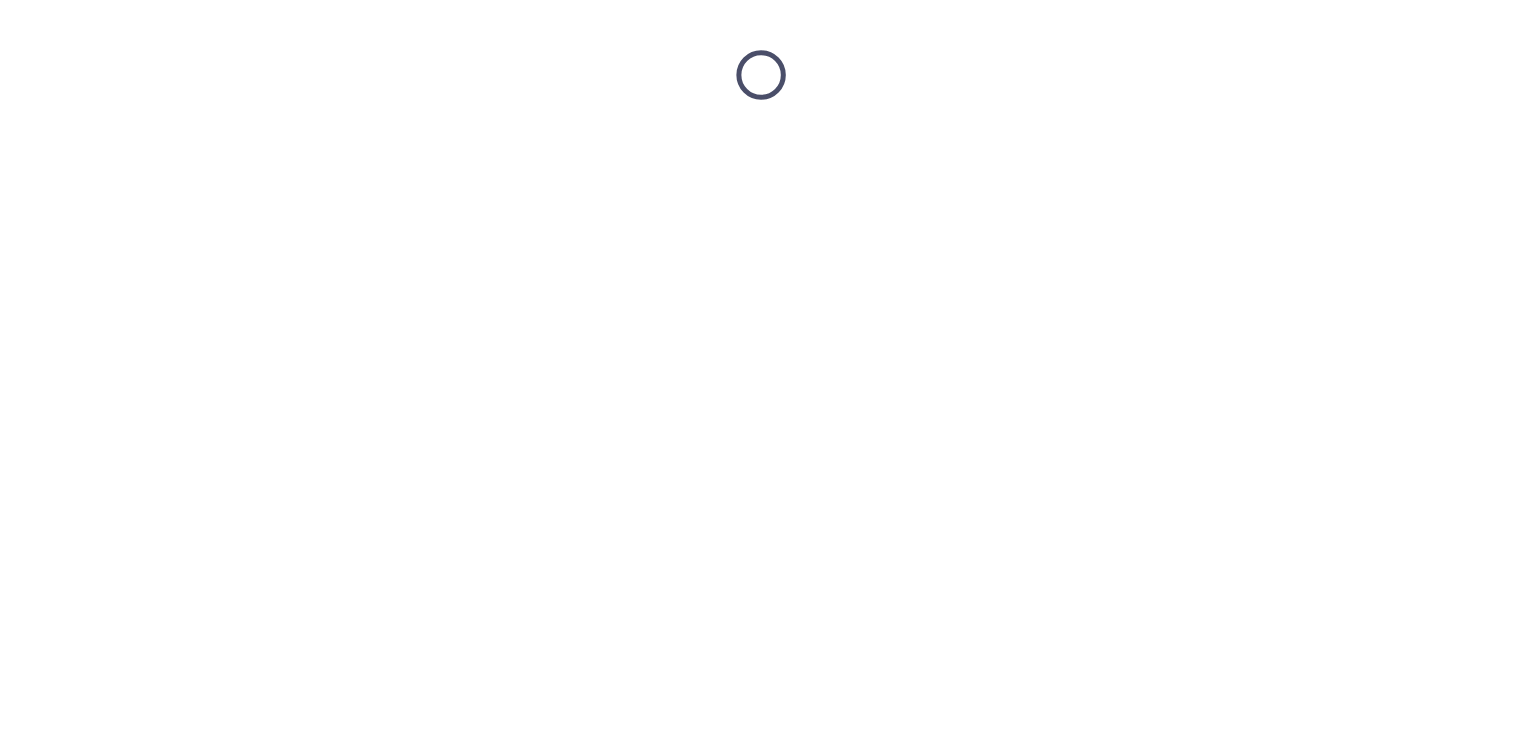 scroll, scrollTop: 0, scrollLeft: 0, axis: both 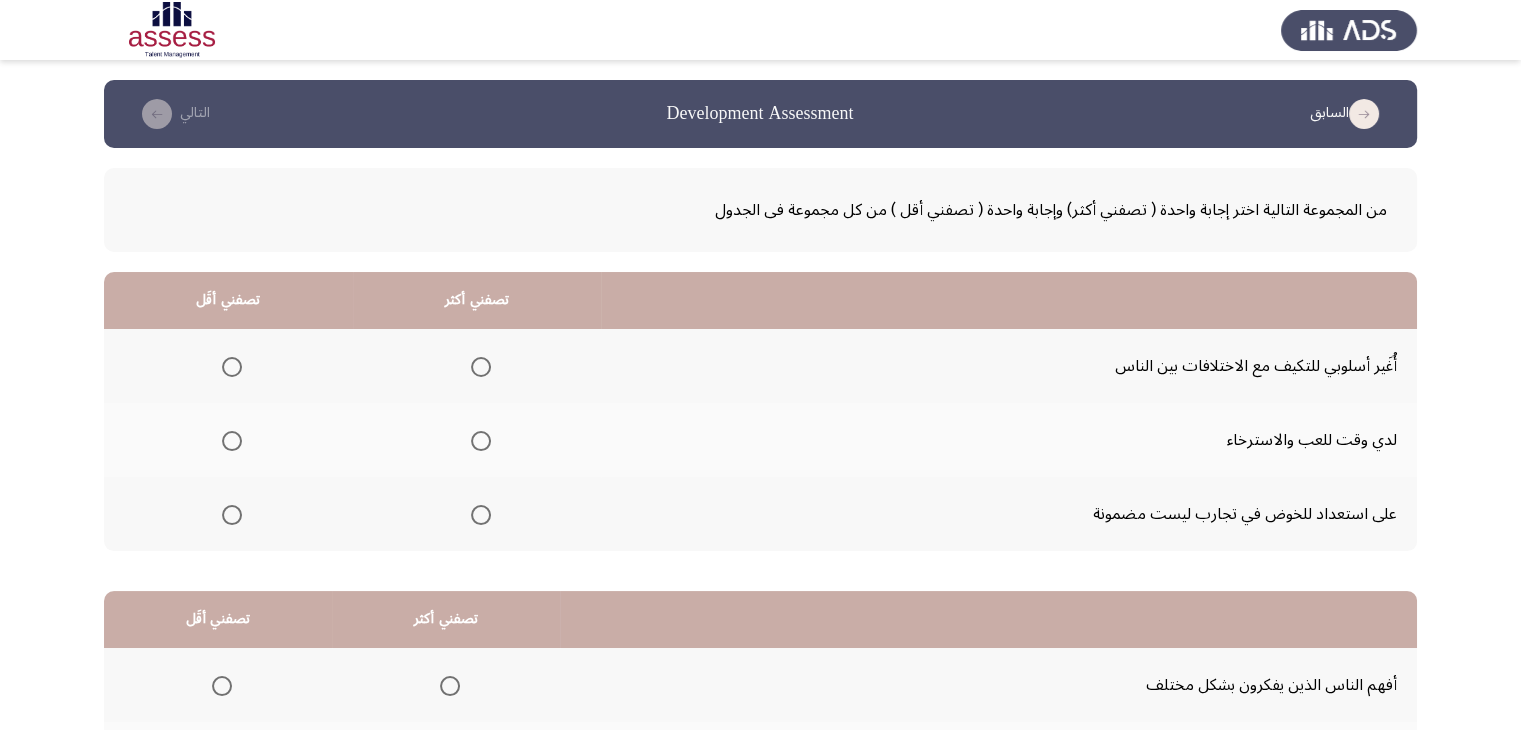 click at bounding box center (481, 367) 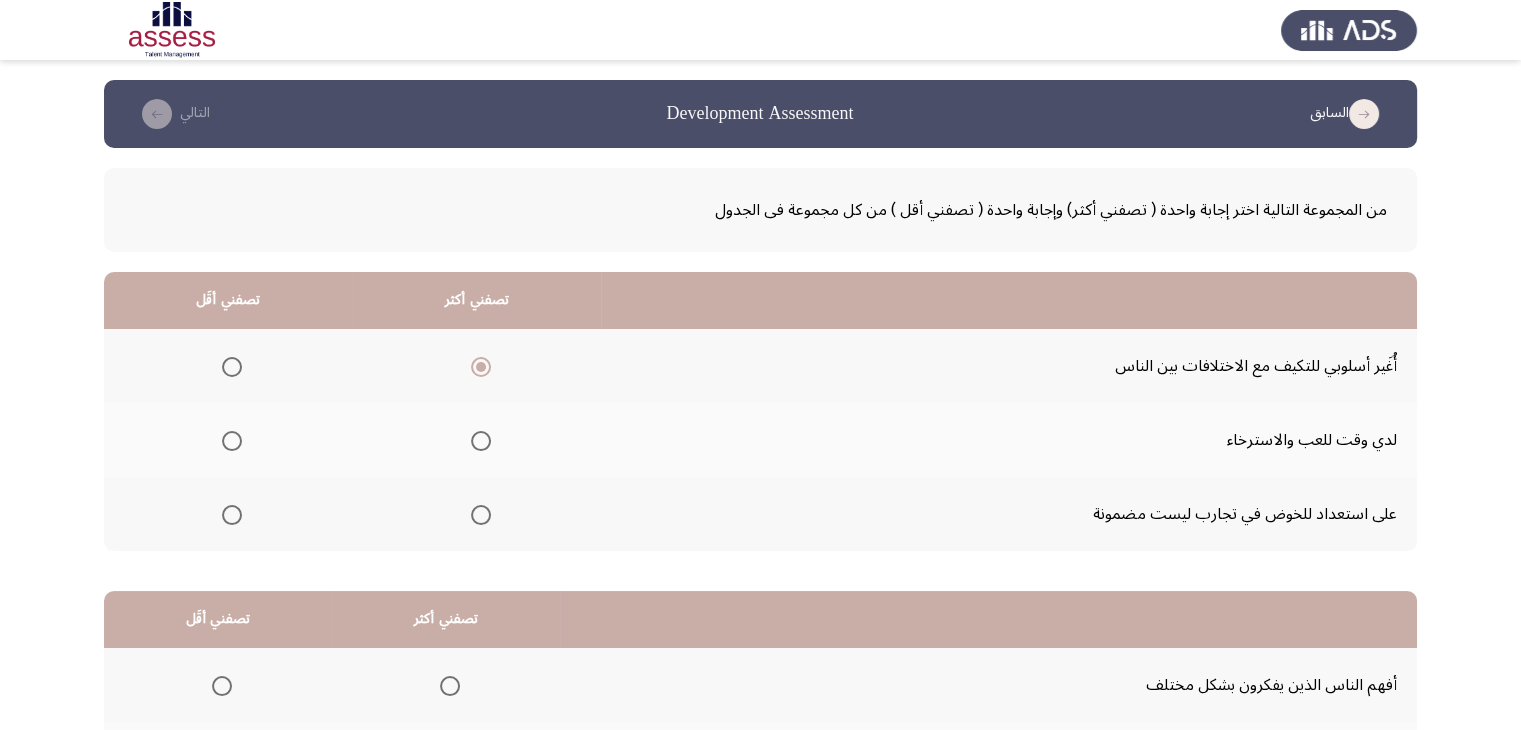 click at bounding box center [228, 441] 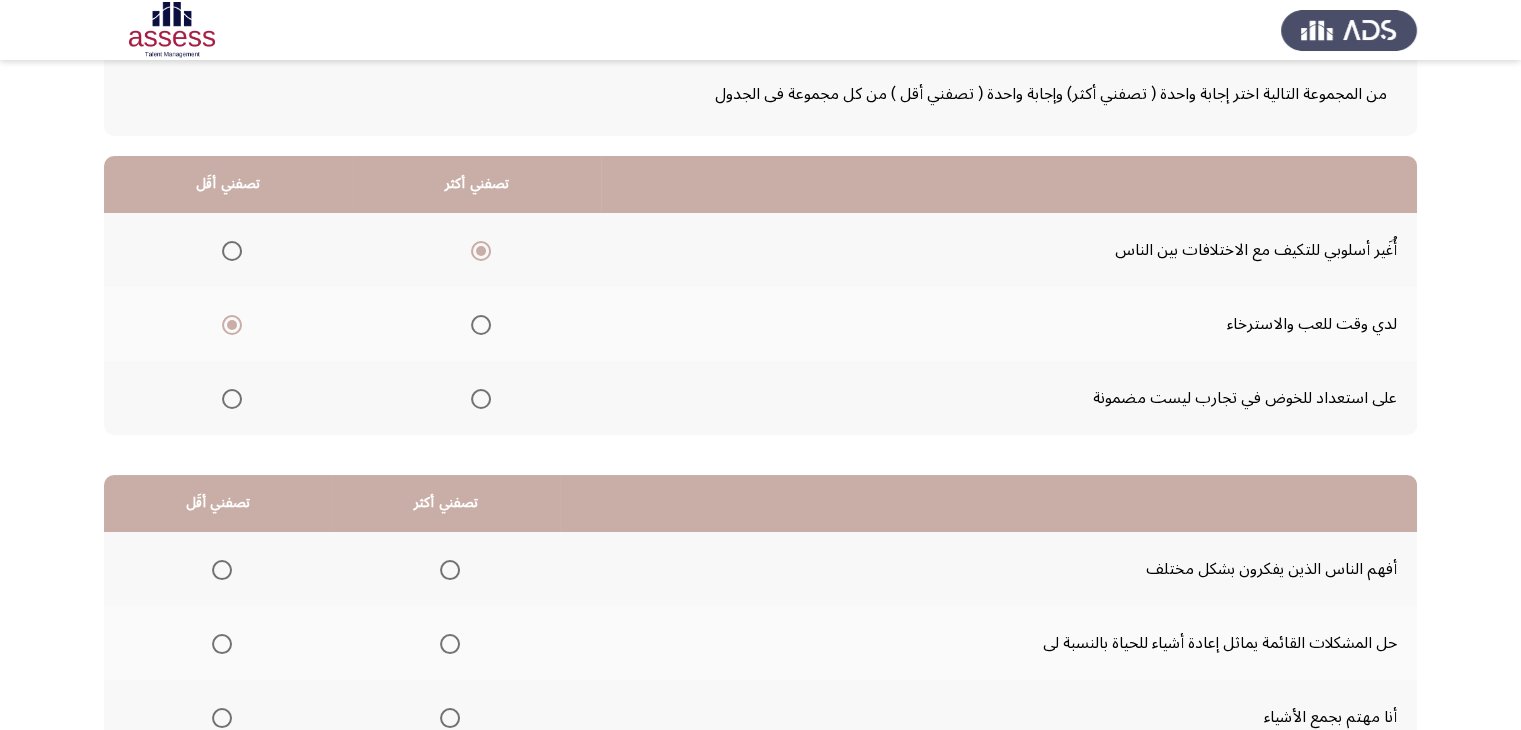 scroll, scrollTop: 277, scrollLeft: 0, axis: vertical 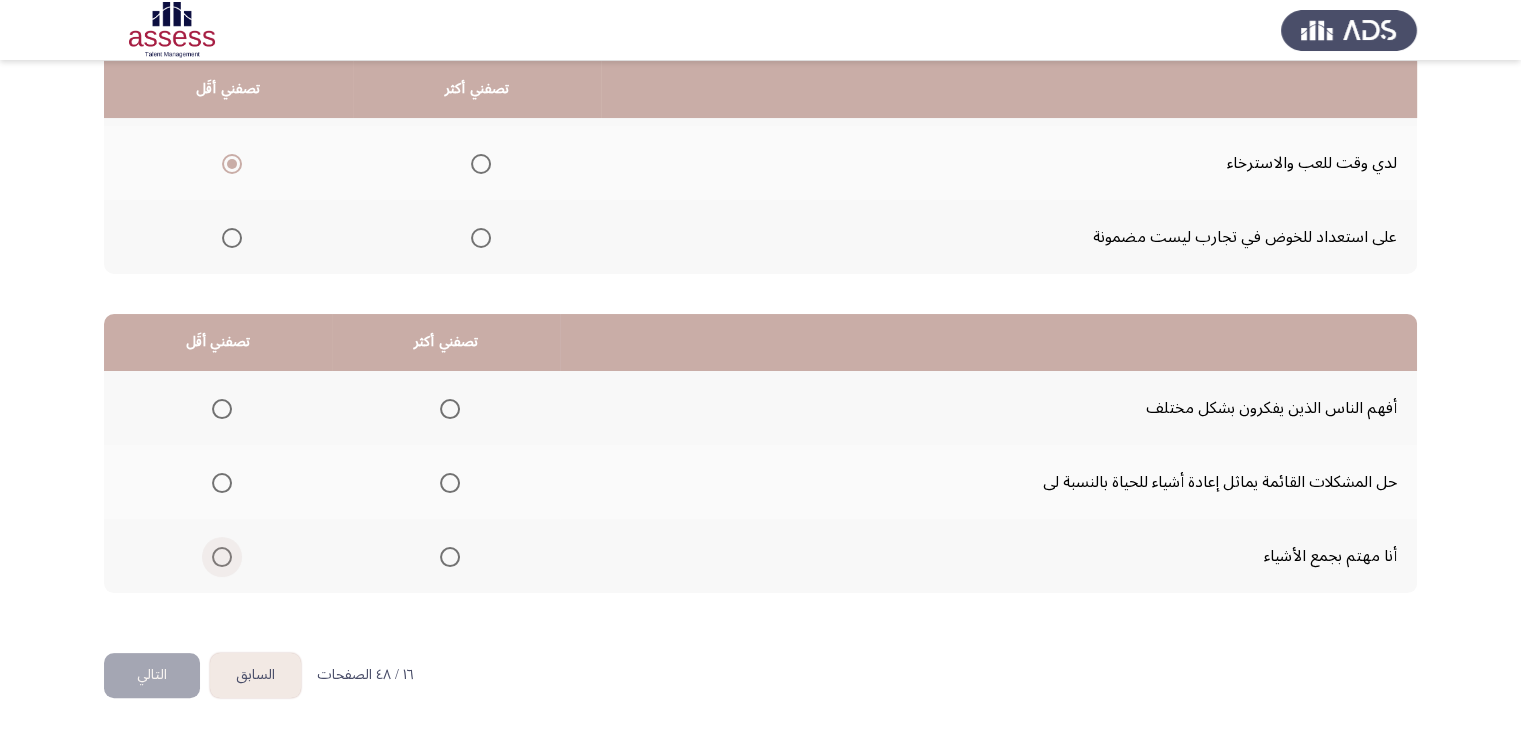 click at bounding box center (222, 557) 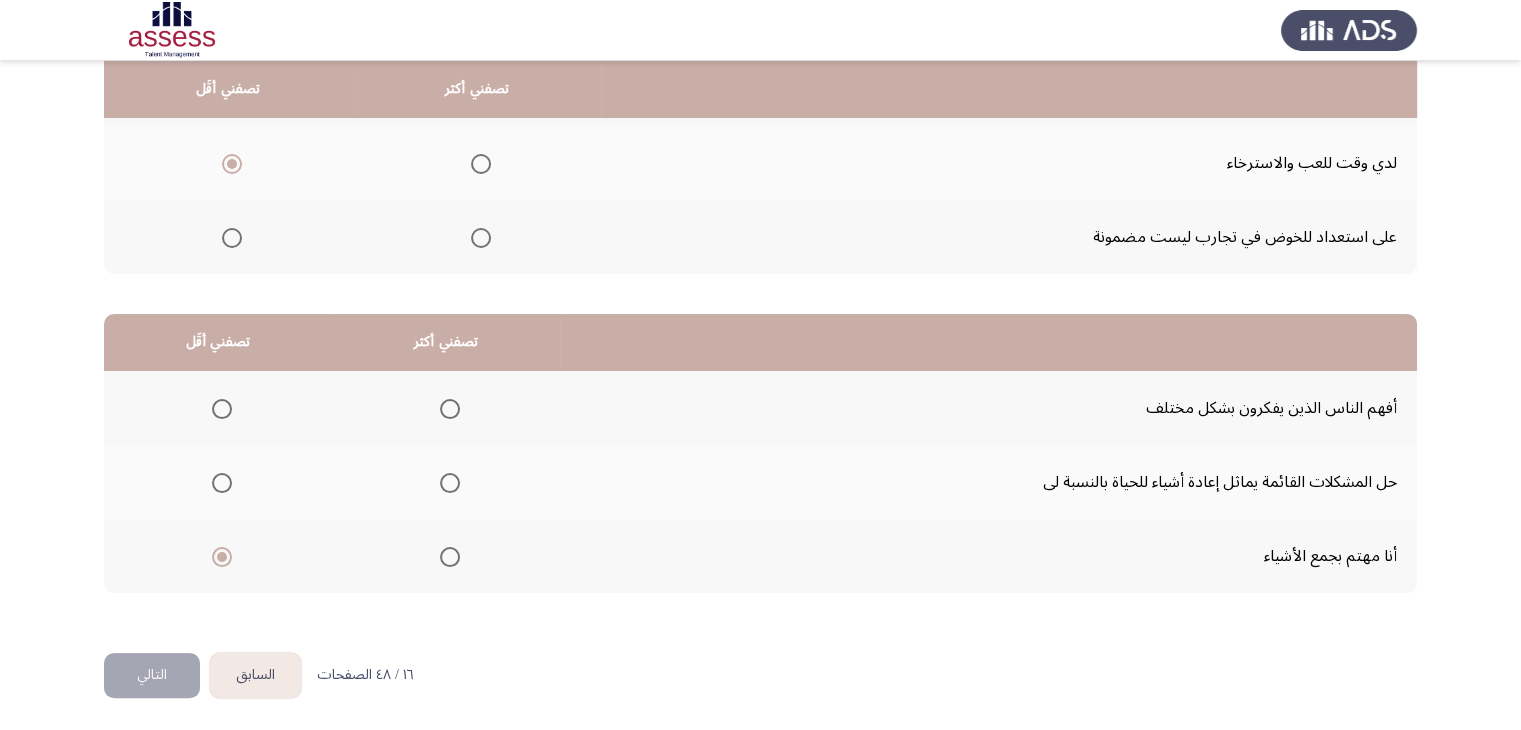 click at bounding box center [450, 409] 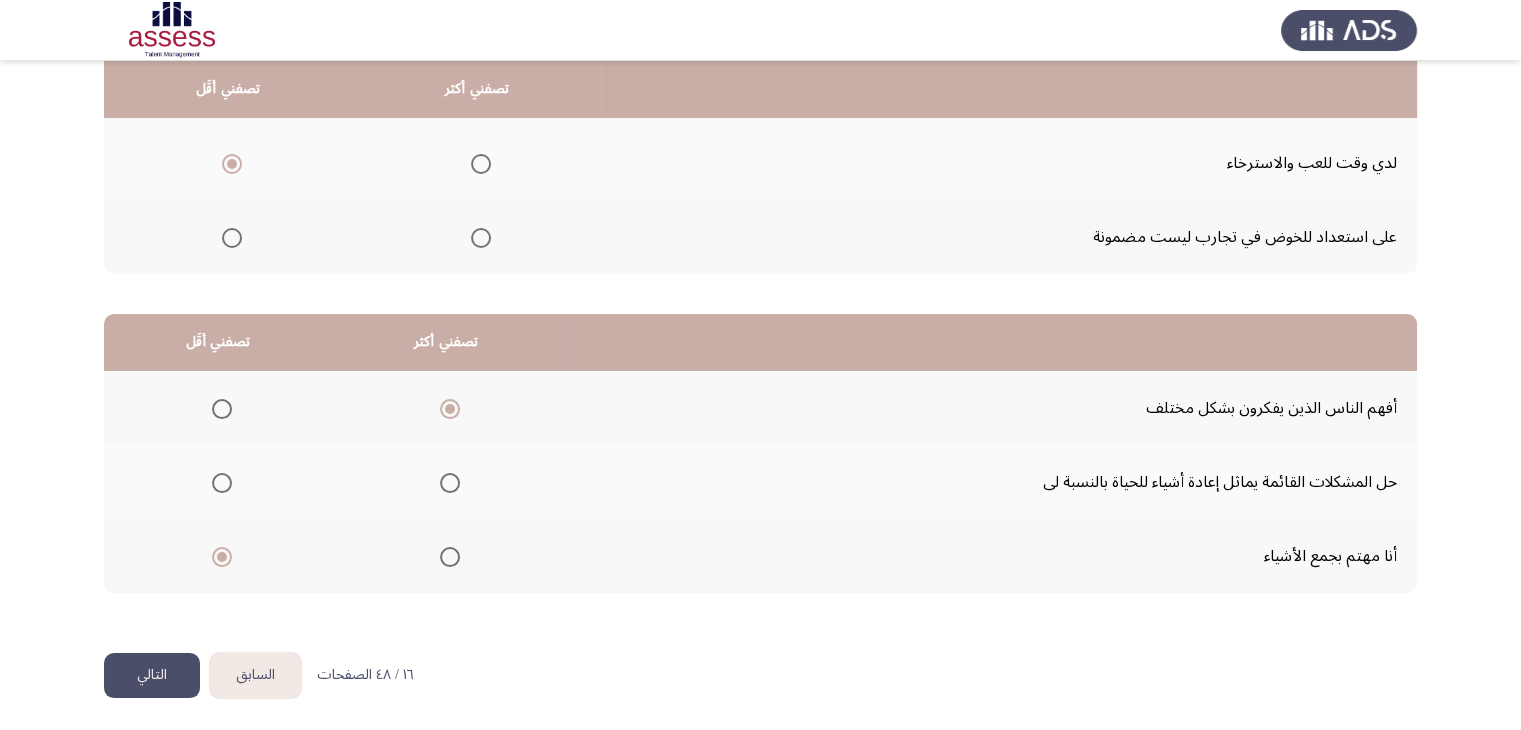 click on "التالي" 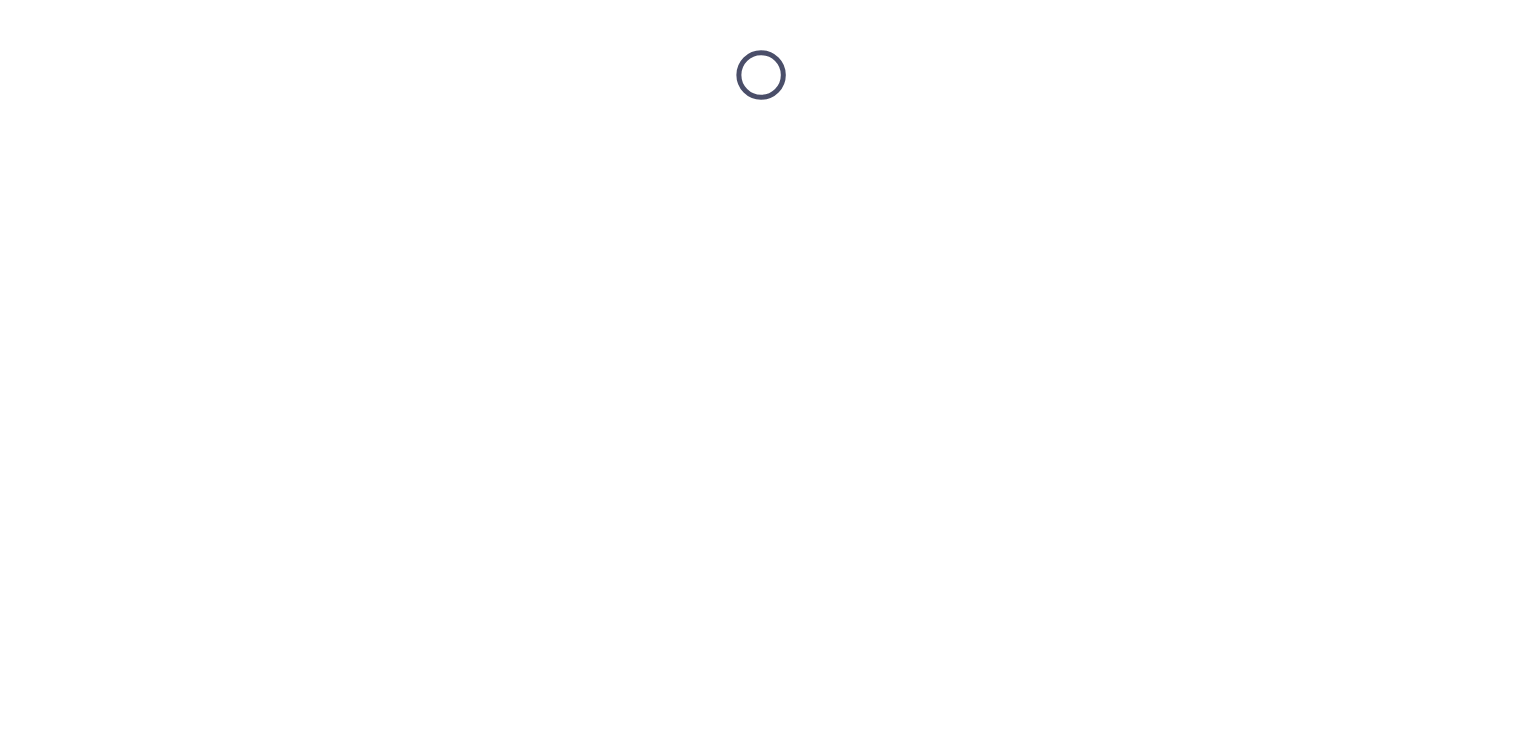 scroll, scrollTop: 0, scrollLeft: 0, axis: both 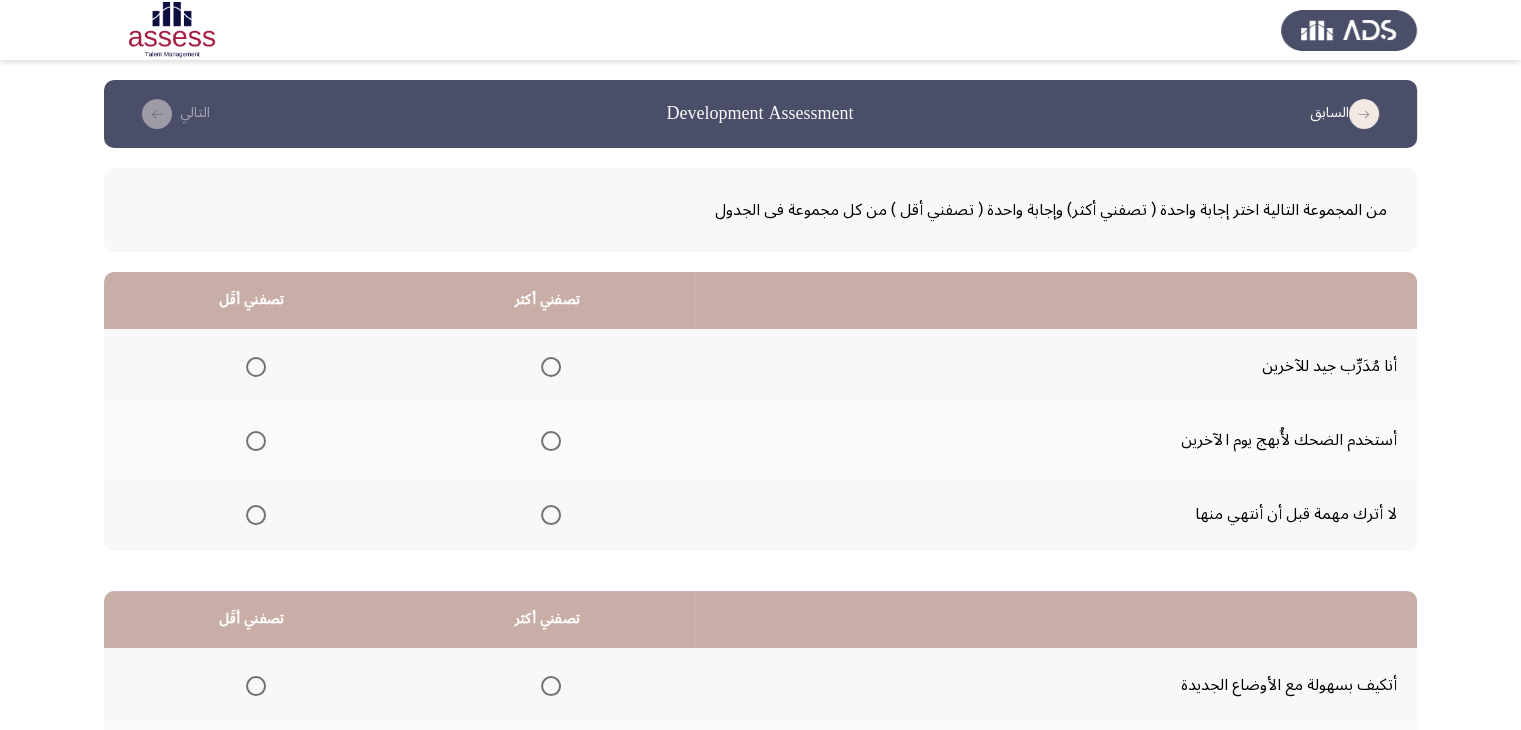 click at bounding box center (551, 515) 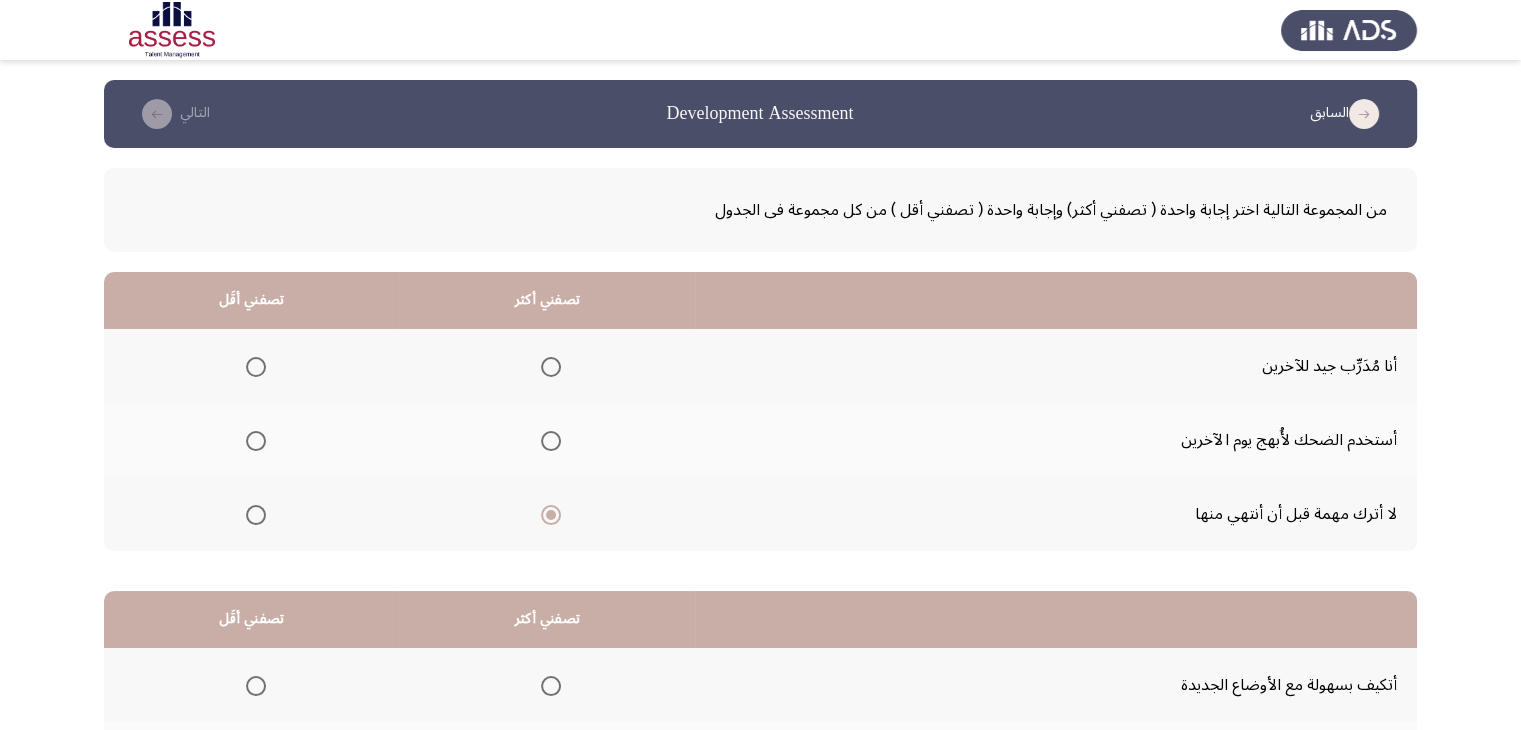 click 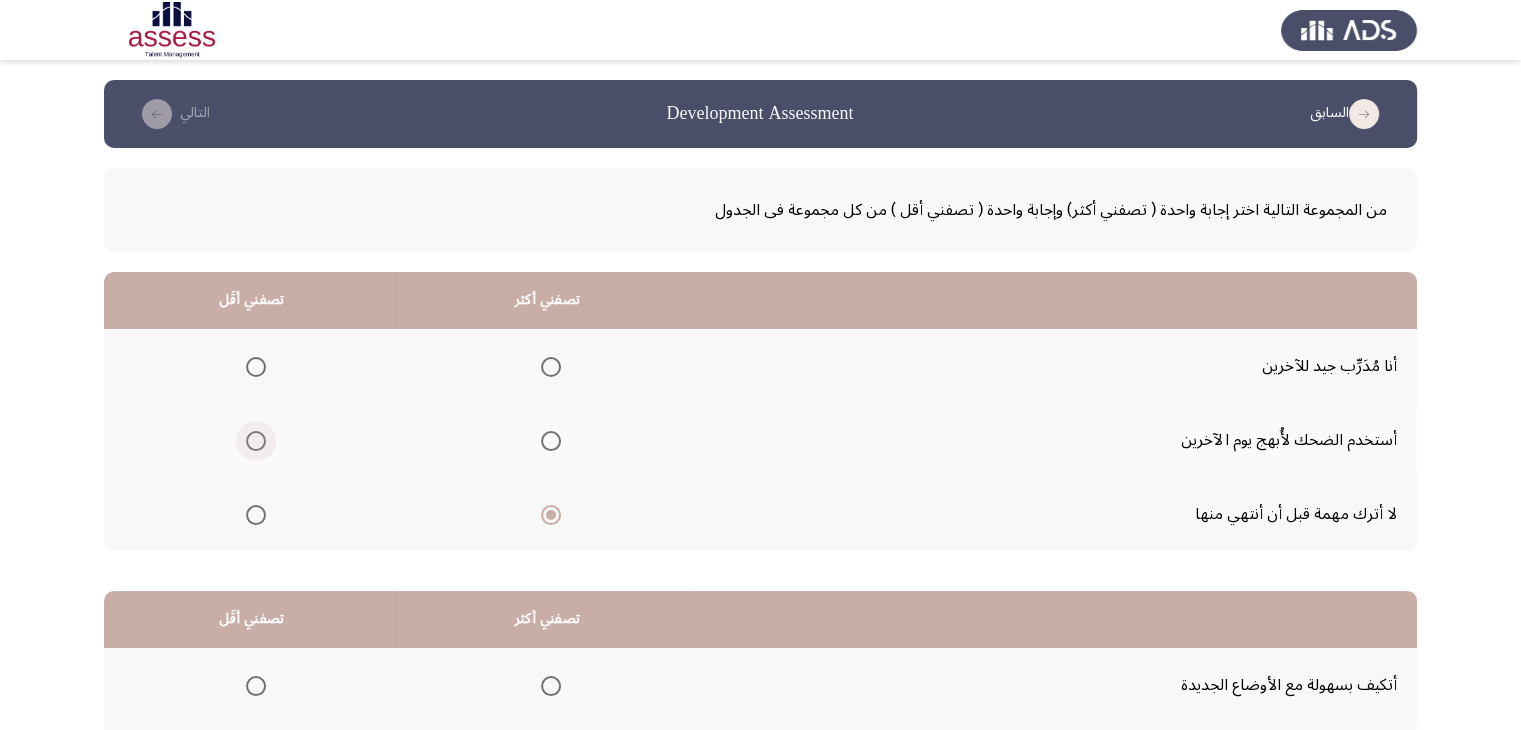 click at bounding box center [256, 441] 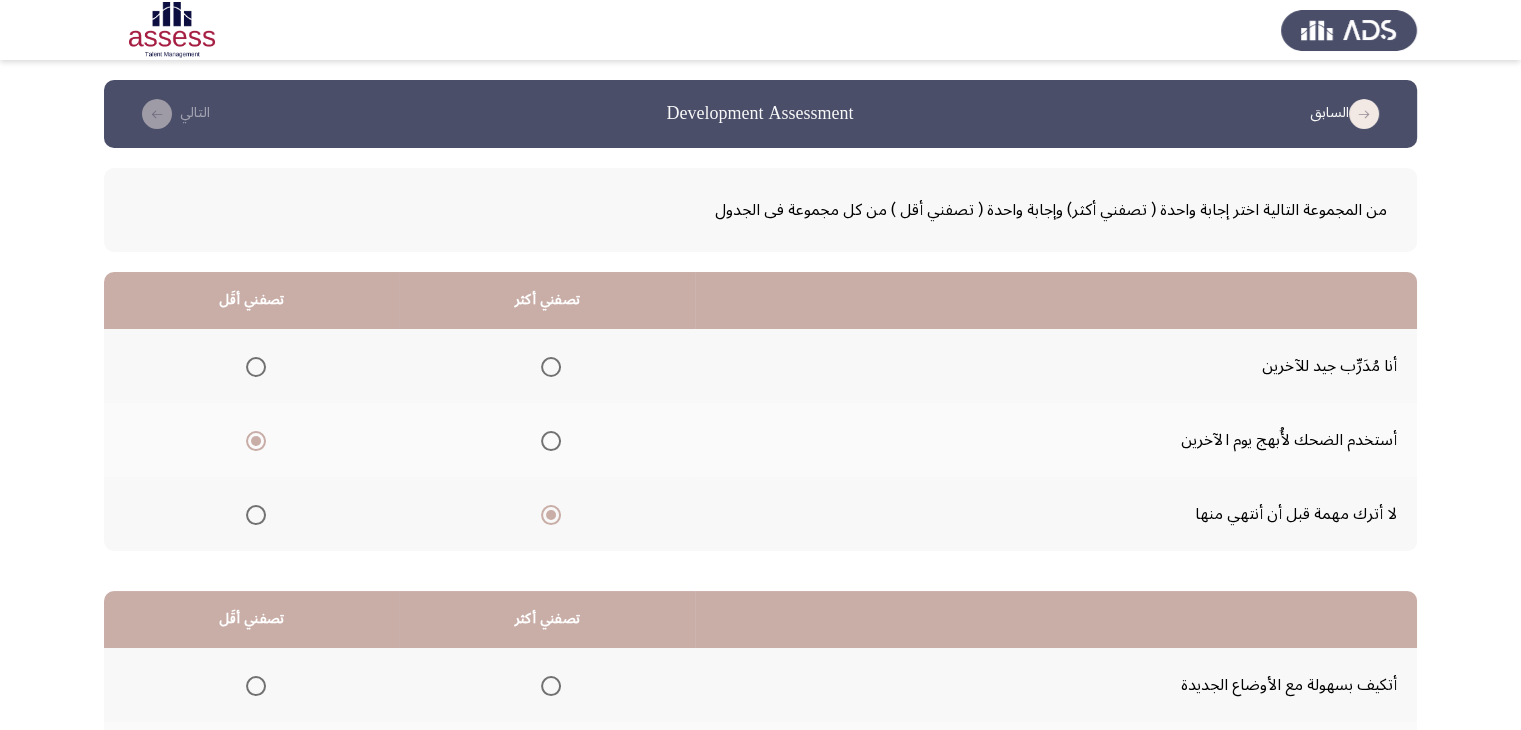 scroll, scrollTop: 277, scrollLeft: 0, axis: vertical 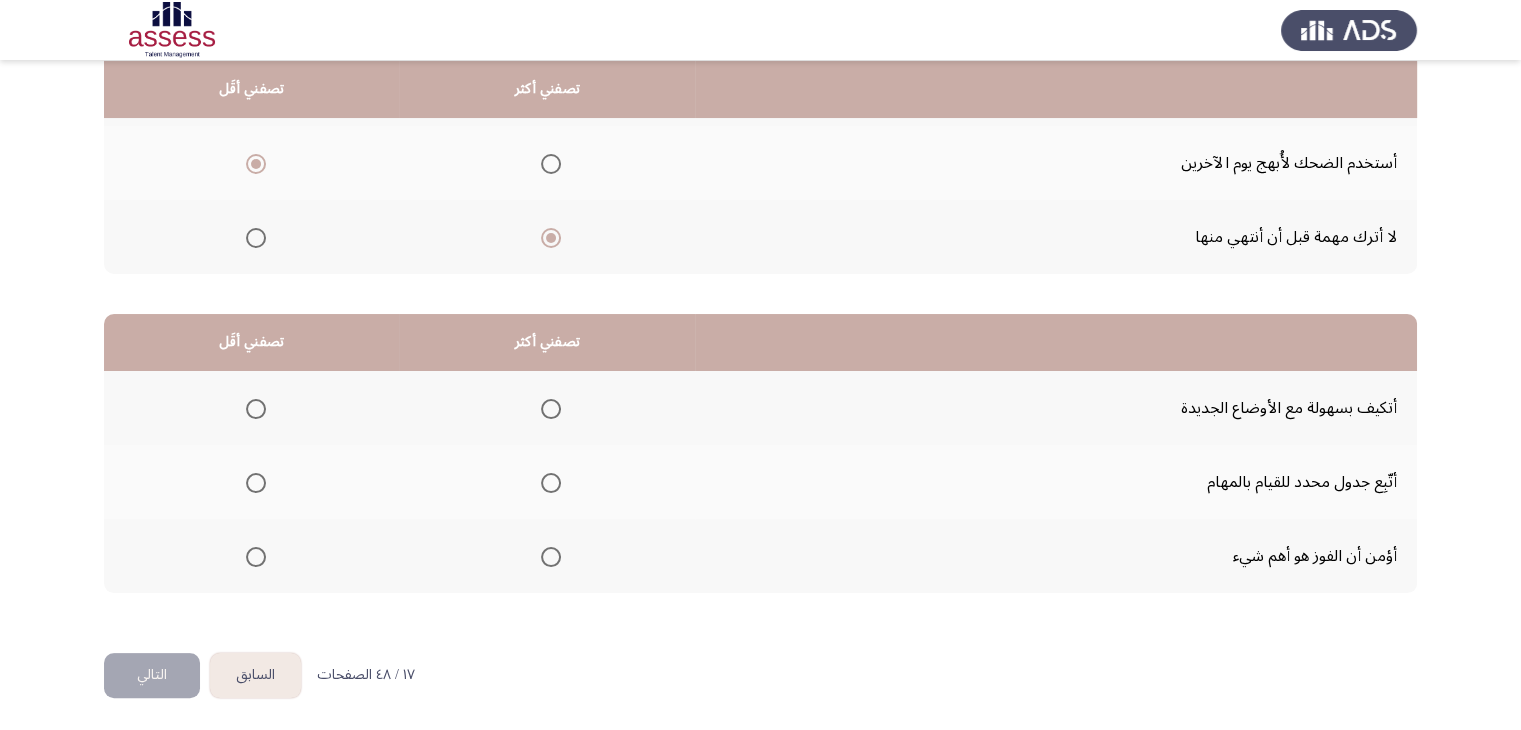 click at bounding box center (256, 557) 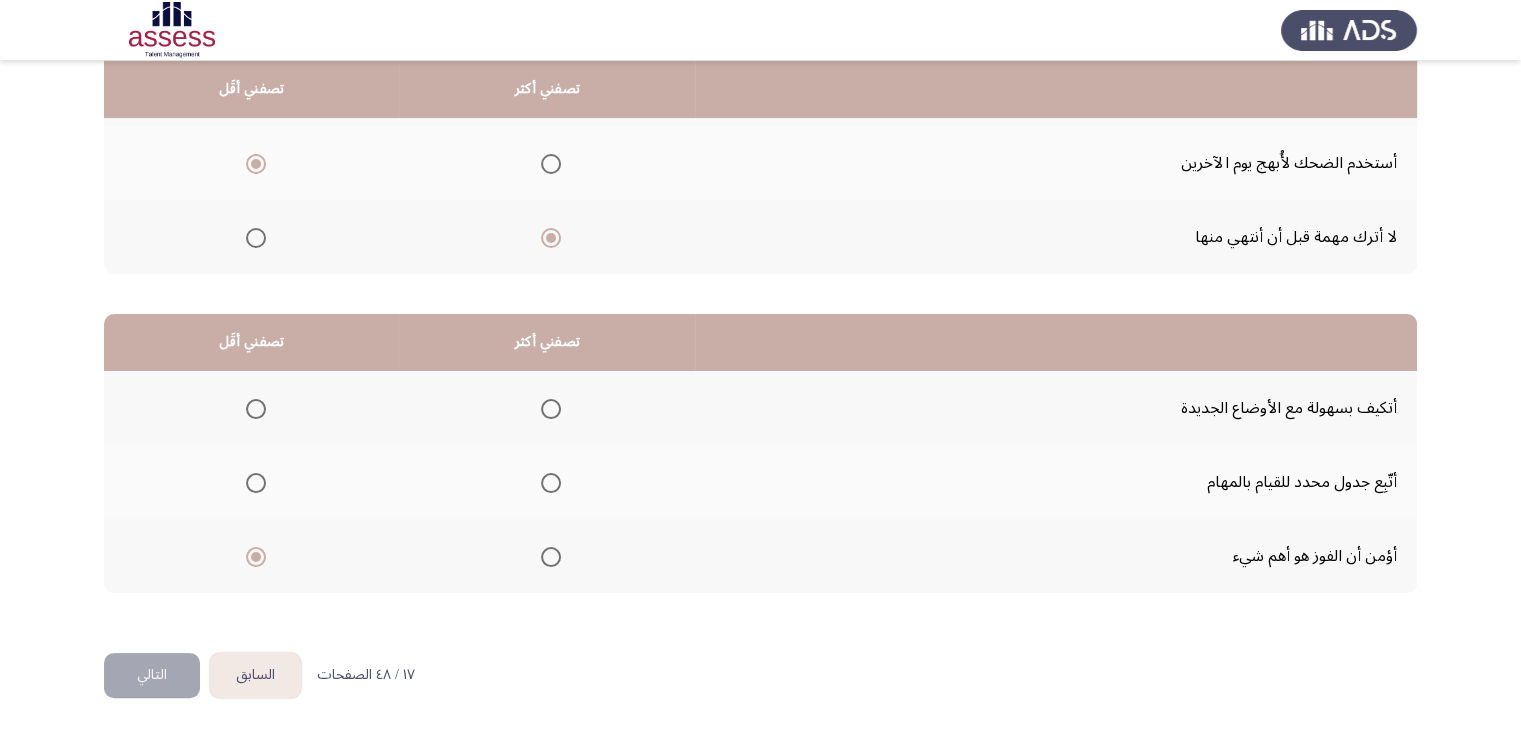 click at bounding box center [551, 409] 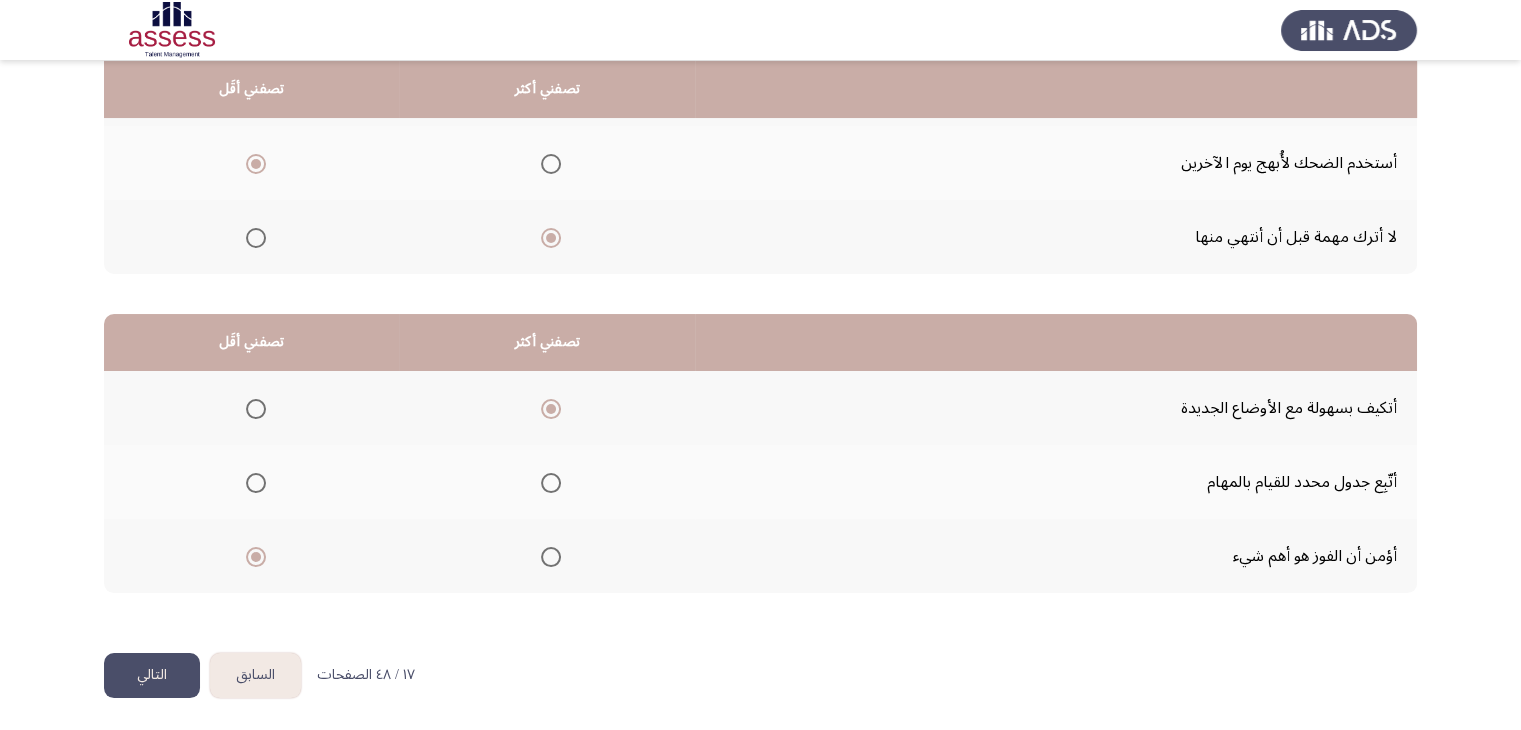 click on "التالي" 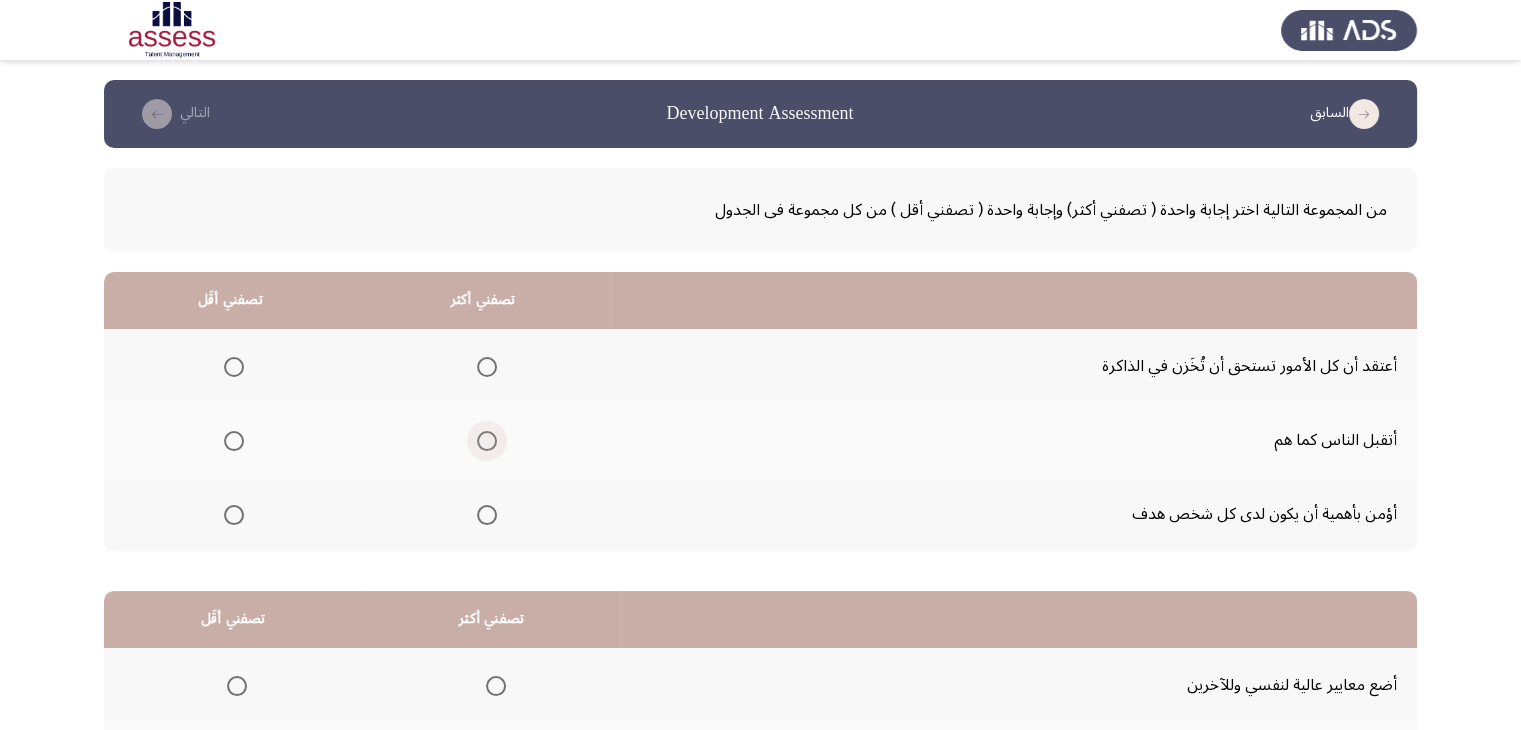 click at bounding box center [487, 441] 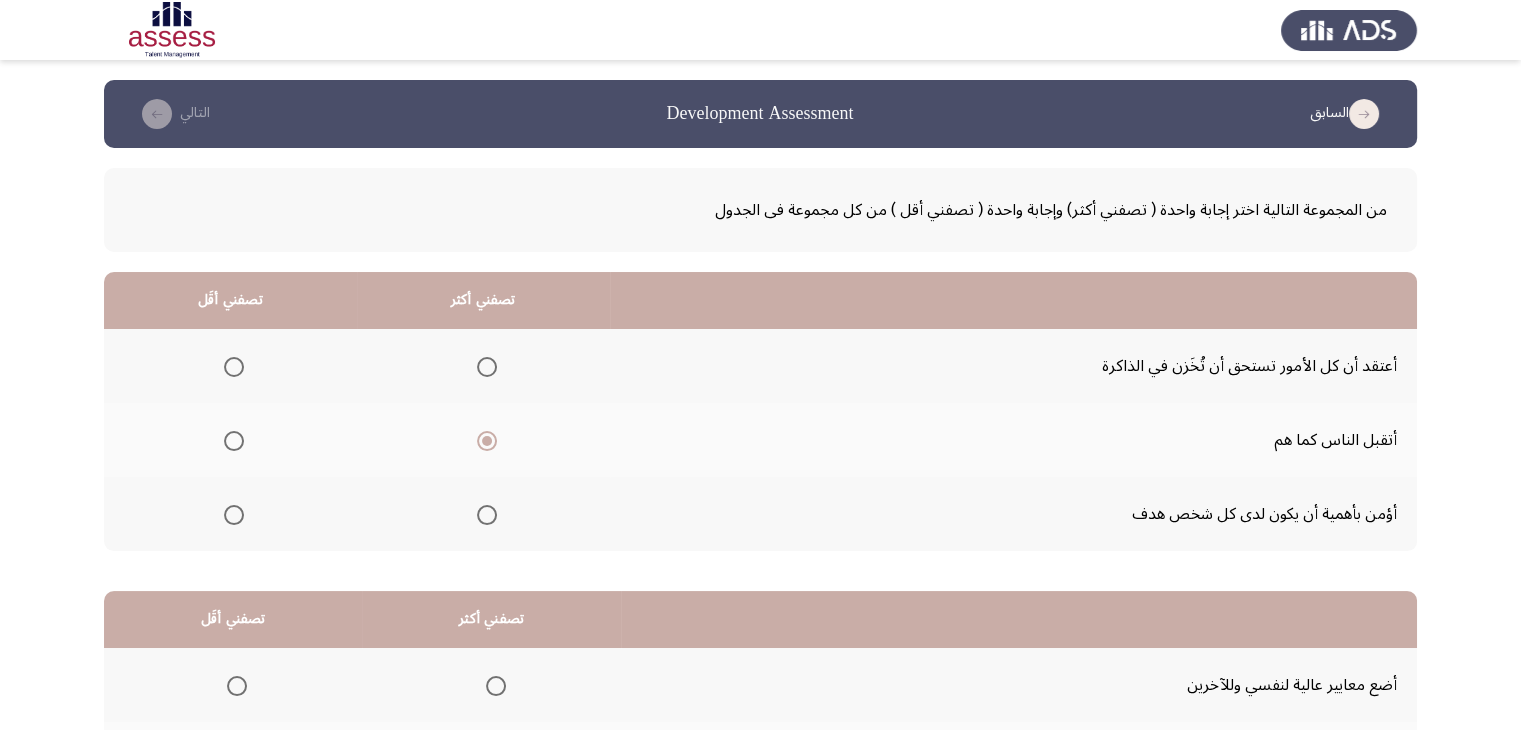 click at bounding box center (234, 367) 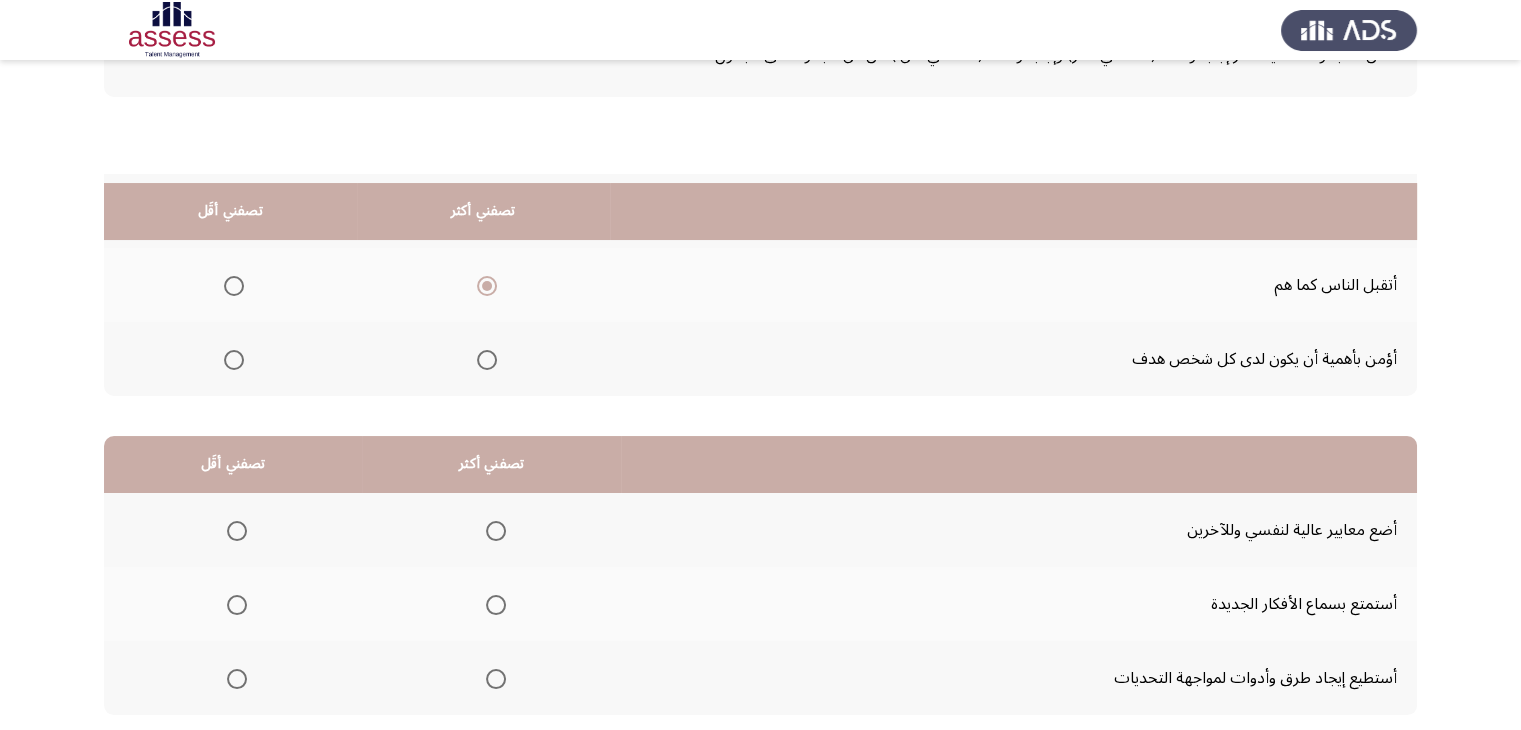scroll, scrollTop: 277, scrollLeft: 0, axis: vertical 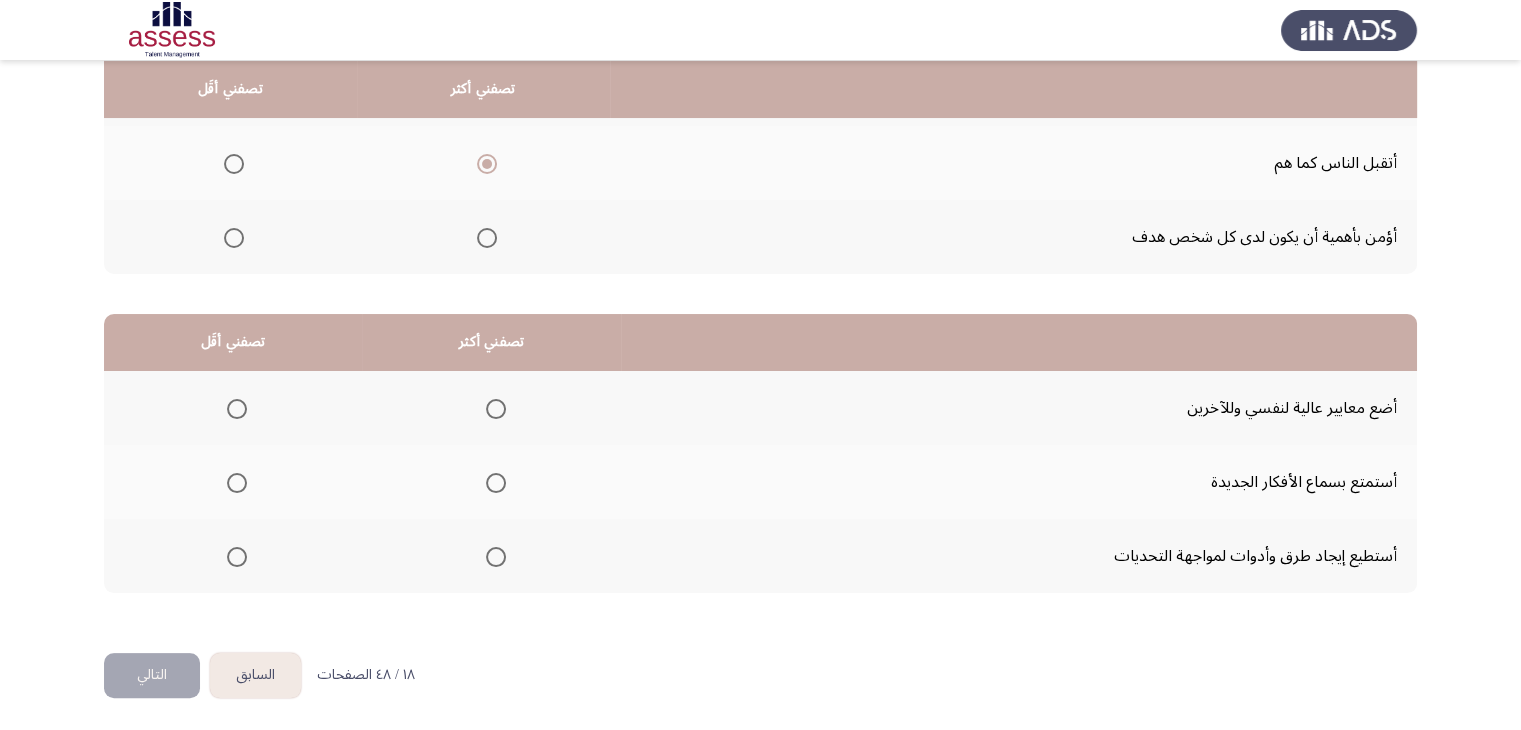 click at bounding box center [237, 409] 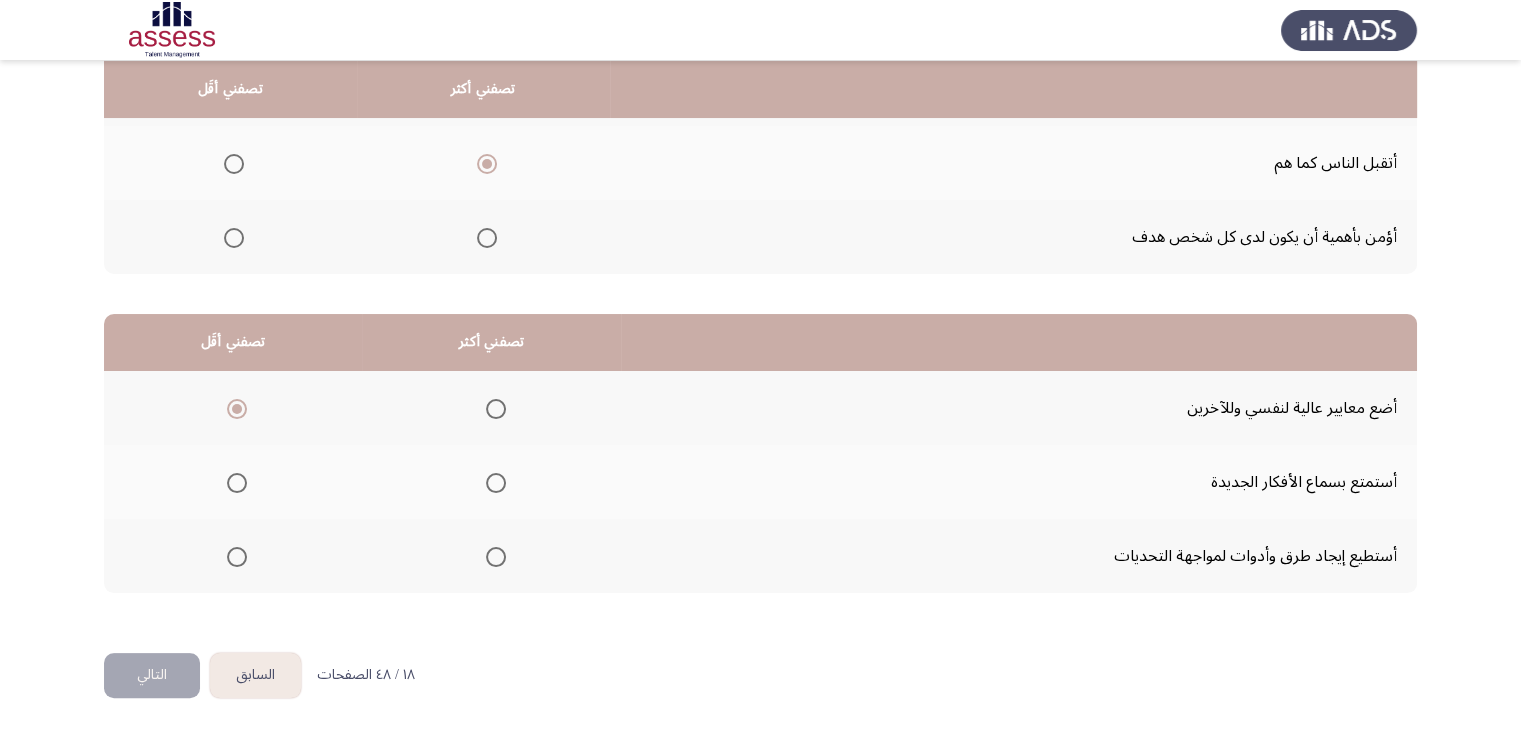 click at bounding box center [496, 483] 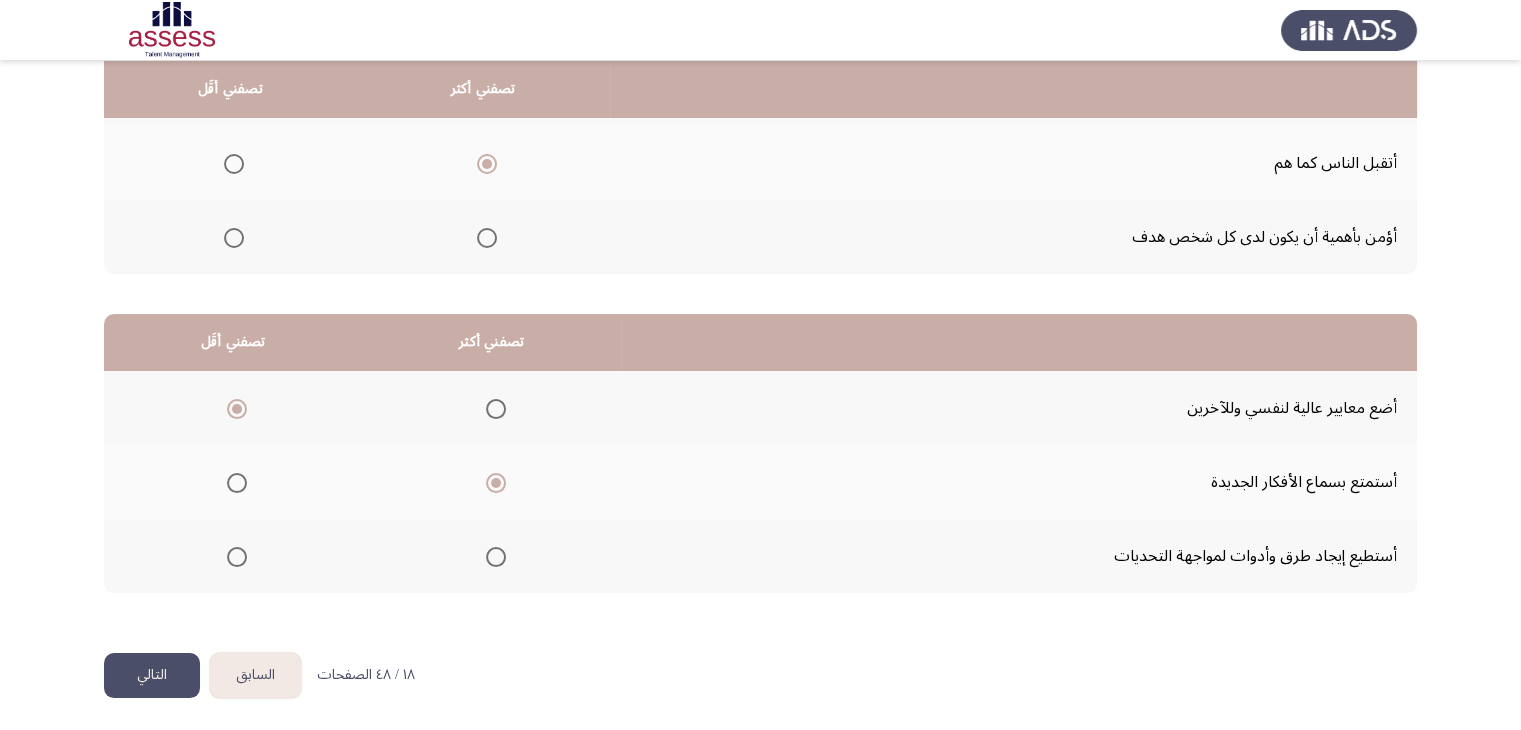 click on "التالي" 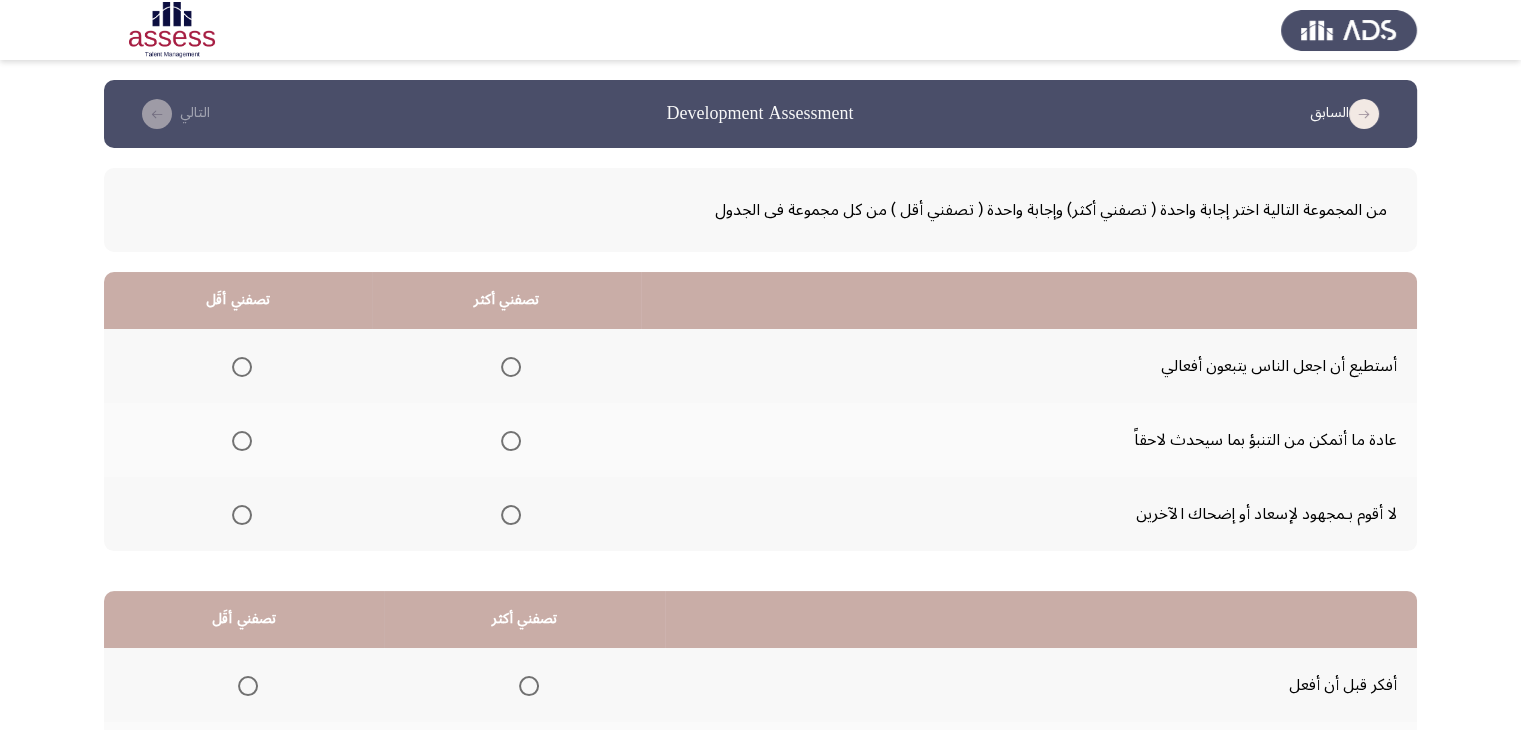 click at bounding box center [242, 367] 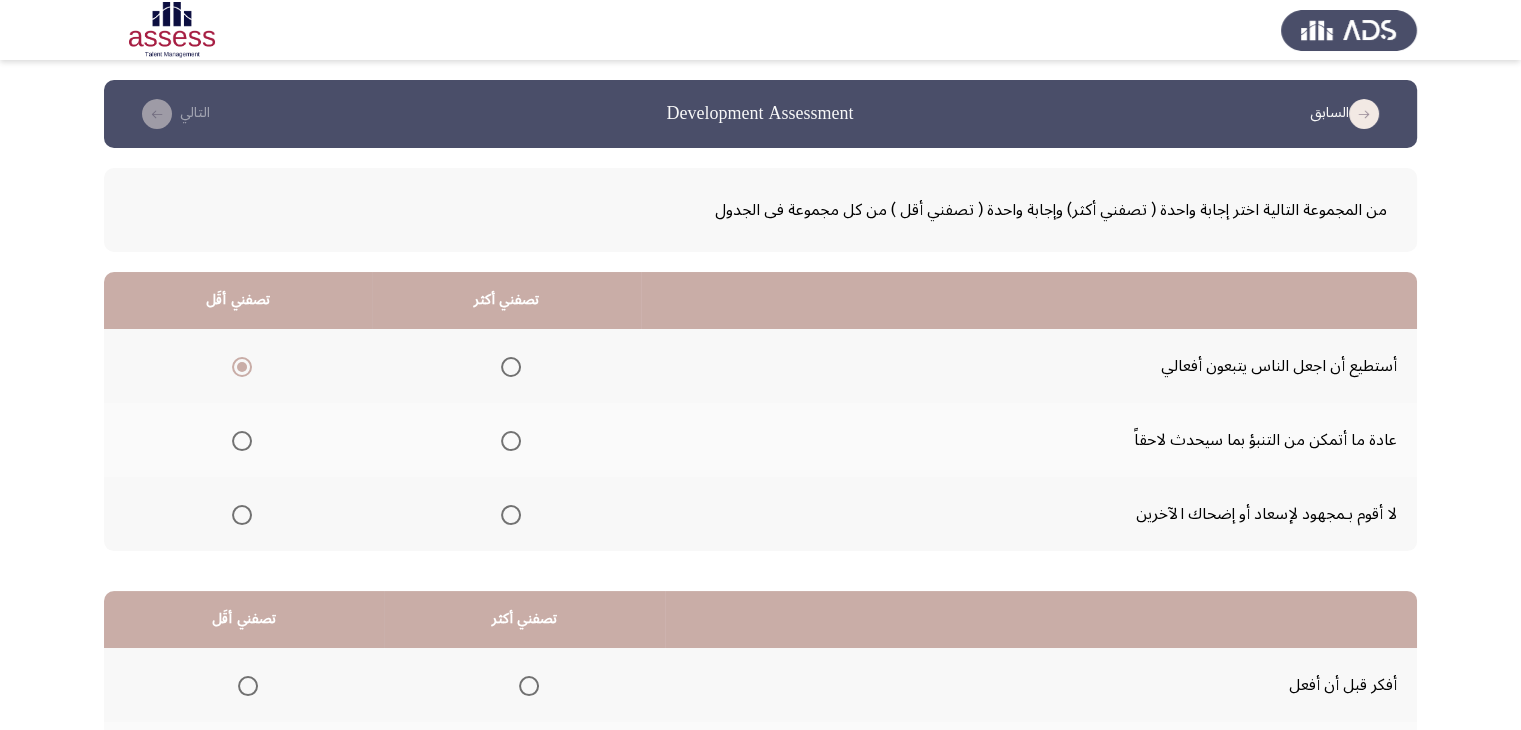 click at bounding box center [511, 441] 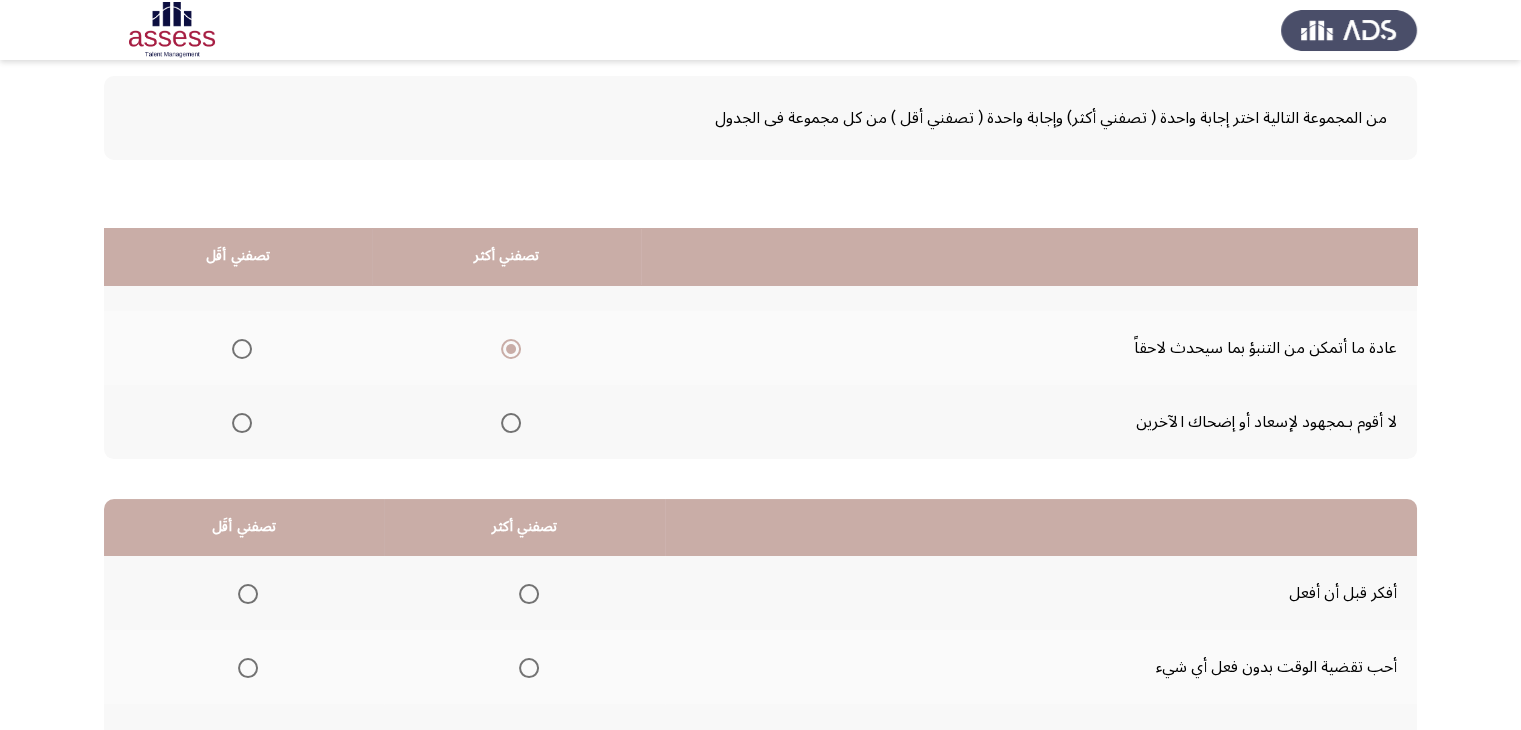 scroll, scrollTop: 277, scrollLeft: 0, axis: vertical 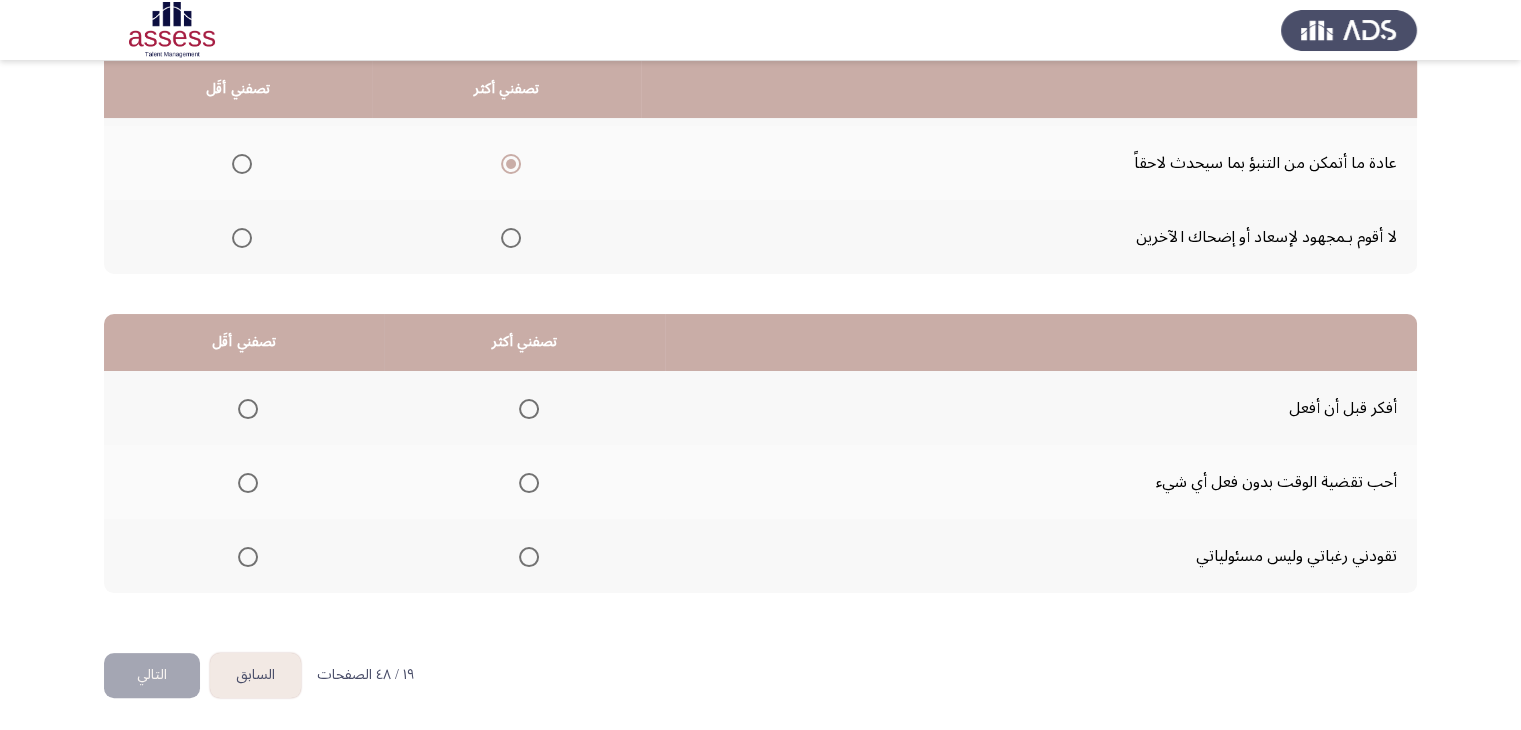 click at bounding box center [529, 409] 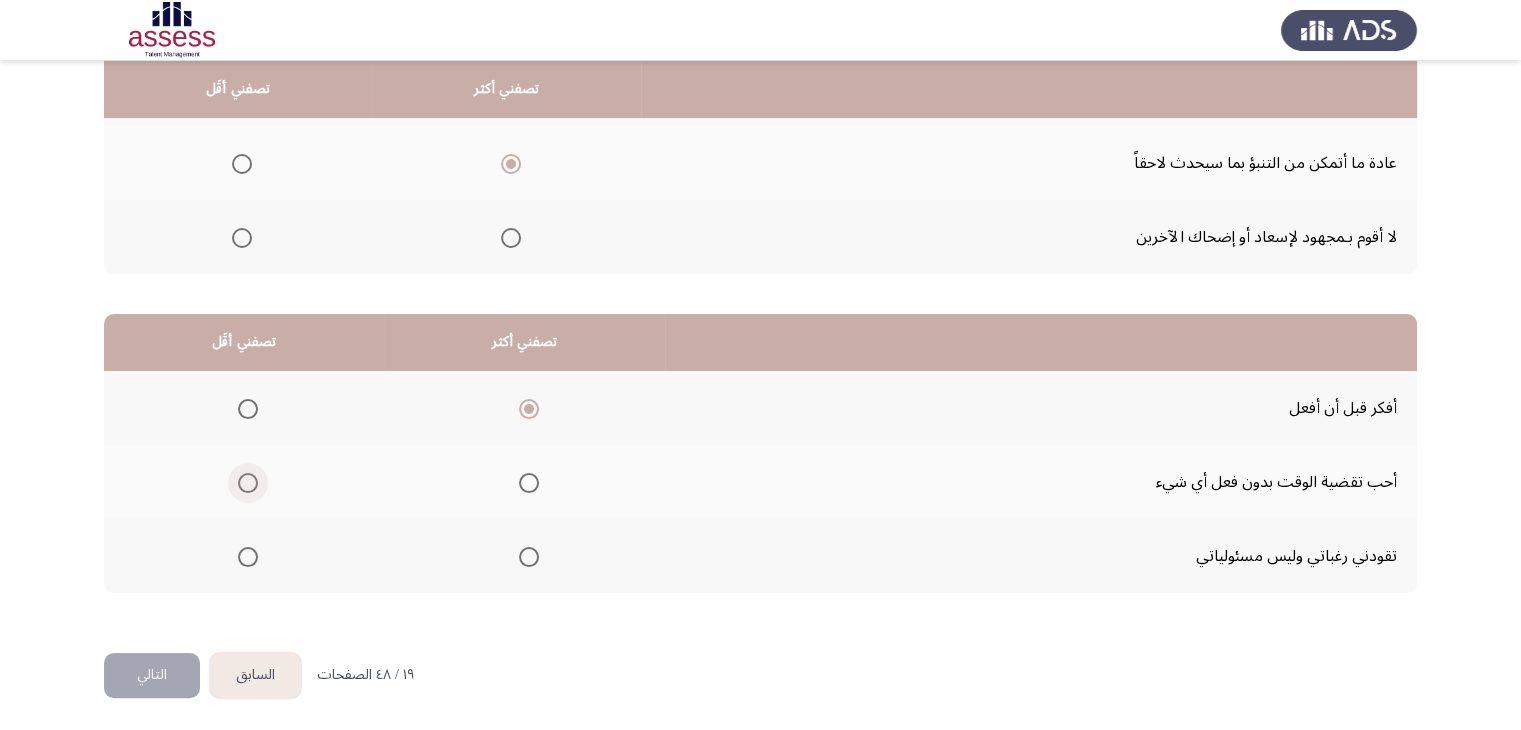 click at bounding box center [248, 483] 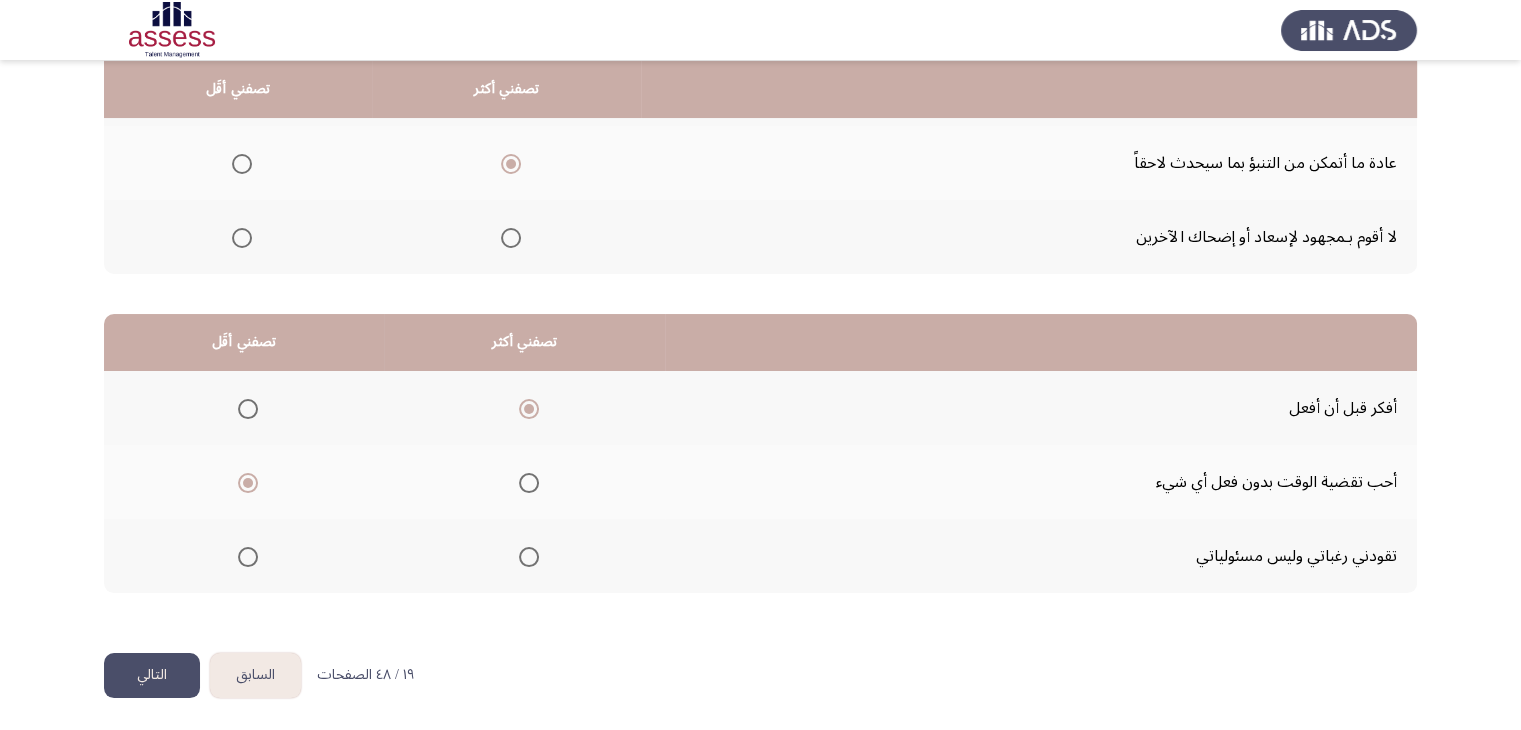 click on "التالي" 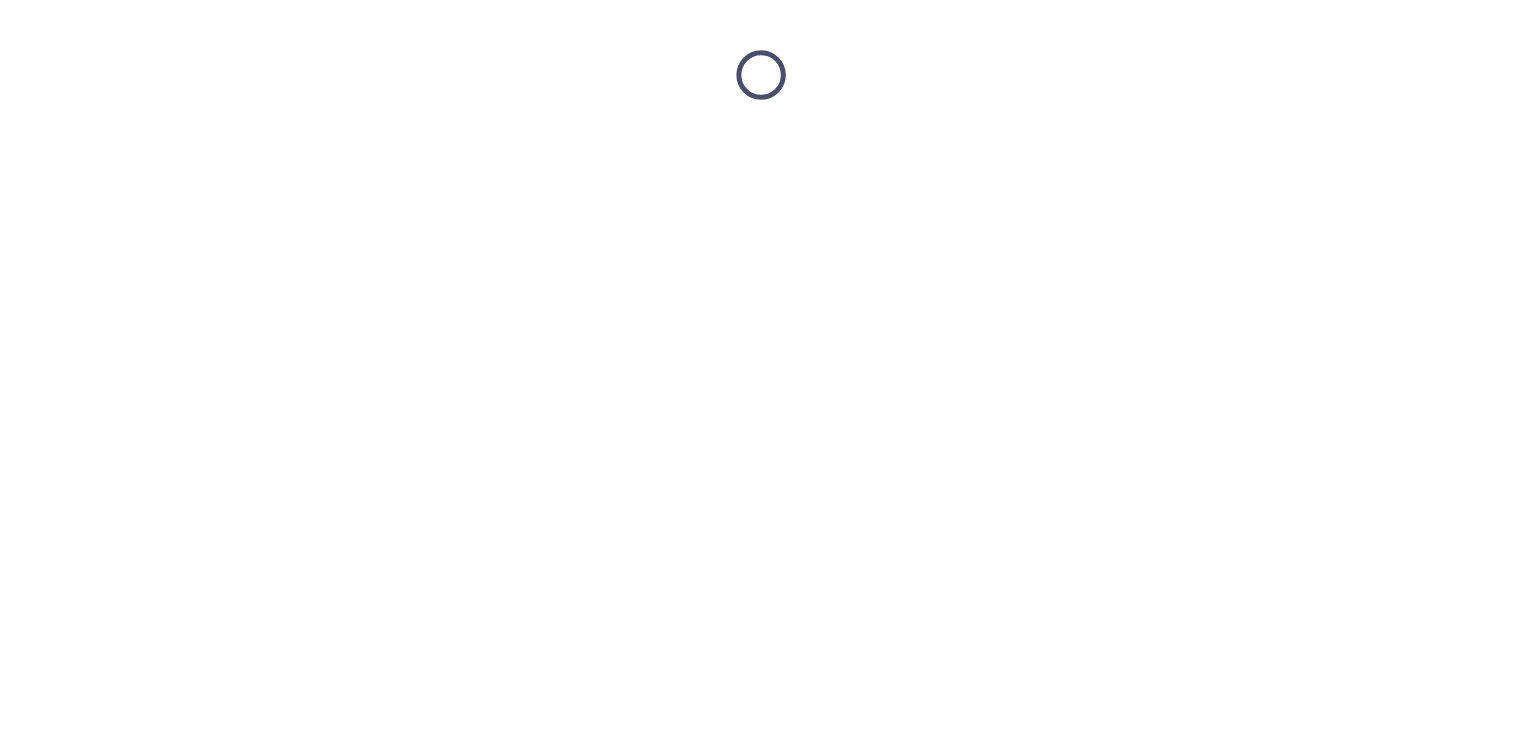 scroll, scrollTop: 0, scrollLeft: 0, axis: both 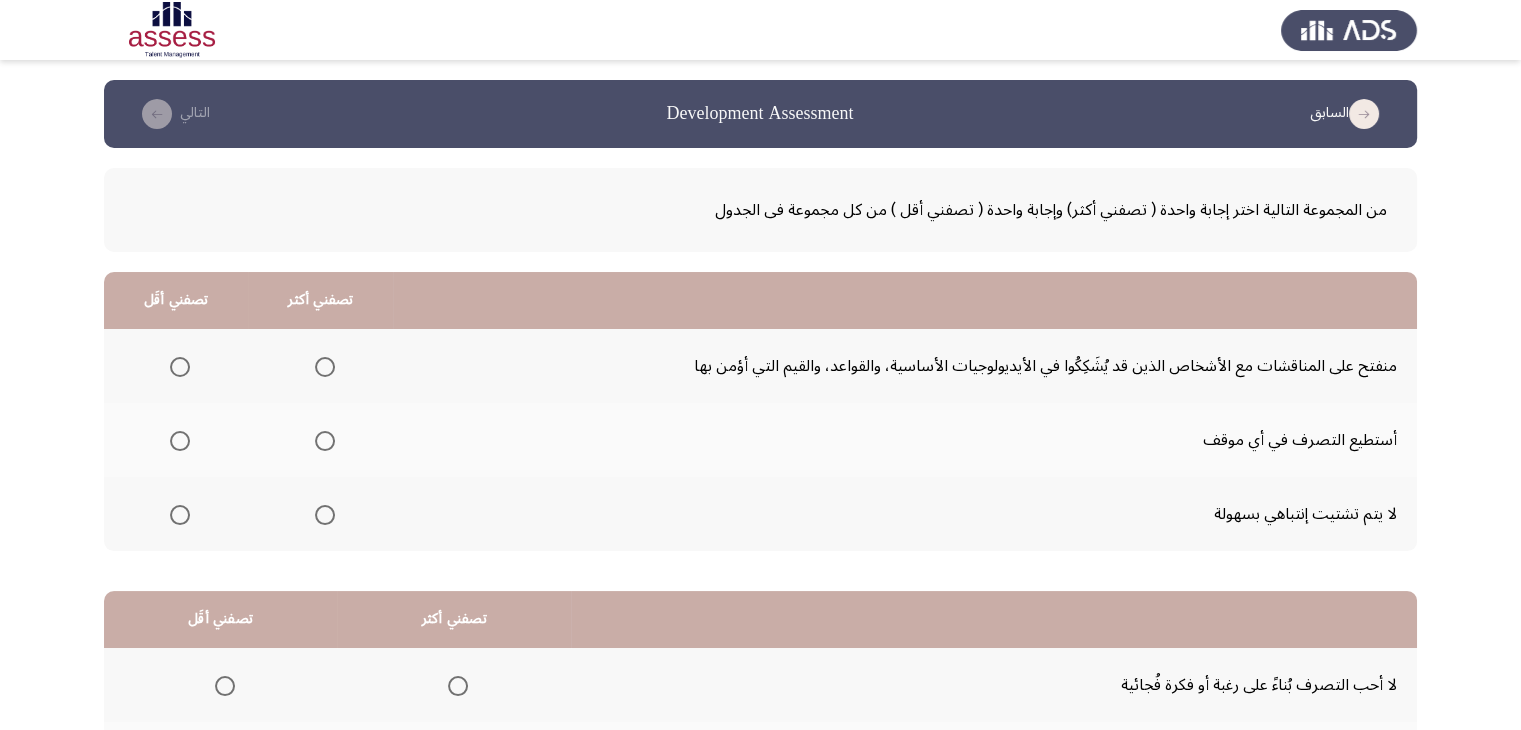 click at bounding box center (325, 515) 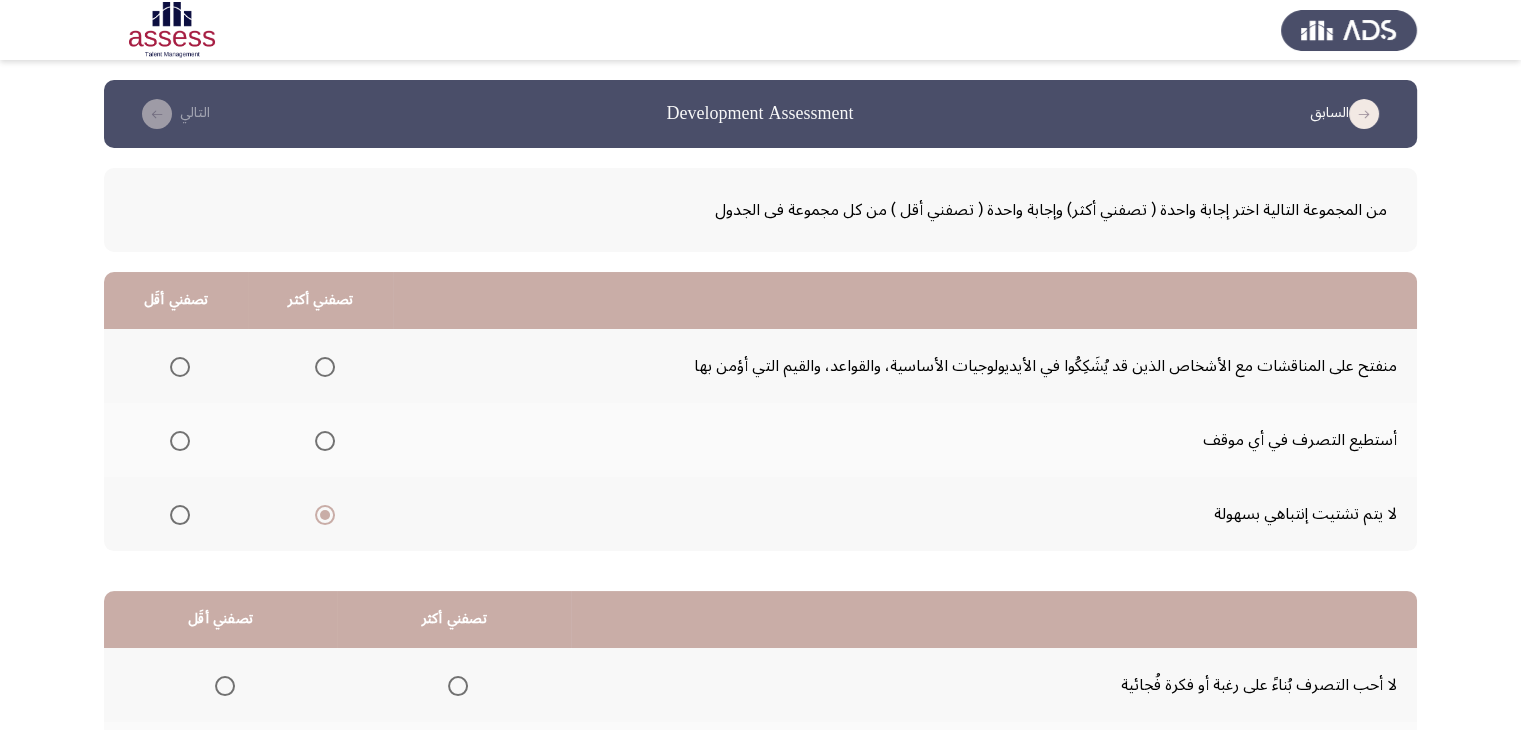 click at bounding box center [180, 367] 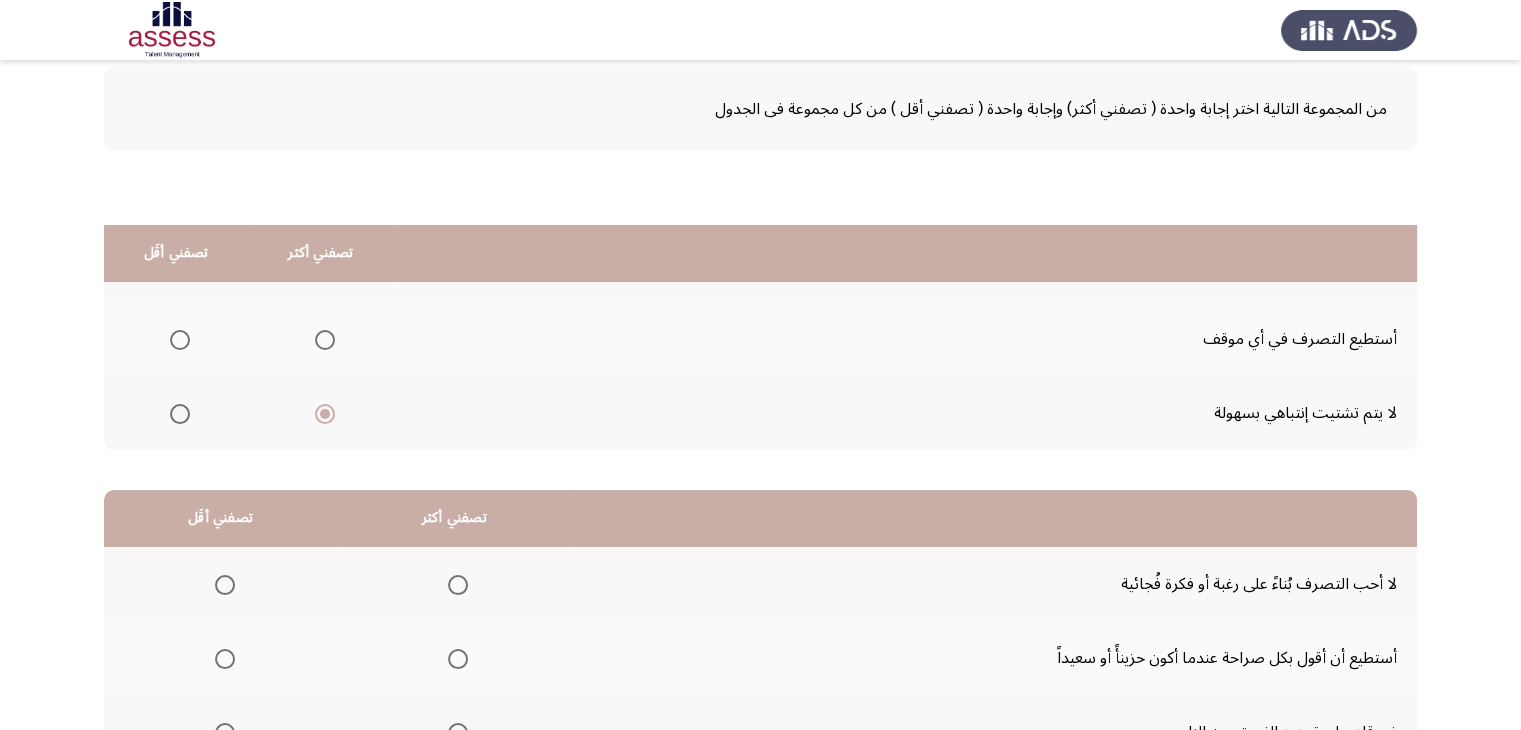 scroll, scrollTop: 277, scrollLeft: 0, axis: vertical 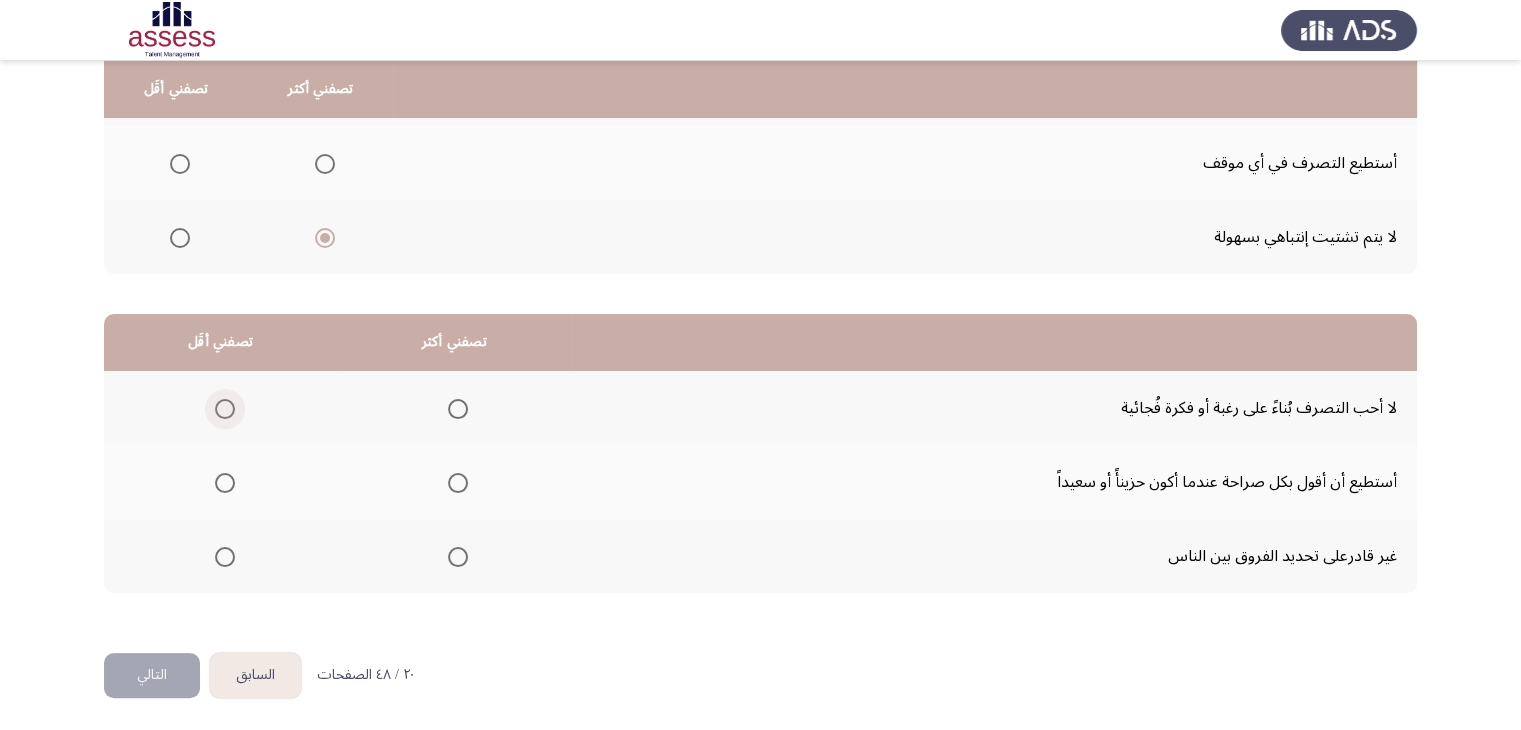 click at bounding box center [225, 409] 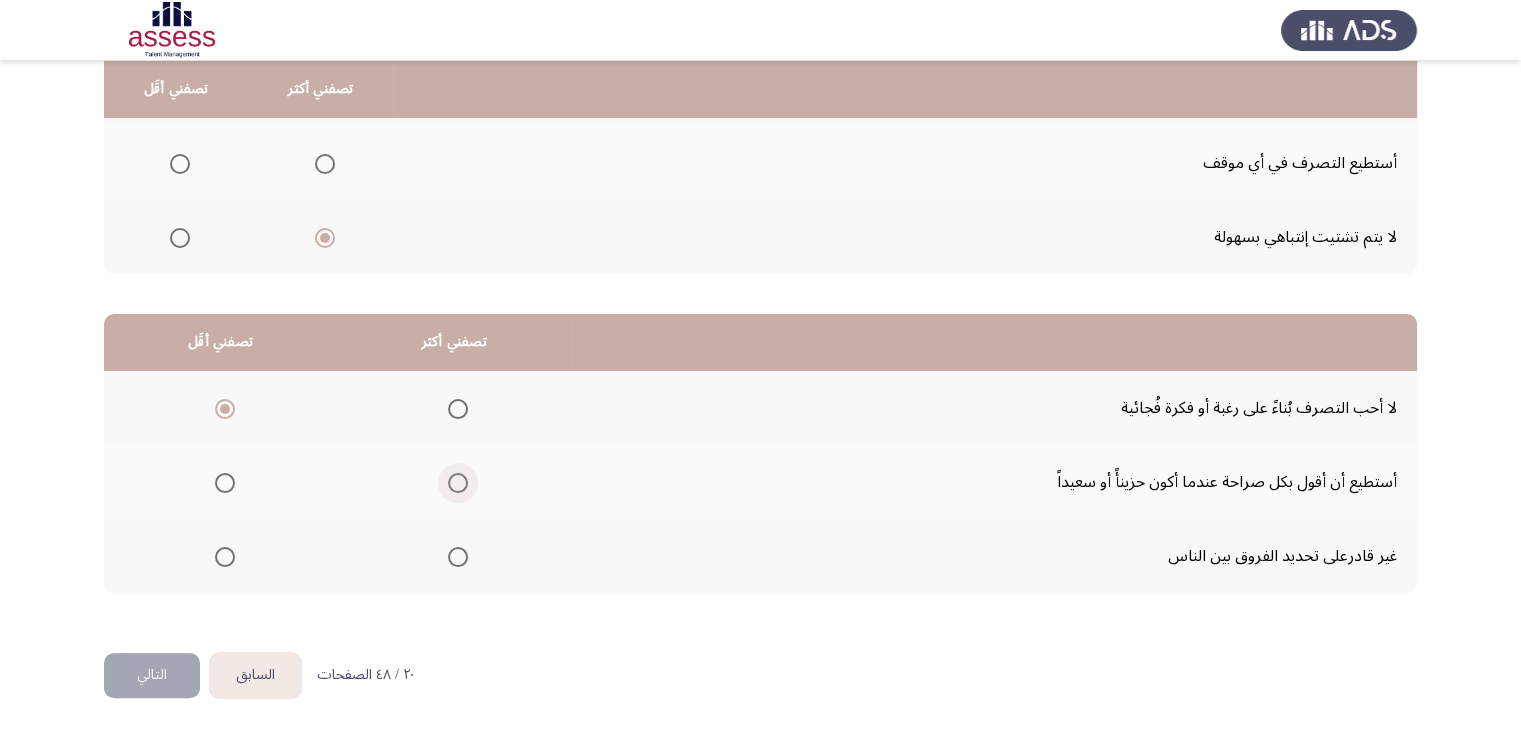 click at bounding box center (458, 483) 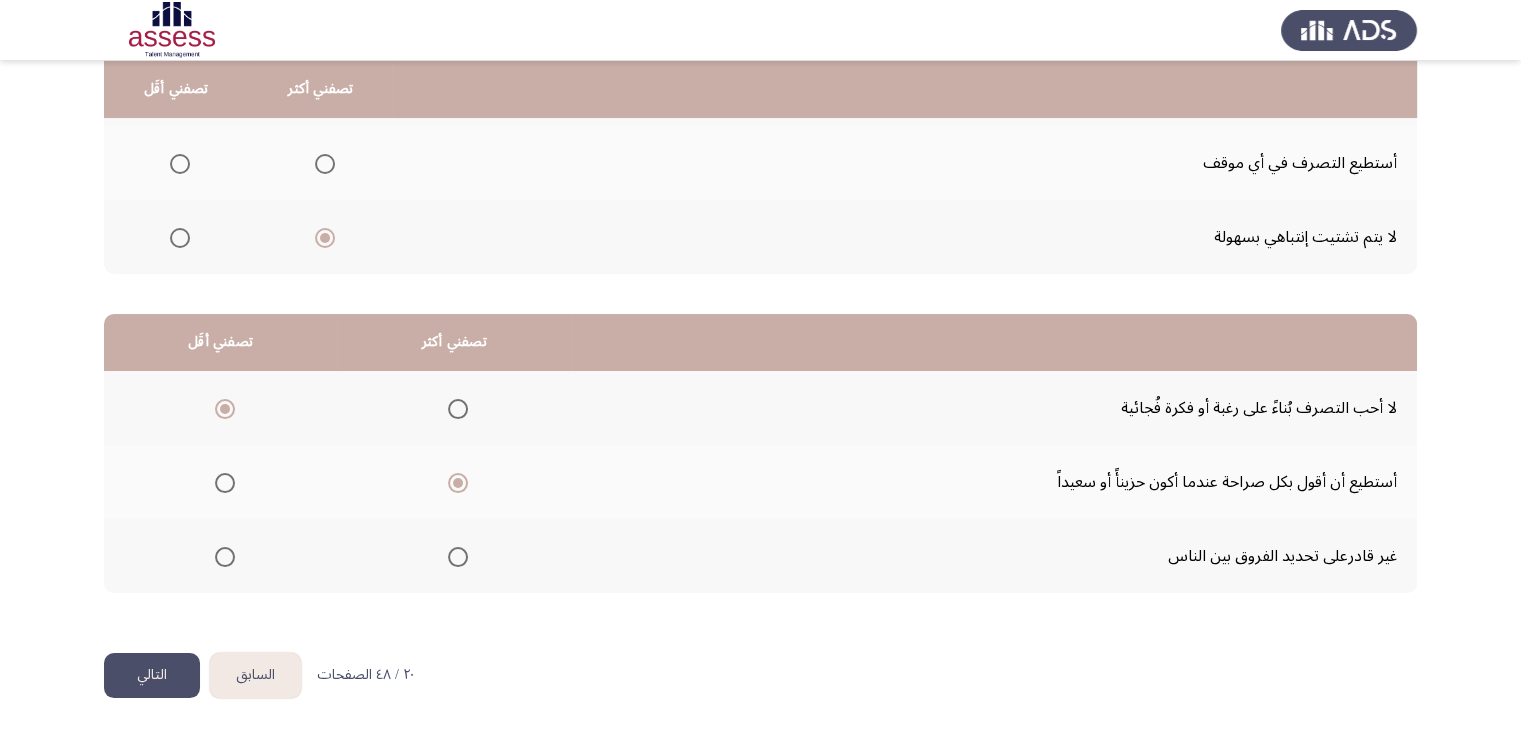 click on "التالي" 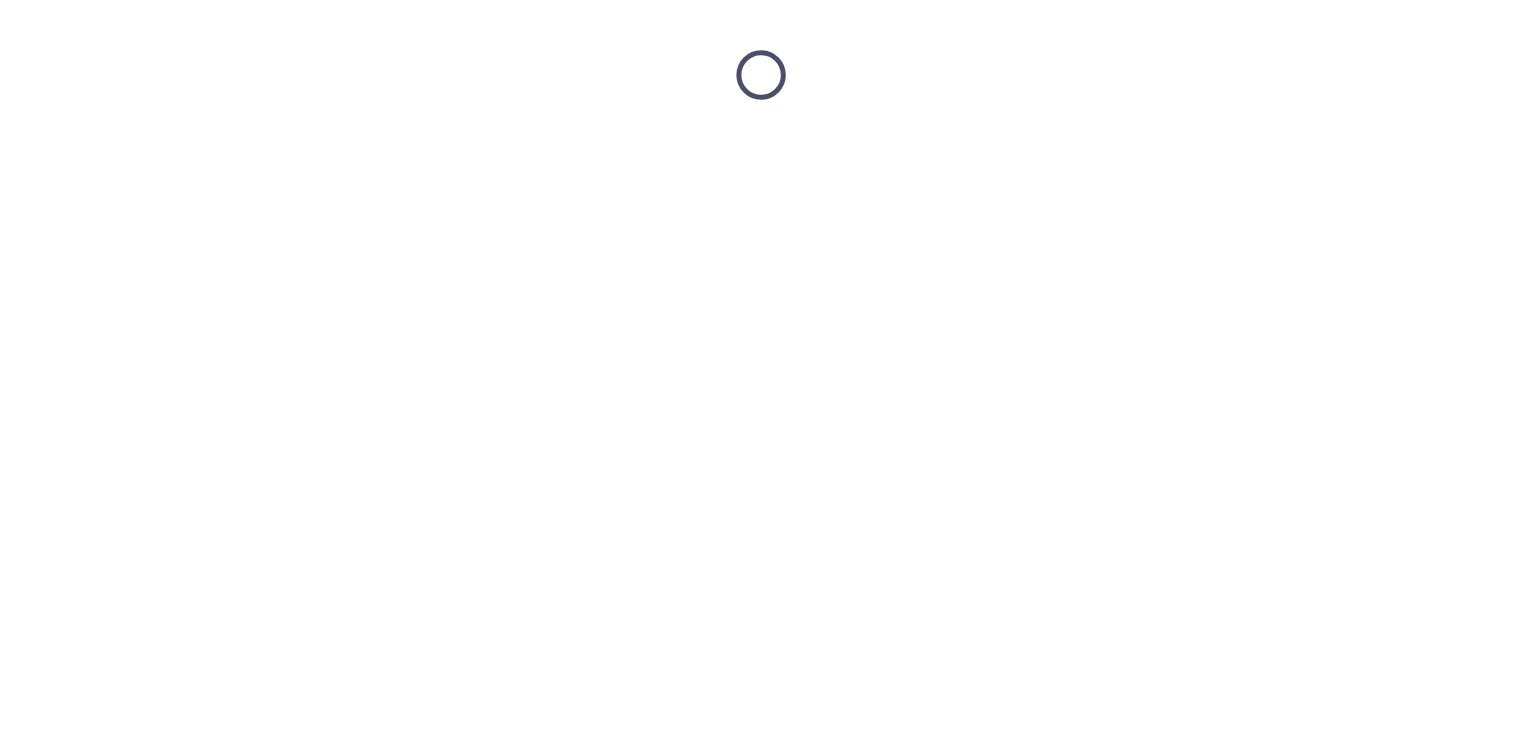 scroll, scrollTop: 0, scrollLeft: 0, axis: both 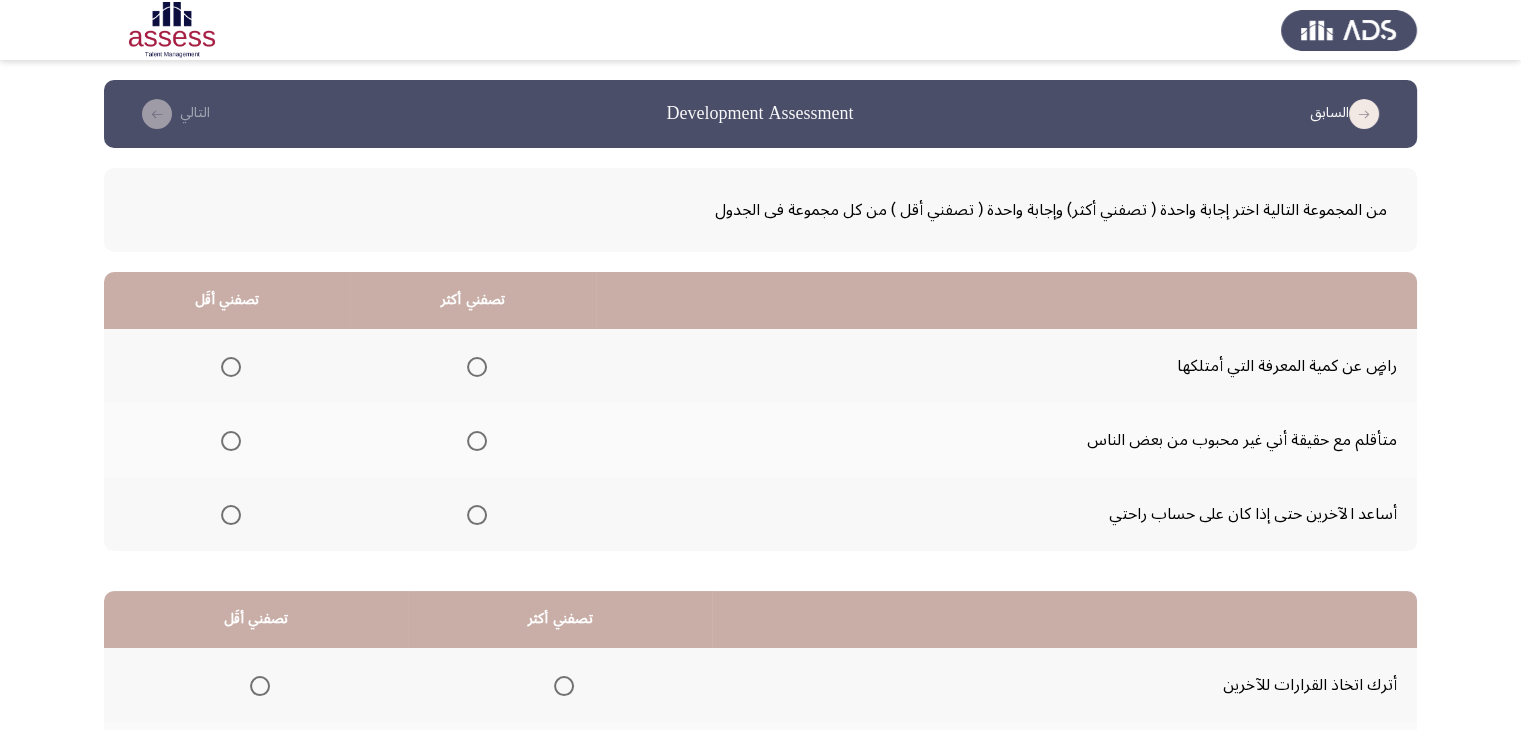 click at bounding box center [477, 515] 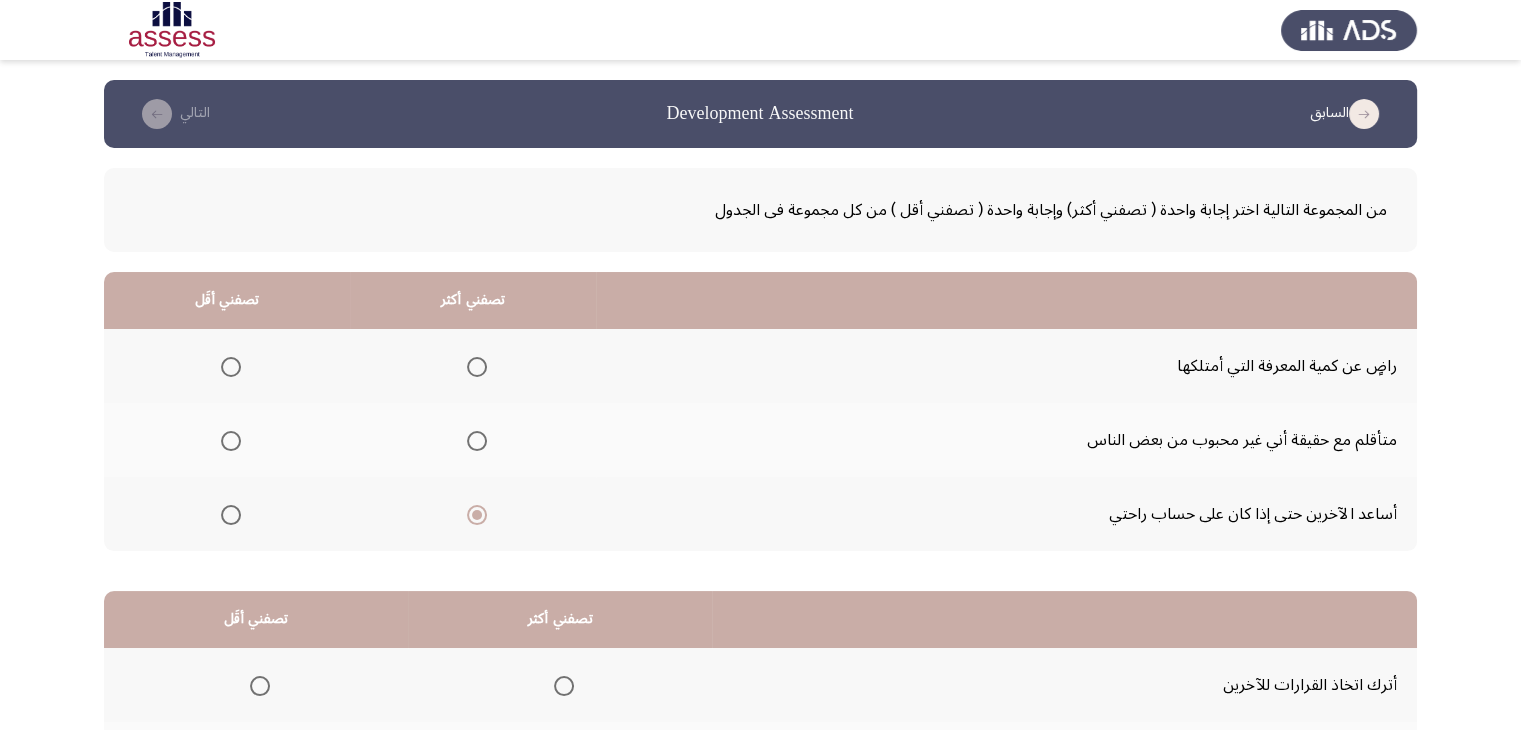 click at bounding box center (231, 367) 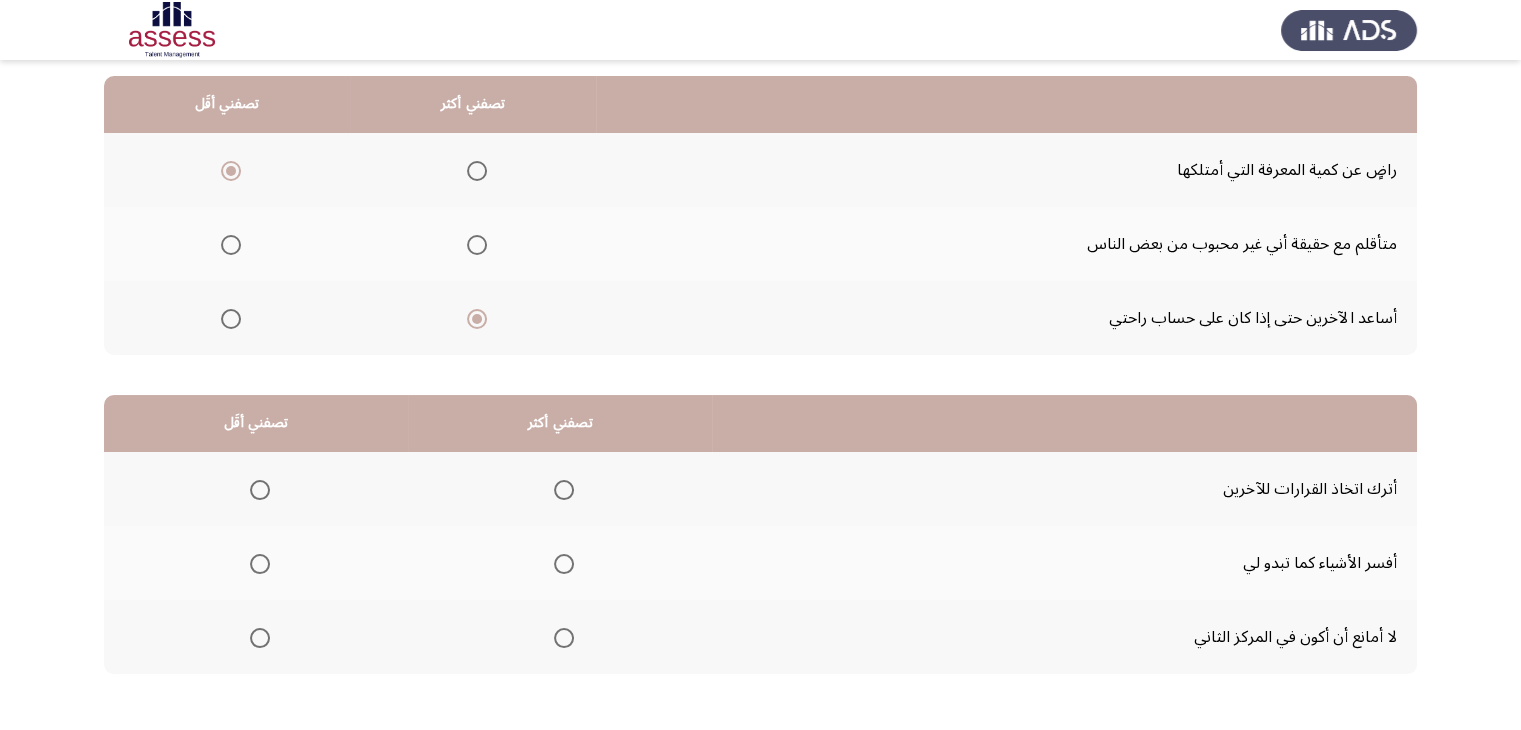 scroll, scrollTop: 277, scrollLeft: 0, axis: vertical 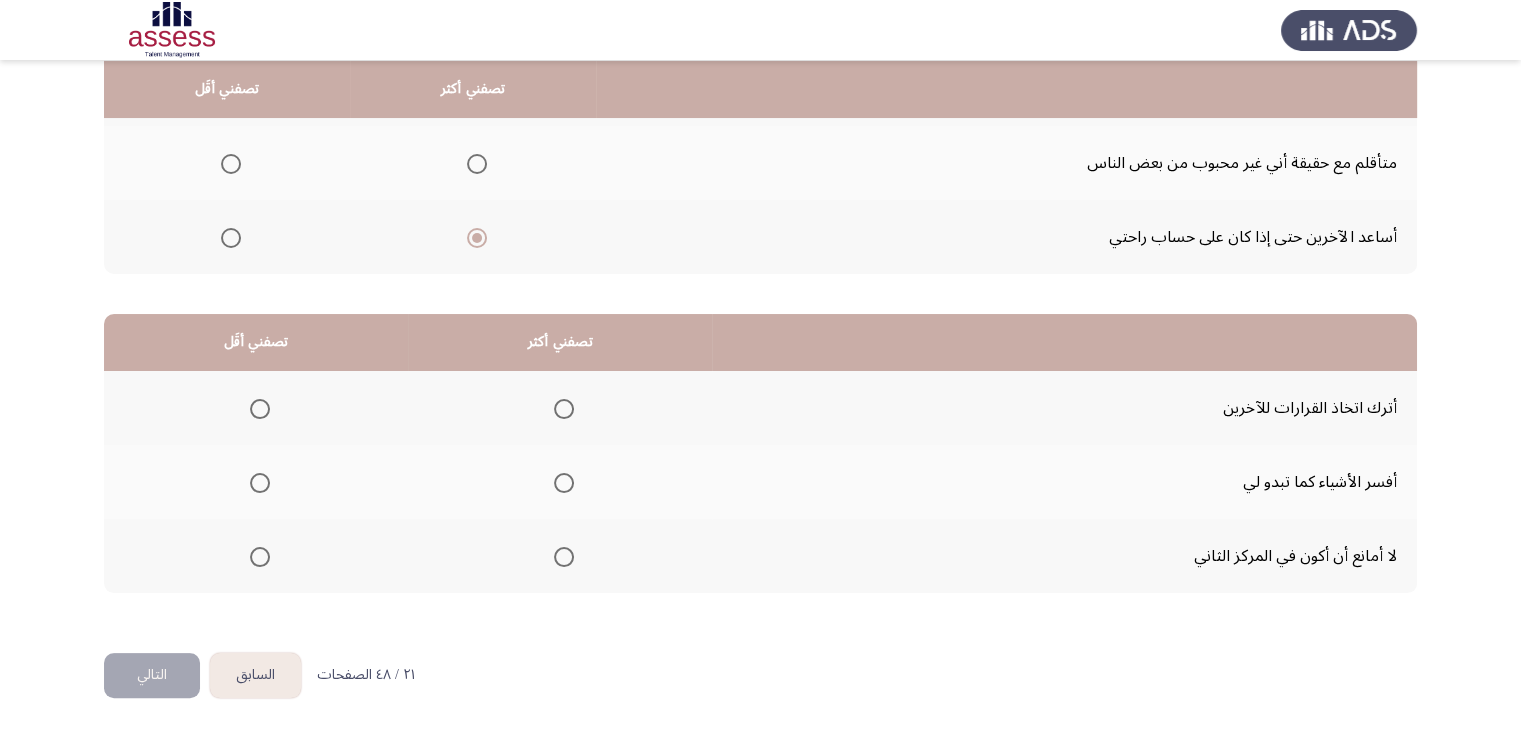 click at bounding box center (564, 557) 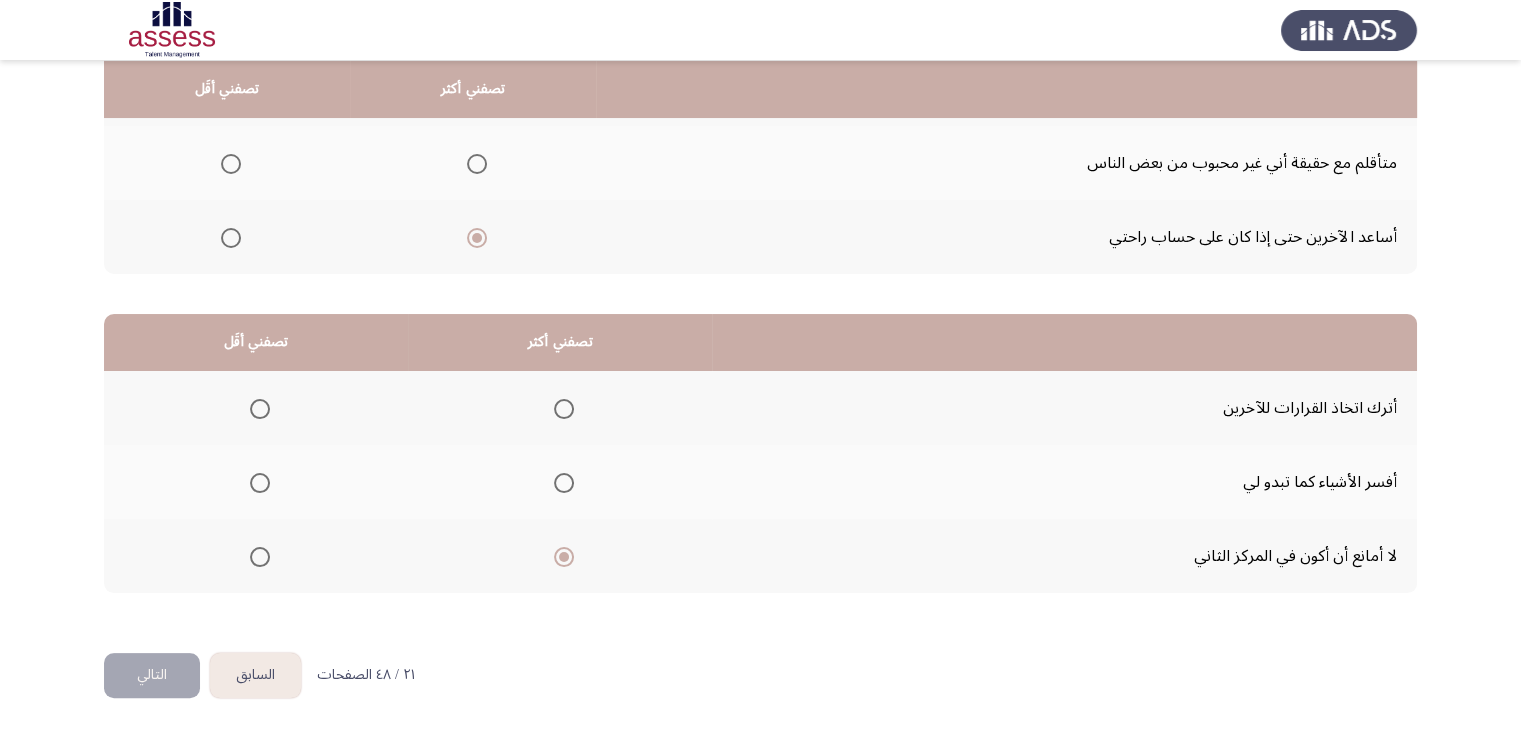 click at bounding box center [260, 409] 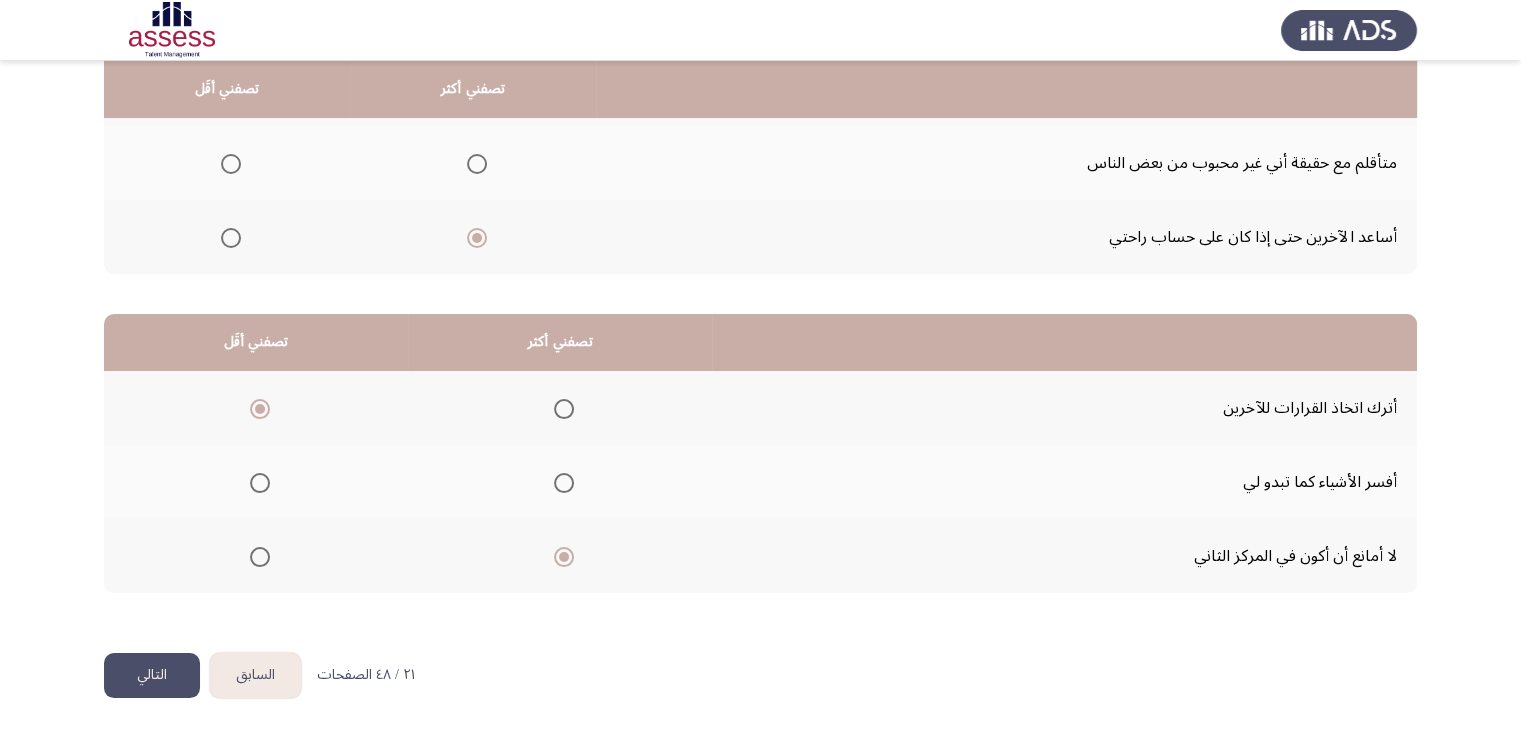 click on "التالي" 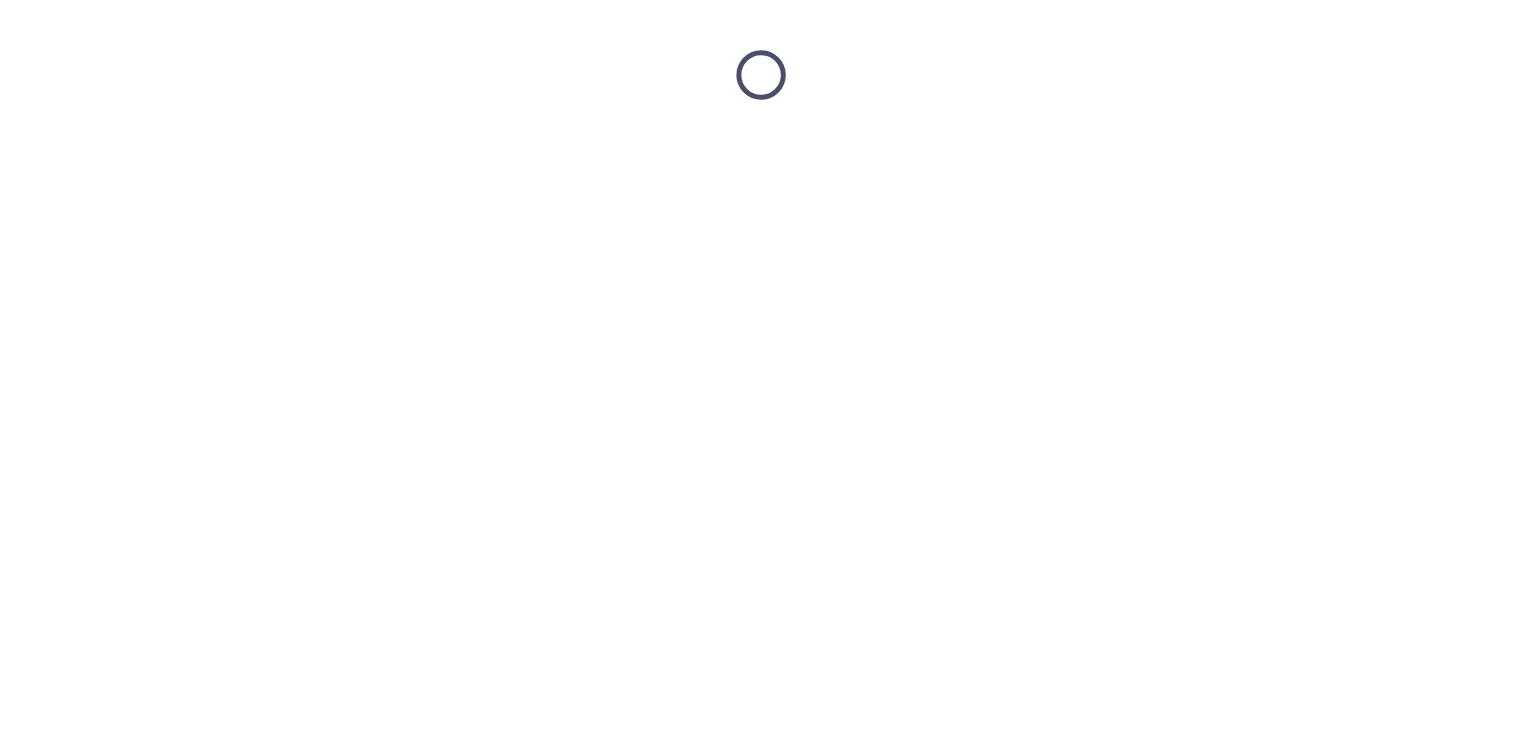 scroll, scrollTop: 0, scrollLeft: 0, axis: both 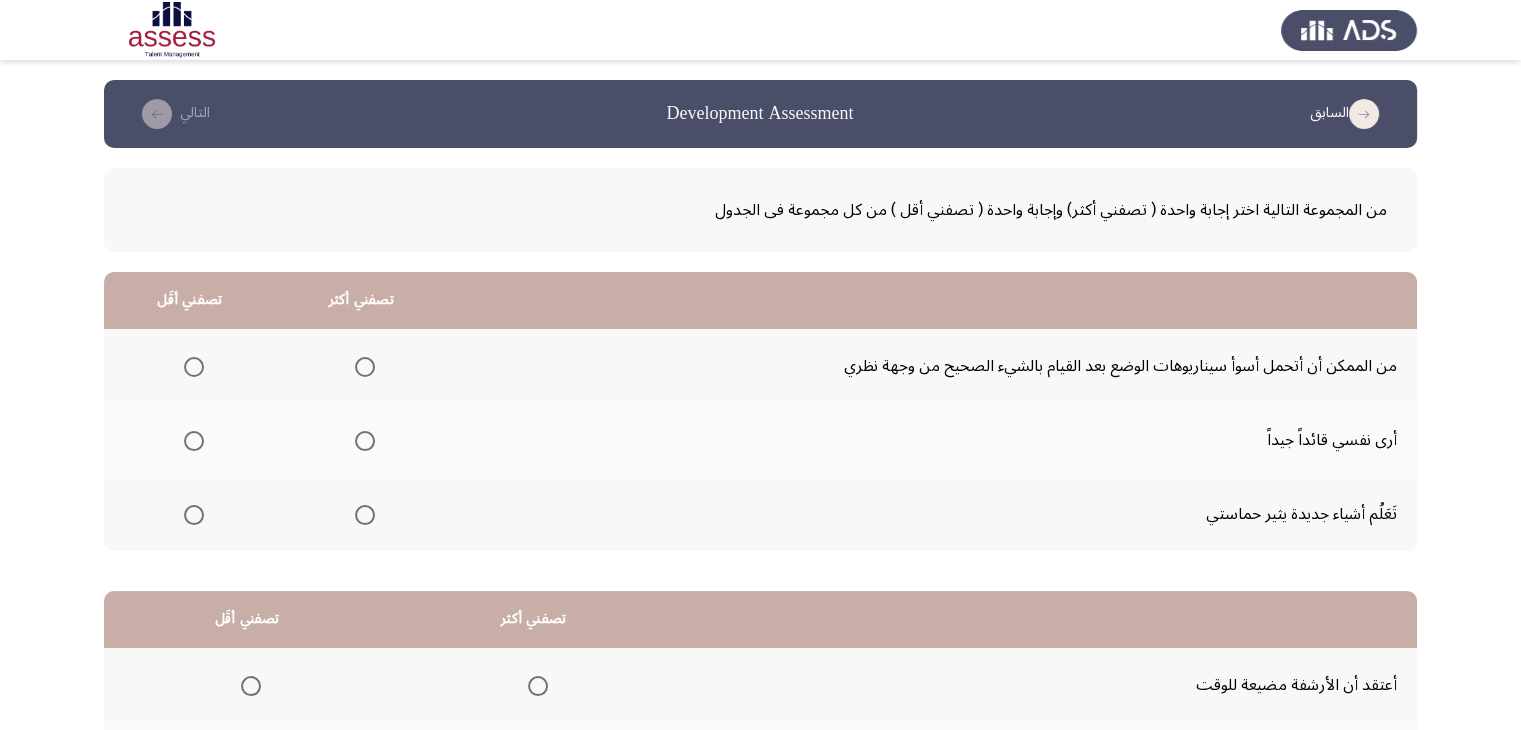 click at bounding box center (365, 367) 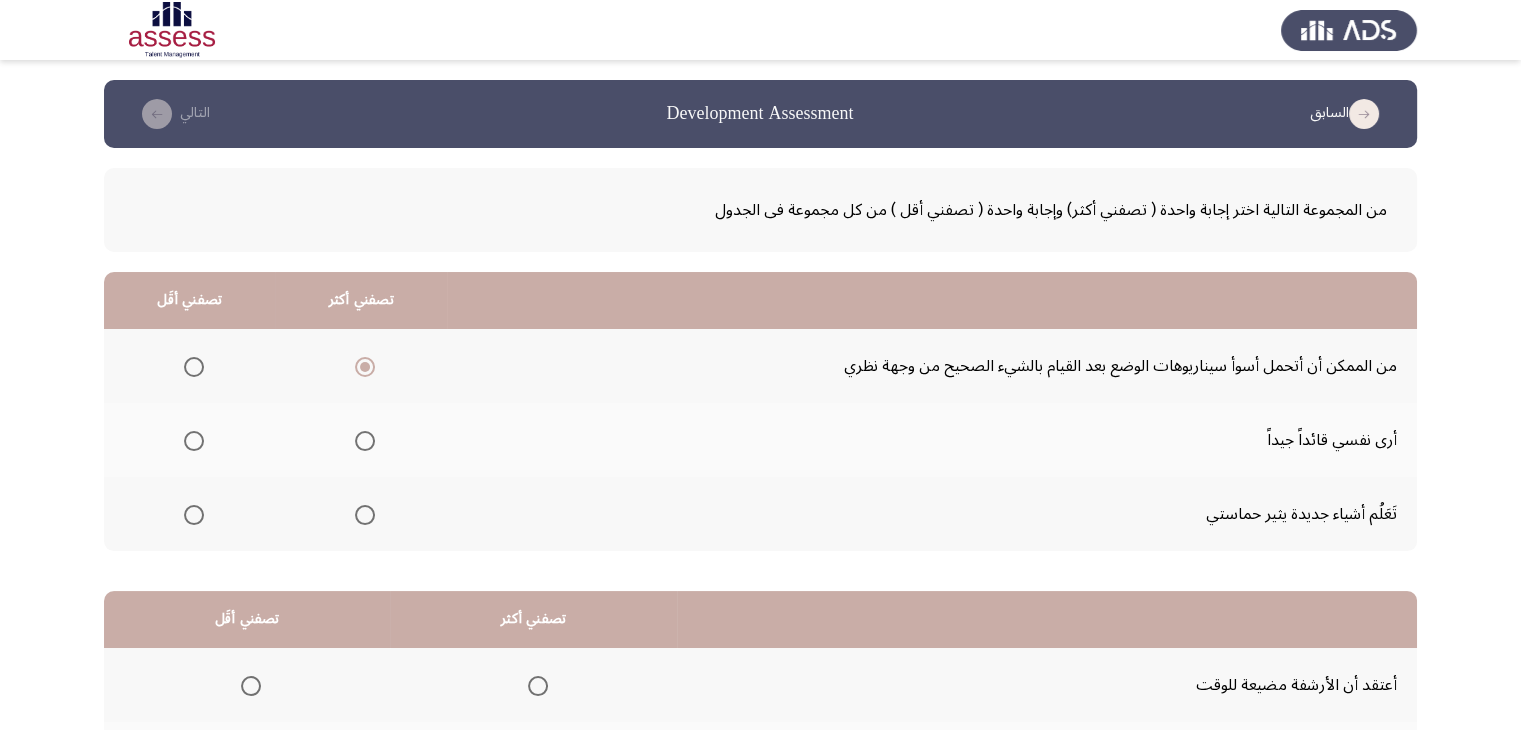 scroll, scrollTop: 100, scrollLeft: 0, axis: vertical 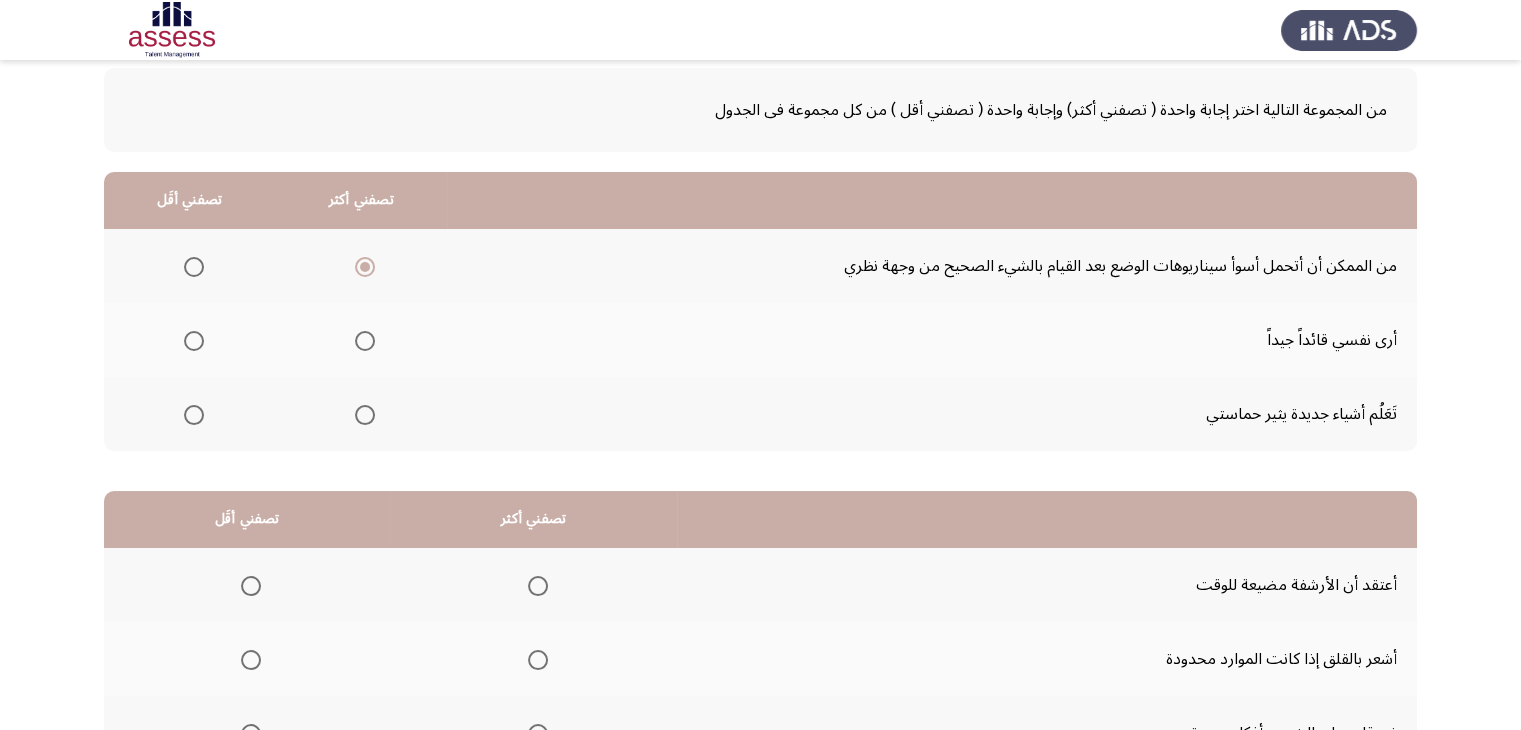 click at bounding box center [365, 415] 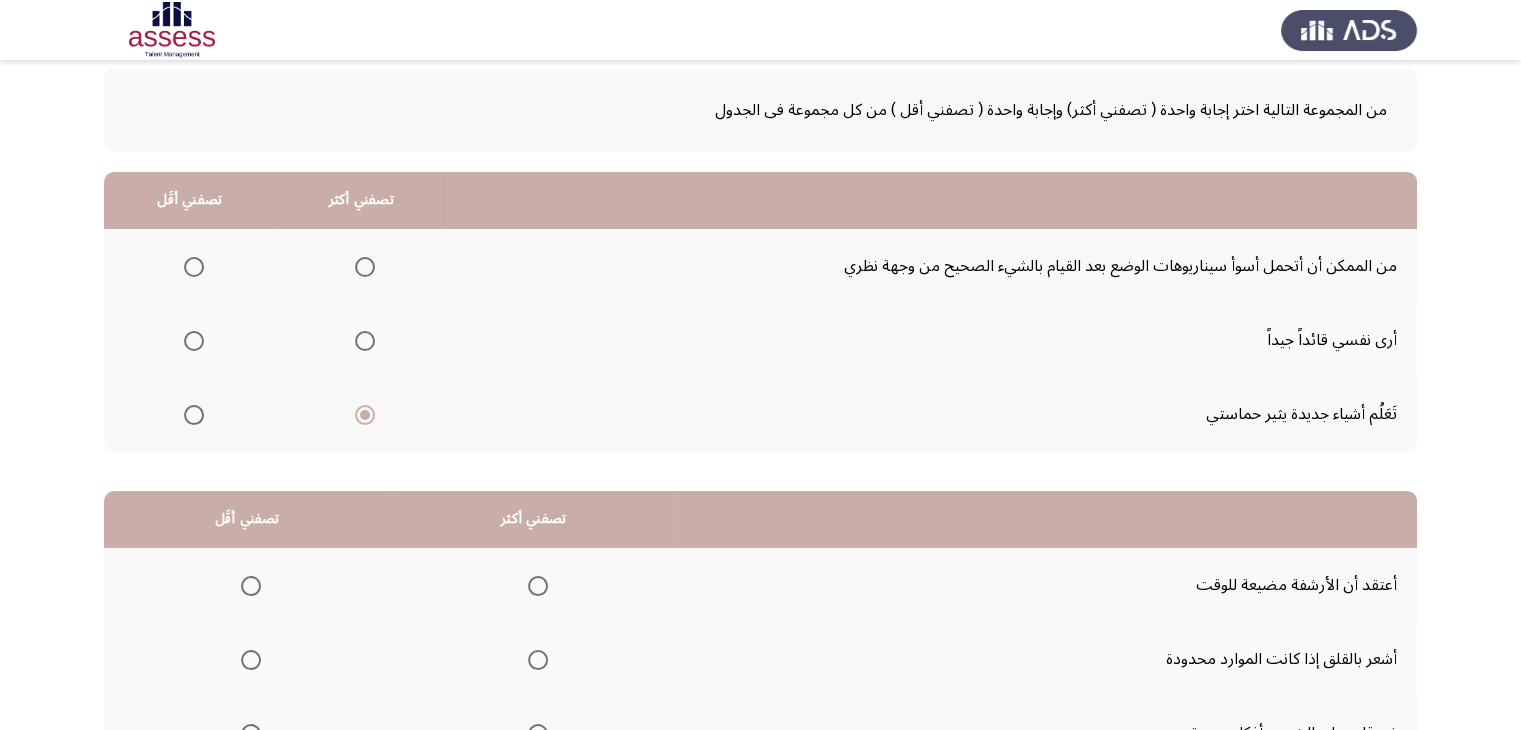 click at bounding box center [365, 341] 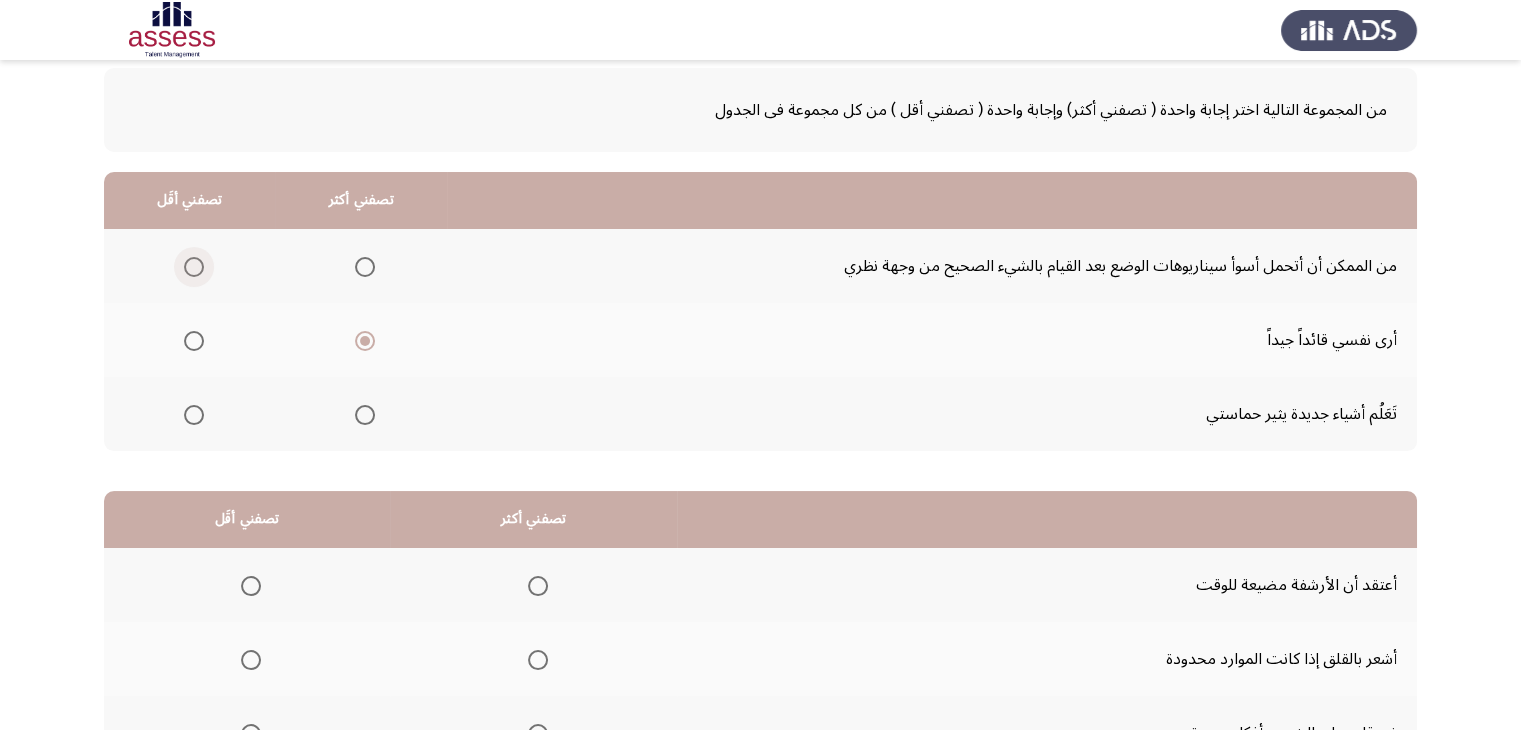 click at bounding box center [194, 267] 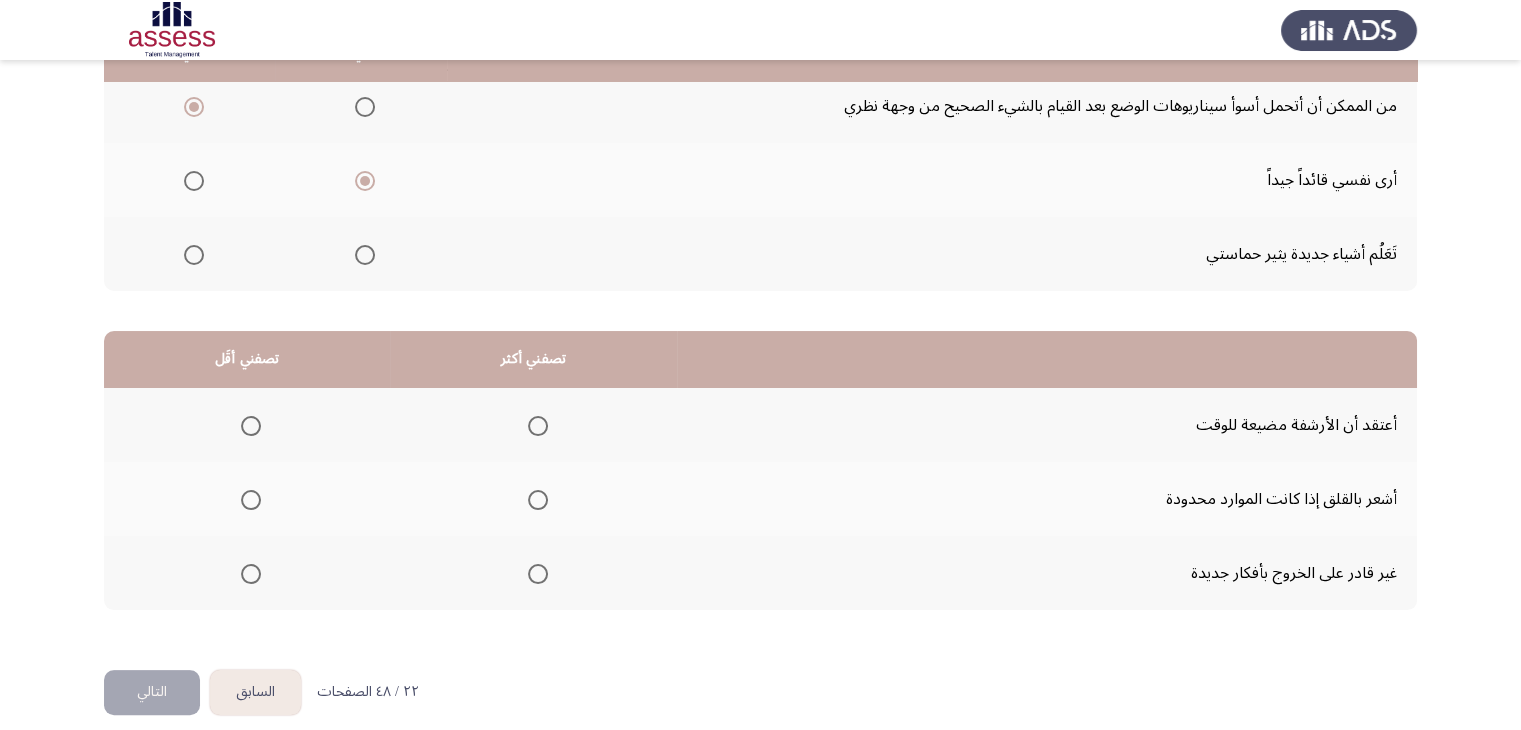 scroll, scrollTop: 277, scrollLeft: 0, axis: vertical 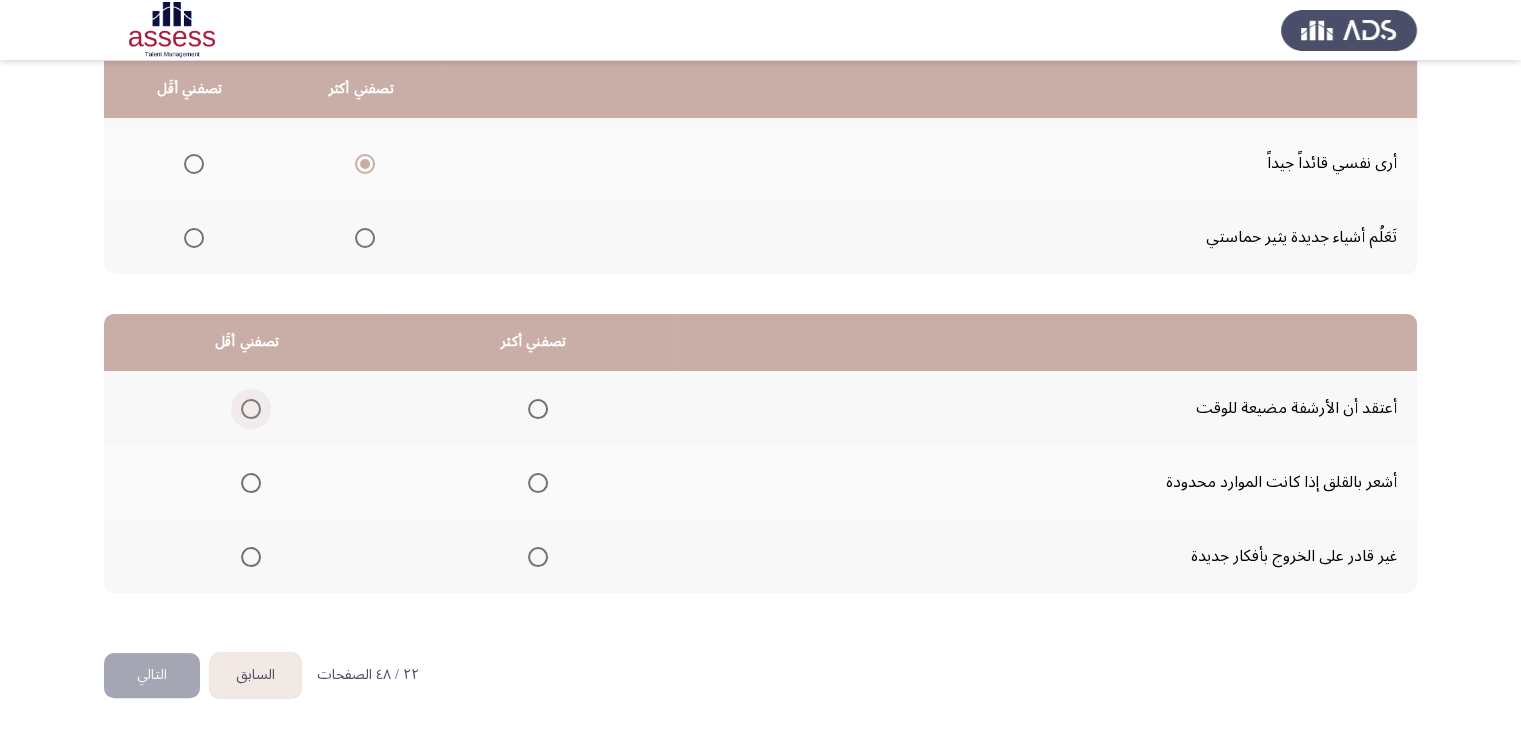 click at bounding box center [251, 409] 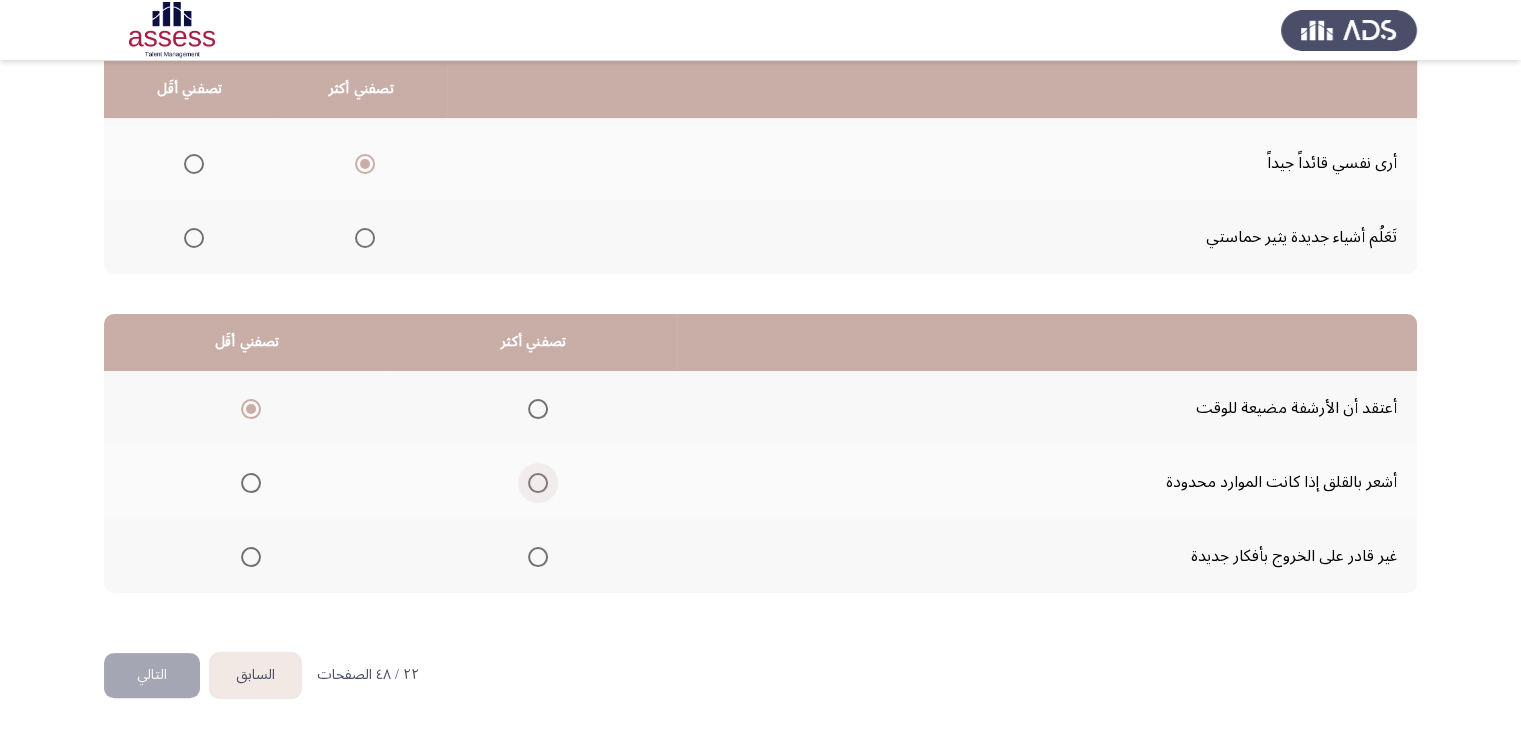 click at bounding box center (538, 483) 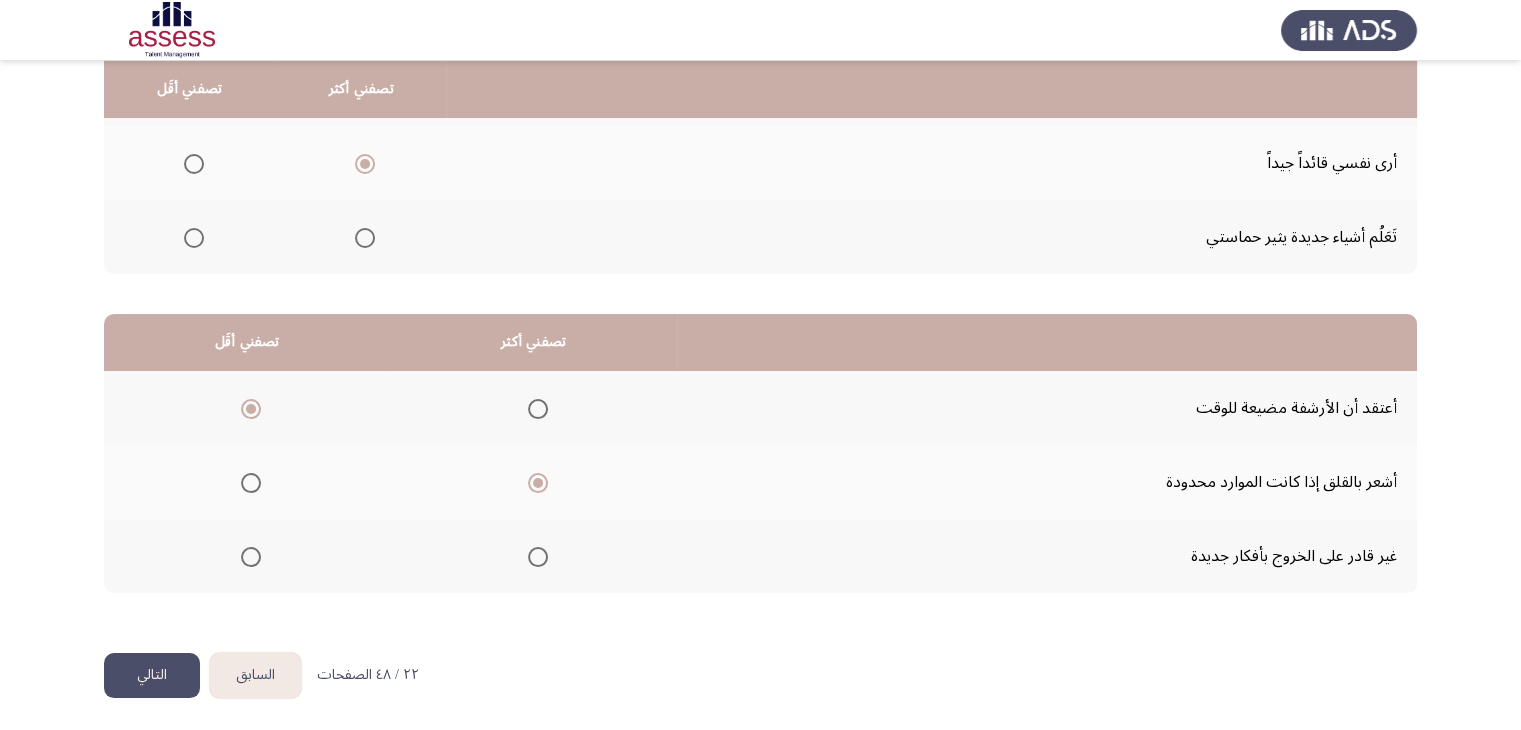 click on "التالي" 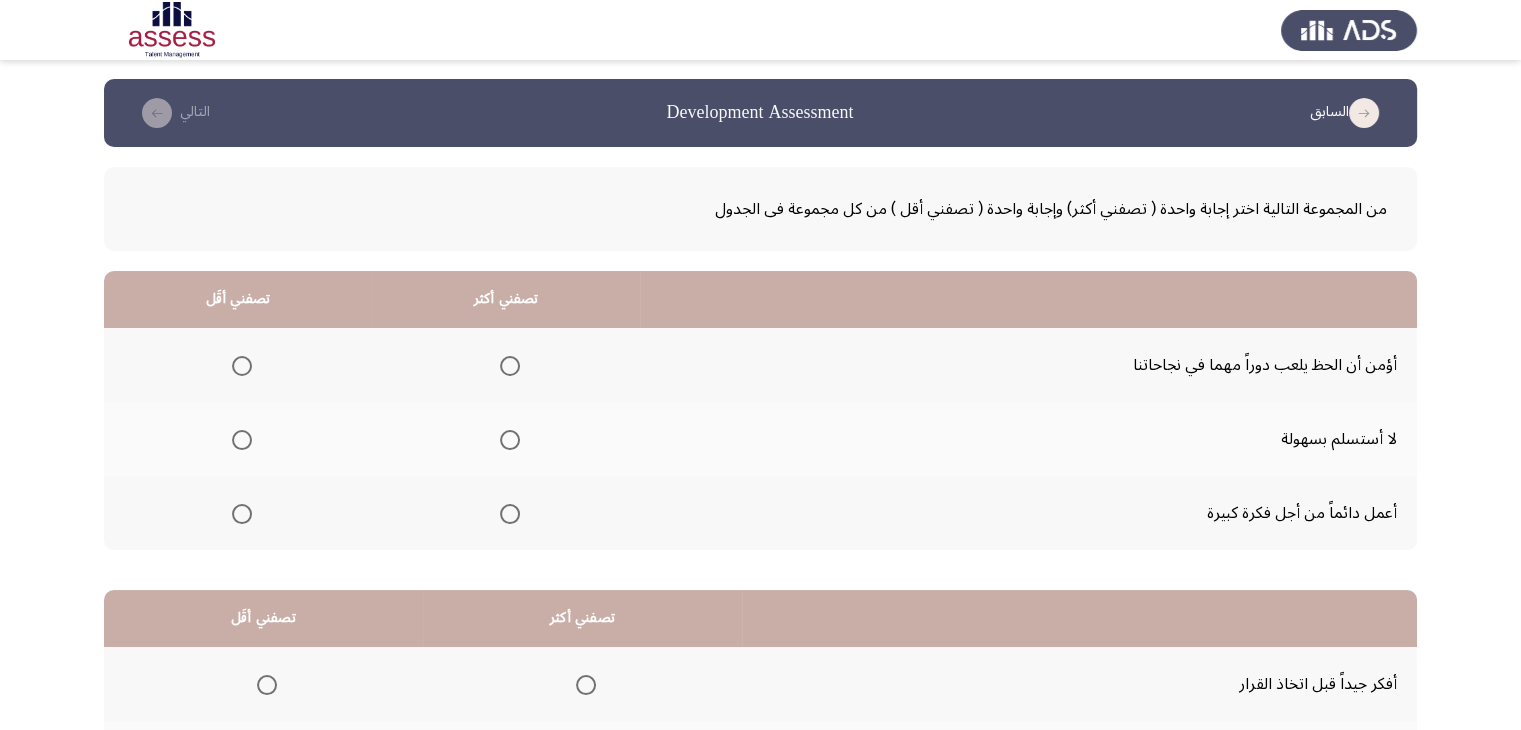 scroll, scrollTop: 0, scrollLeft: 0, axis: both 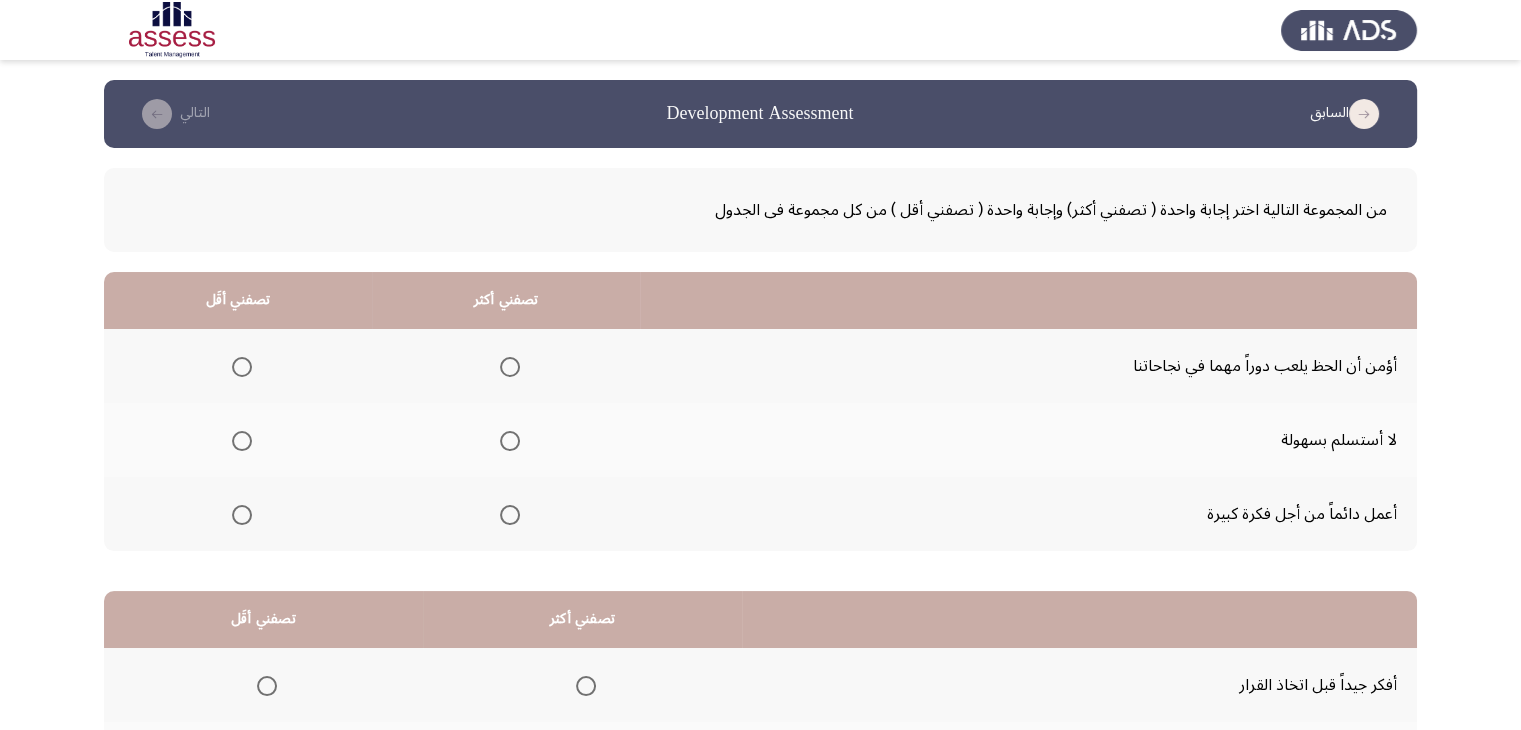 click at bounding box center (242, 367) 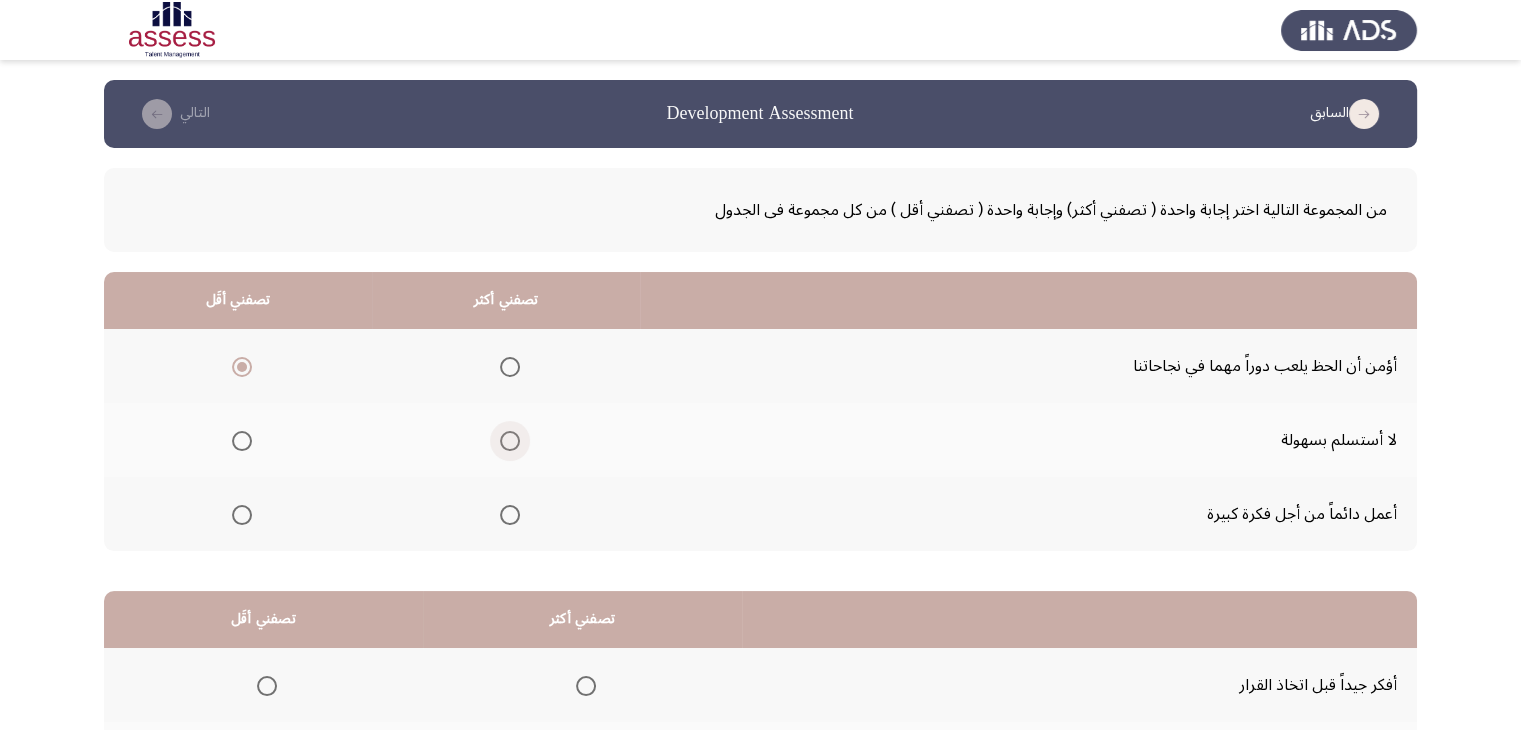 click at bounding box center (510, 441) 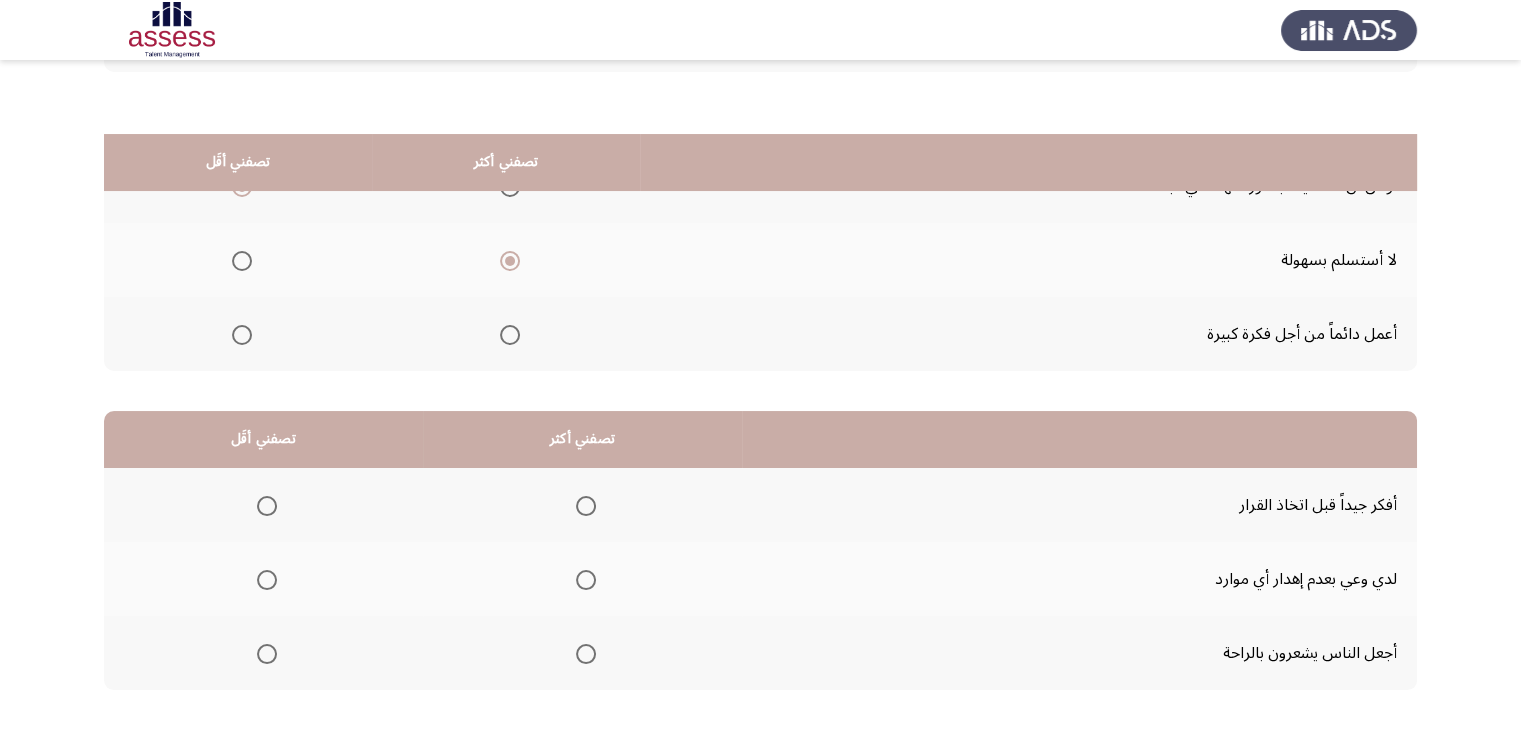 scroll, scrollTop: 277, scrollLeft: 0, axis: vertical 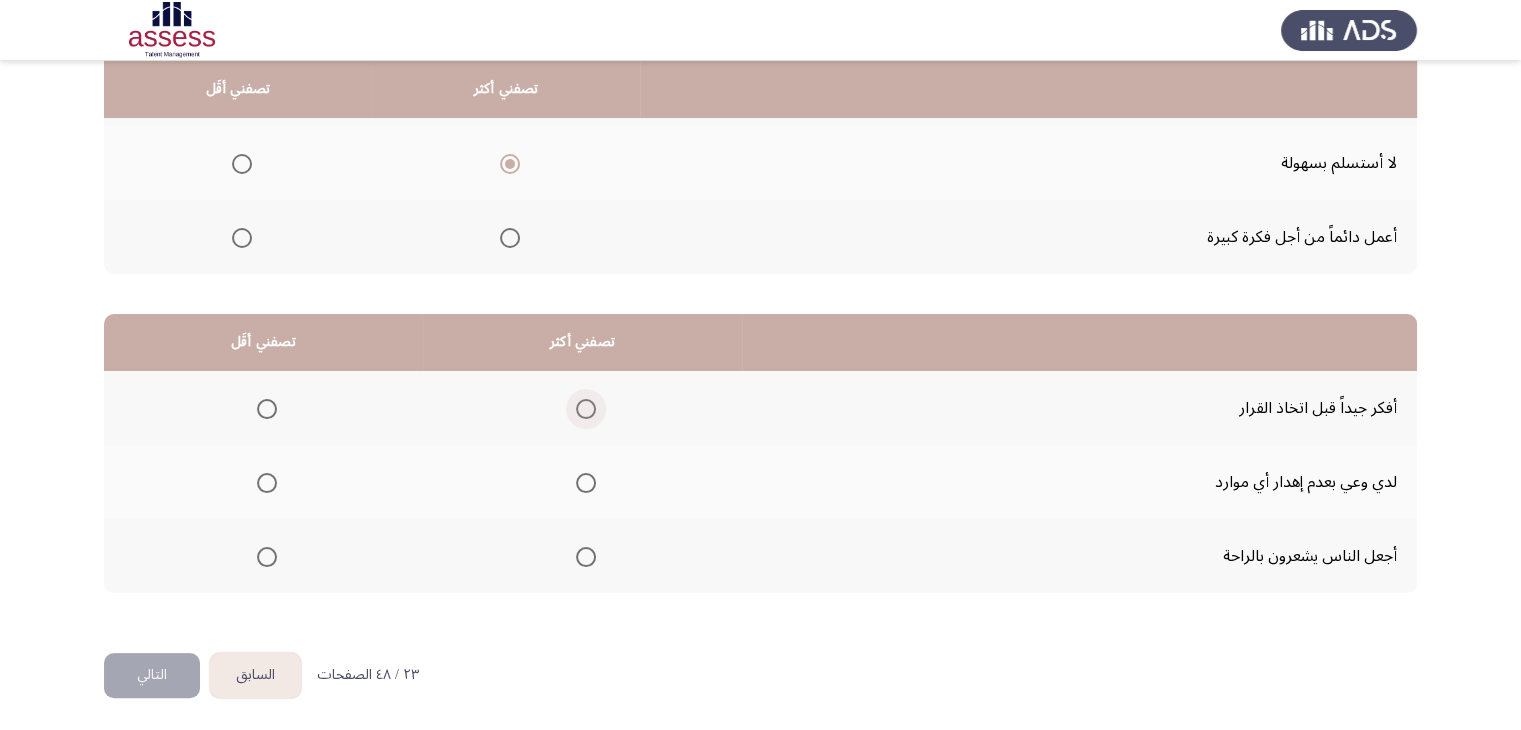 click at bounding box center [586, 409] 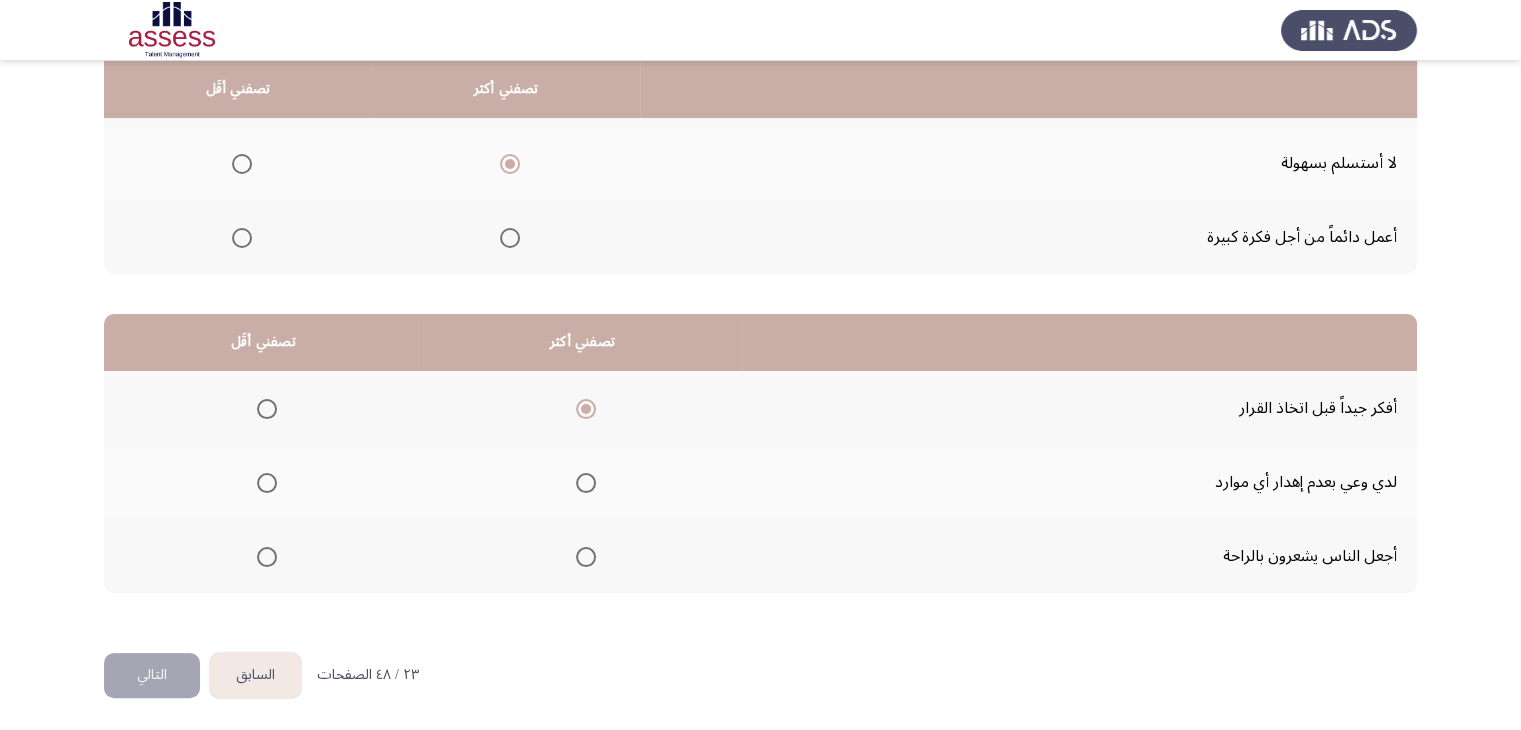 click at bounding box center [267, 557] 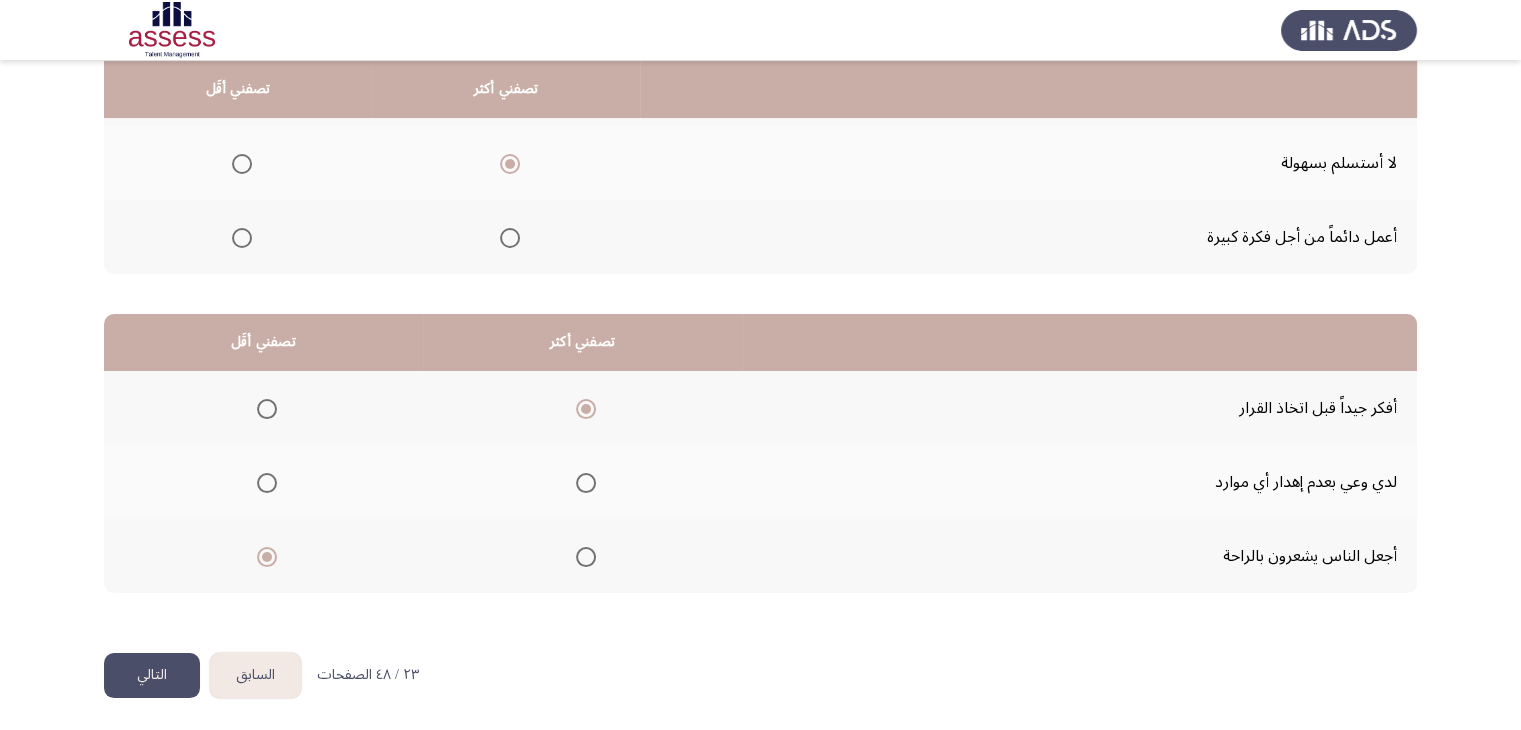 click on "التالي" 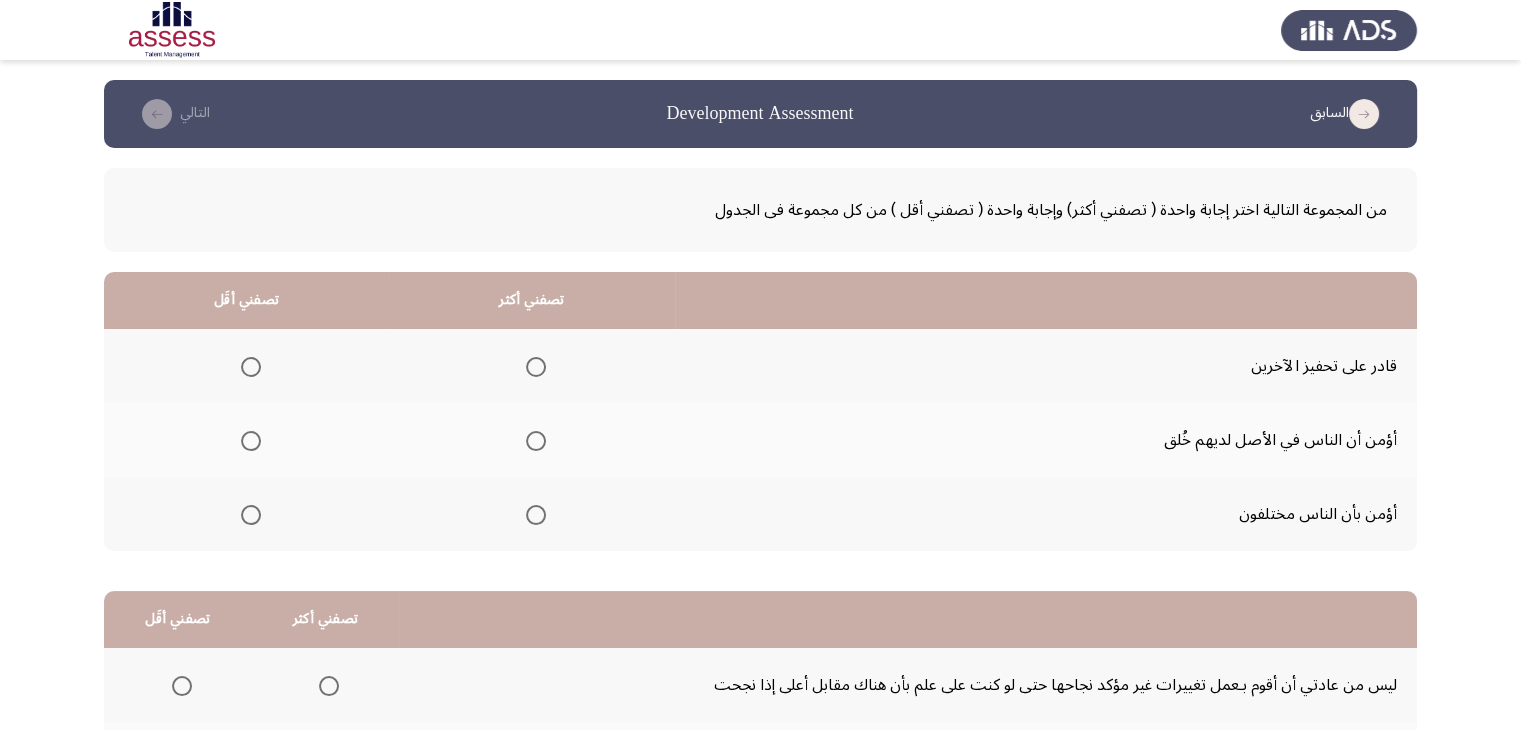 click at bounding box center [536, 515] 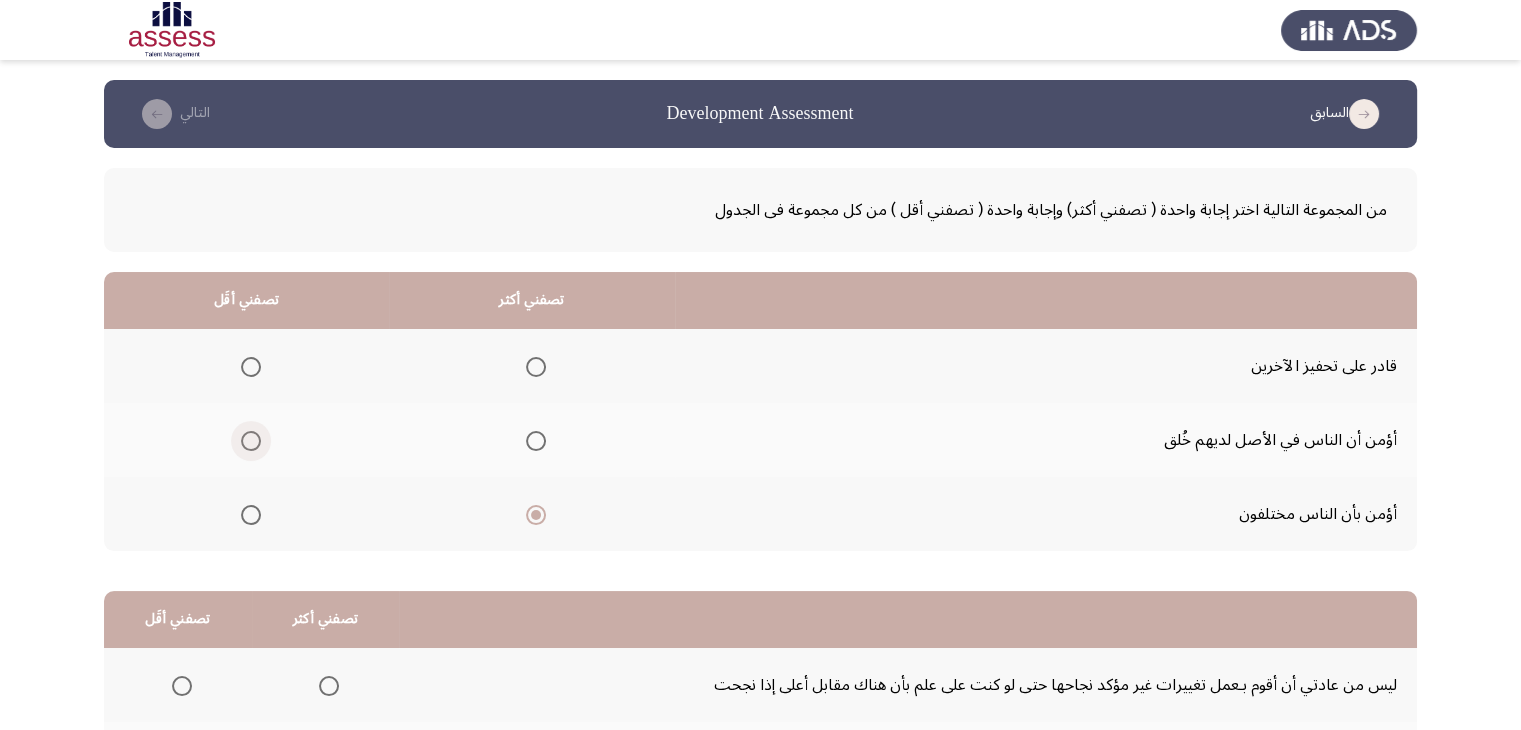 click at bounding box center (251, 441) 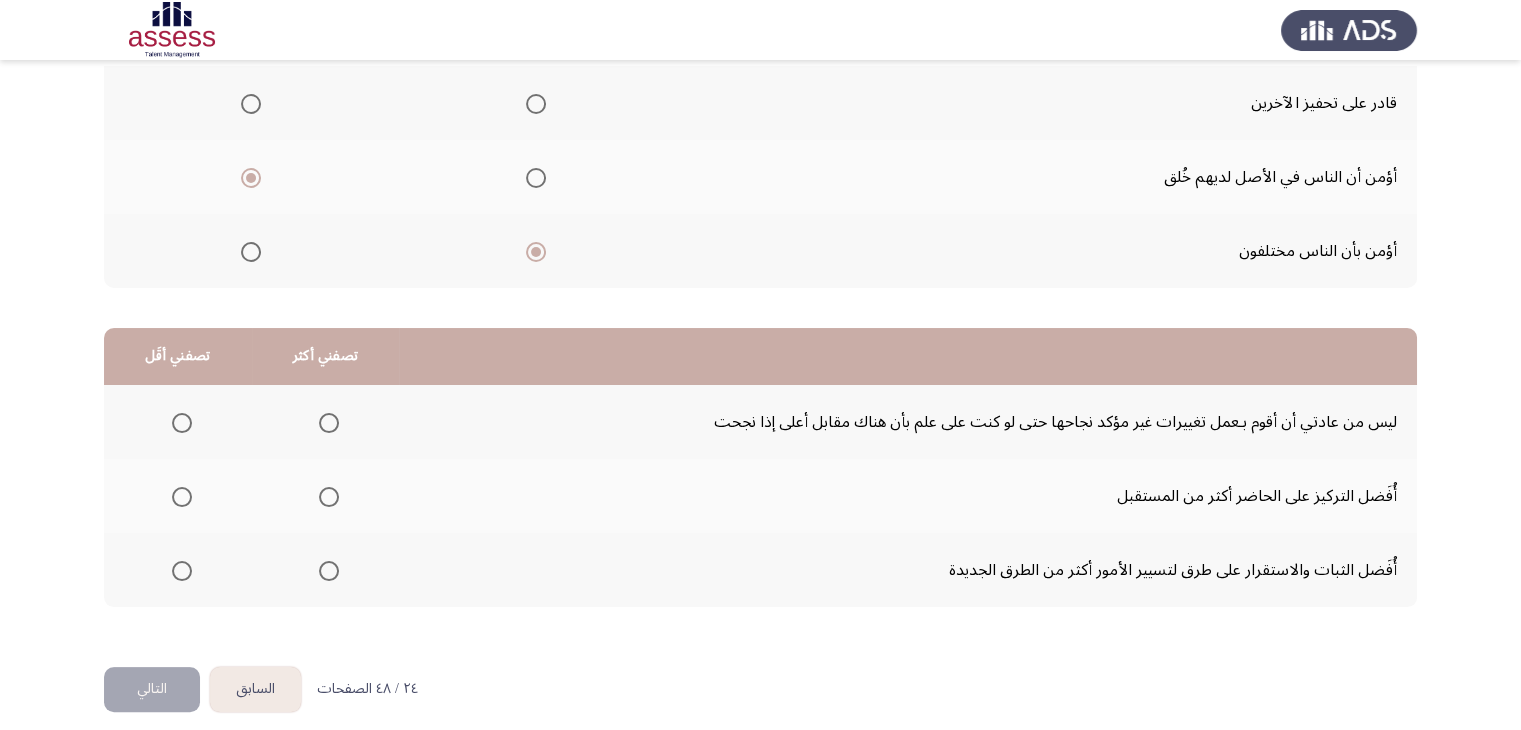 scroll, scrollTop: 277, scrollLeft: 0, axis: vertical 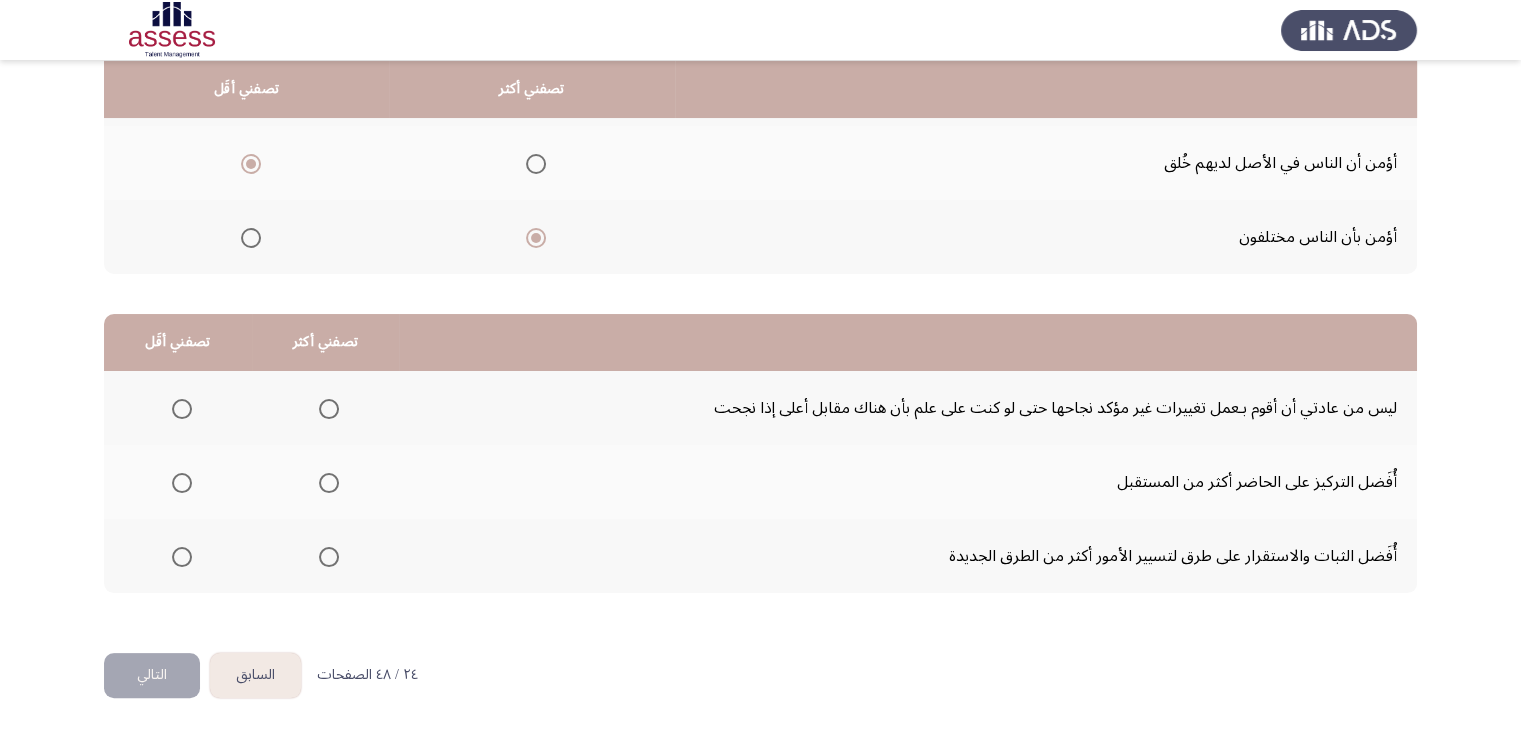 click at bounding box center [182, 409] 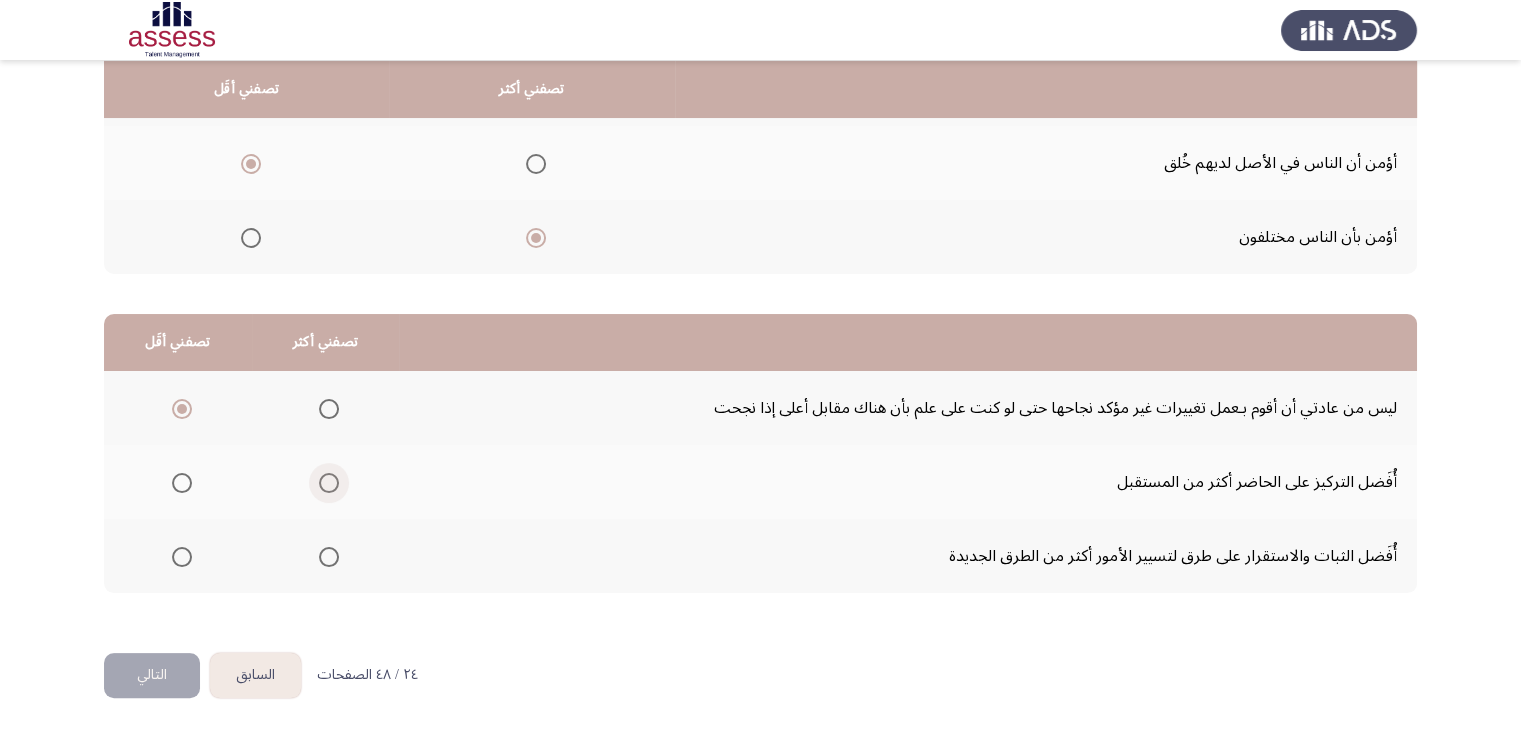 click at bounding box center (329, 483) 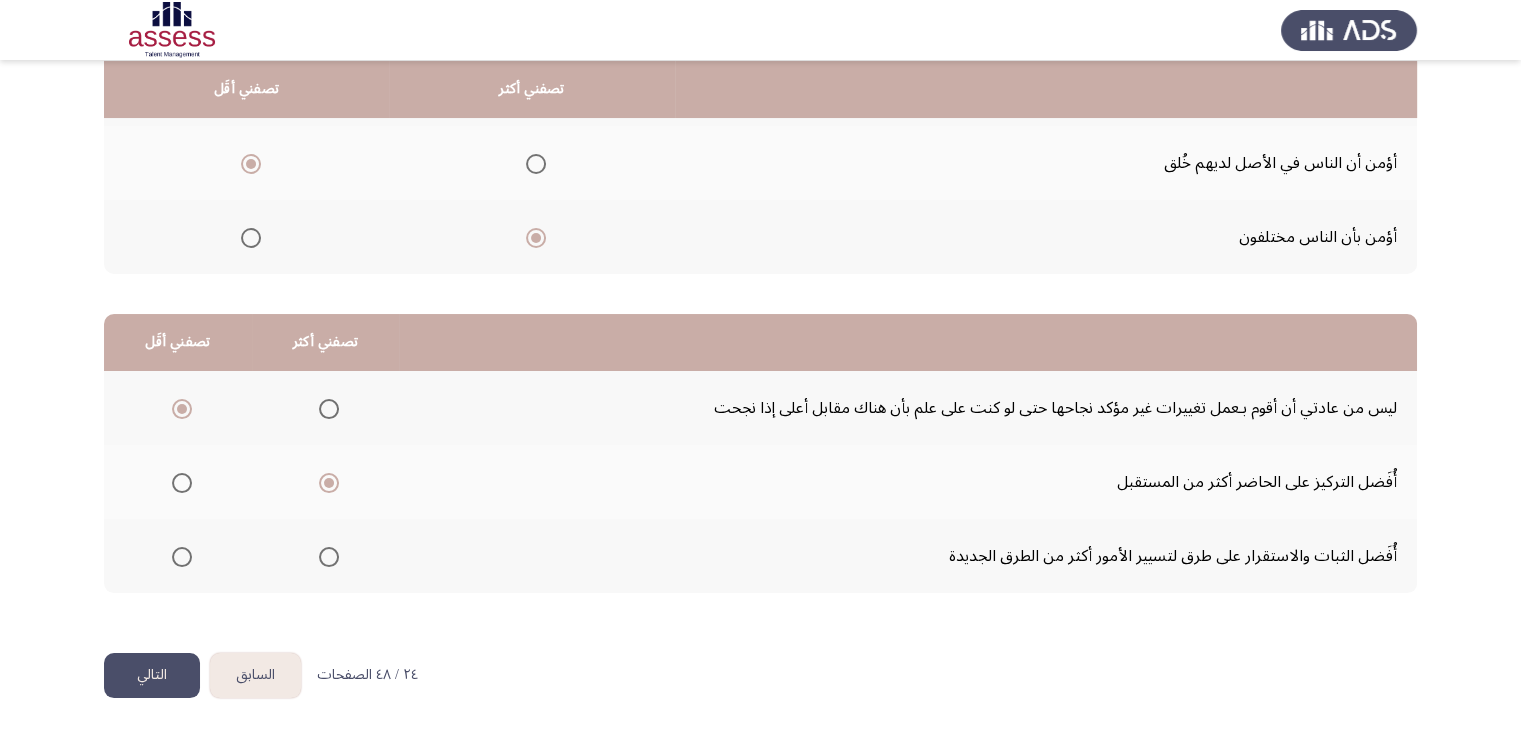 click on "التالي" 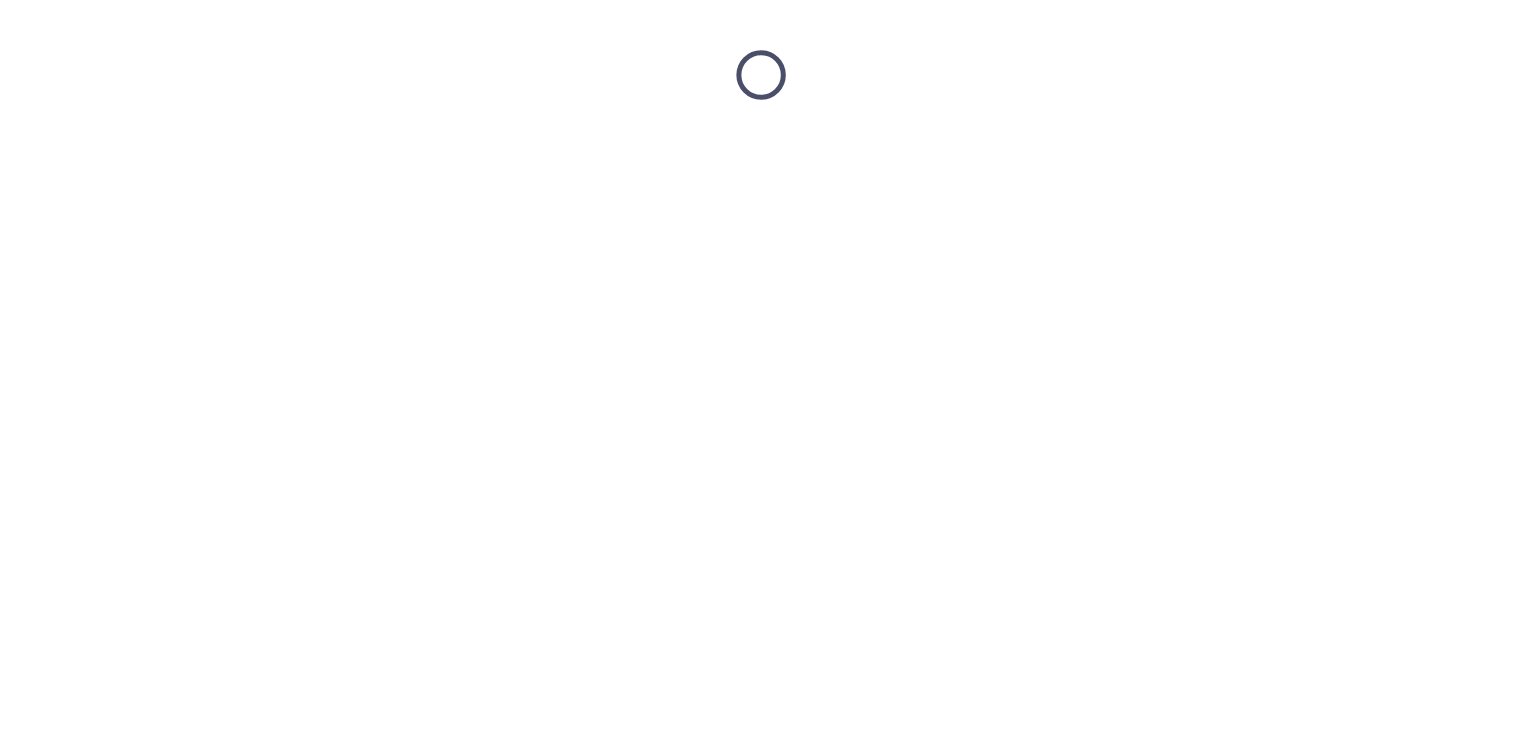 scroll, scrollTop: 0, scrollLeft: 0, axis: both 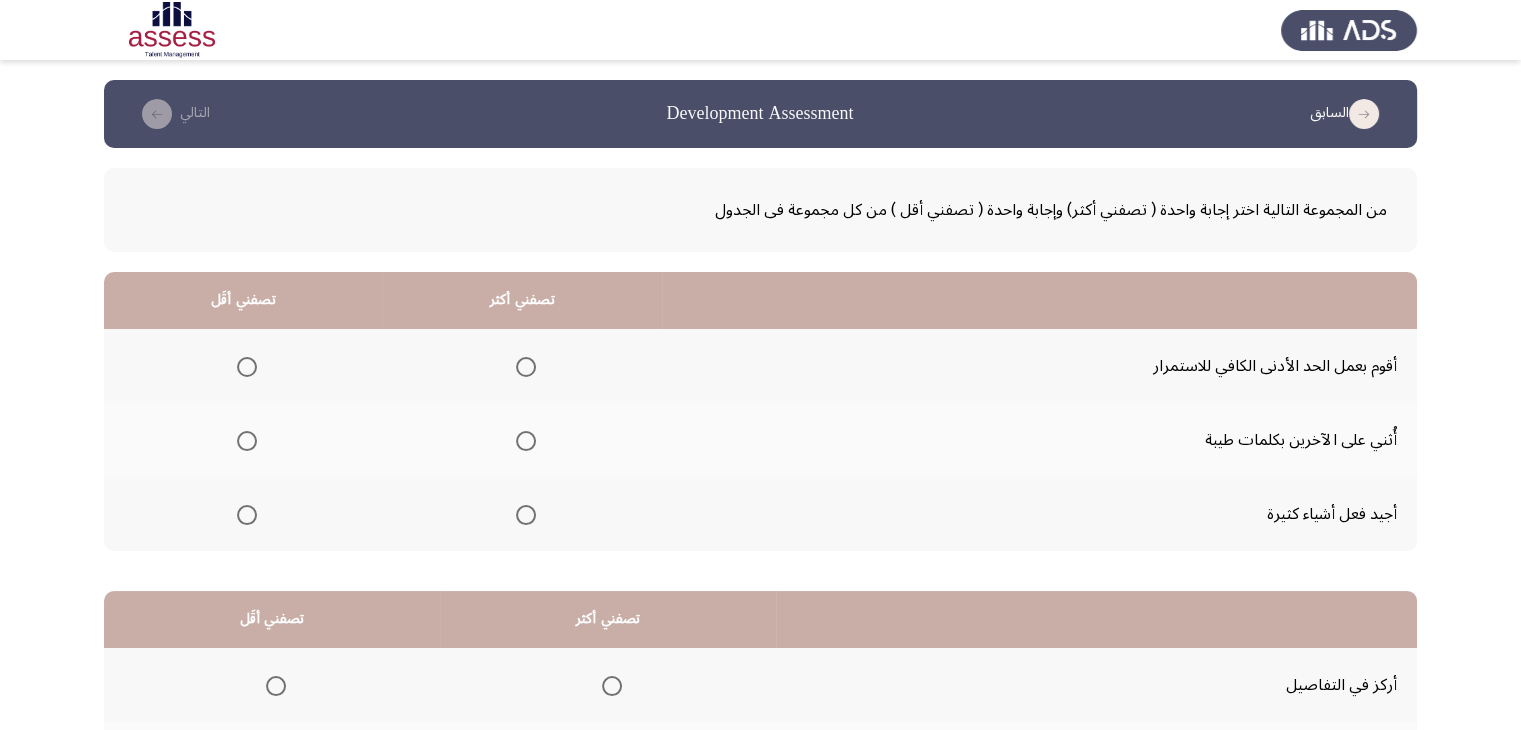 click at bounding box center (247, 367) 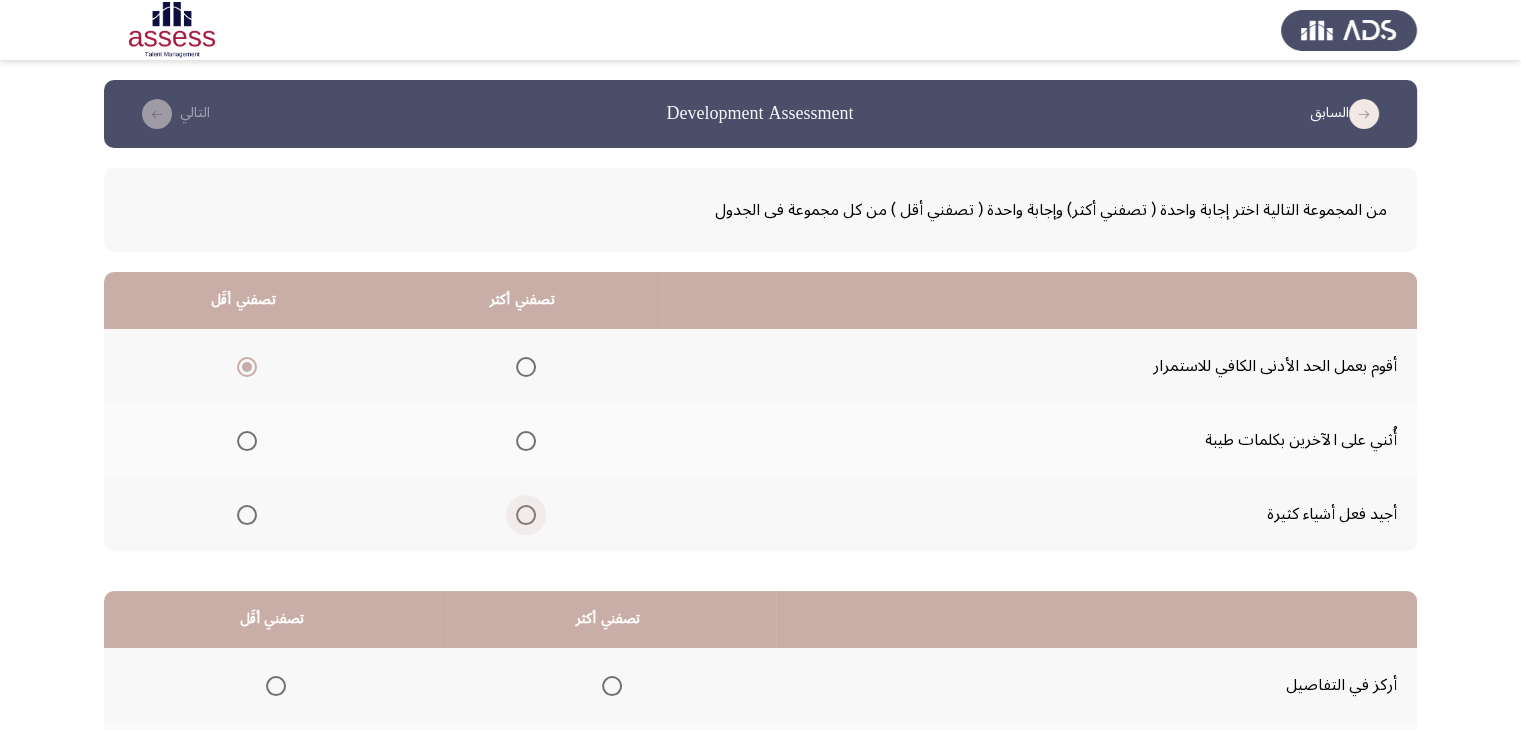 click at bounding box center [526, 515] 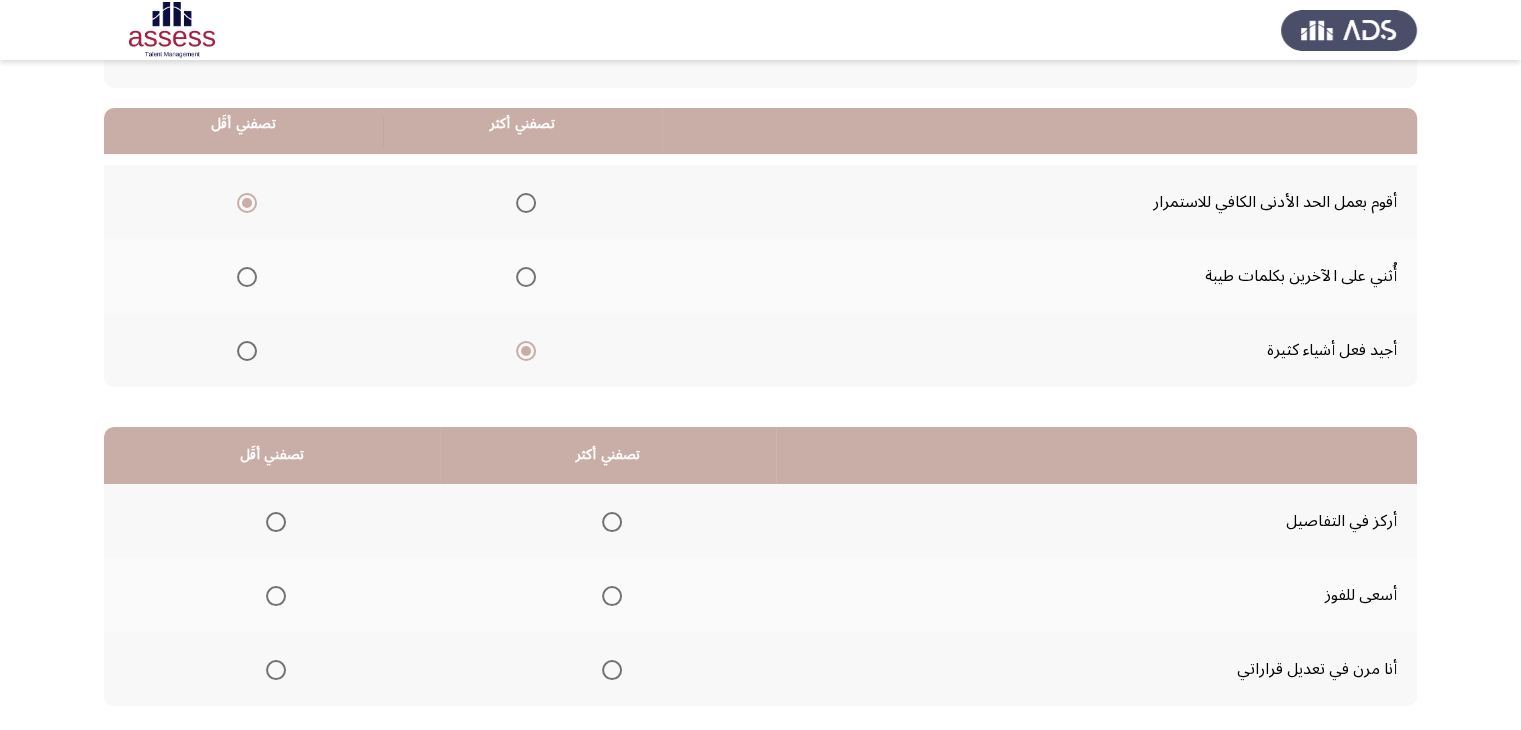 scroll, scrollTop: 200, scrollLeft: 0, axis: vertical 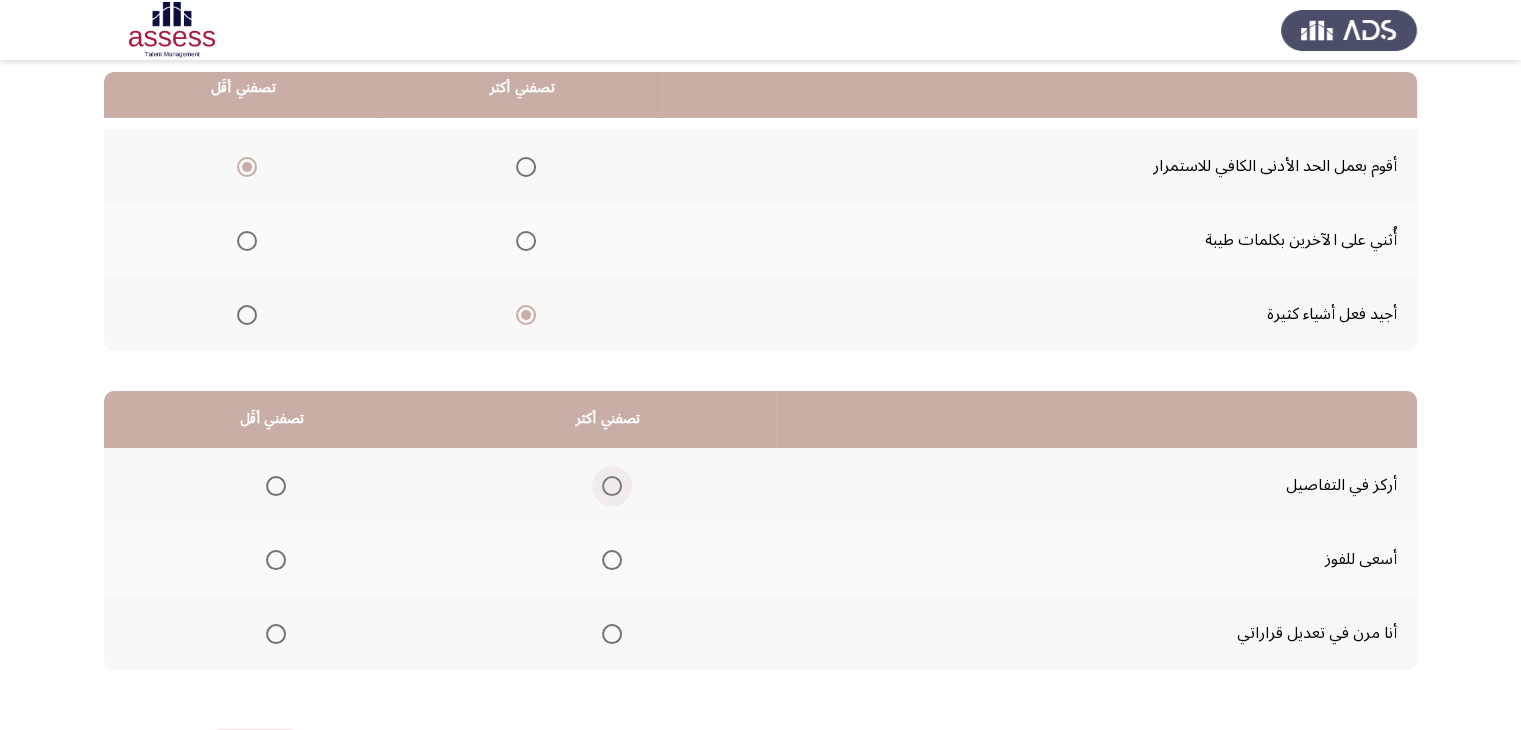 click at bounding box center [612, 486] 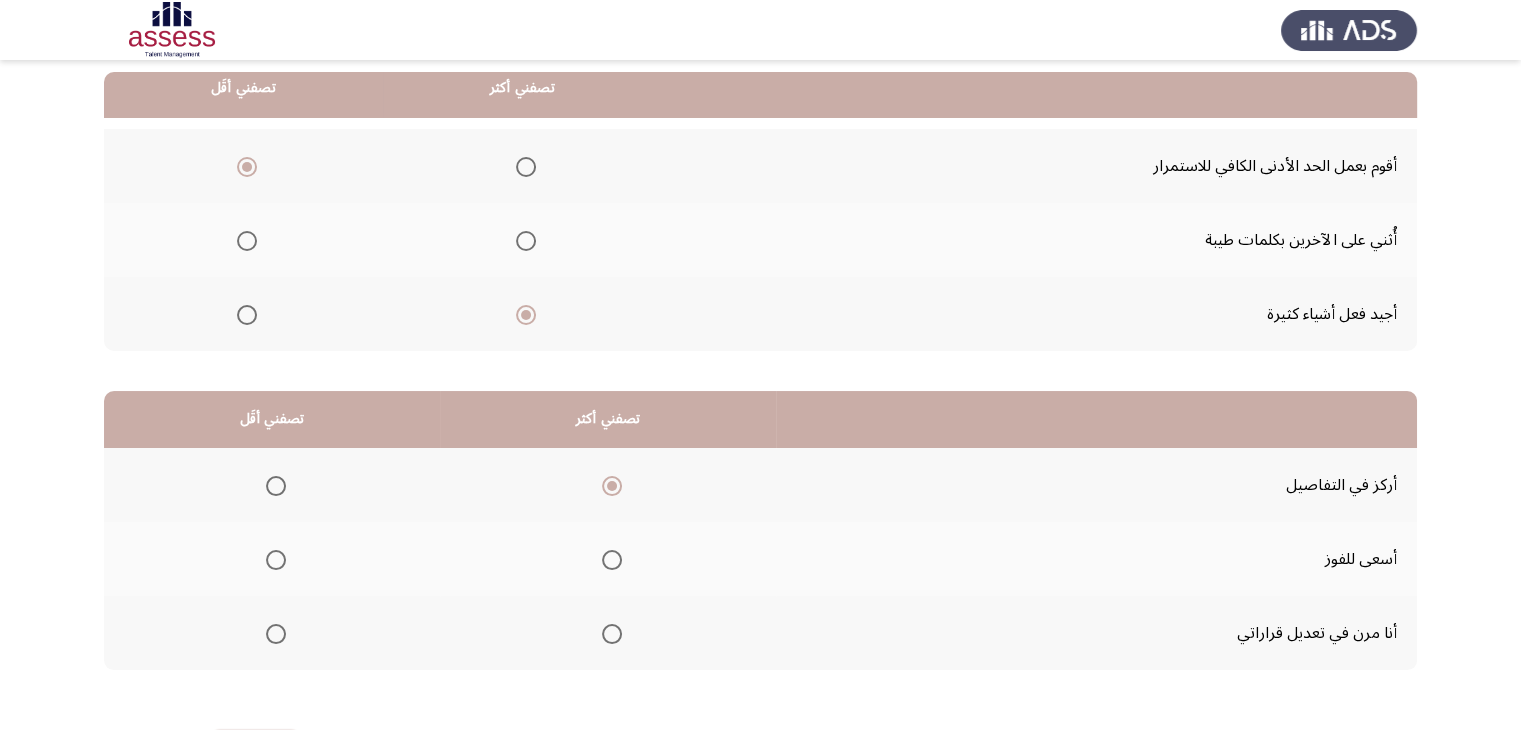 click at bounding box center [276, 560] 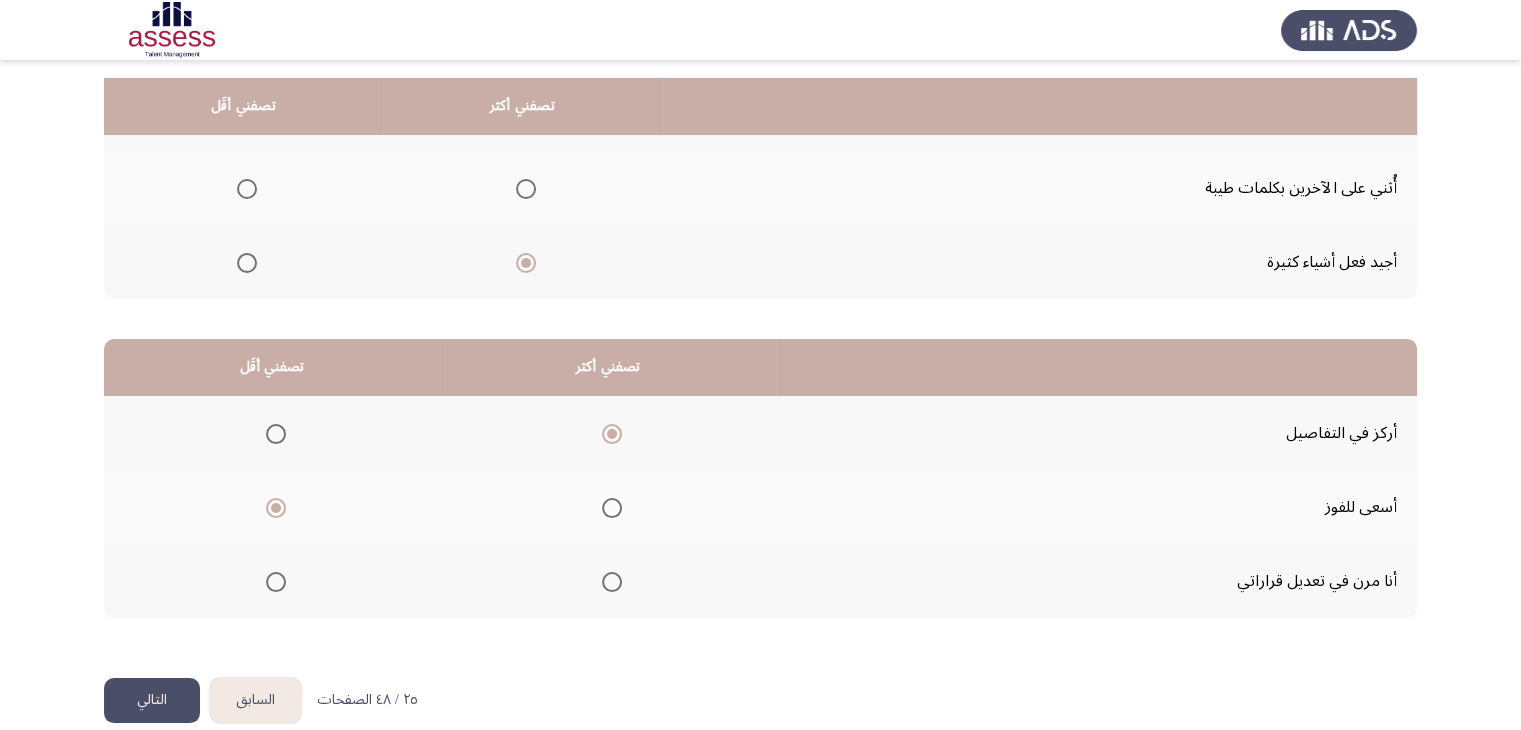 scroll, scrollTop: 277, scrollLeft: 0, axis: vertical 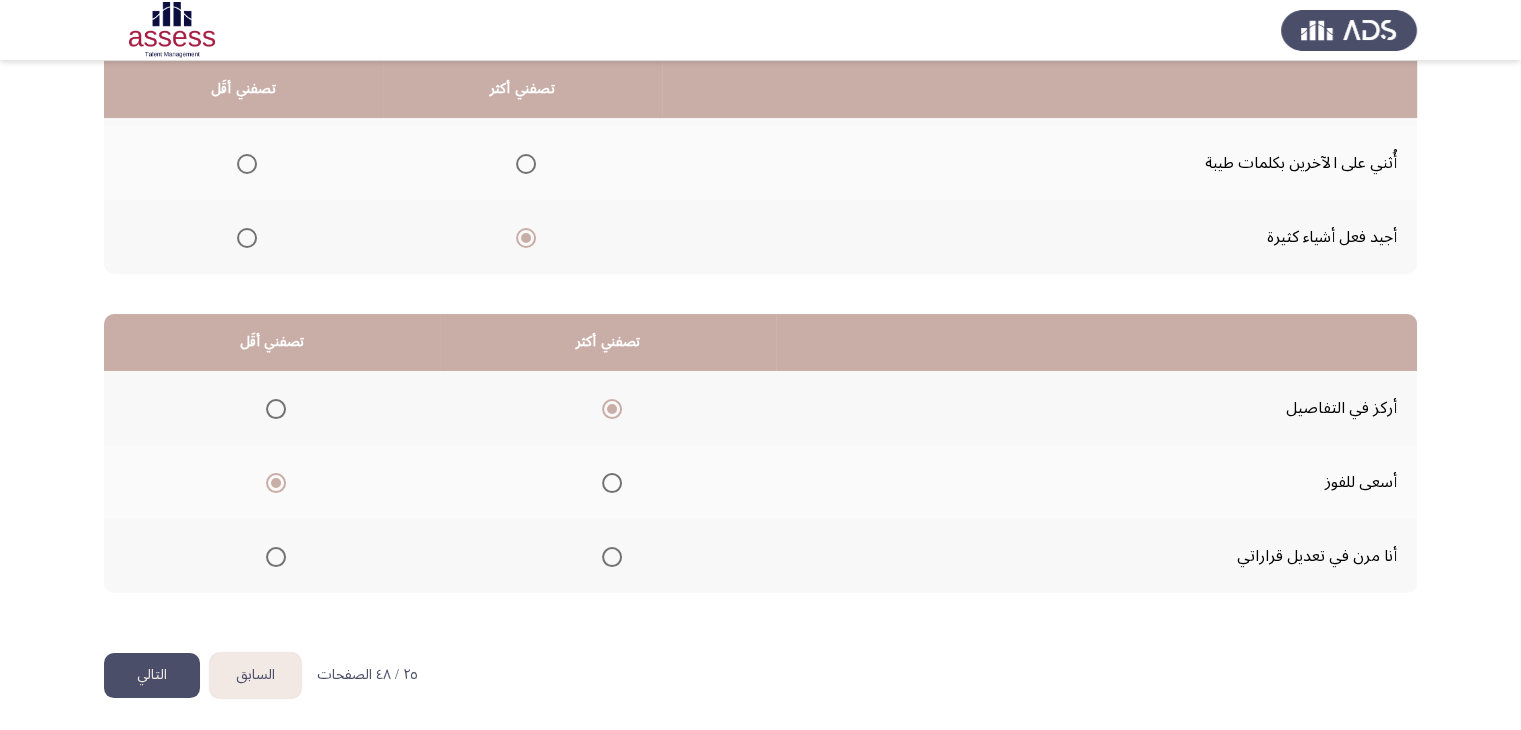 click on "التالي" 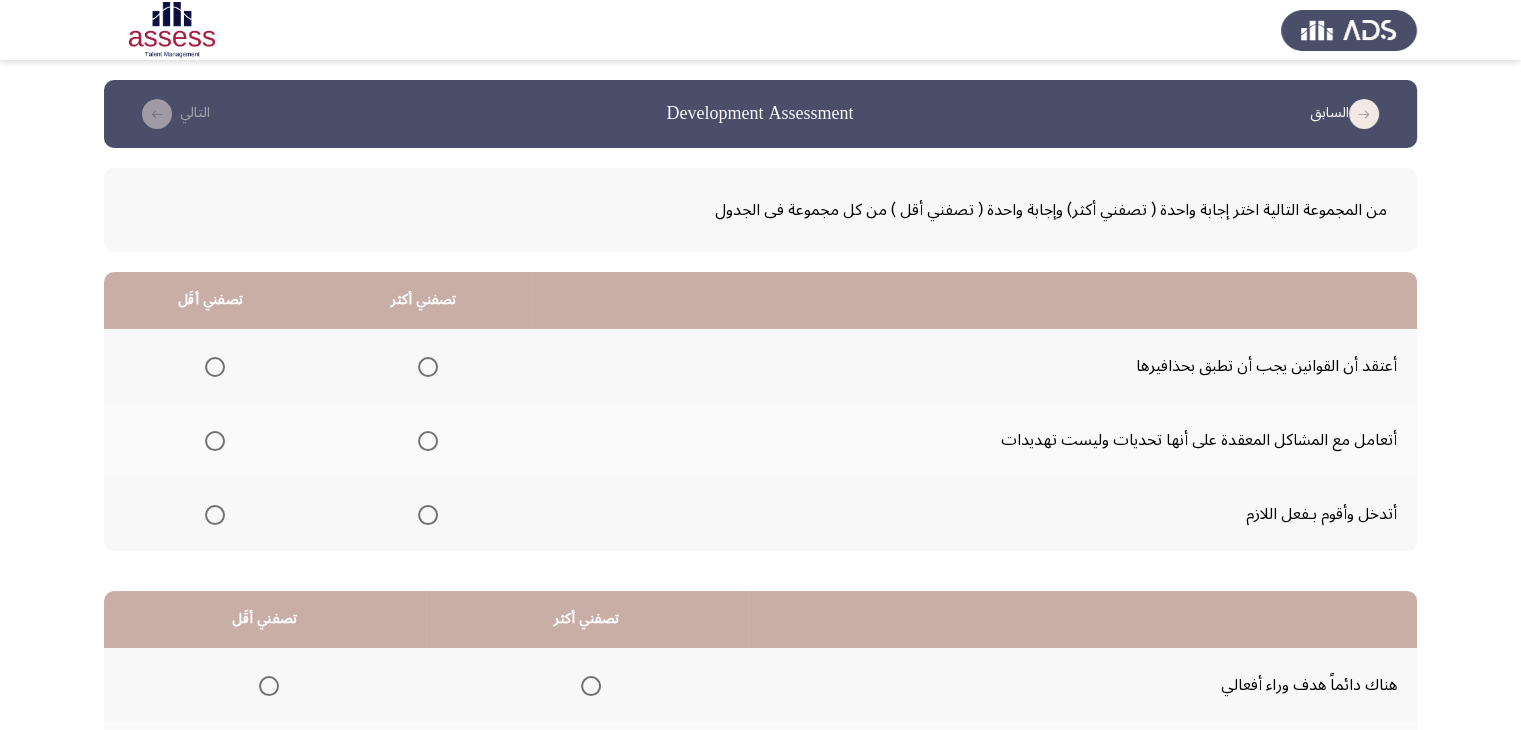 click at bounding box center (215, 367) 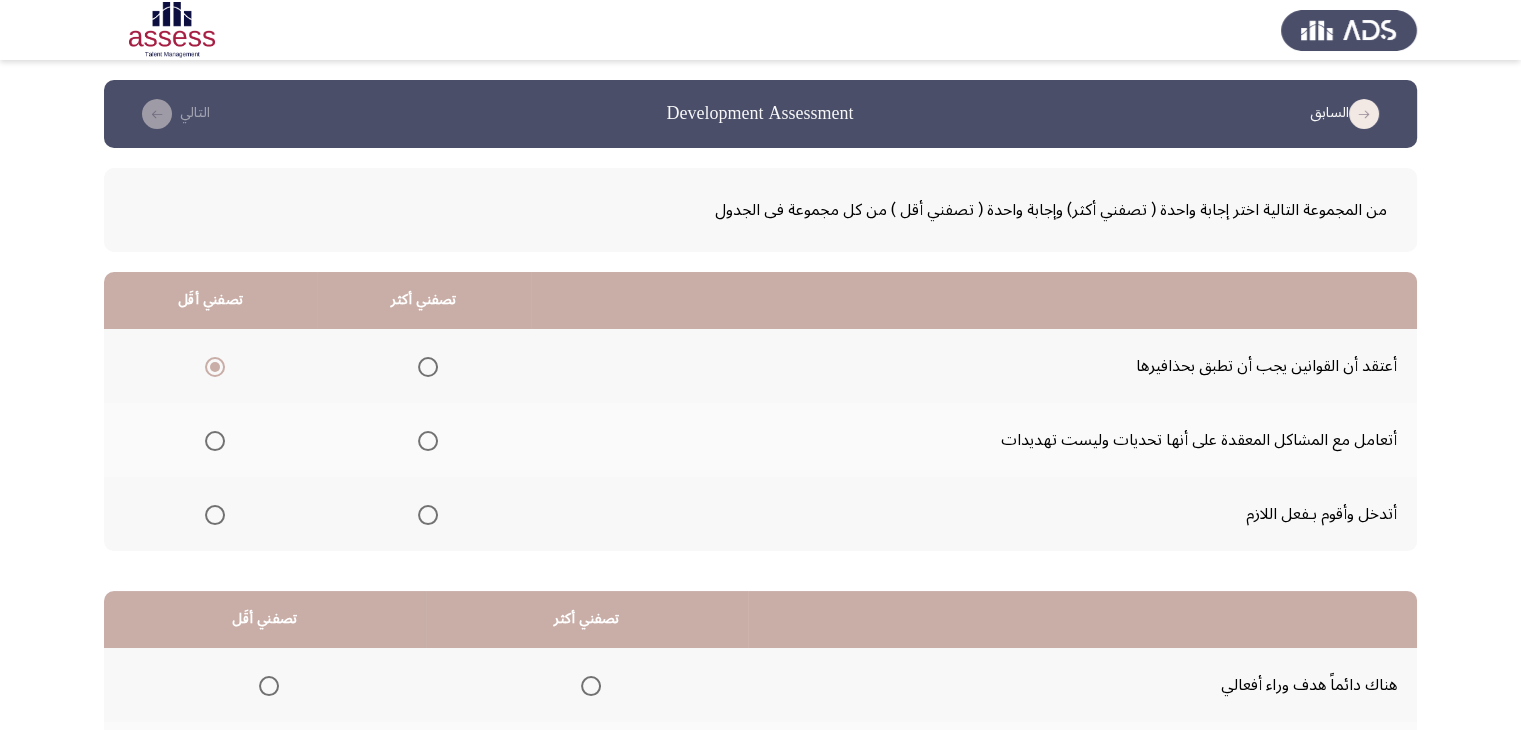 click 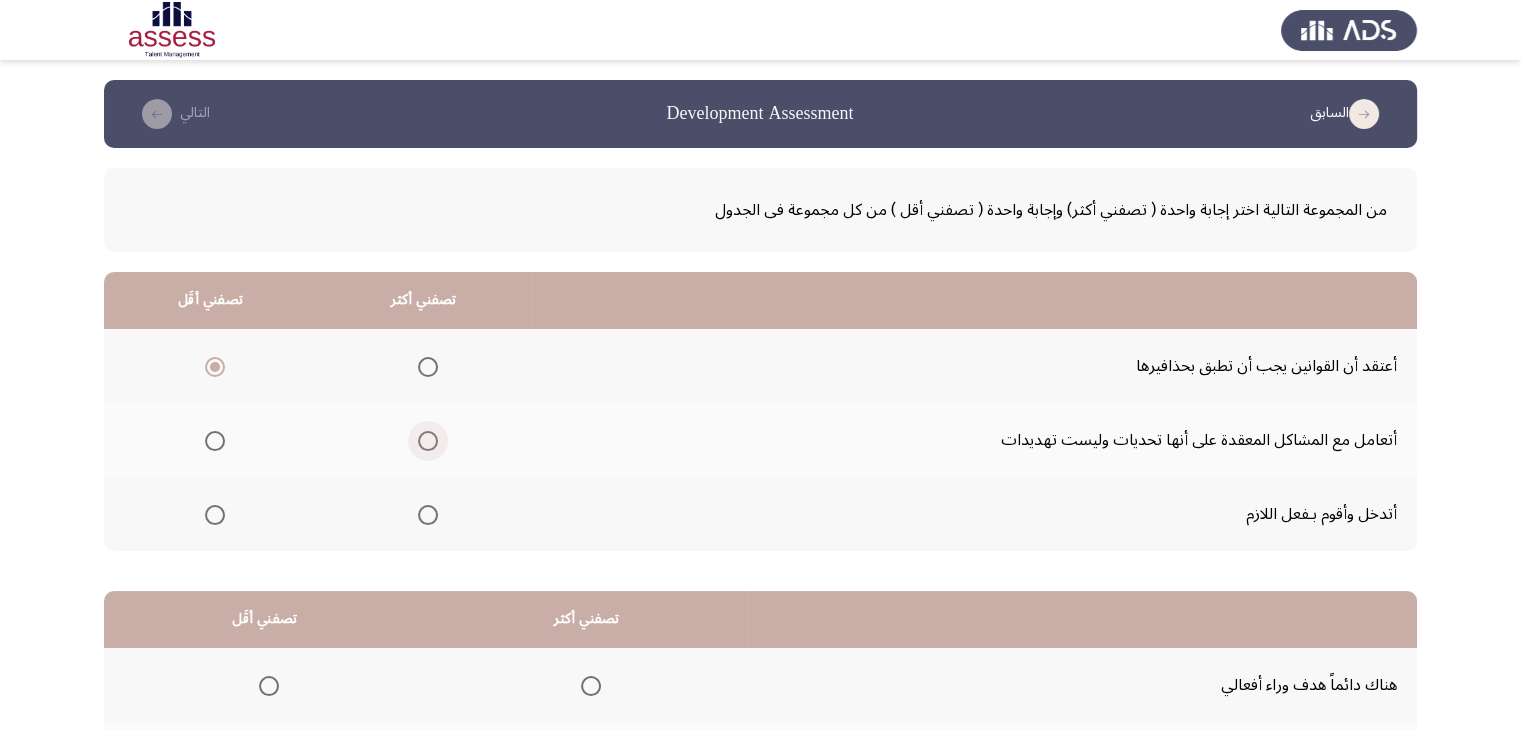 click at bounding box center (428, 441) 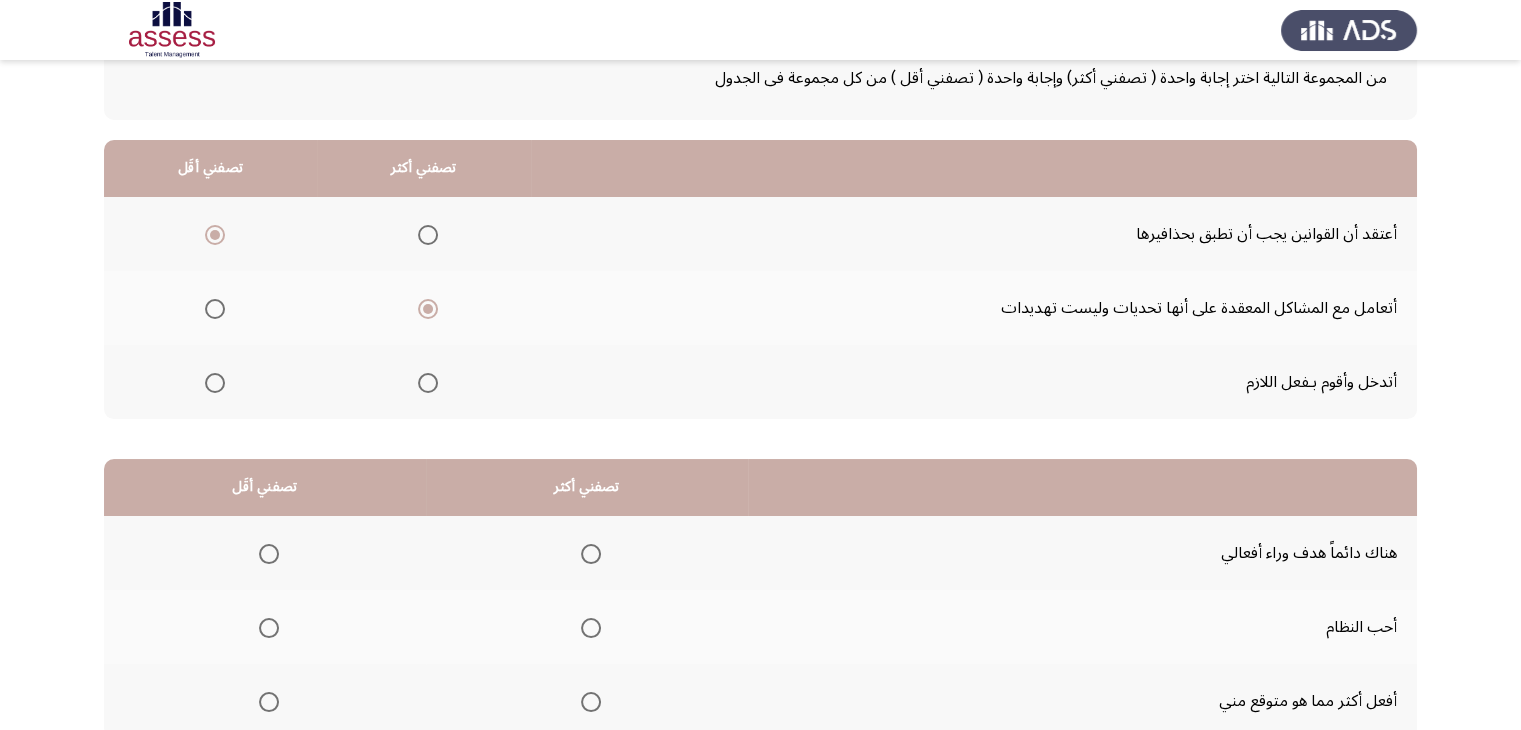 scroll, scrollTop: 277, scrollLeft: 0, axis: vertical 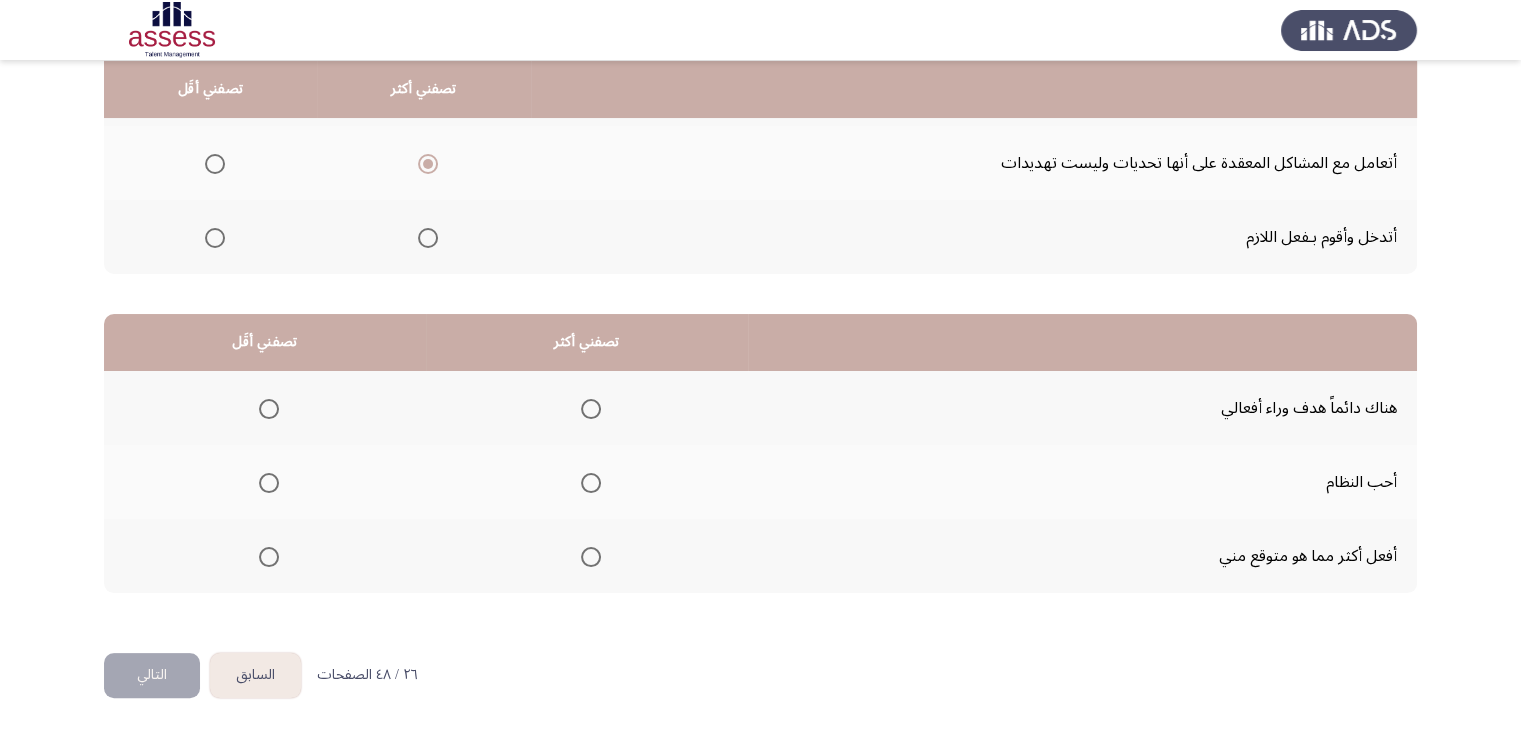 click at bounding box center (269, 557) 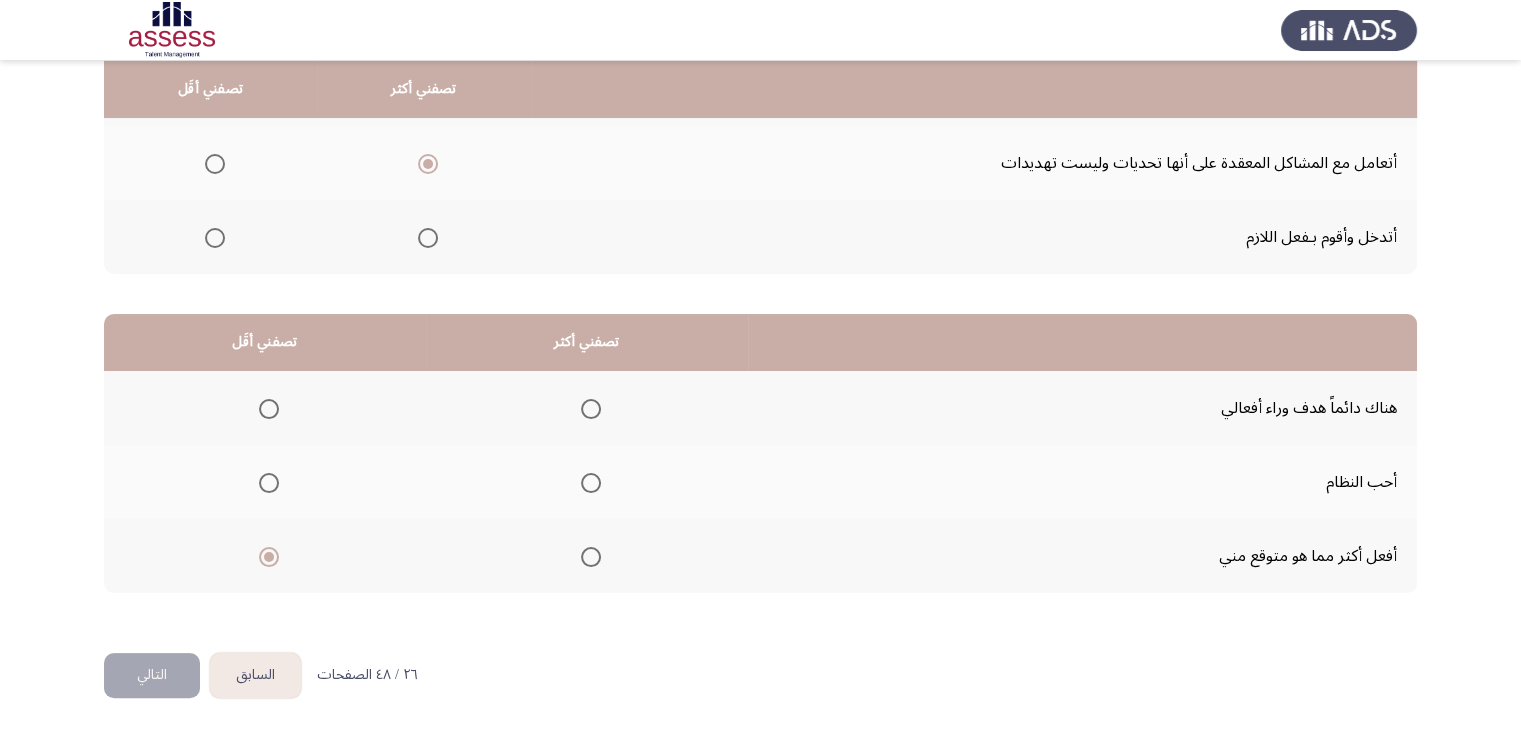 click 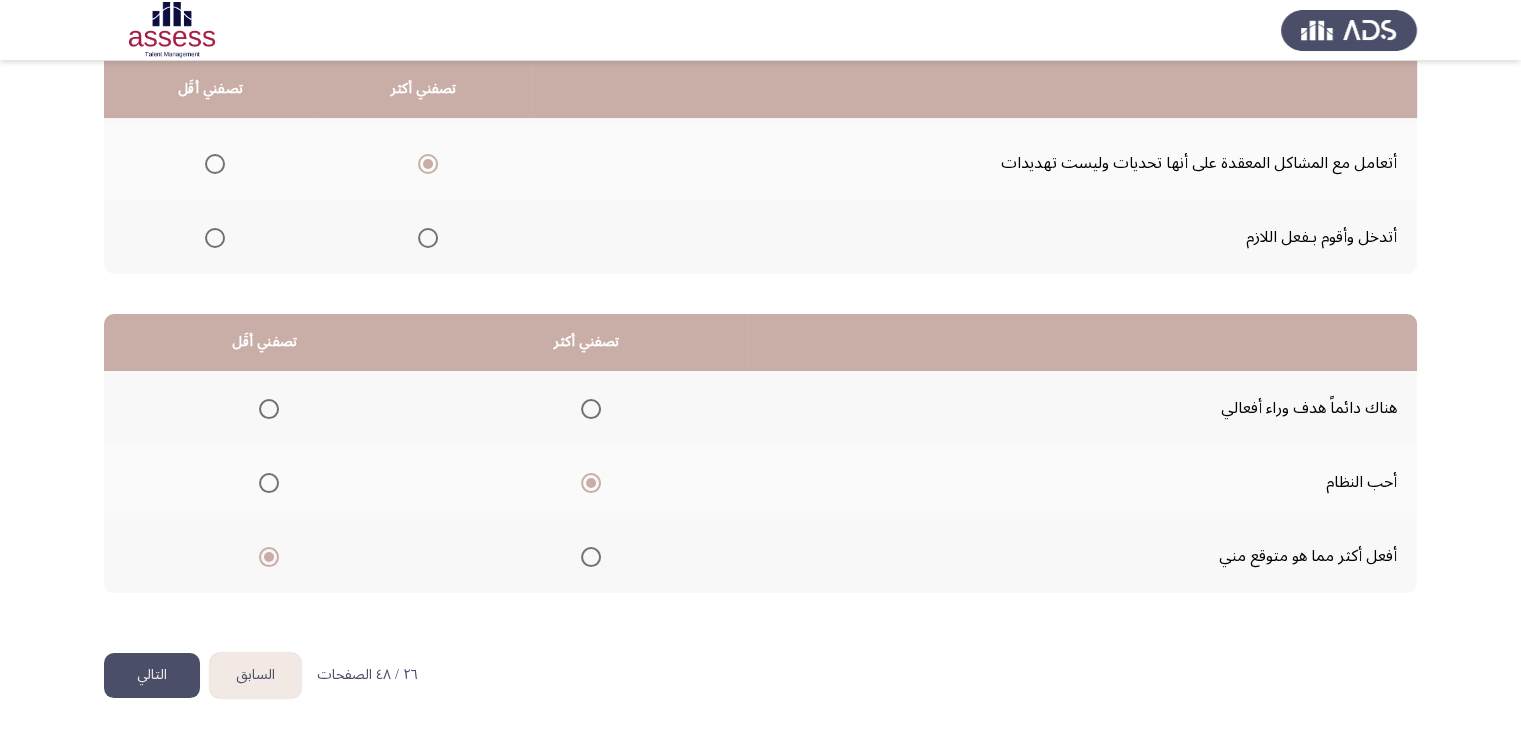 click on "التالي" 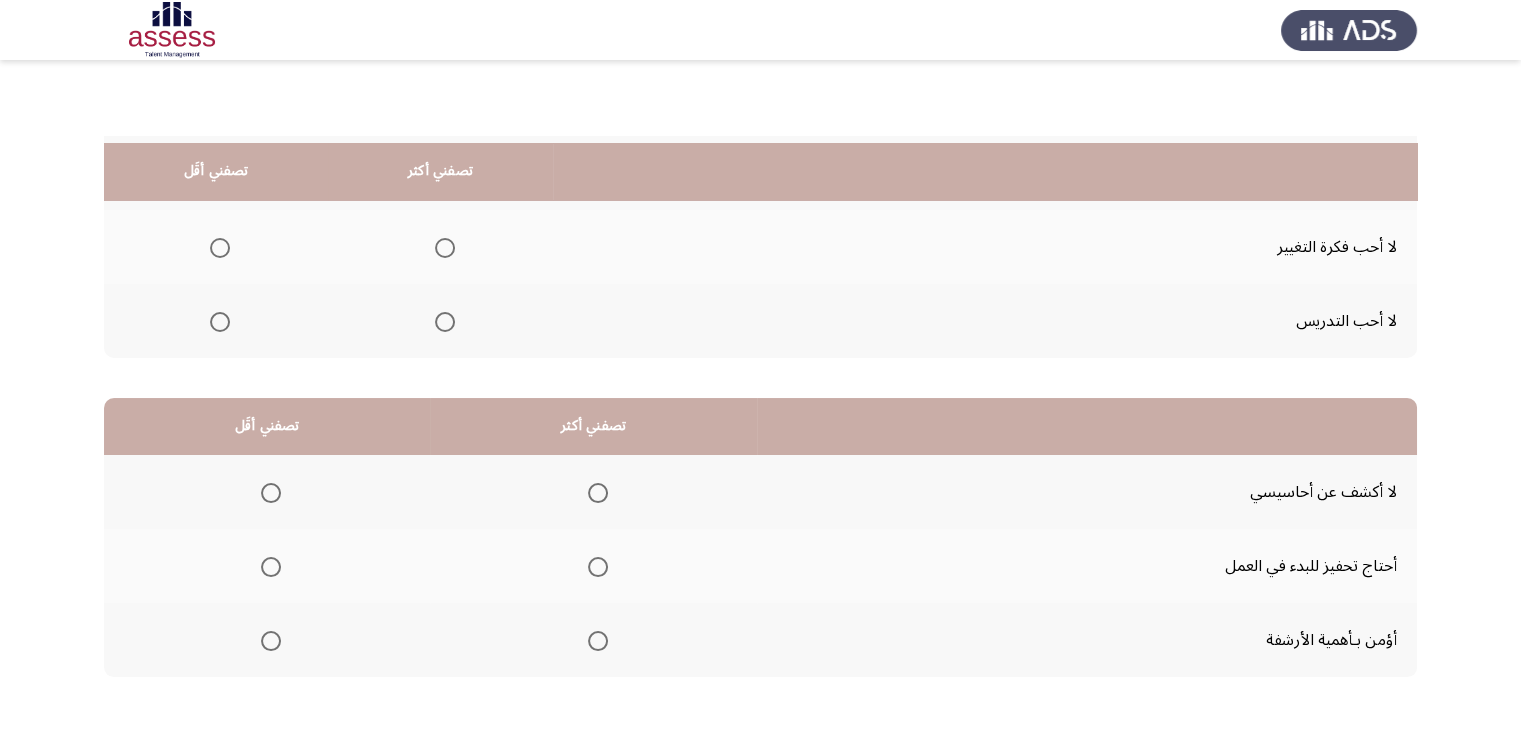scroll, scrollTop: 77, scrollLeft: 0, axis: vertical 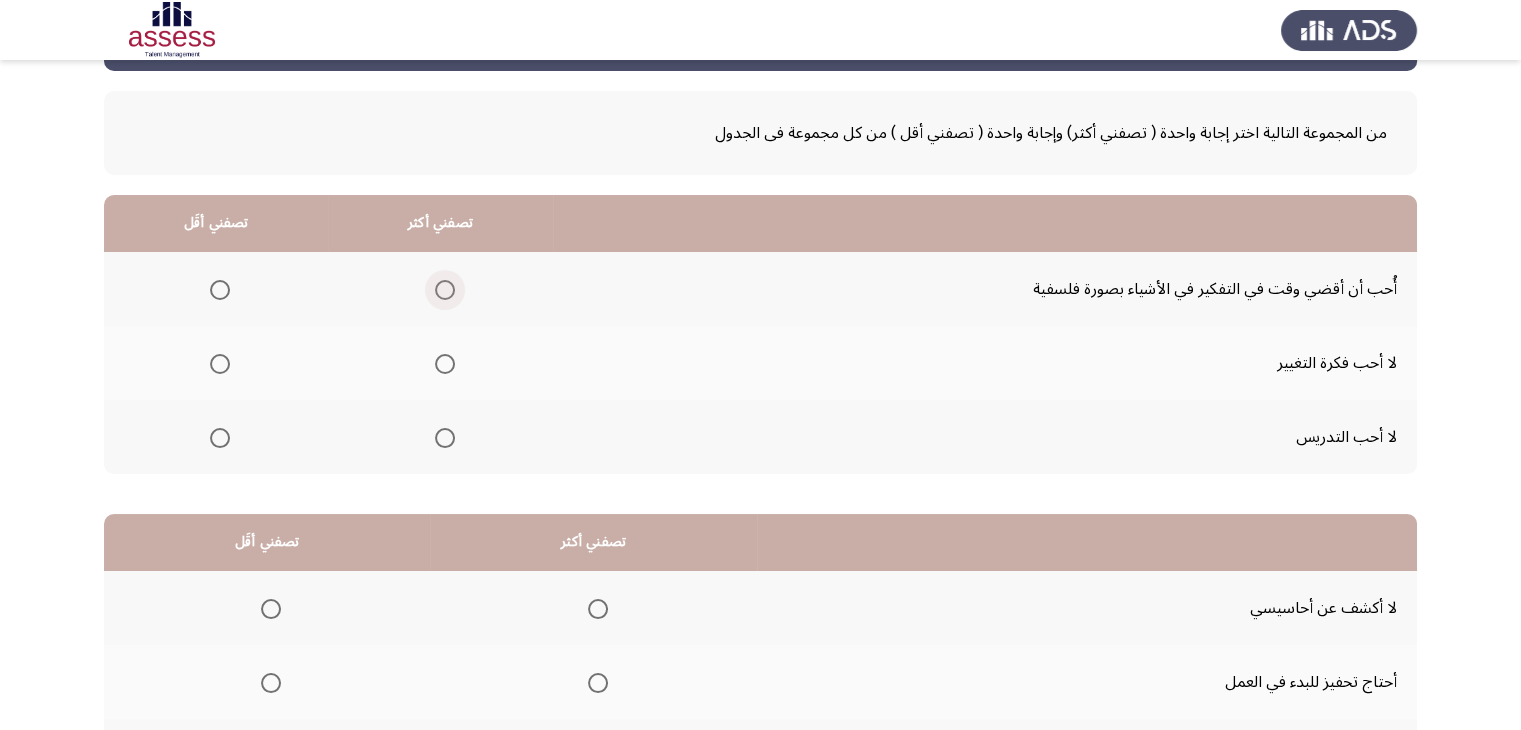 click at bounding box center [445, 290] 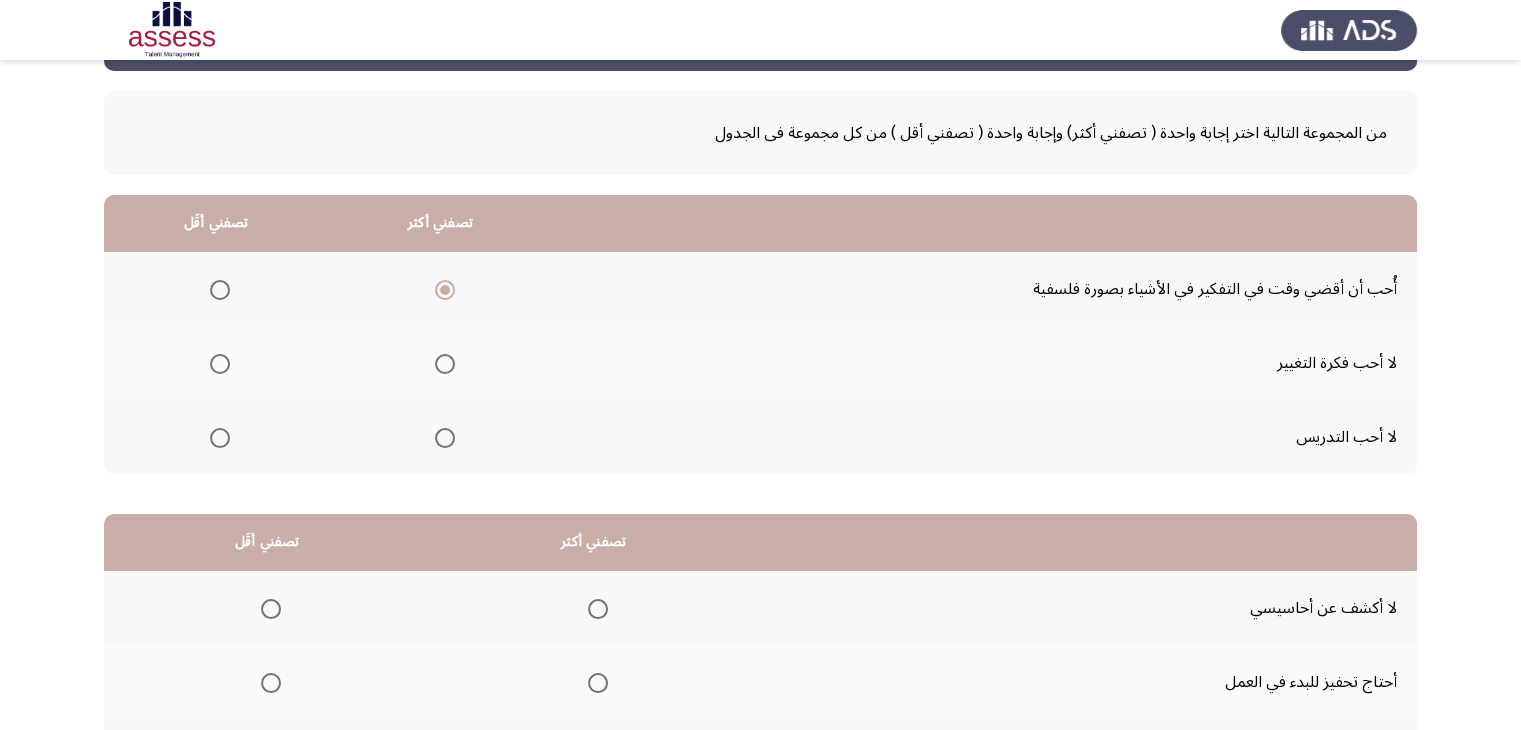 click at bounding box center (220, 364) 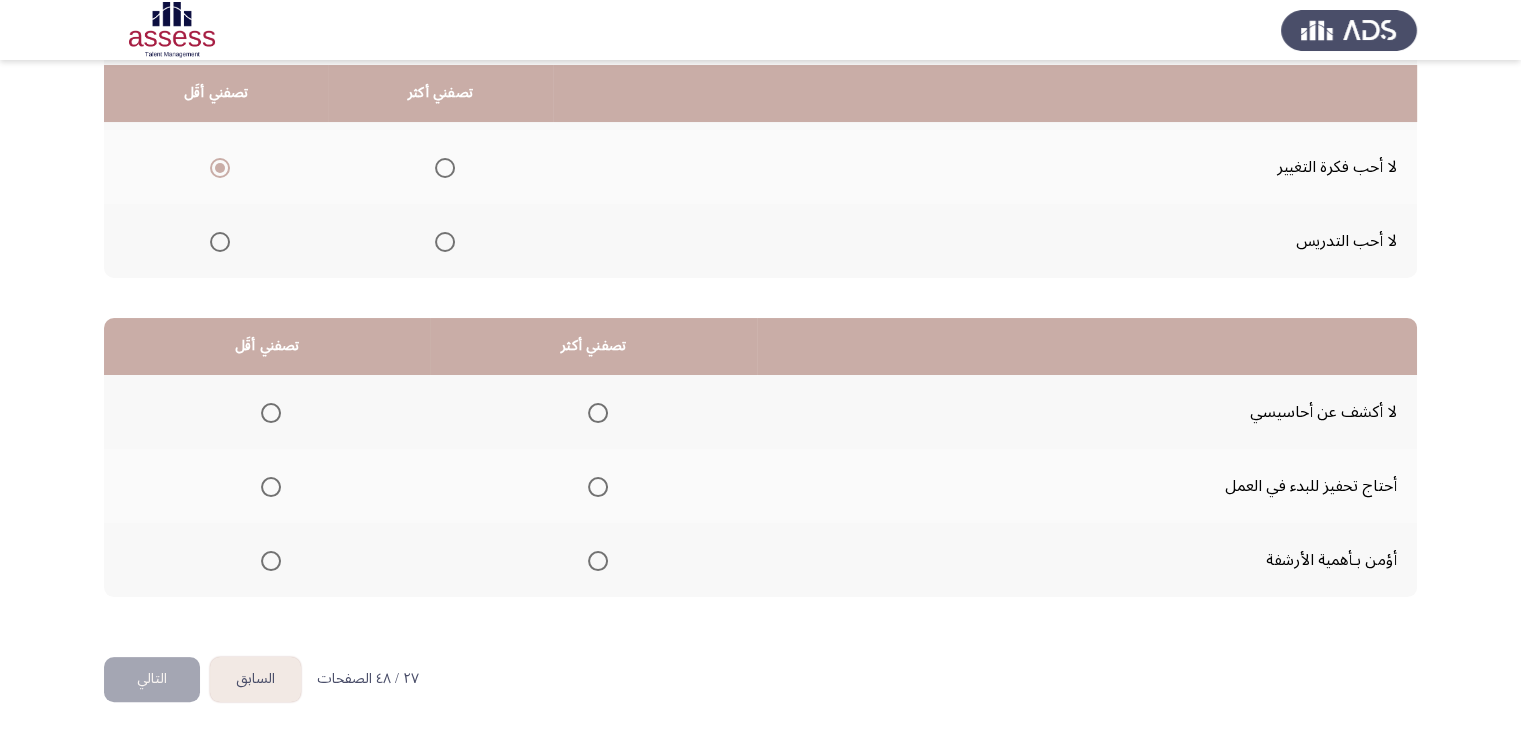 scroll, scrollTop: 277, scrollLeft: 0, axis: vertical 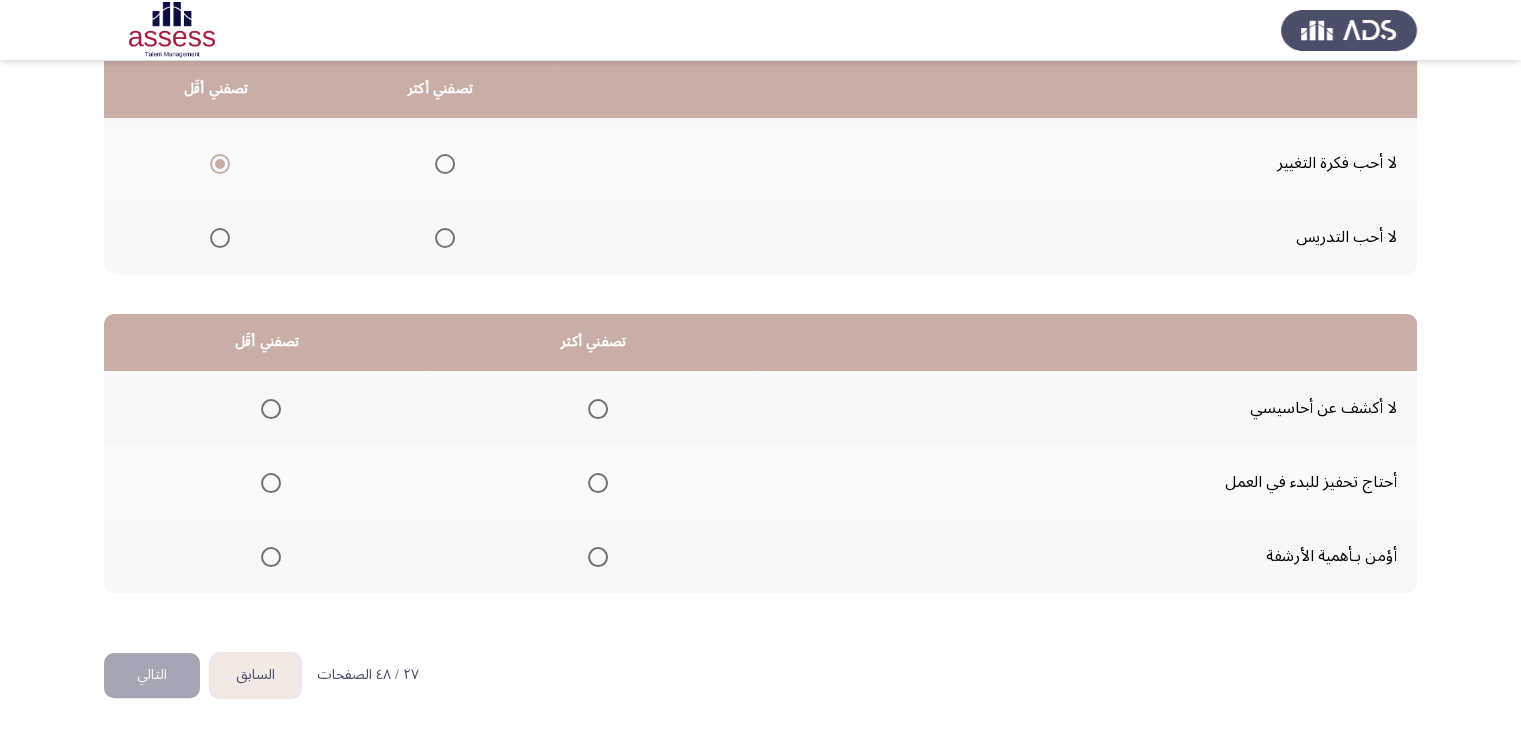 click at bounding box center (598, 557) 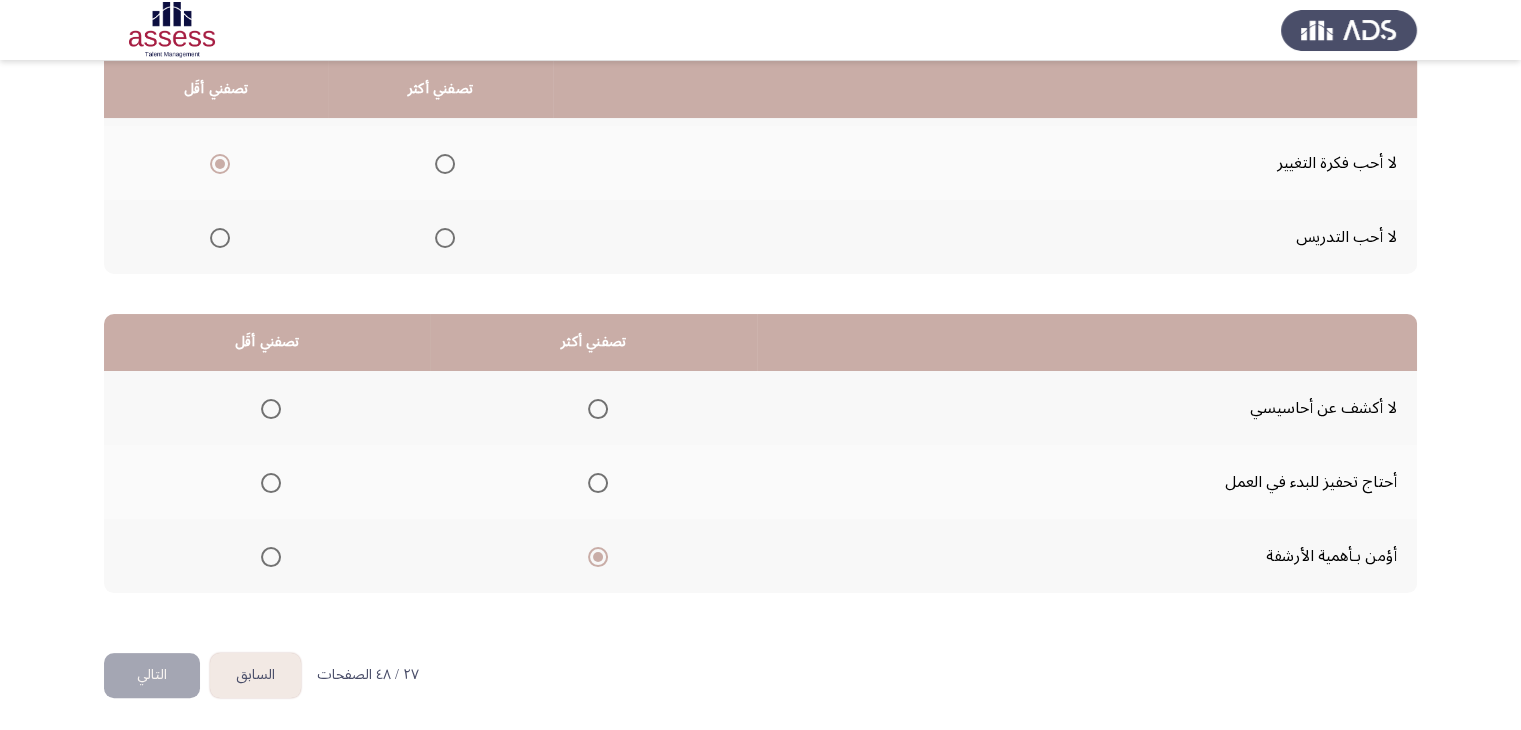 click at bounding box center (271, 483) 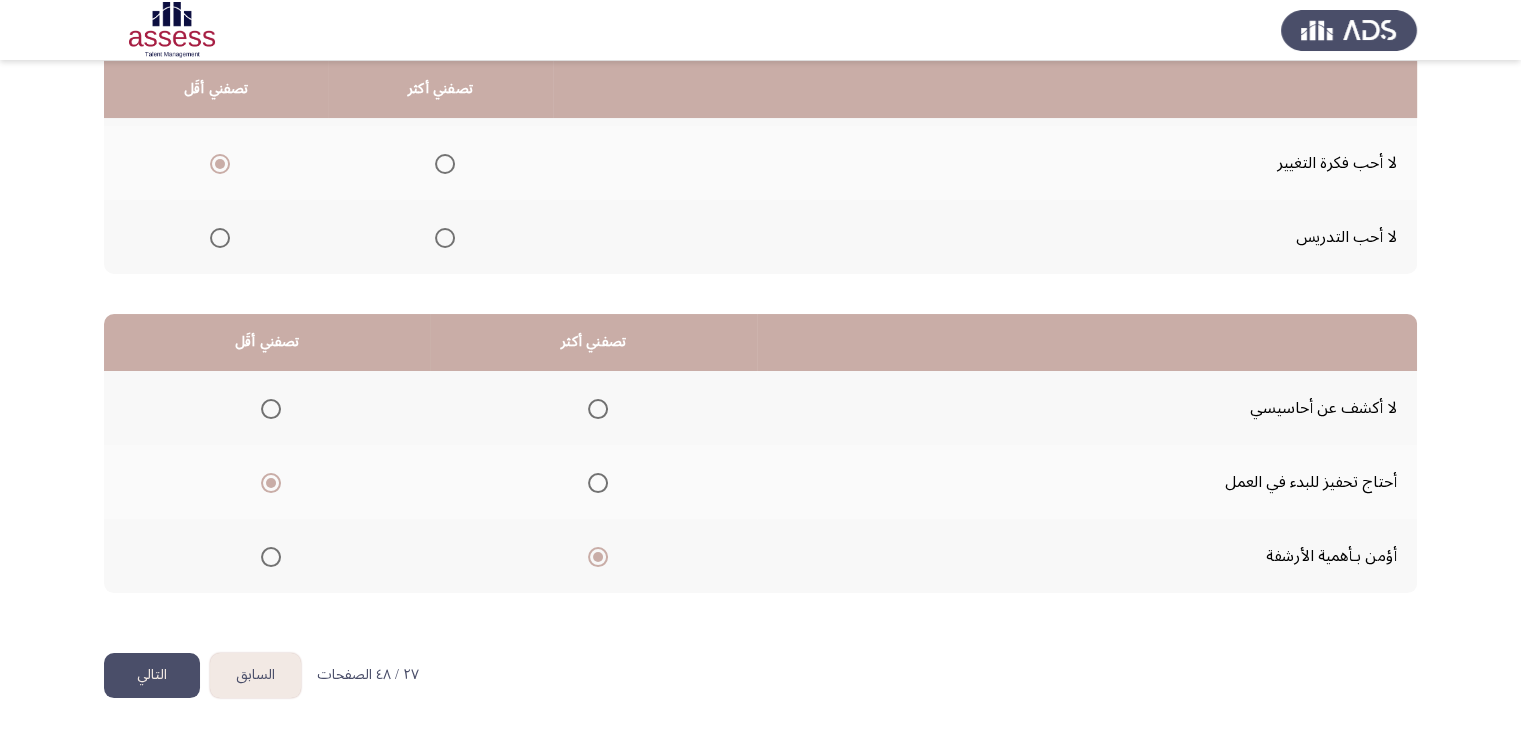 click on "التالي" 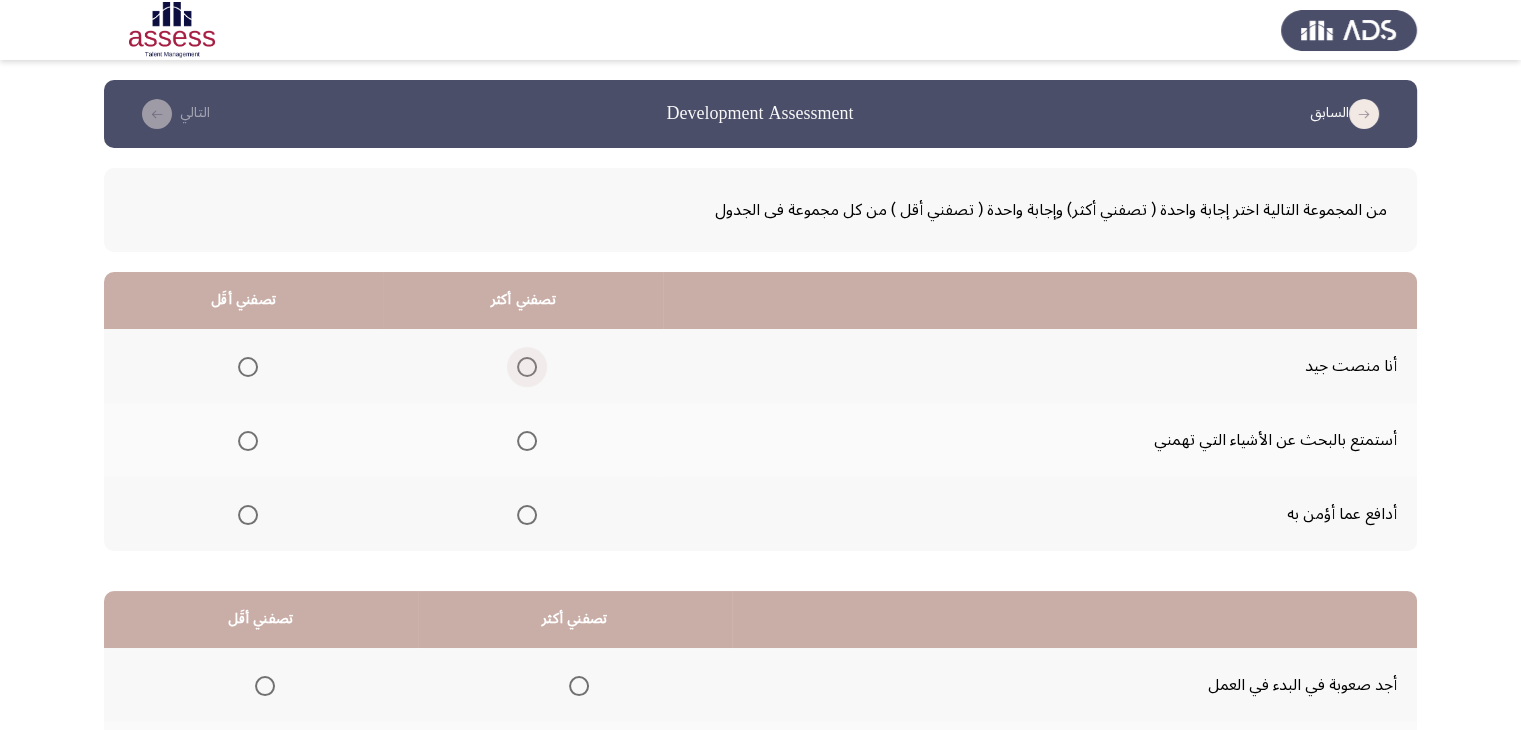 click at bounding box center (527, 367) 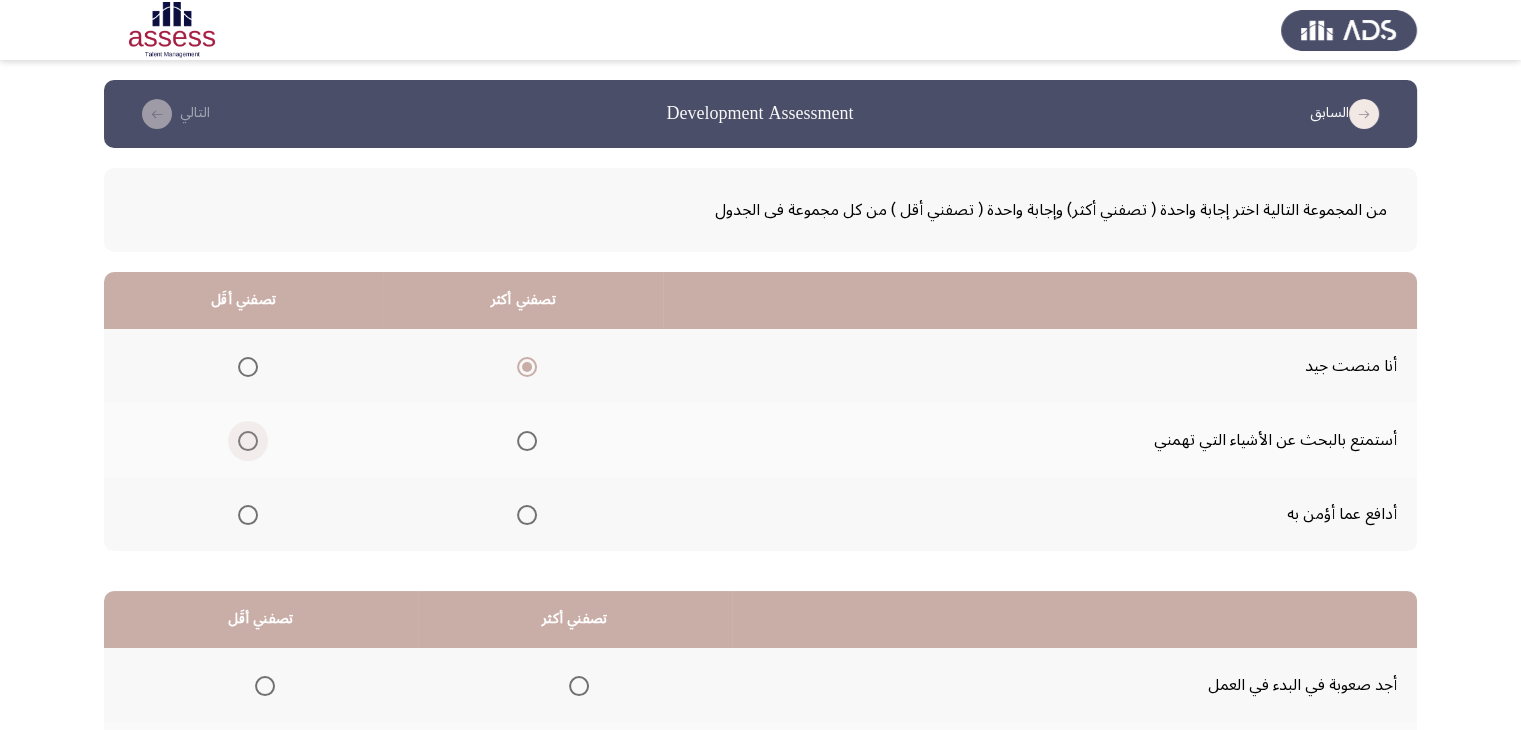 click at bounding box center [248, 441] 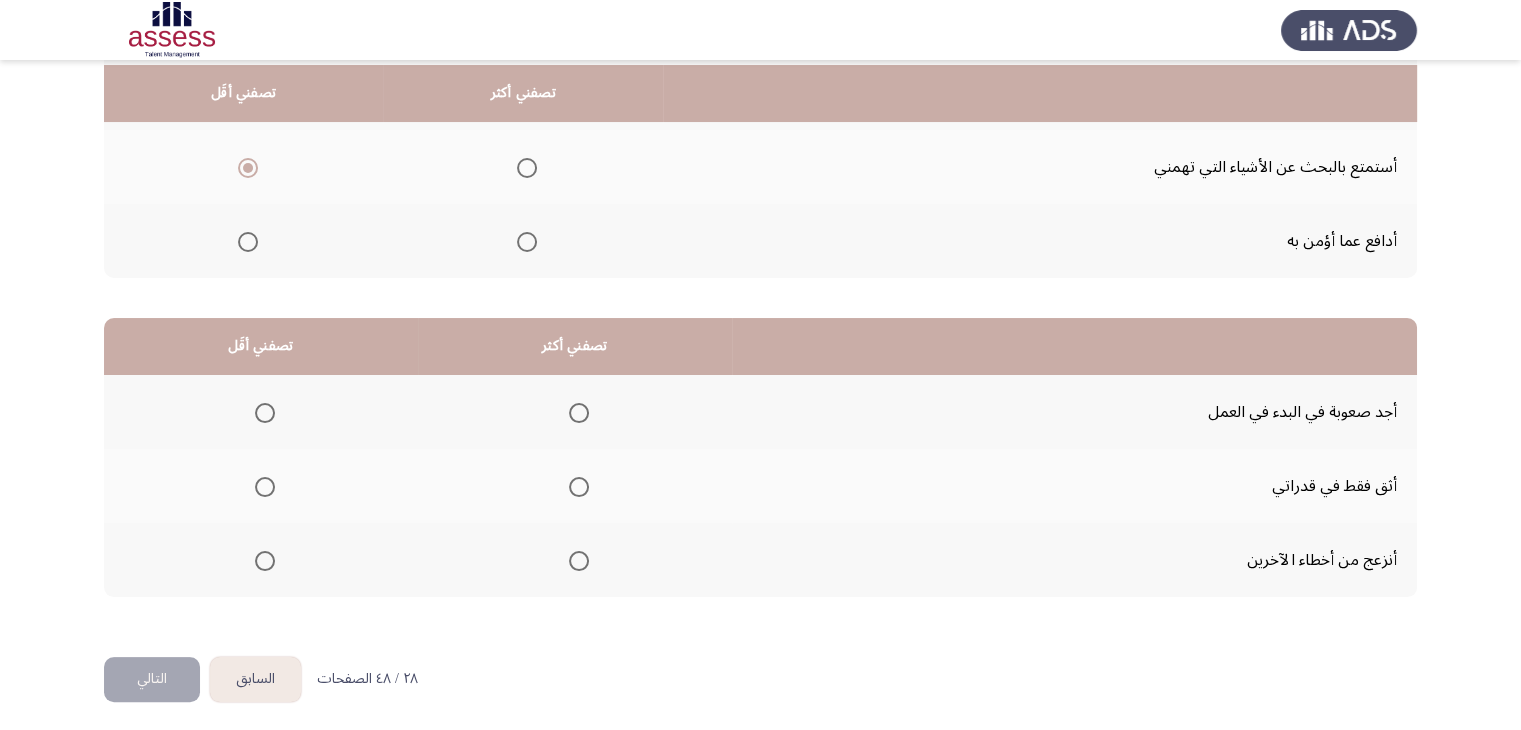 scroll, scrollTop: 277, scrollLeft: 0, axis: vertical 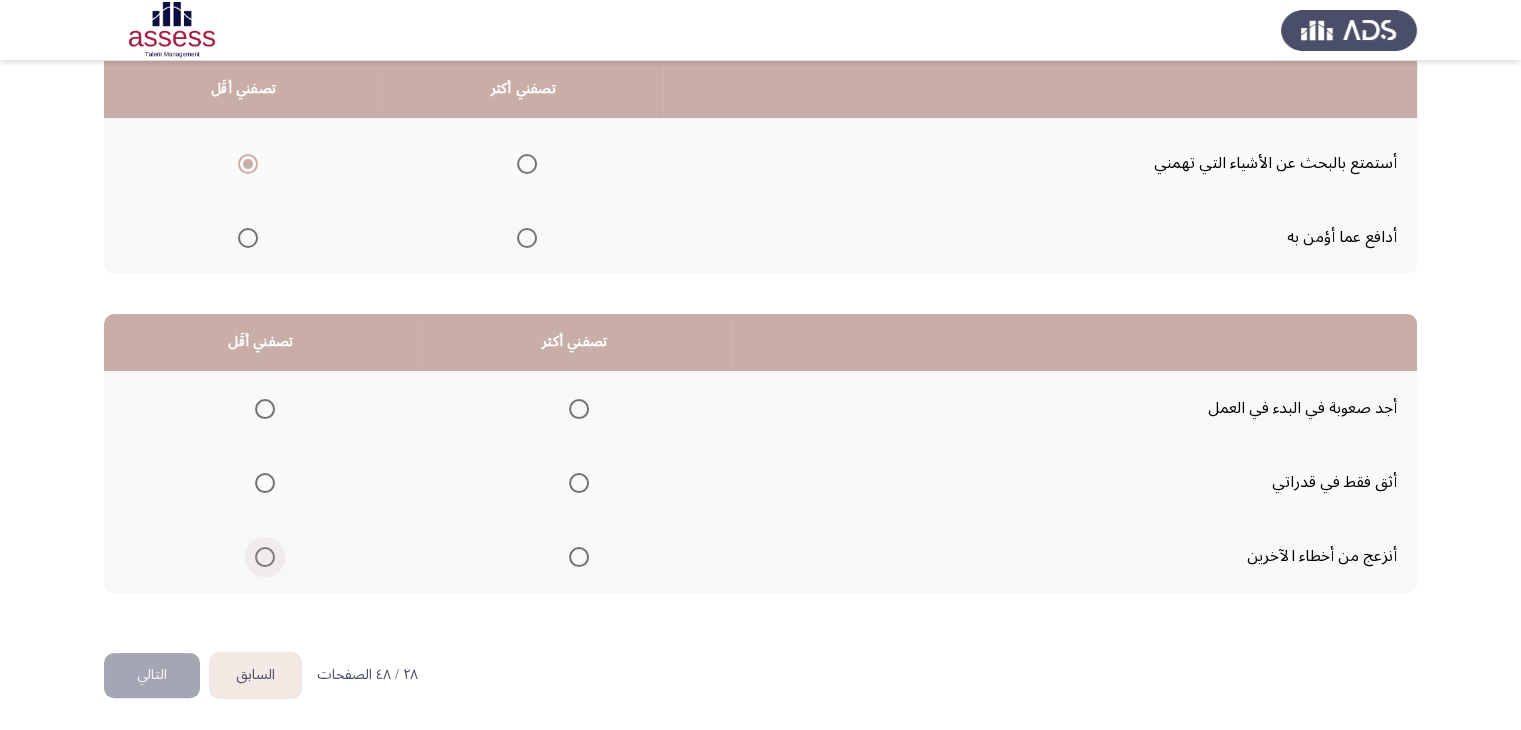click at bounding box center (265, 557) 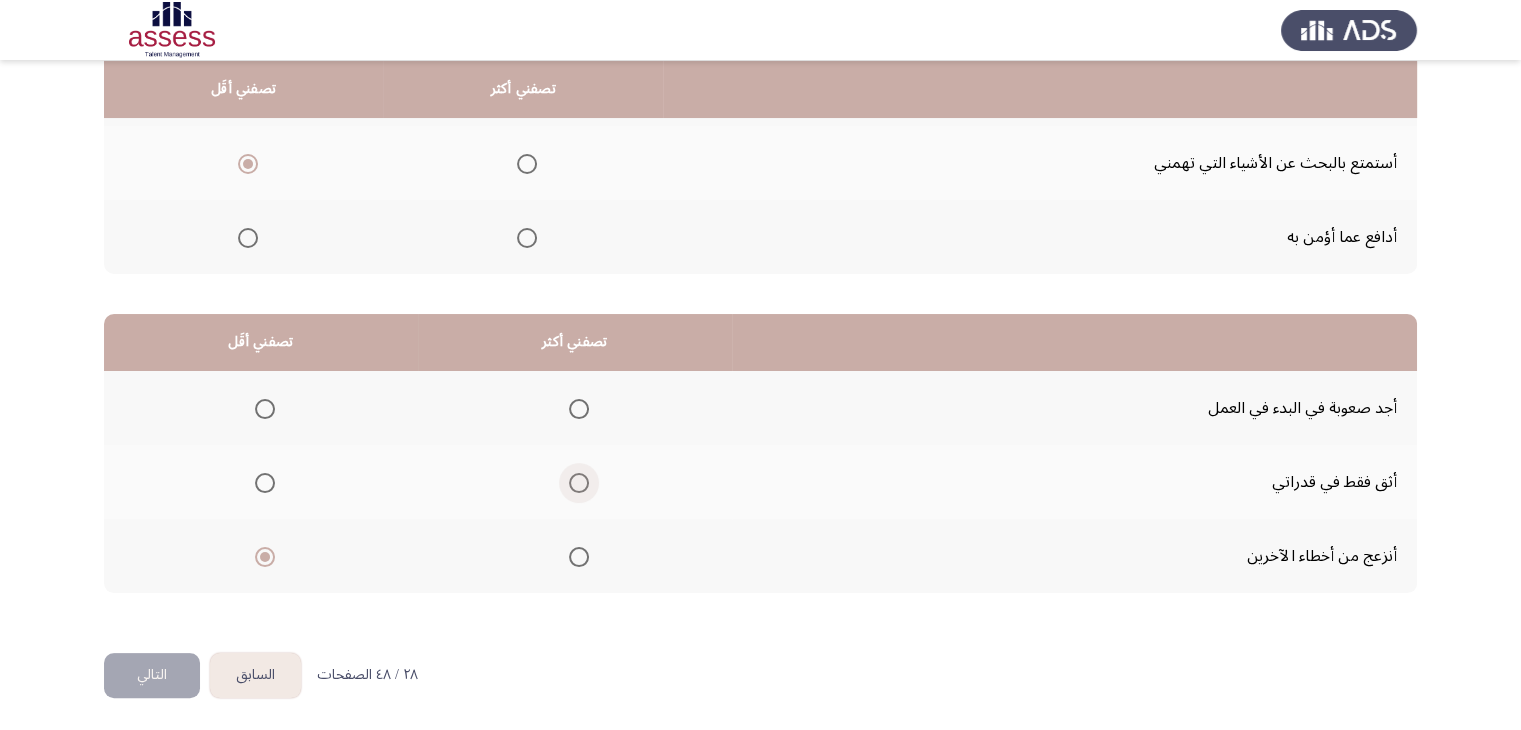 click at bounding box center (579, 483) 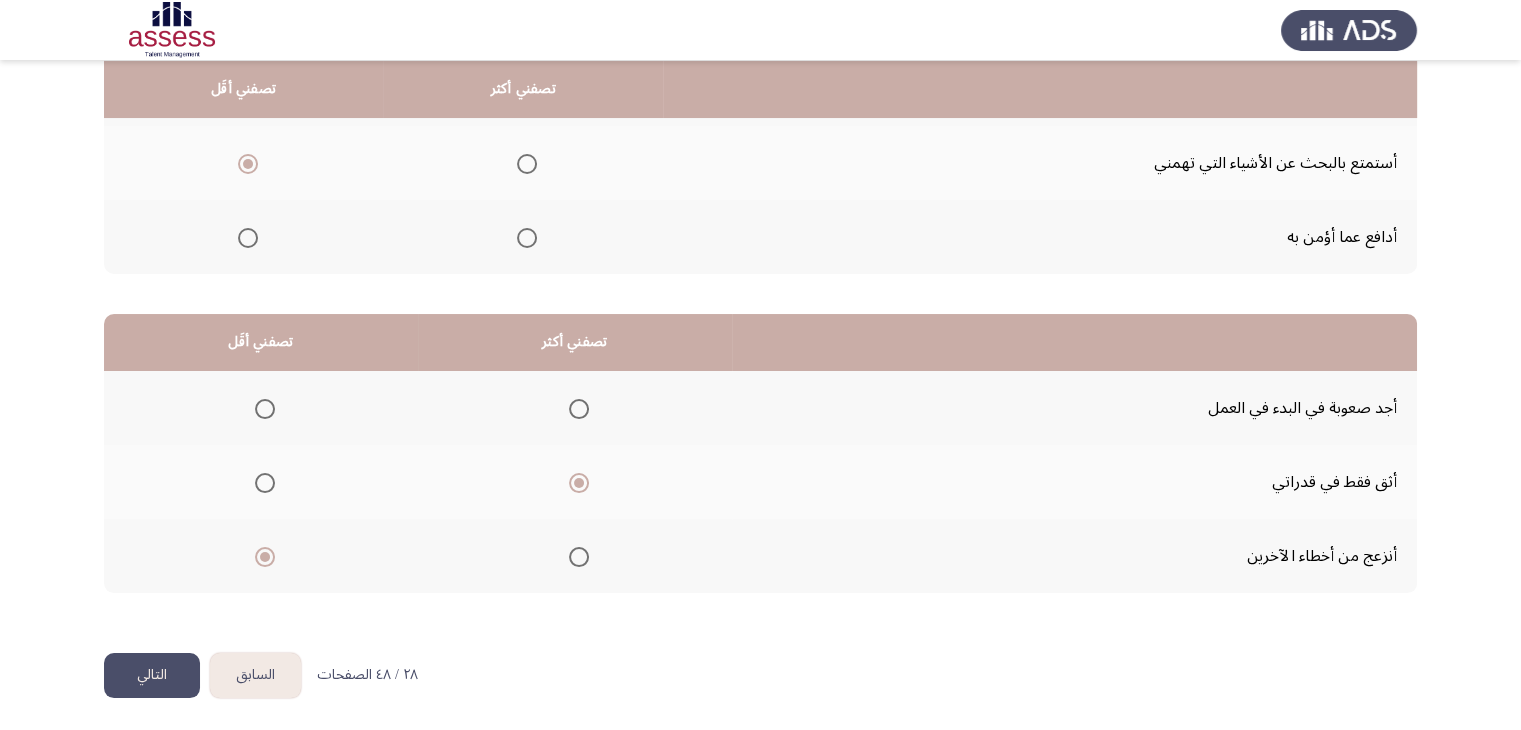 click on "التالي" 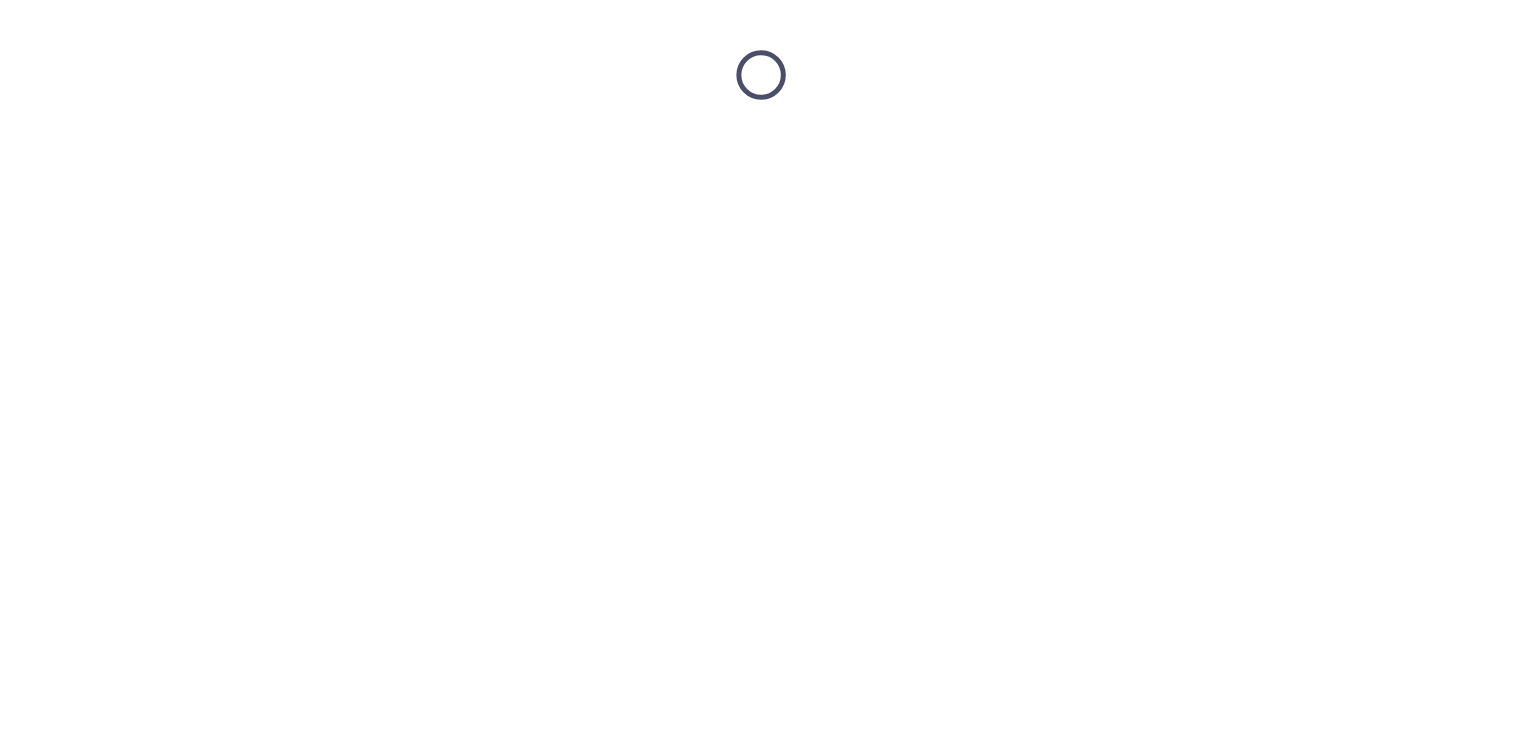 scroll, scrollTop: 0, scrollLeft: 0, axis: both 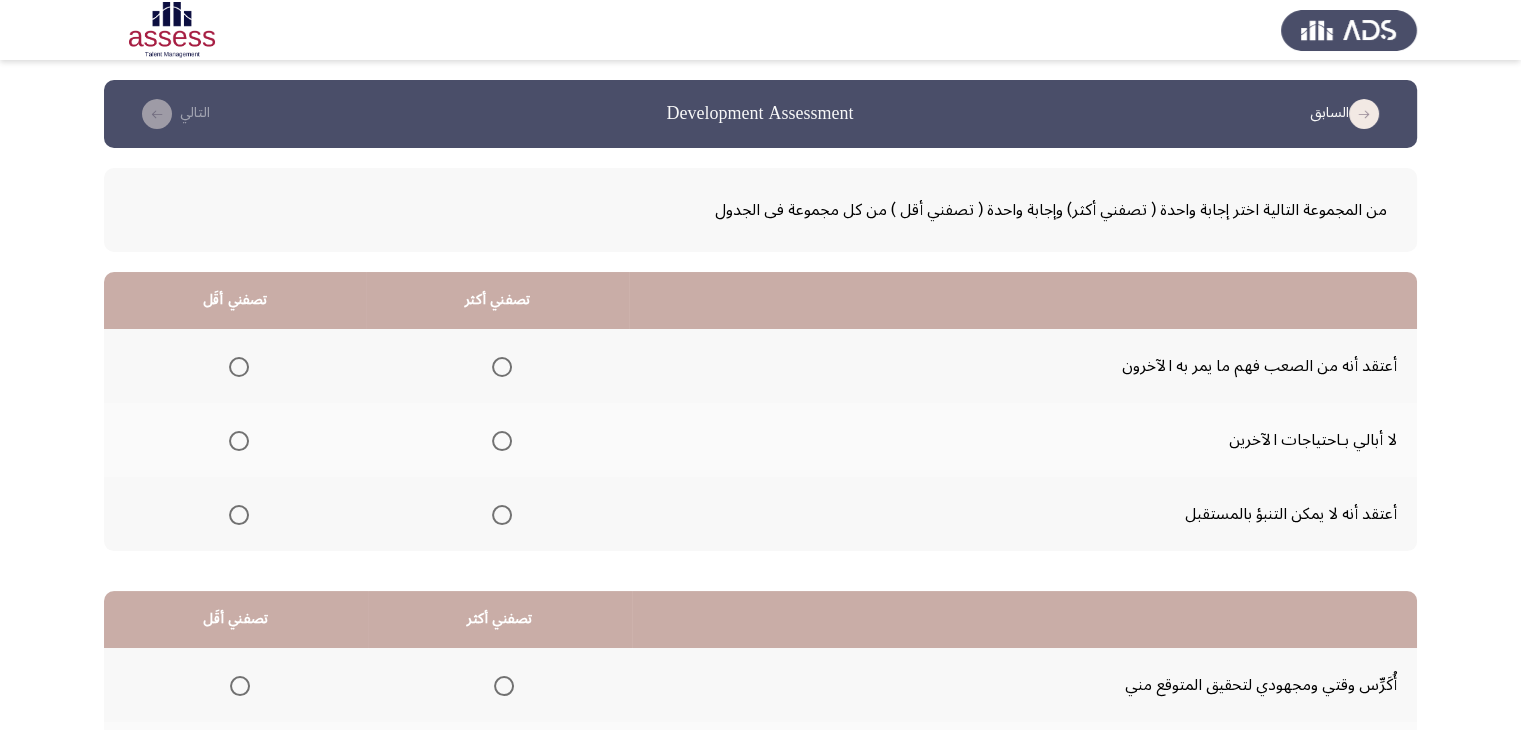click at bounding box center [239, 367] 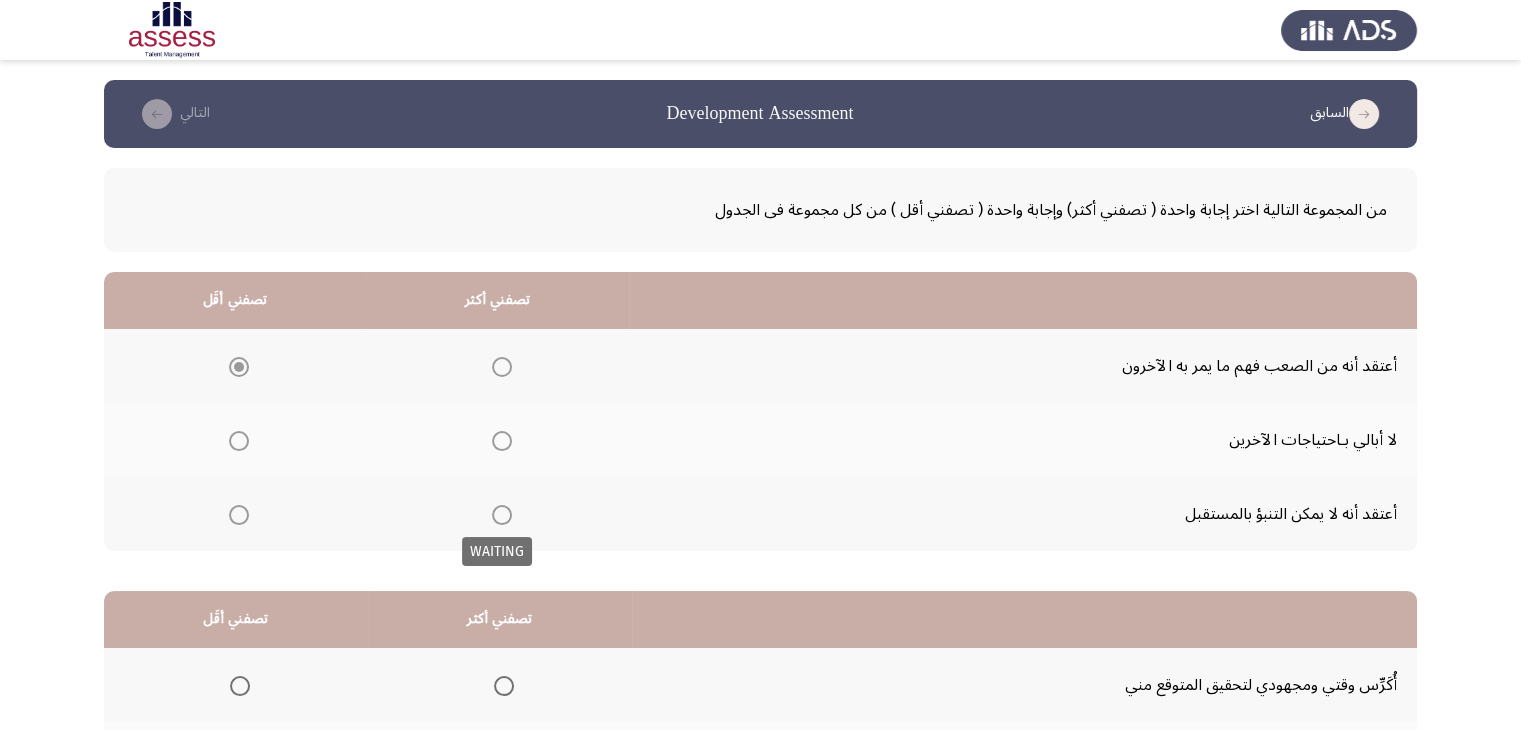 click at bounding box center (502, 515) 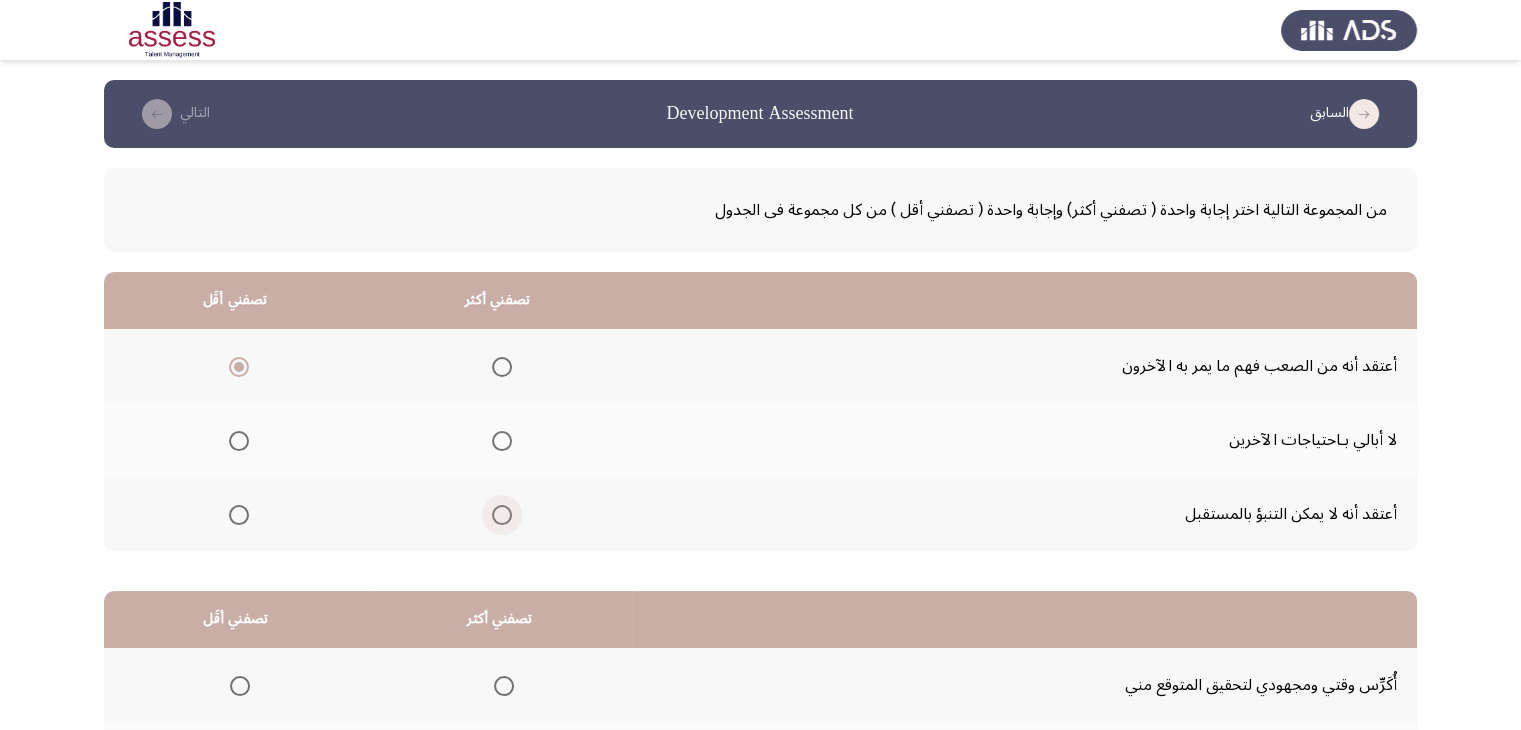 click at bounding box center [502, 515] 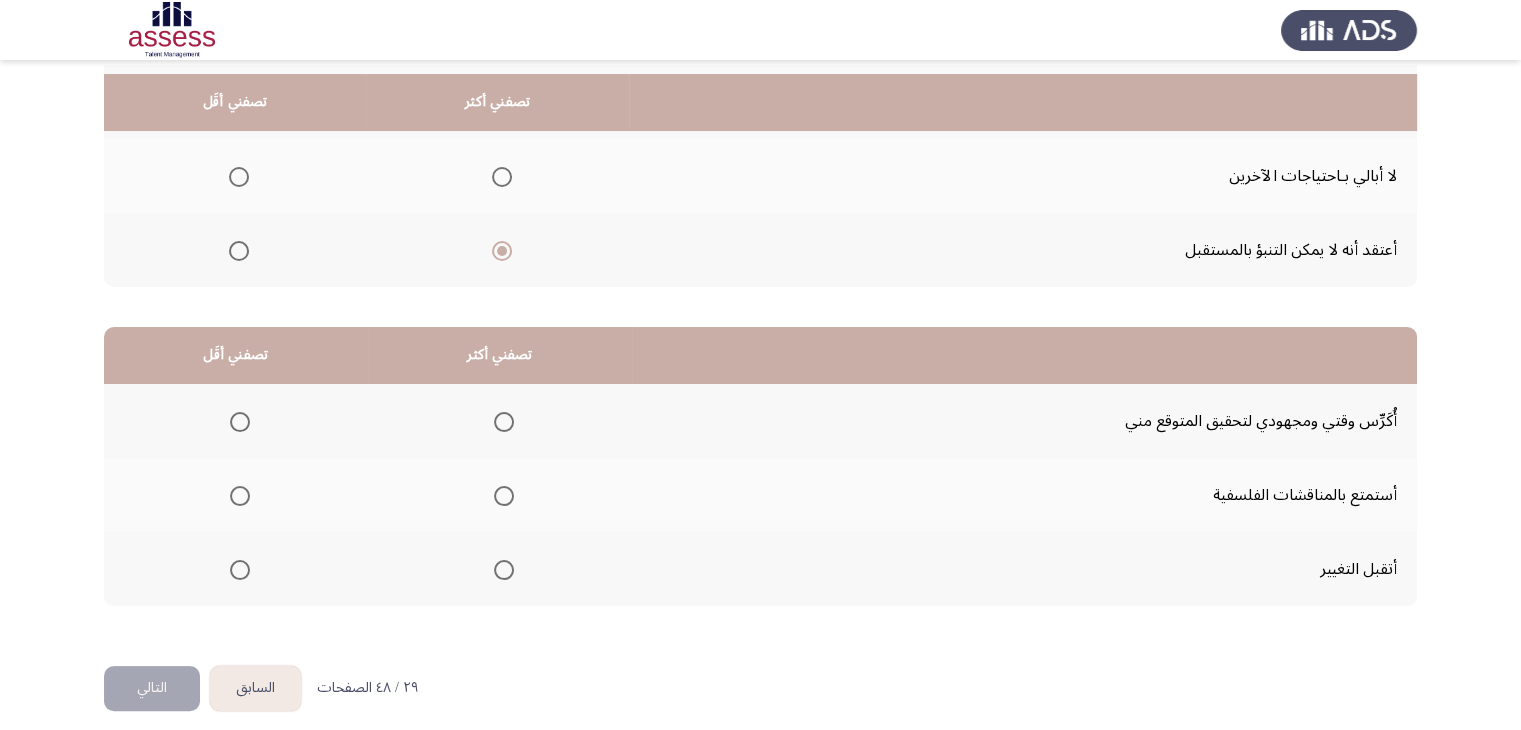 scroll, scrollTop: 277, scrollLeft: 0, axis: vertical 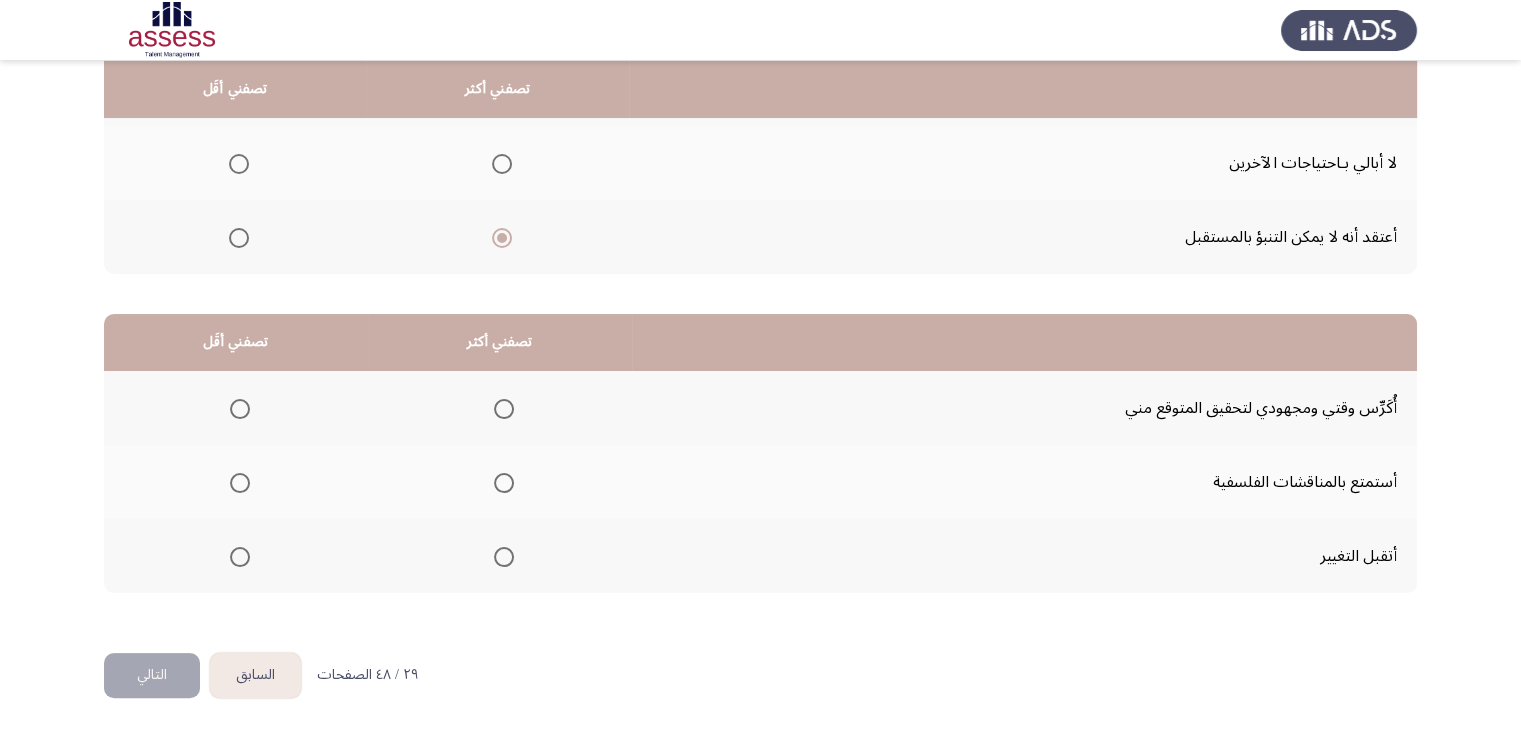 click at bounding box center (504, 409) 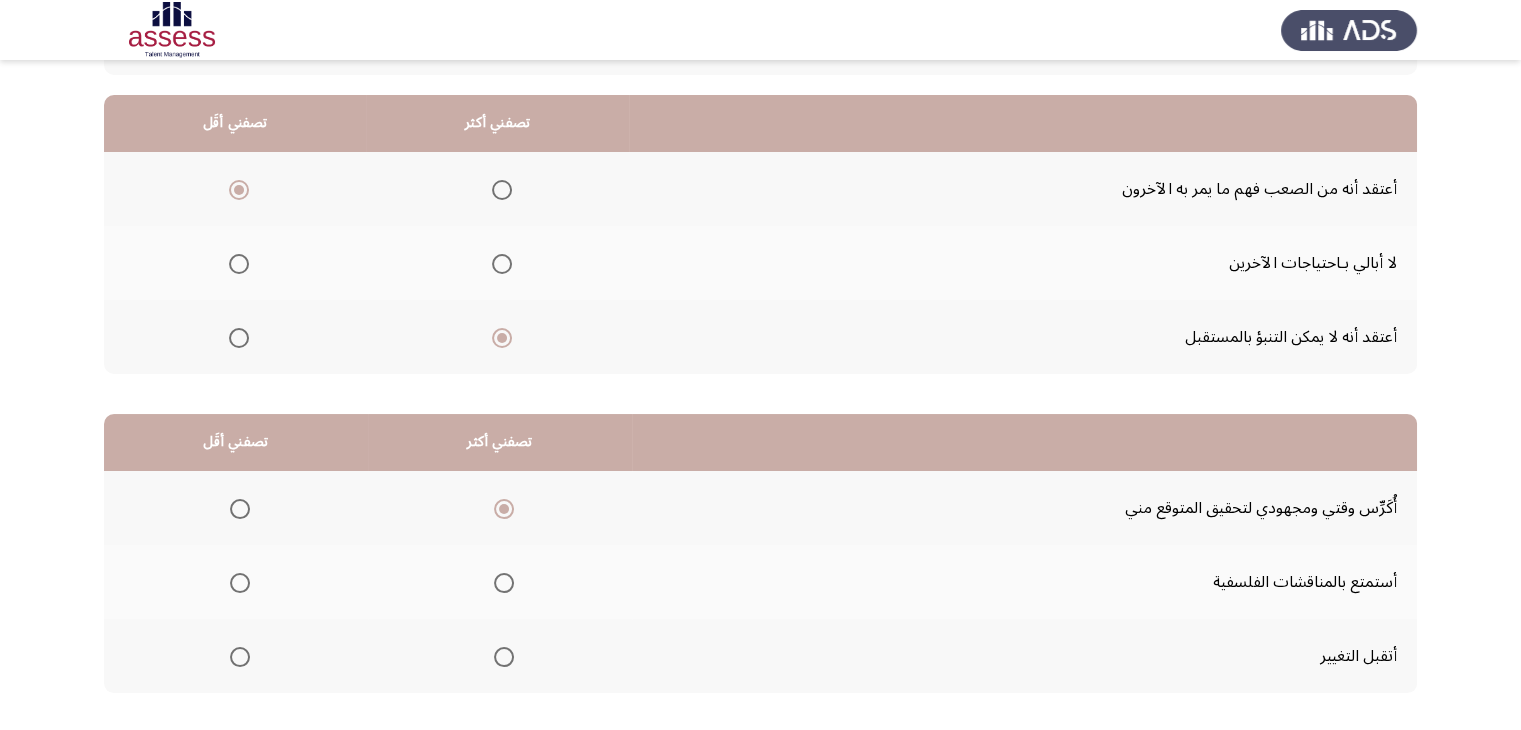 scroll, scrollTop: 277, scrollLeft: 0, axis: vertical 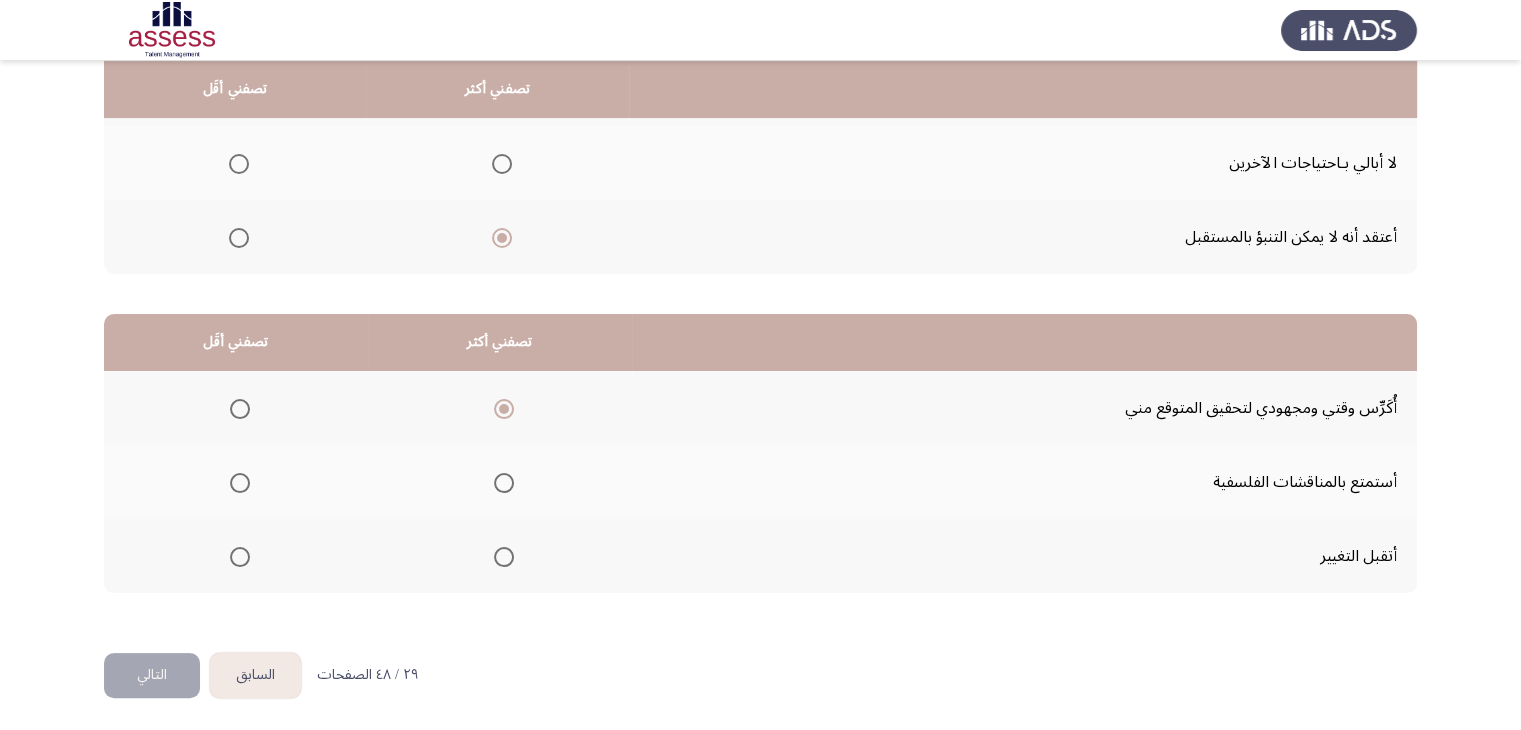 click at bounding box center [240, 483] 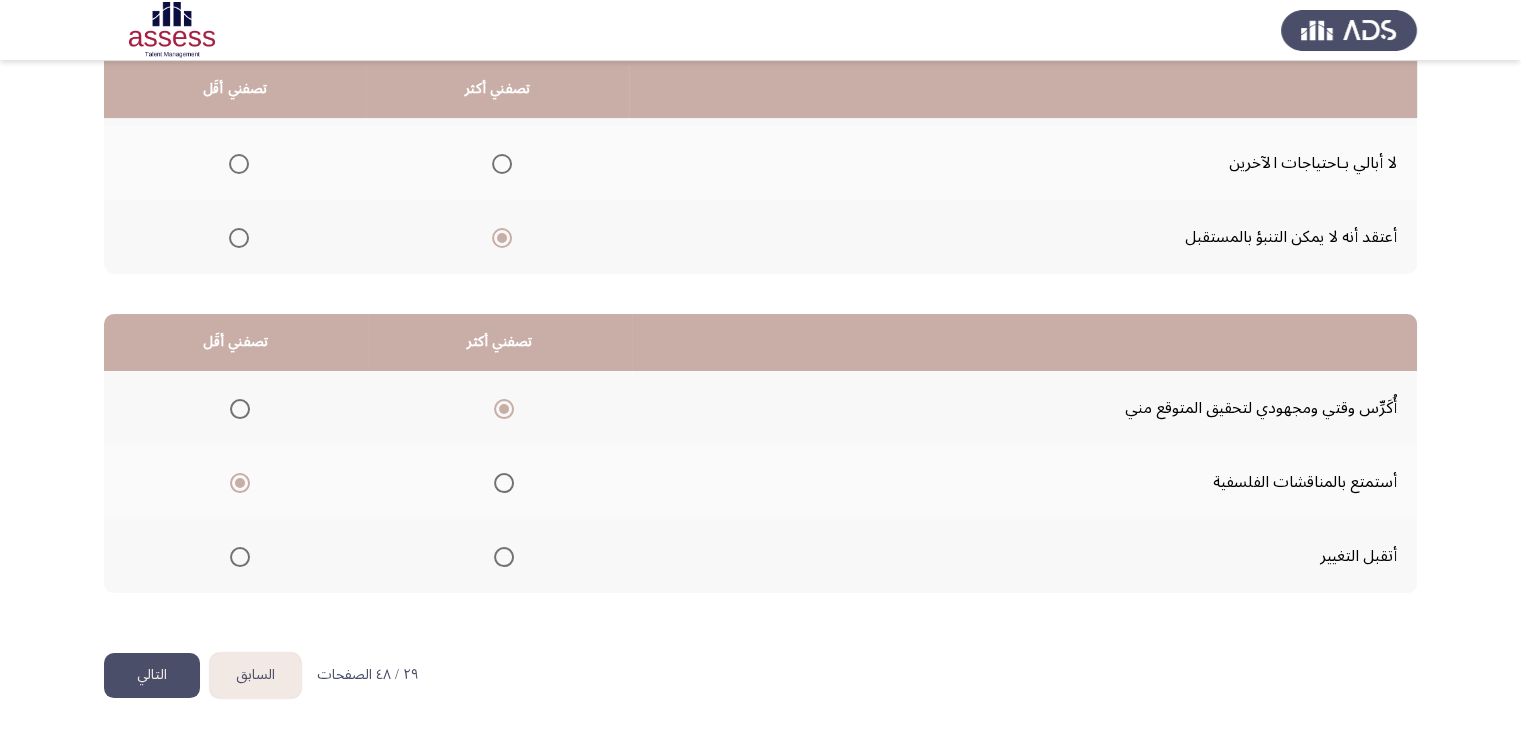 click on "التالي" 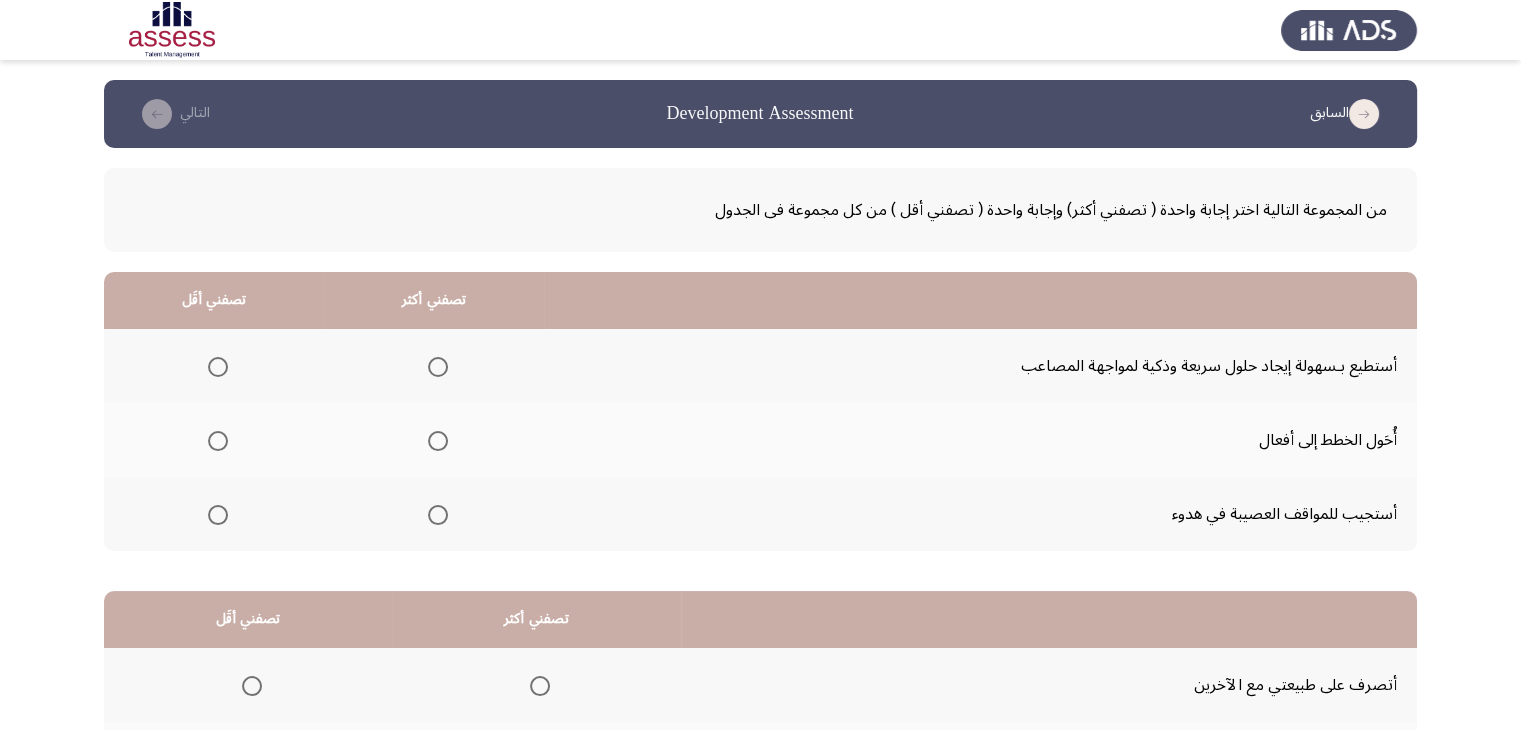 click at bounding box center (218, 367) 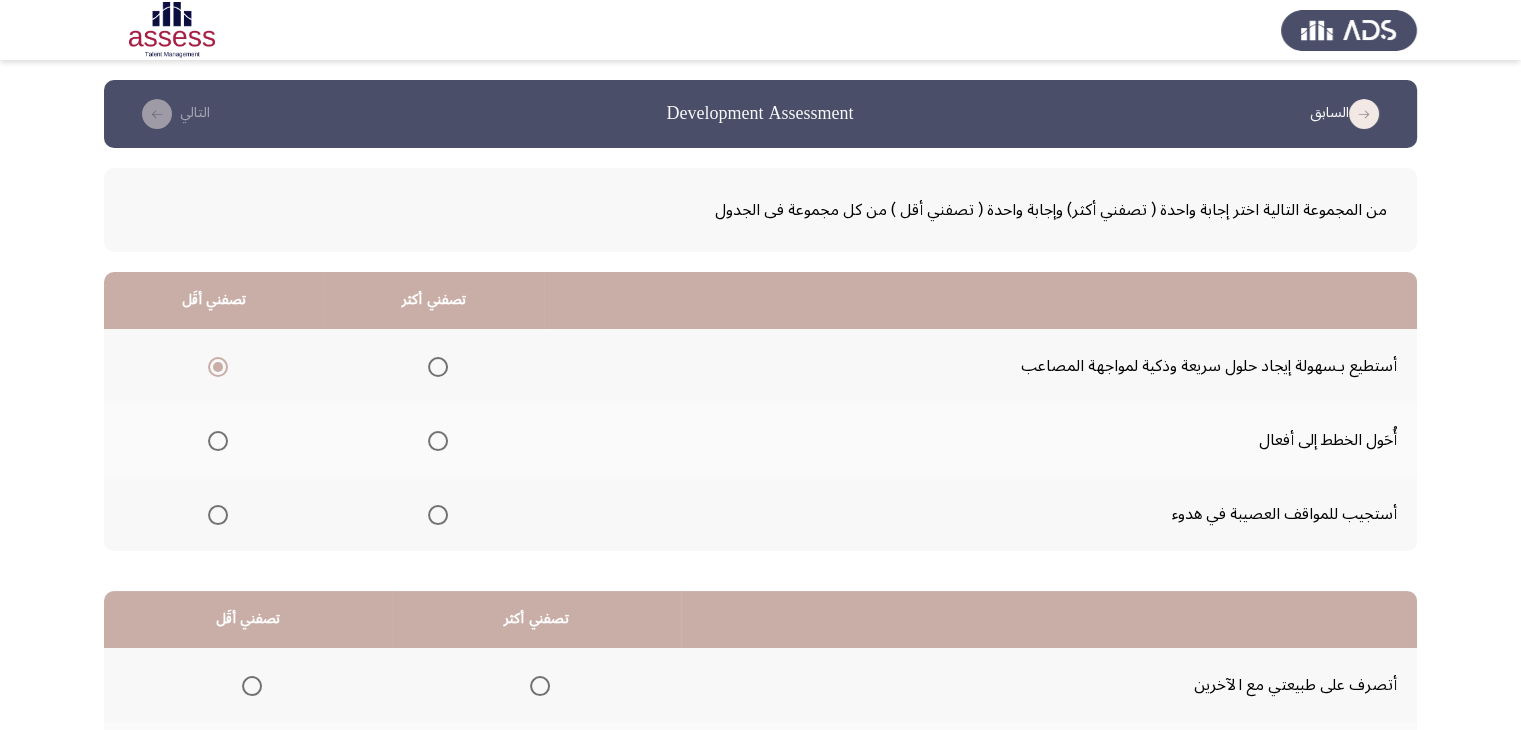 click at bounding box center (438, 515) 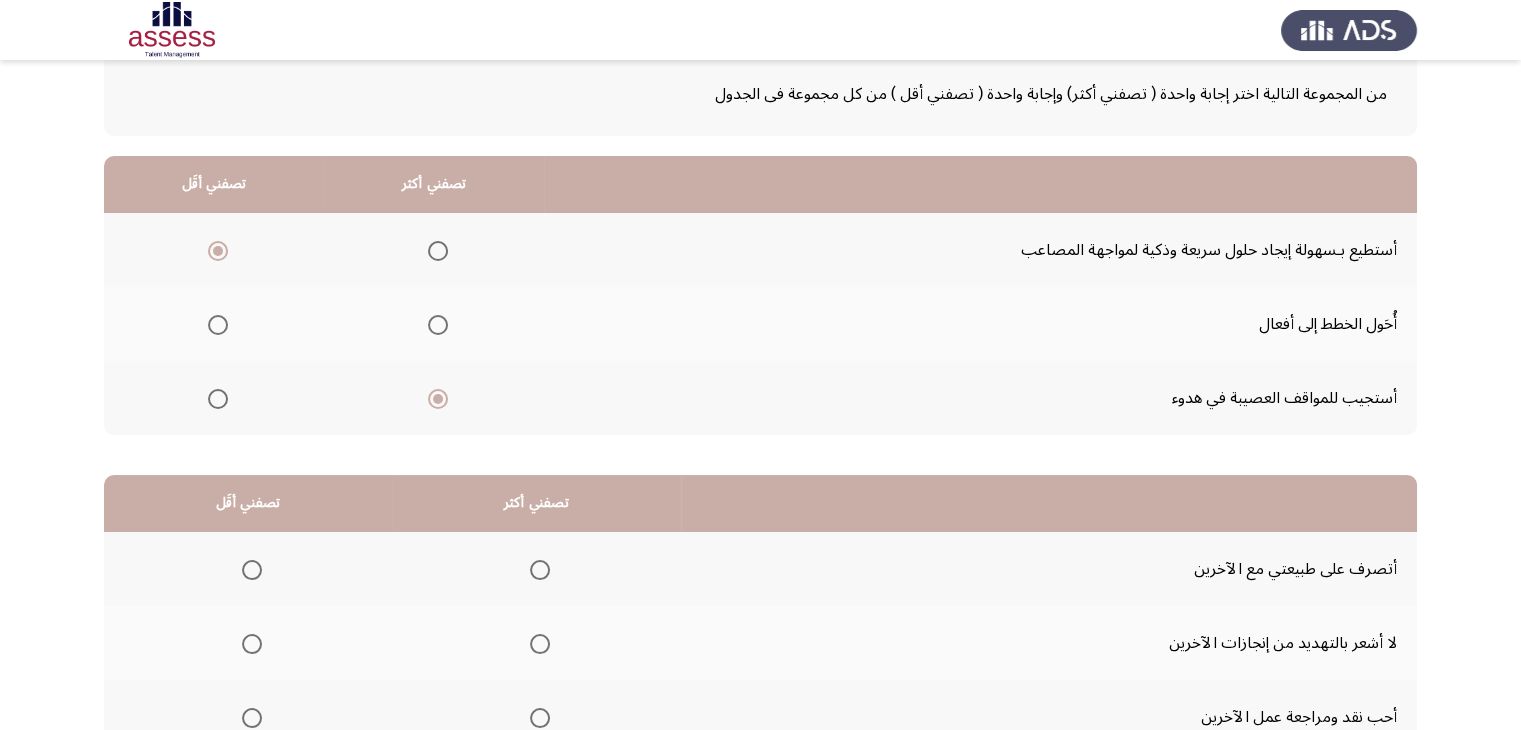 scroll, scrollTop: 277, scrollLeft: 0, axis: vertical 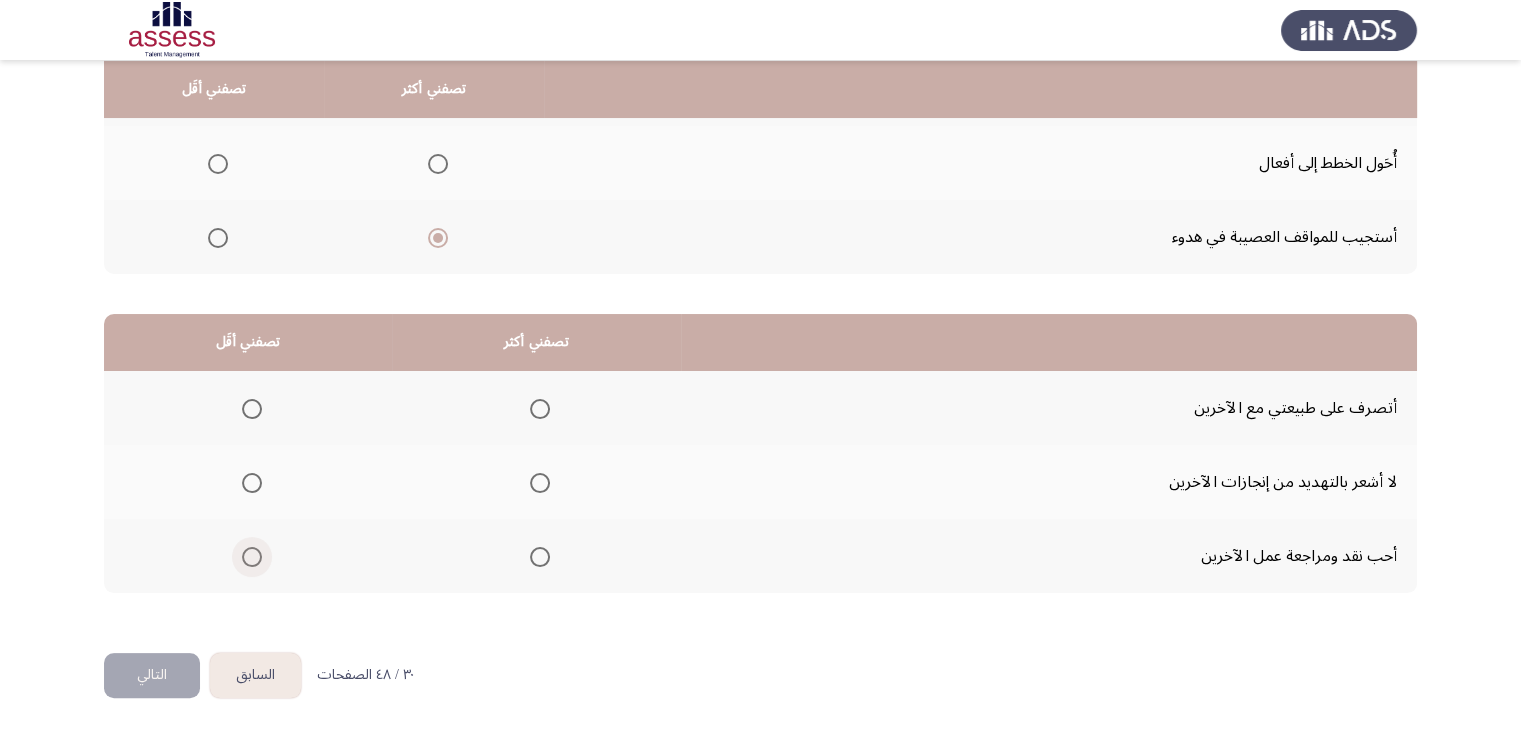 click at bounding box center [252, 557] 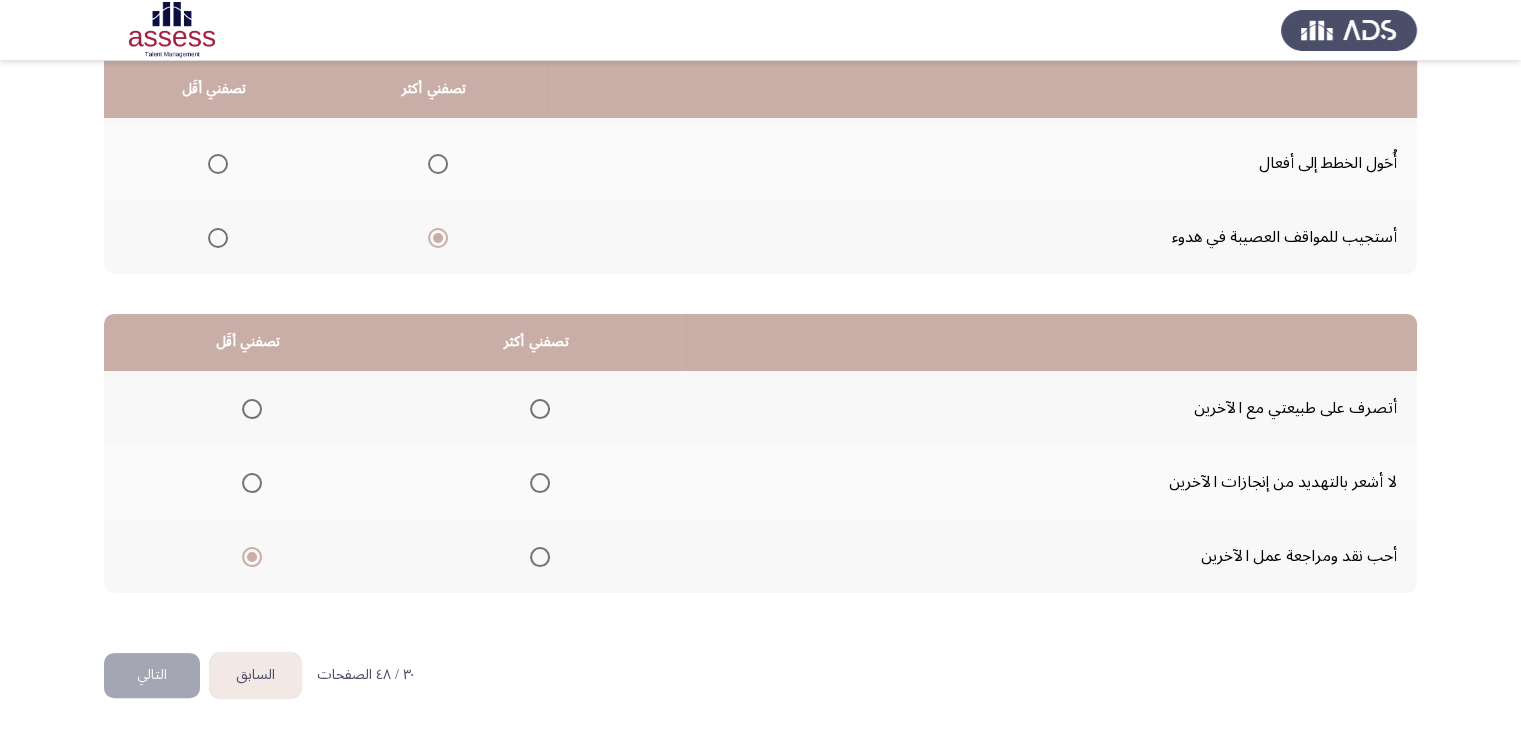 click at bounding box center (252, 483) 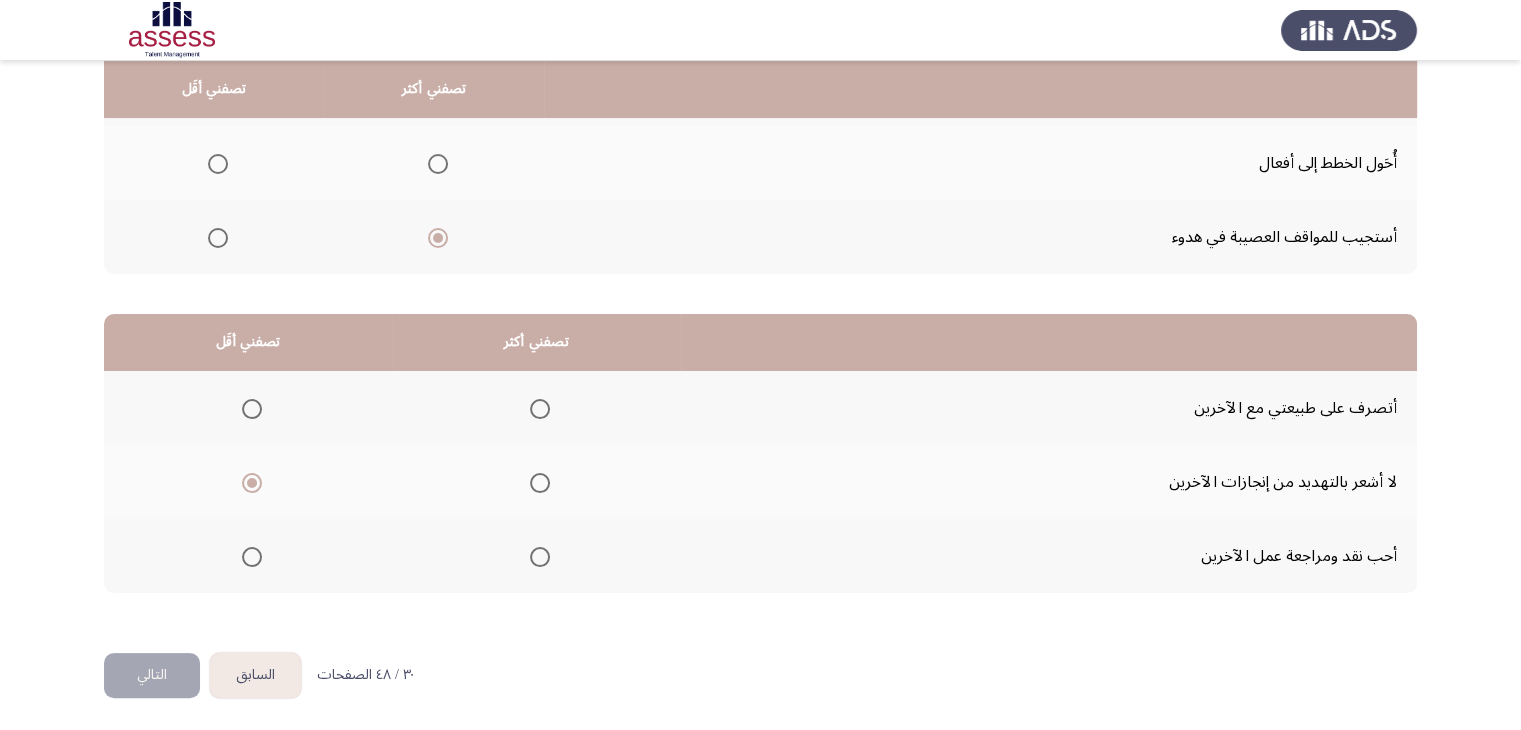 click at bounding box center (540, 409) 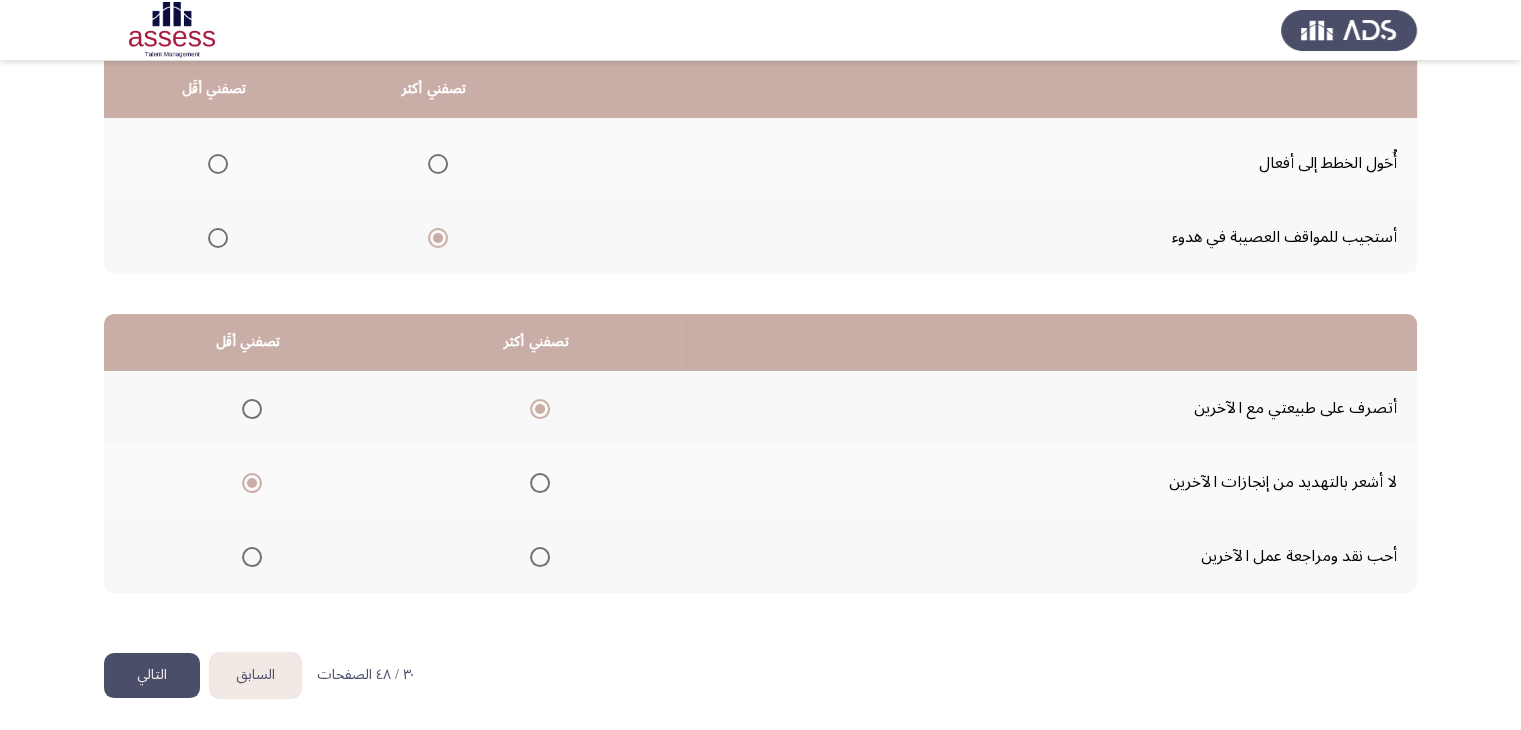 click on "التالي" 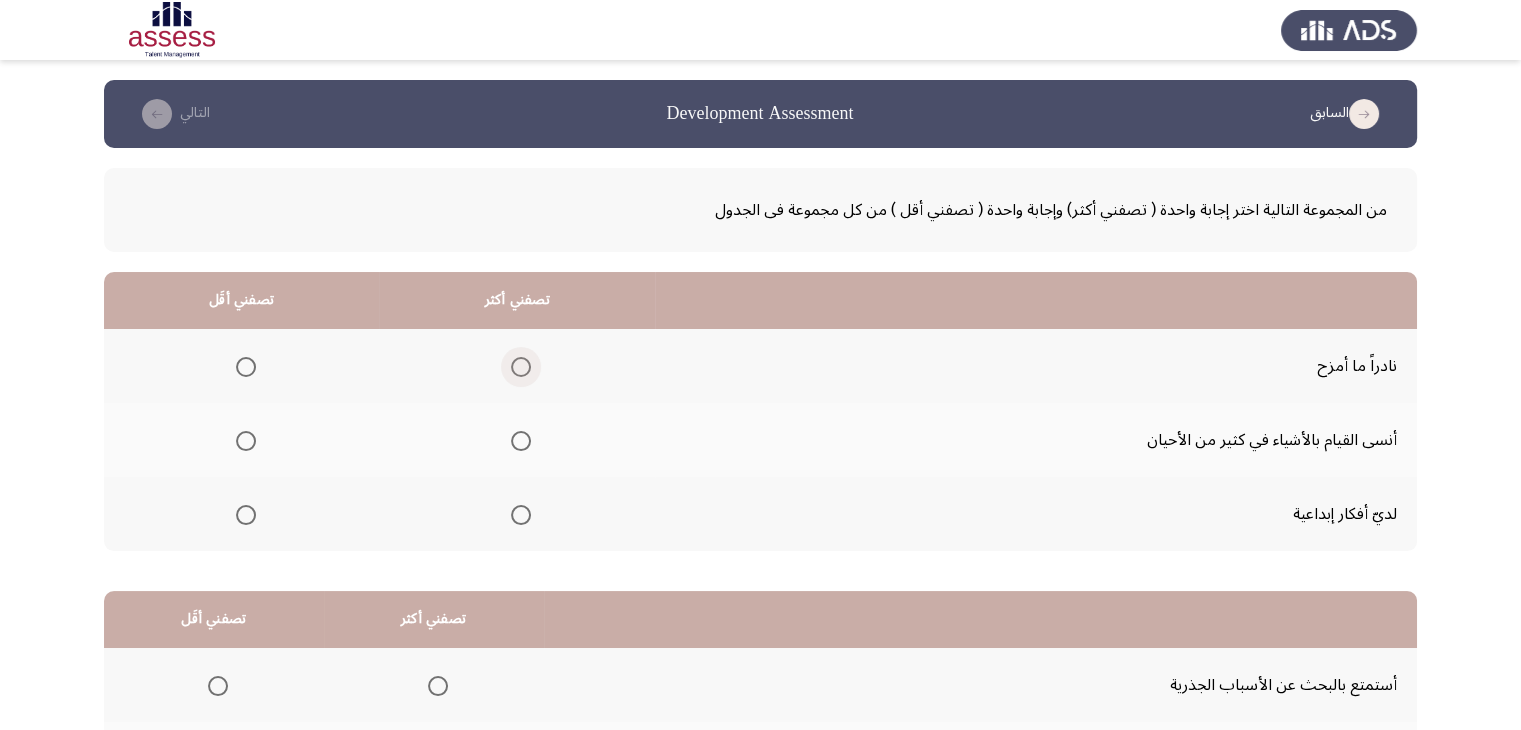 click at bounding box center [521, 367] 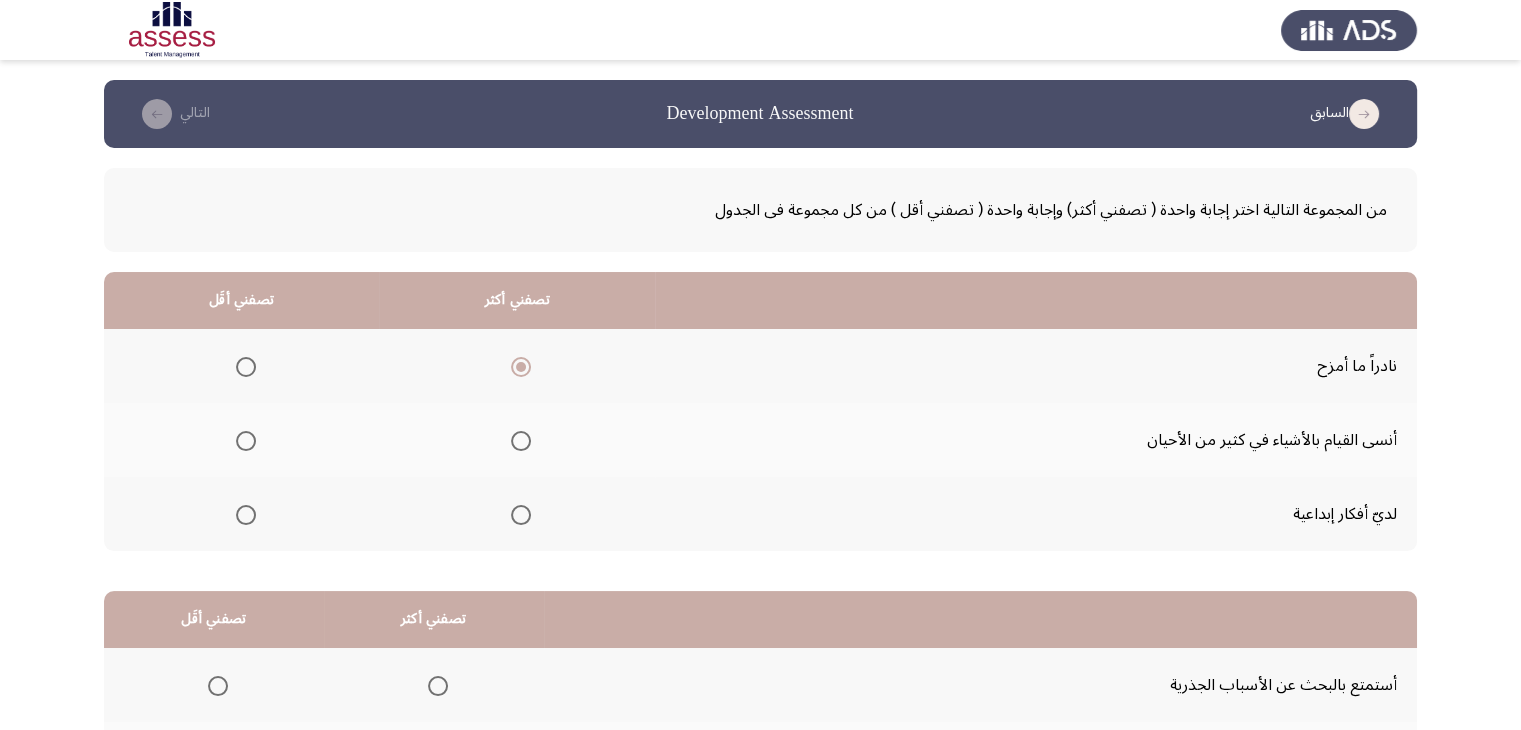 click 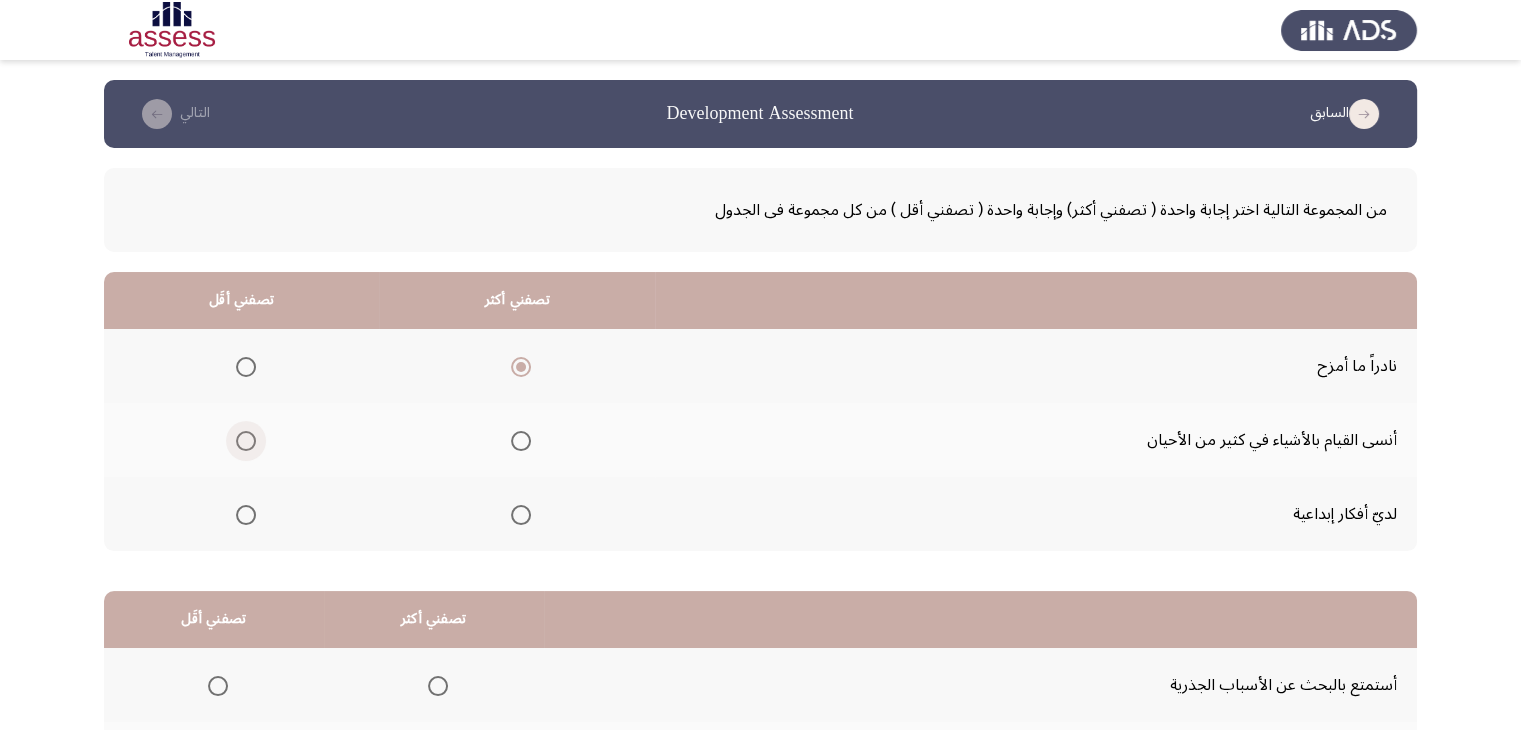 click at bounding box center (246, 441) 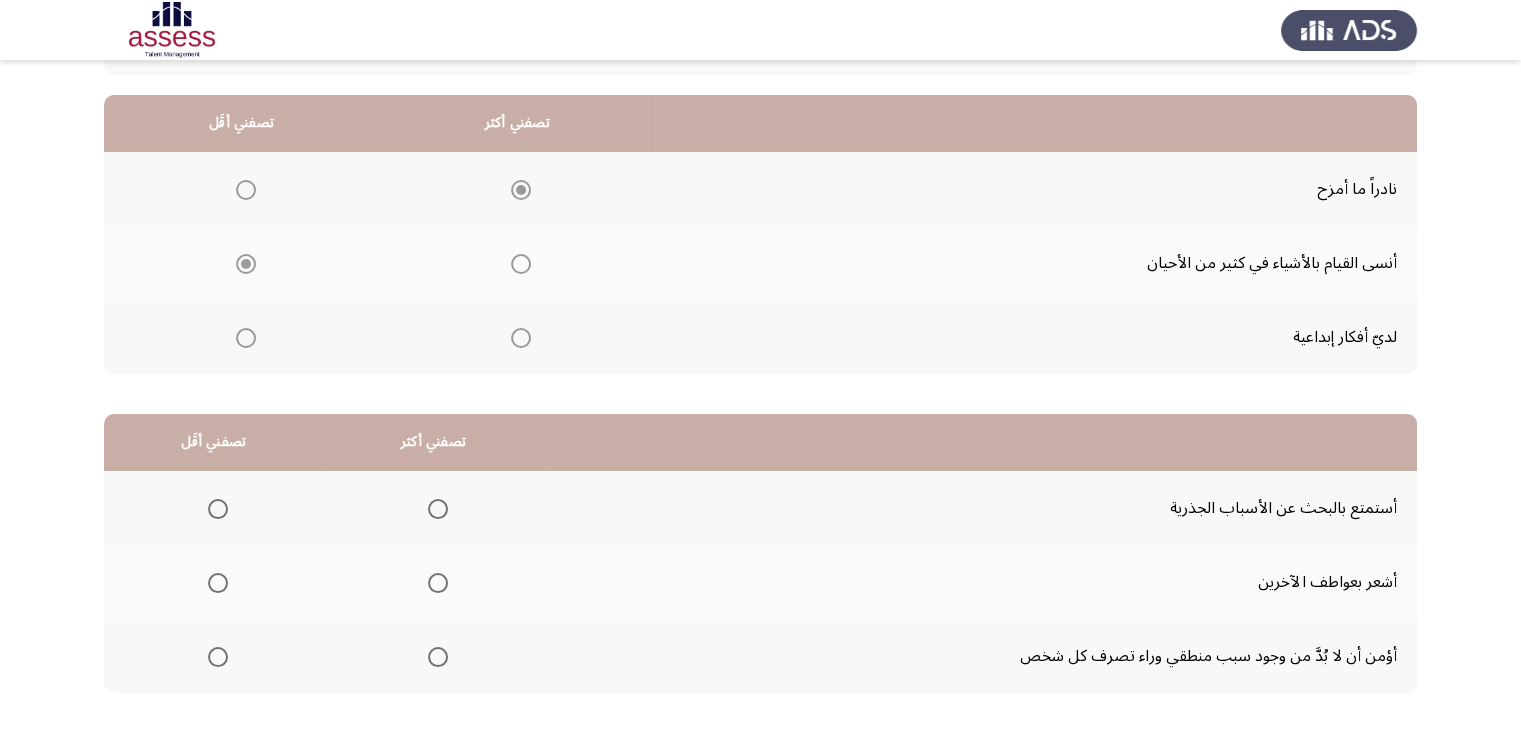 scroll, scrollTop: 277, scrollLeft: 0, axis: vertical 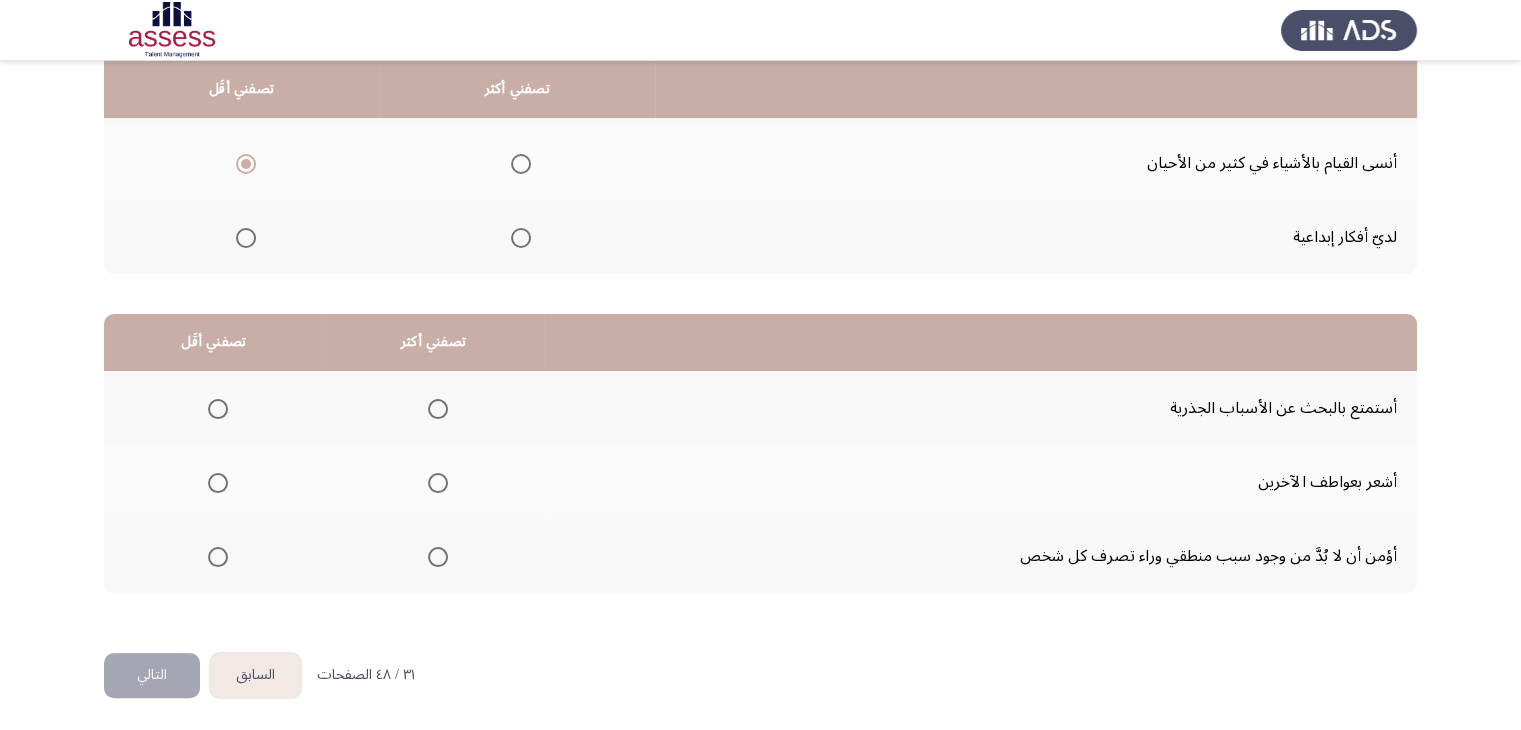 click at bounding box center [438, 409] 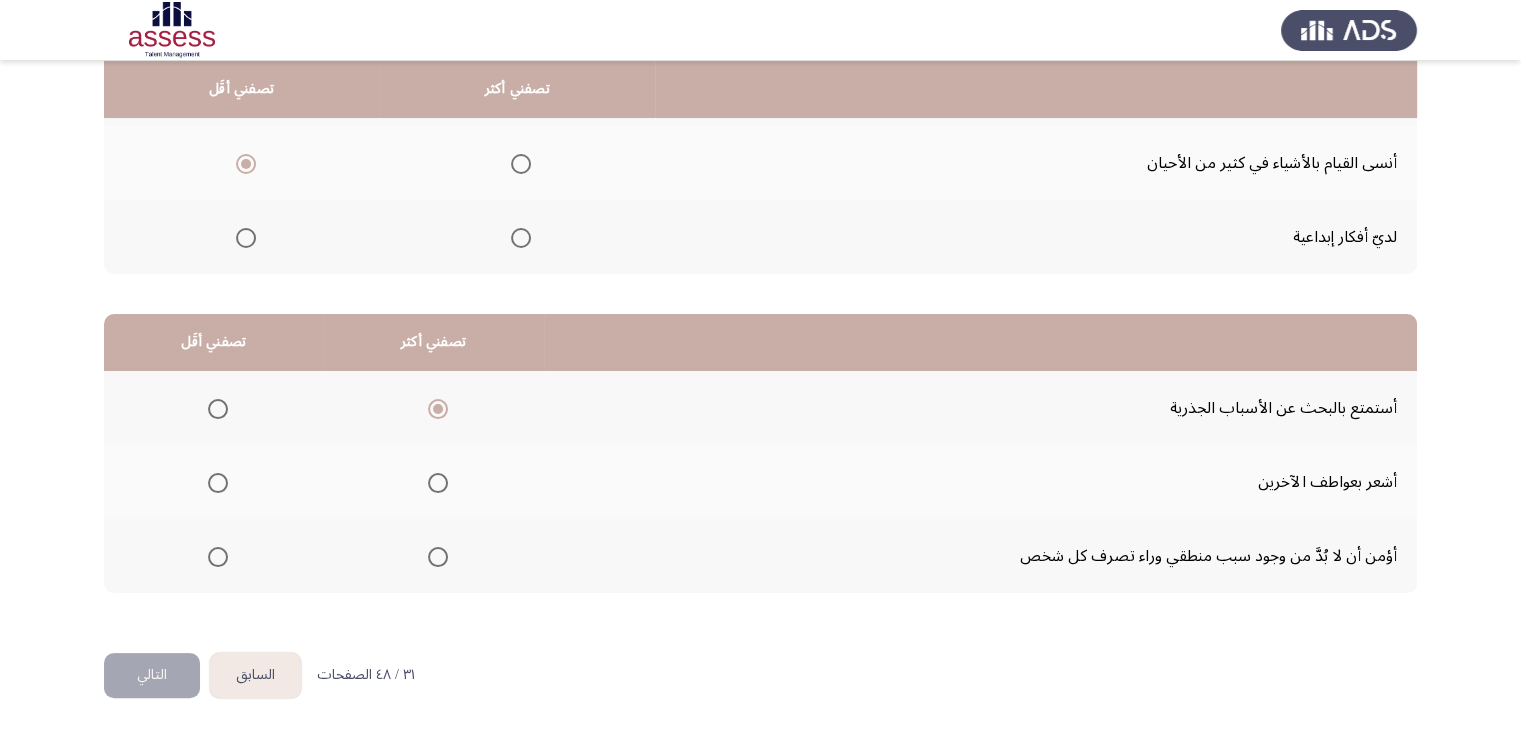 click at bounding box center (218, 557) 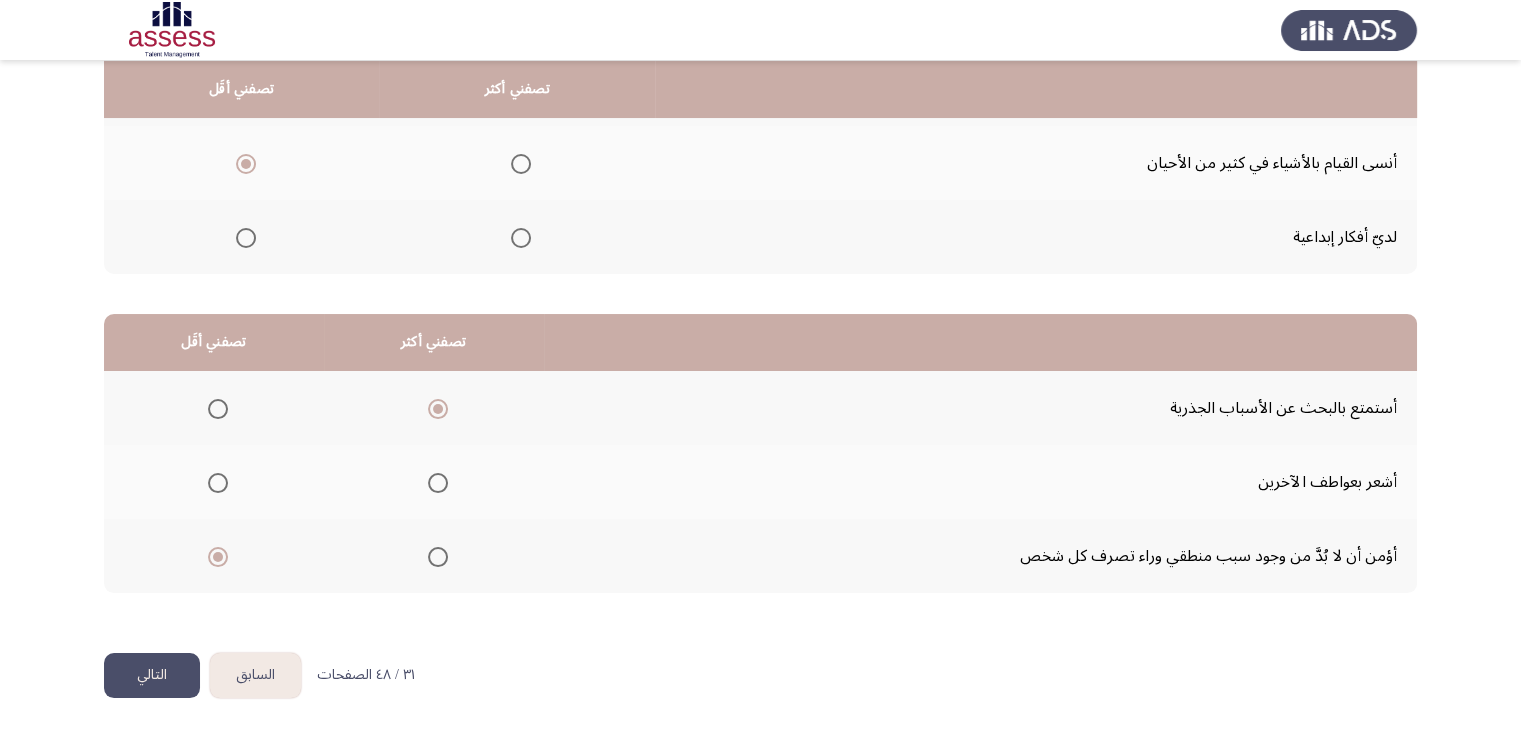 click on "التالي" 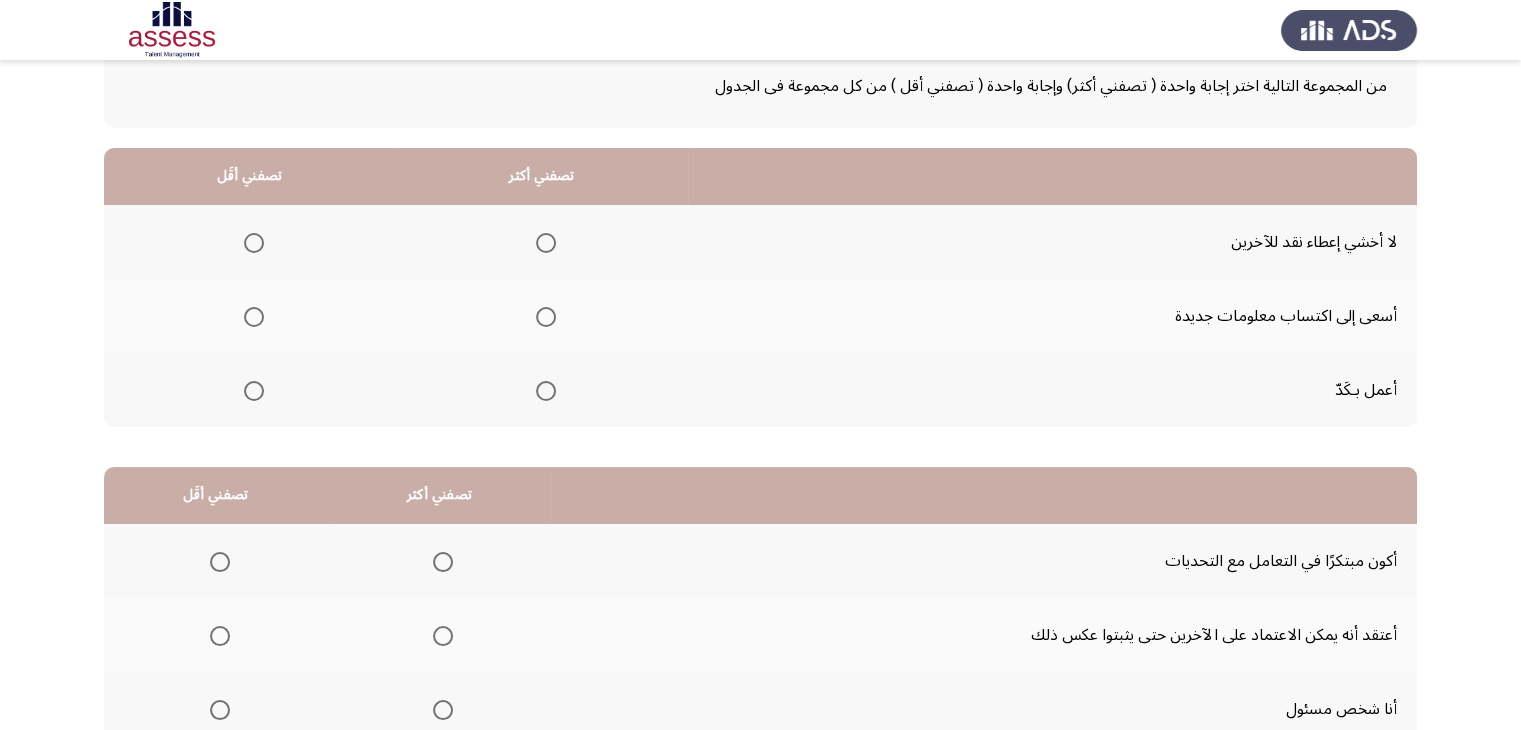 scroll, scrollTop: 77, scrollLeft: 0, axis: vertical 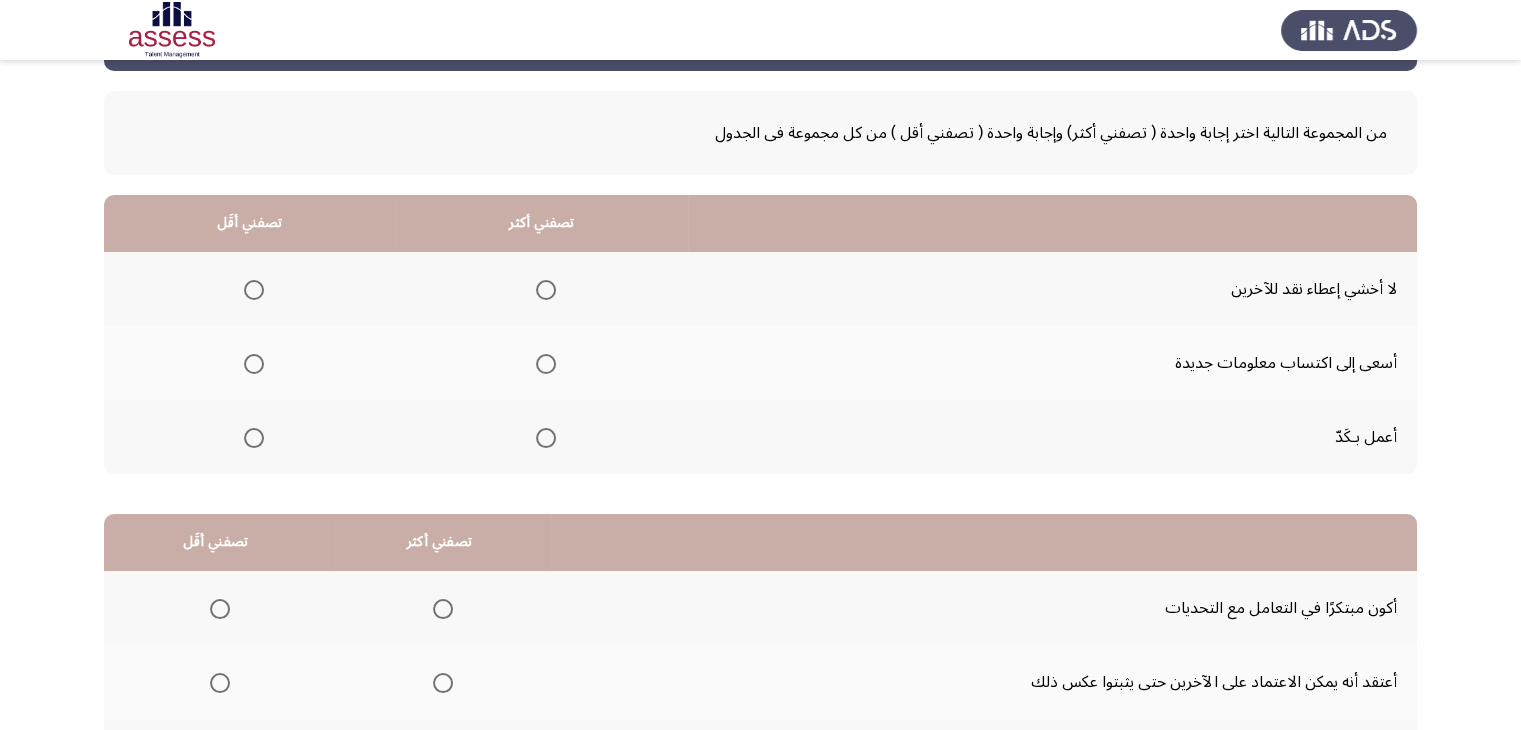 click at bounding box center [546, 364] 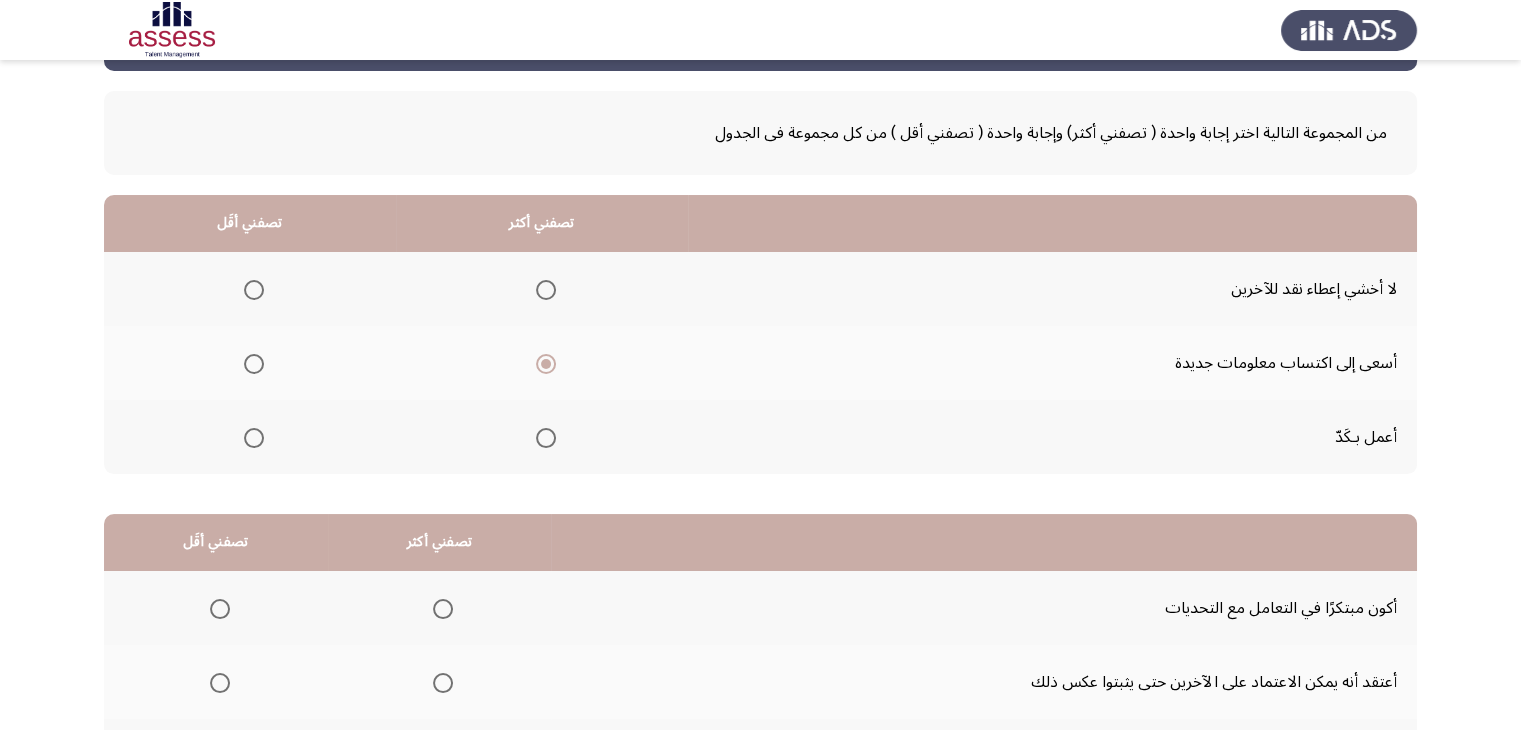click 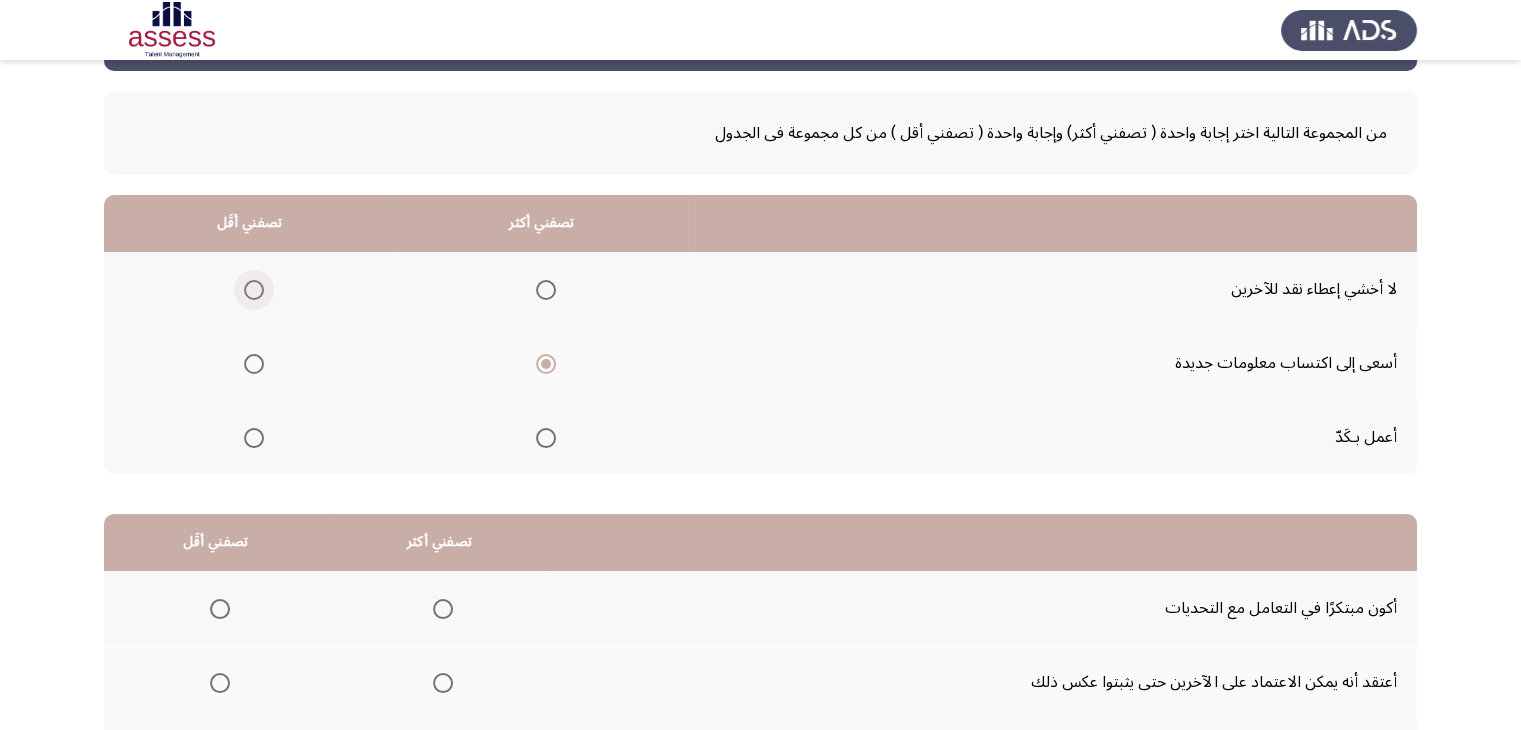 click at bounding box center (254, 290) 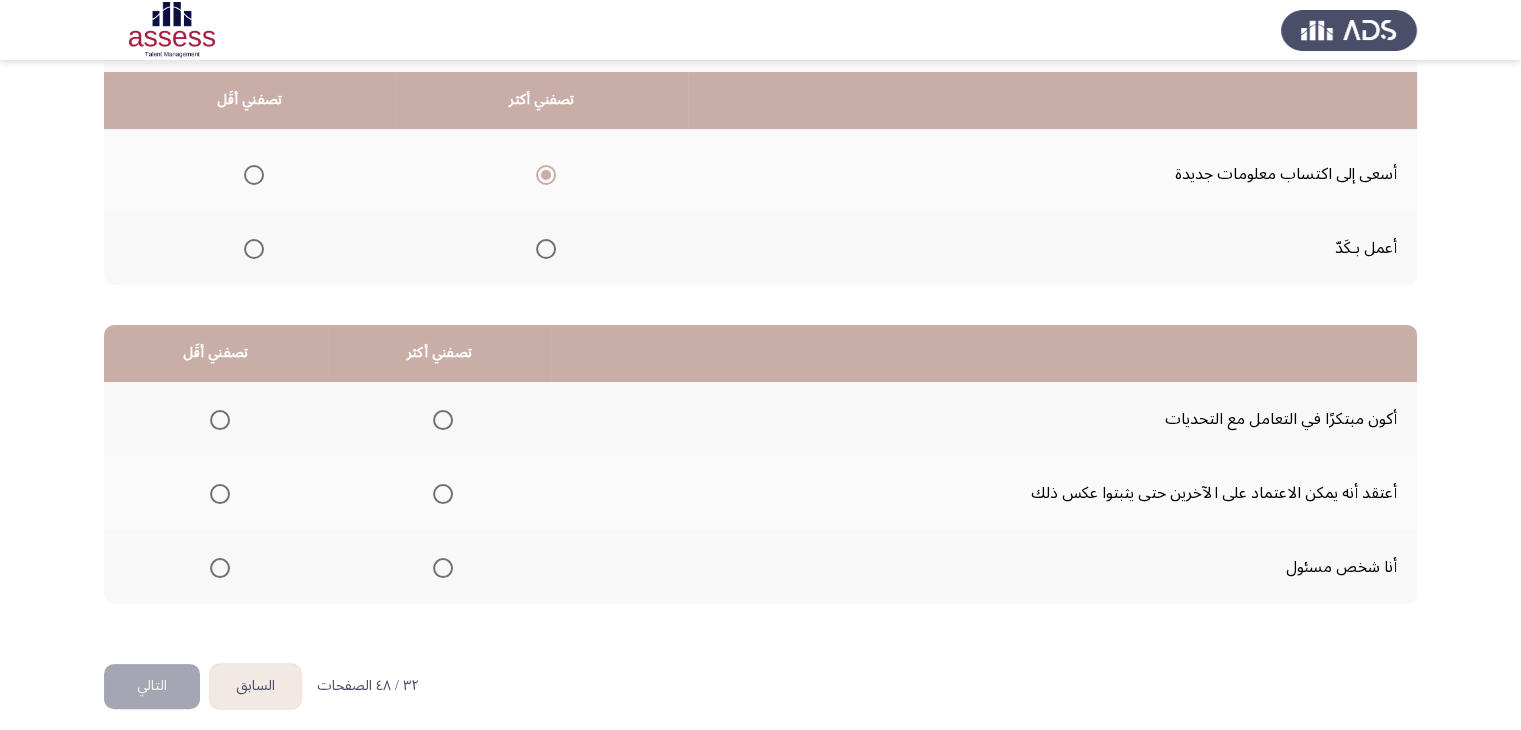 scroll, scrollTop: 277, scrollLeft: 0, axis: vertical 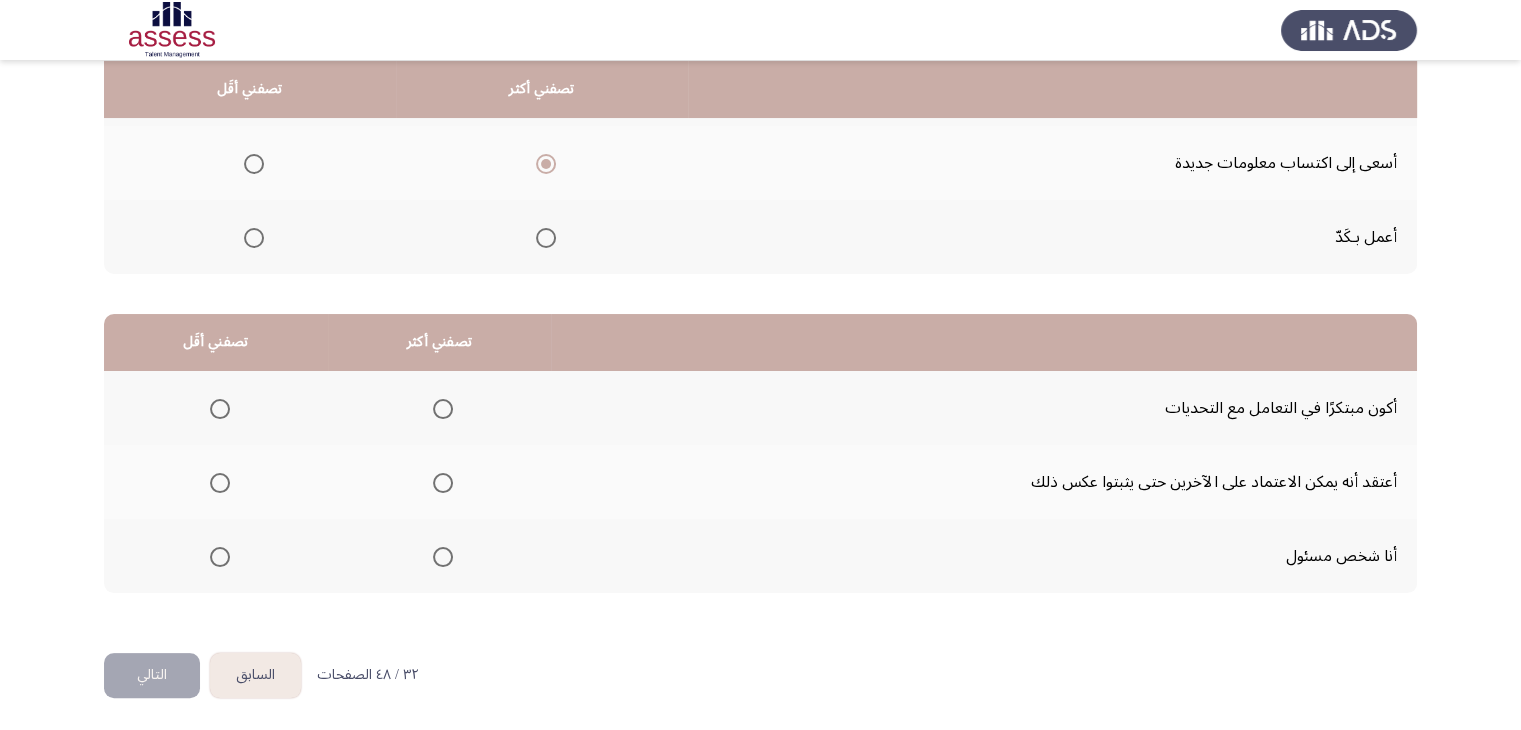 click 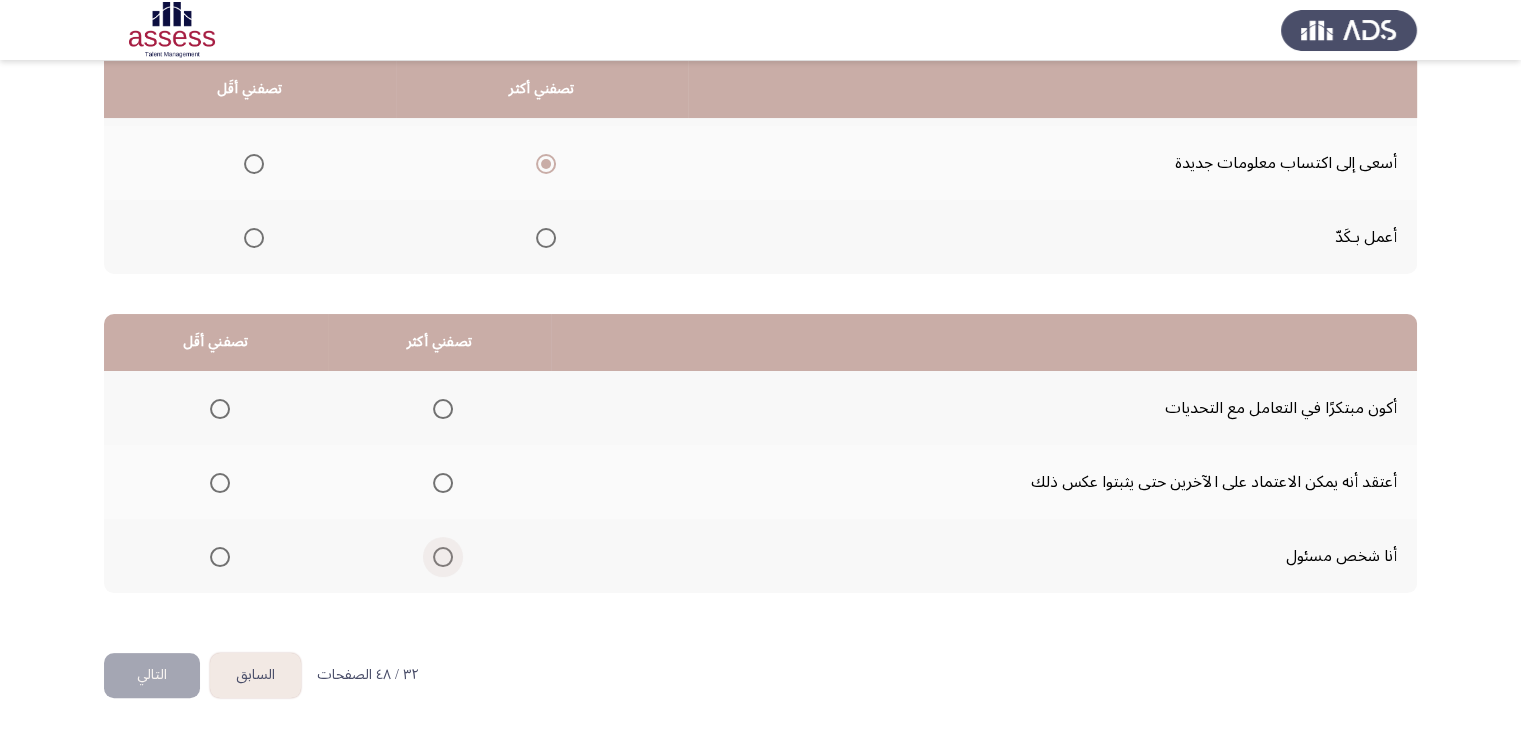 click at bounding box center (443, 557) 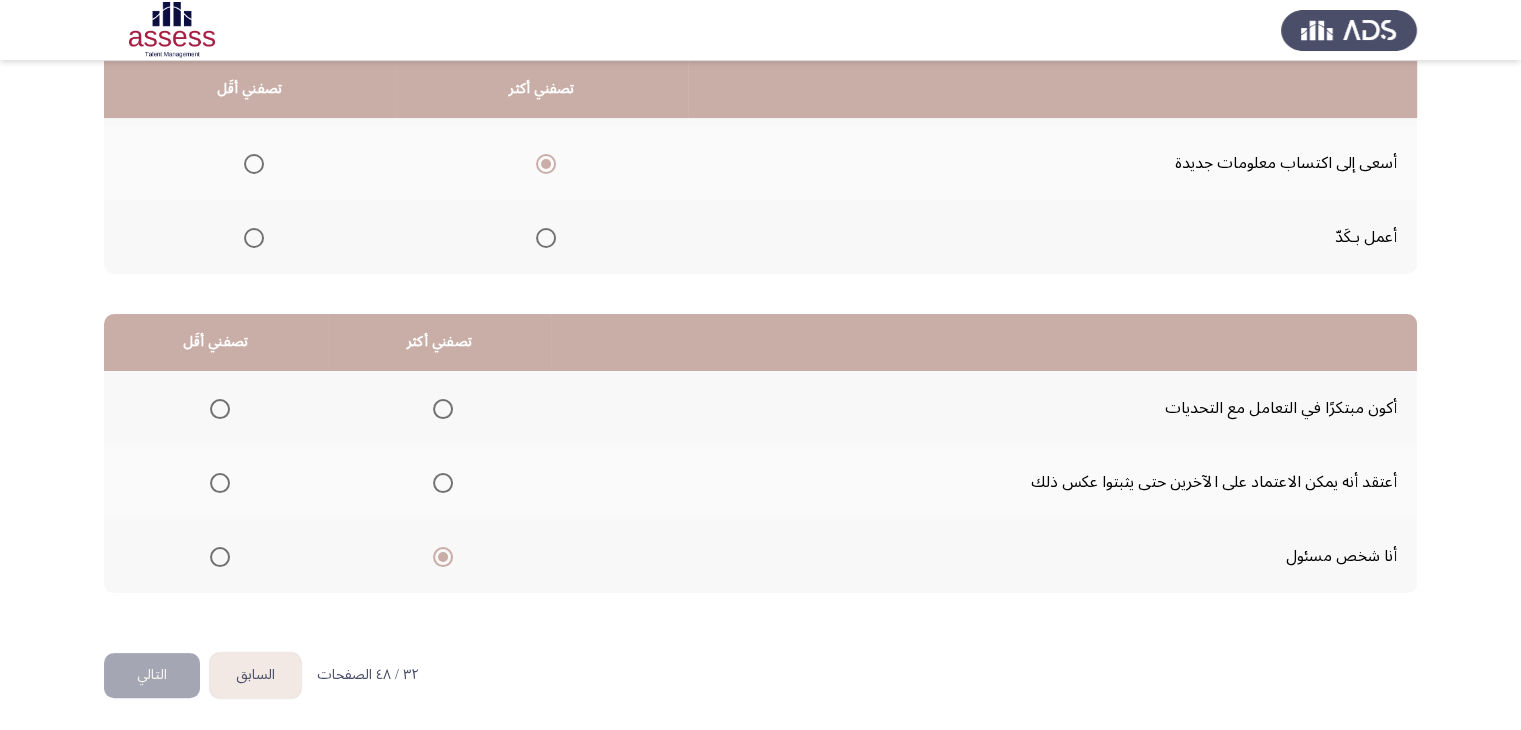 click at bounding box center (220, 409) 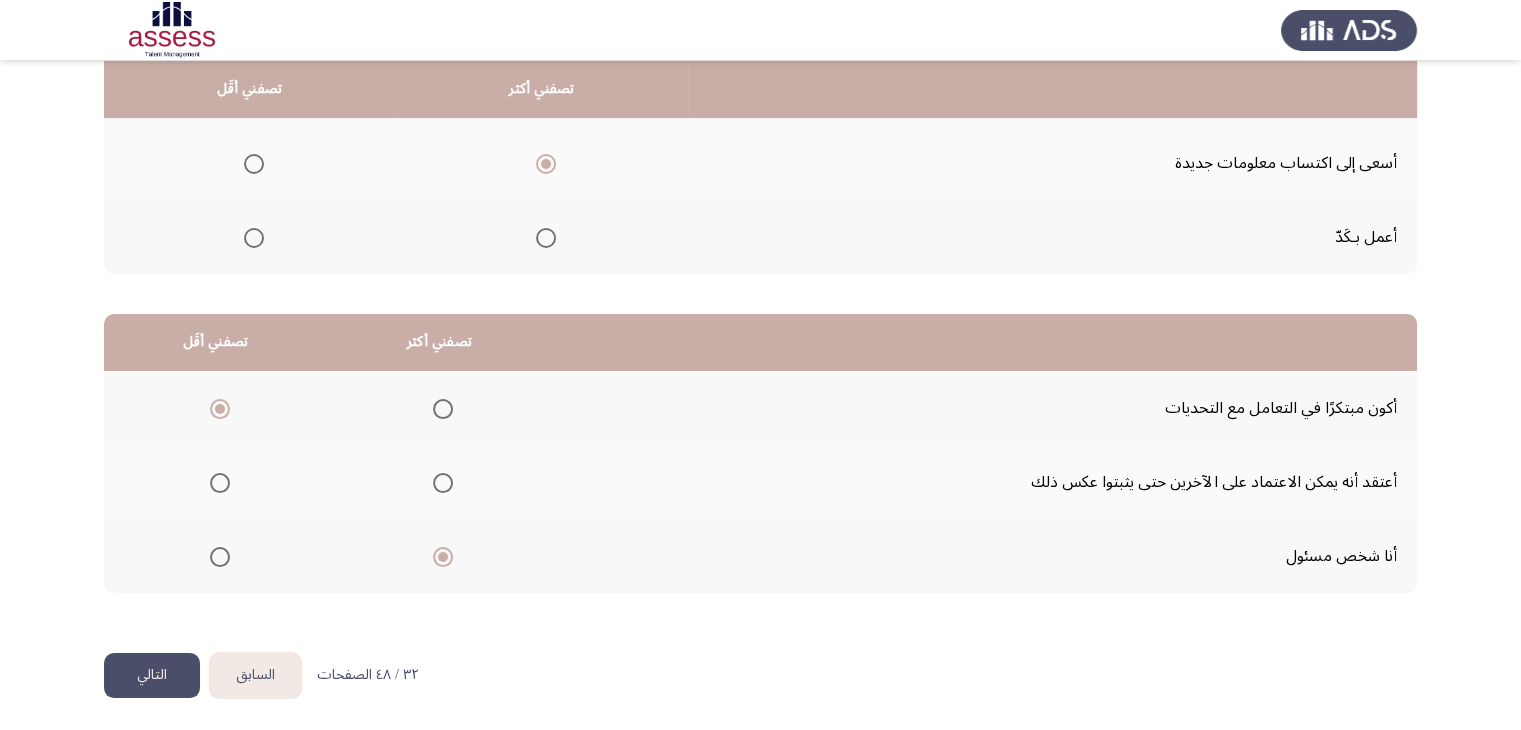 click on "التالي" 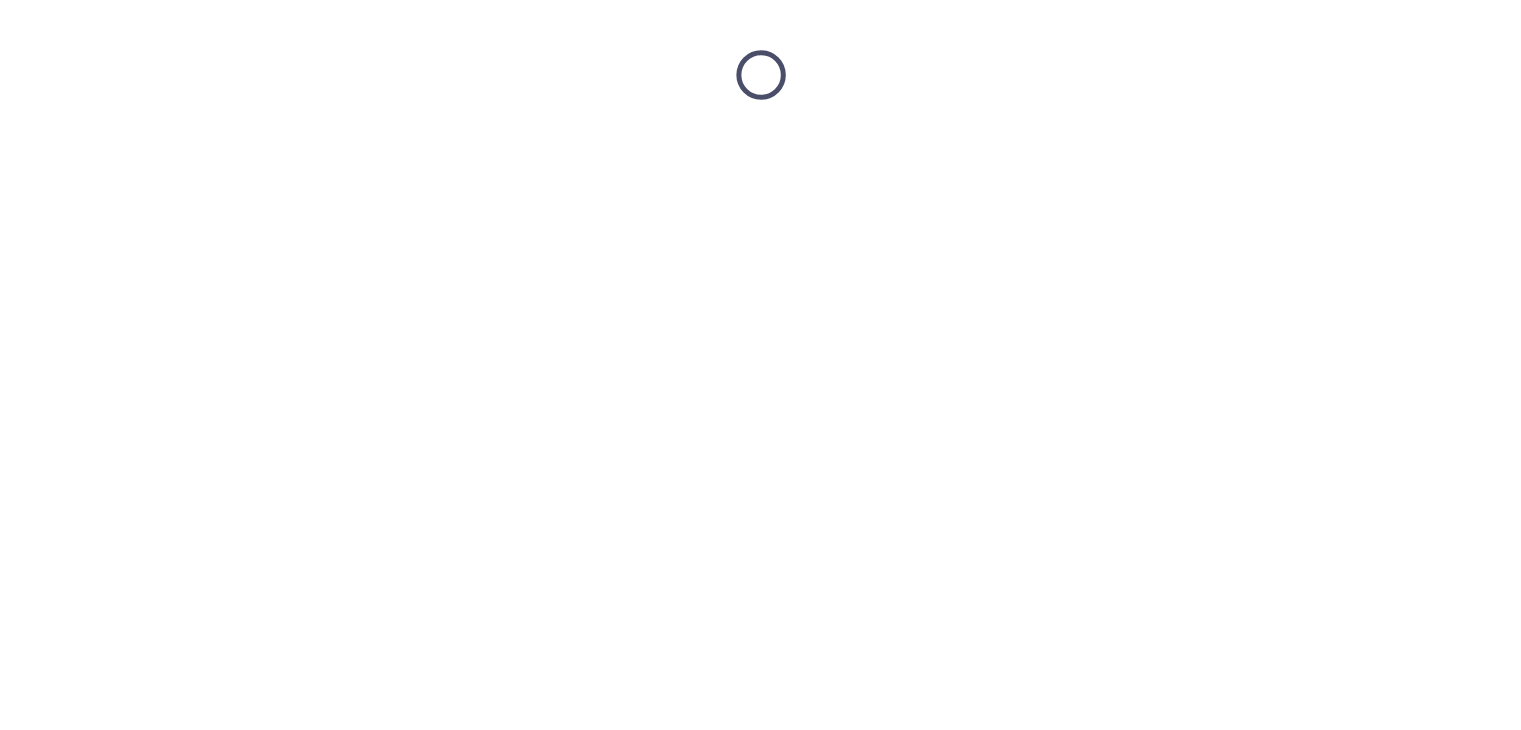 scroll, scrollTop: 0, scrollLeft: 0, axis: both 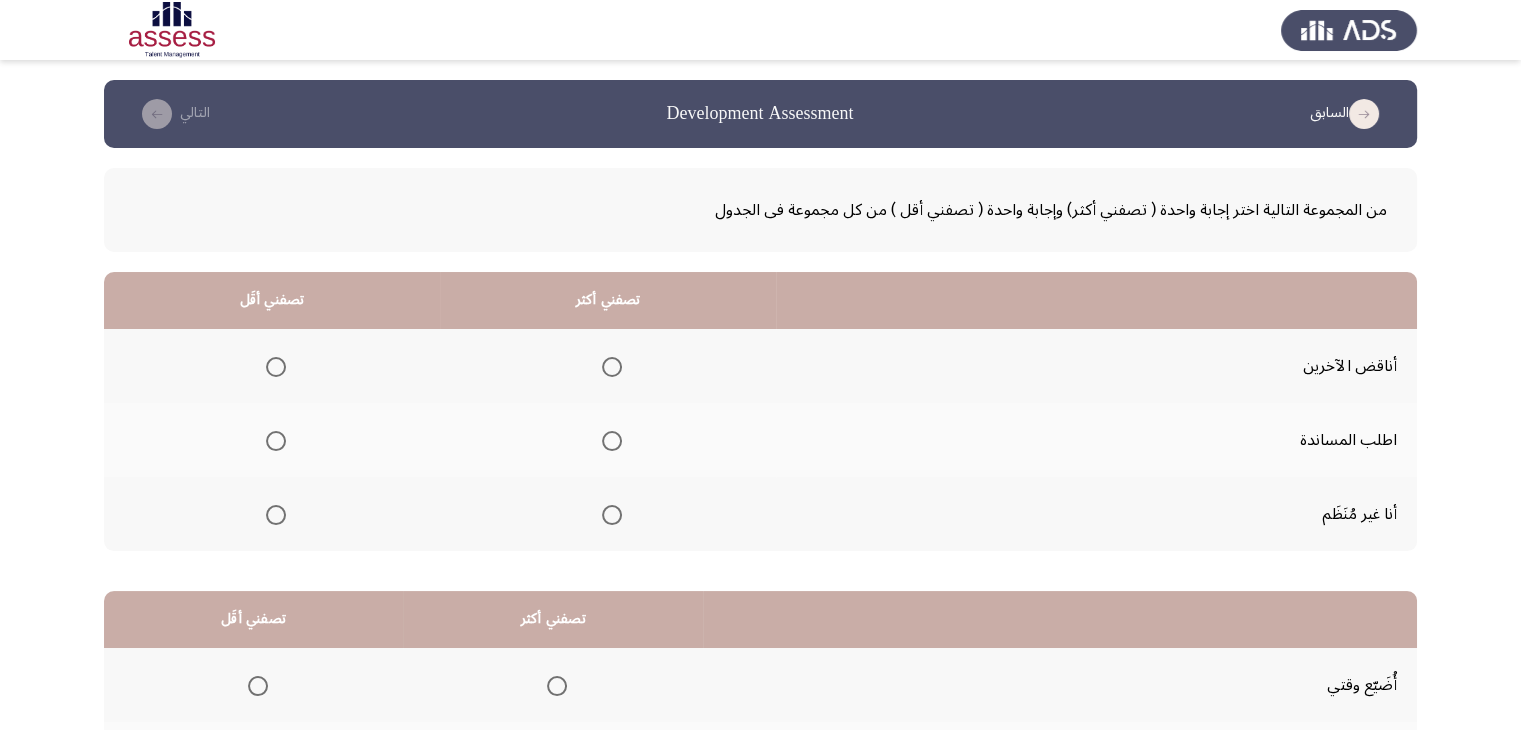 click at bounding box center [612, 441] 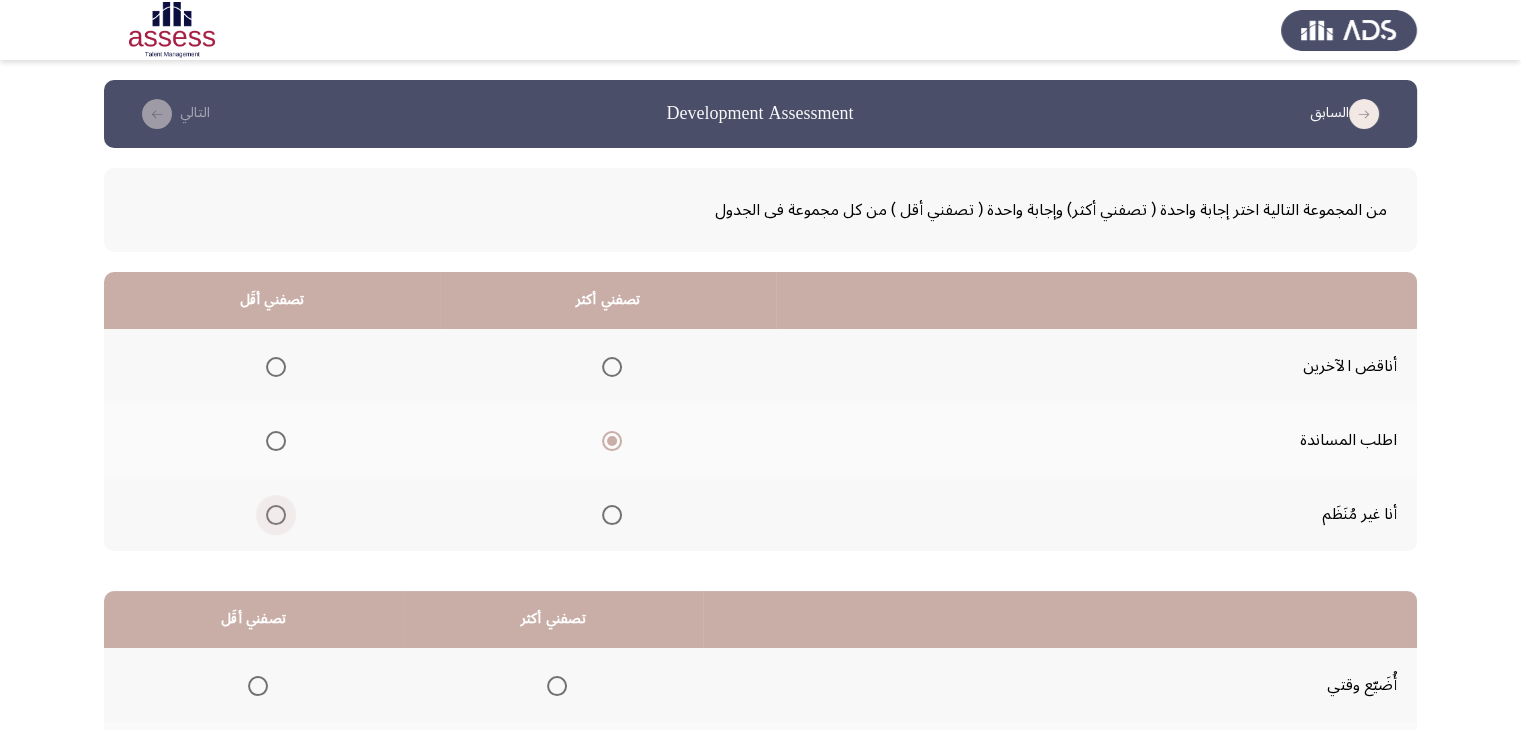 click at bounding box center (276, 515) 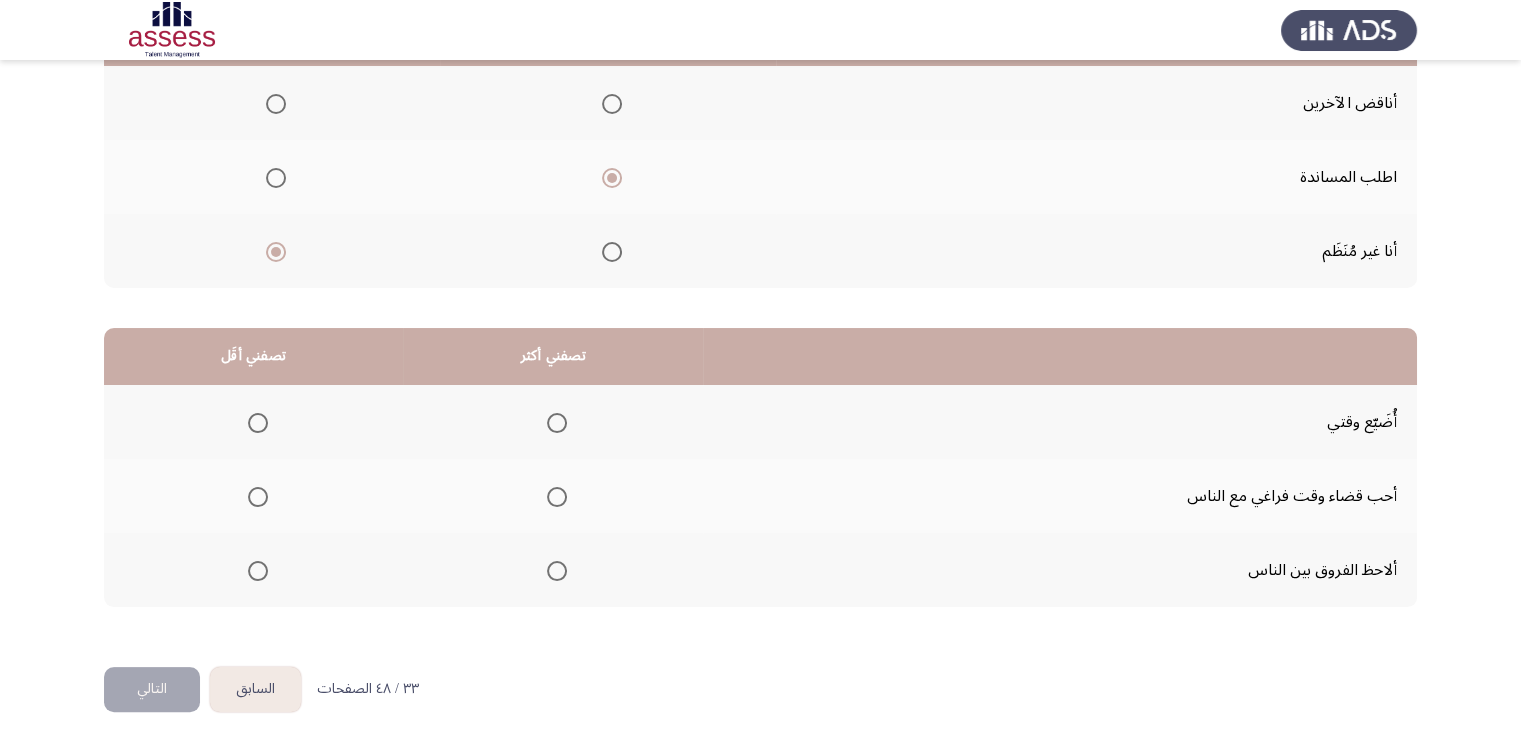 scroll, scrollTop: 277, scrollLeft: 0, axis: vertical 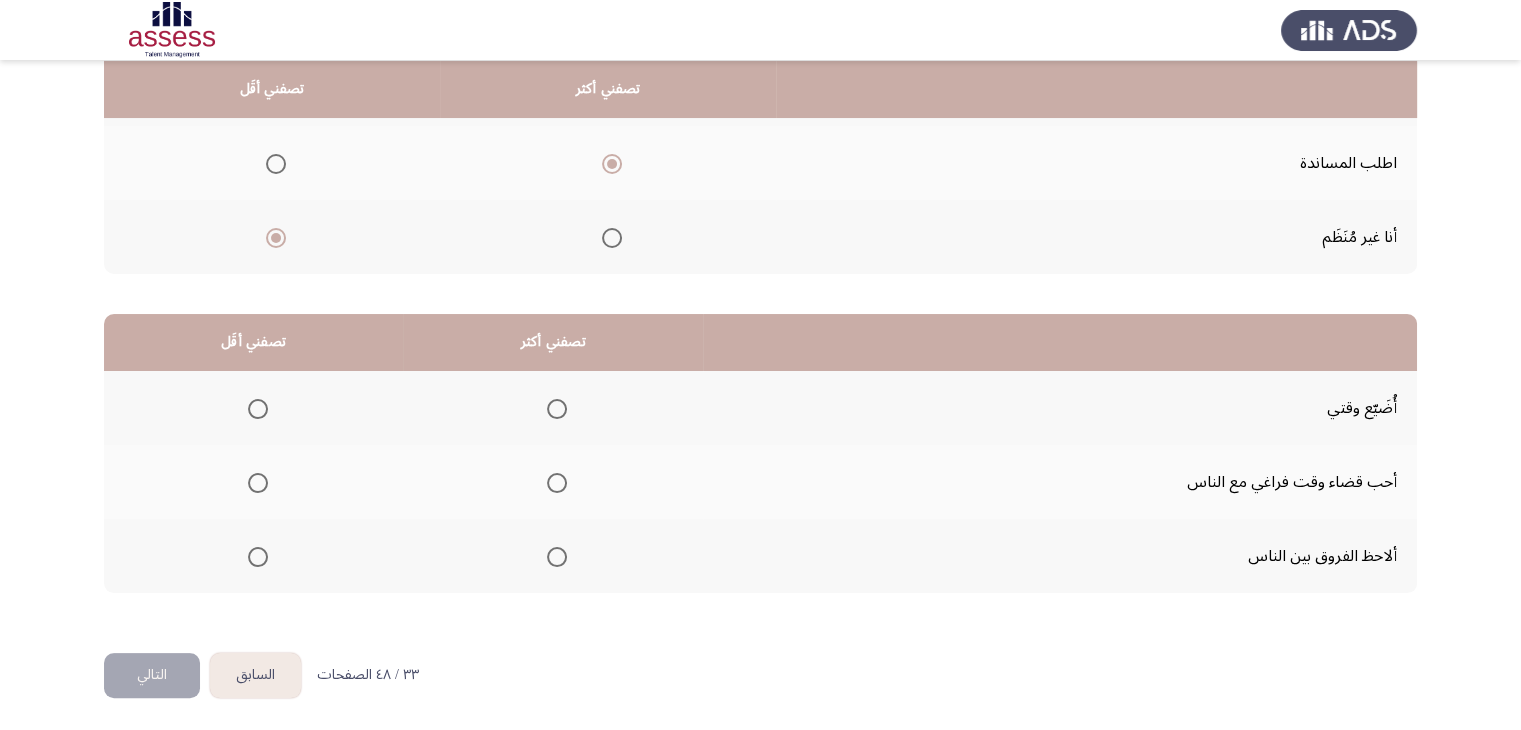 click at bounding box center (557, 557) 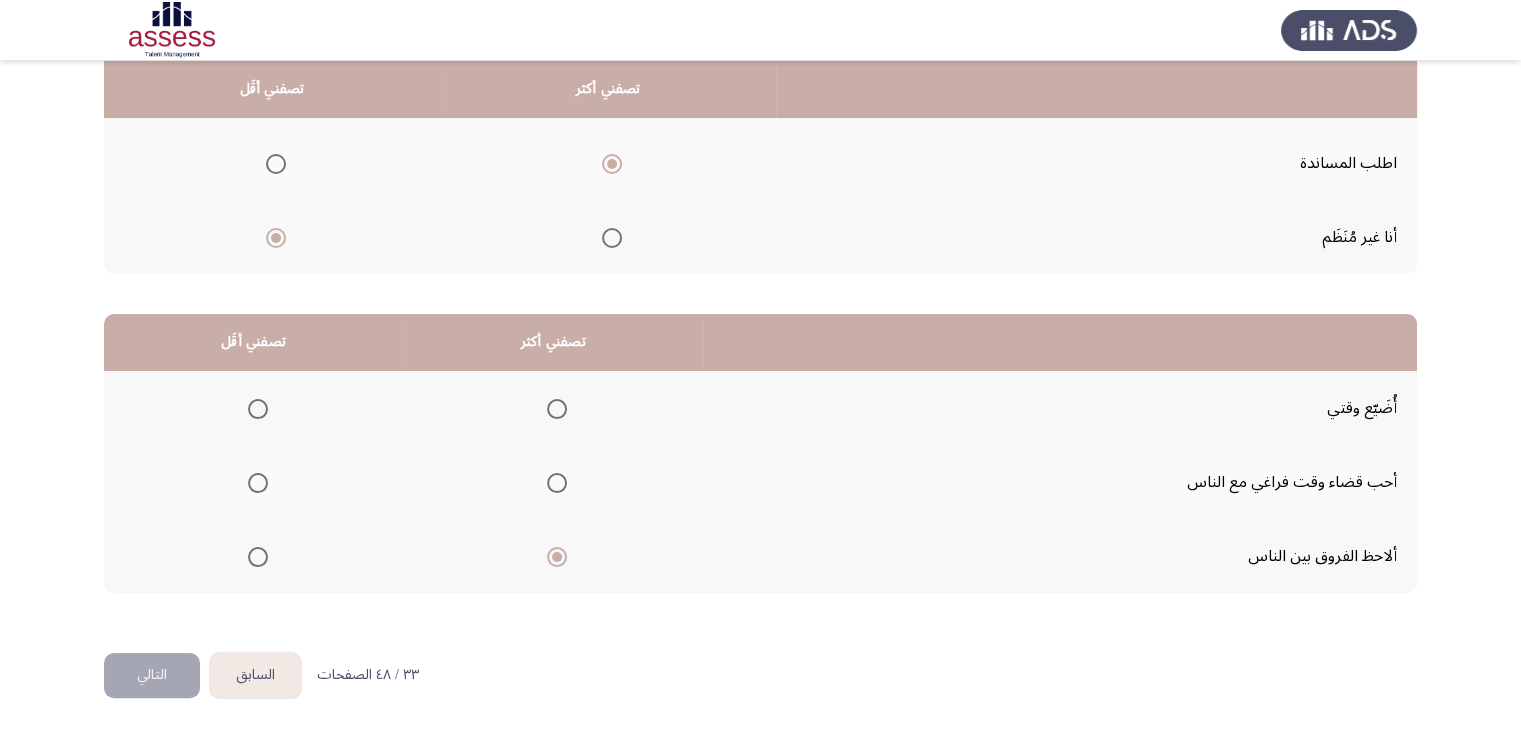 click at bounding box center (258, 409) 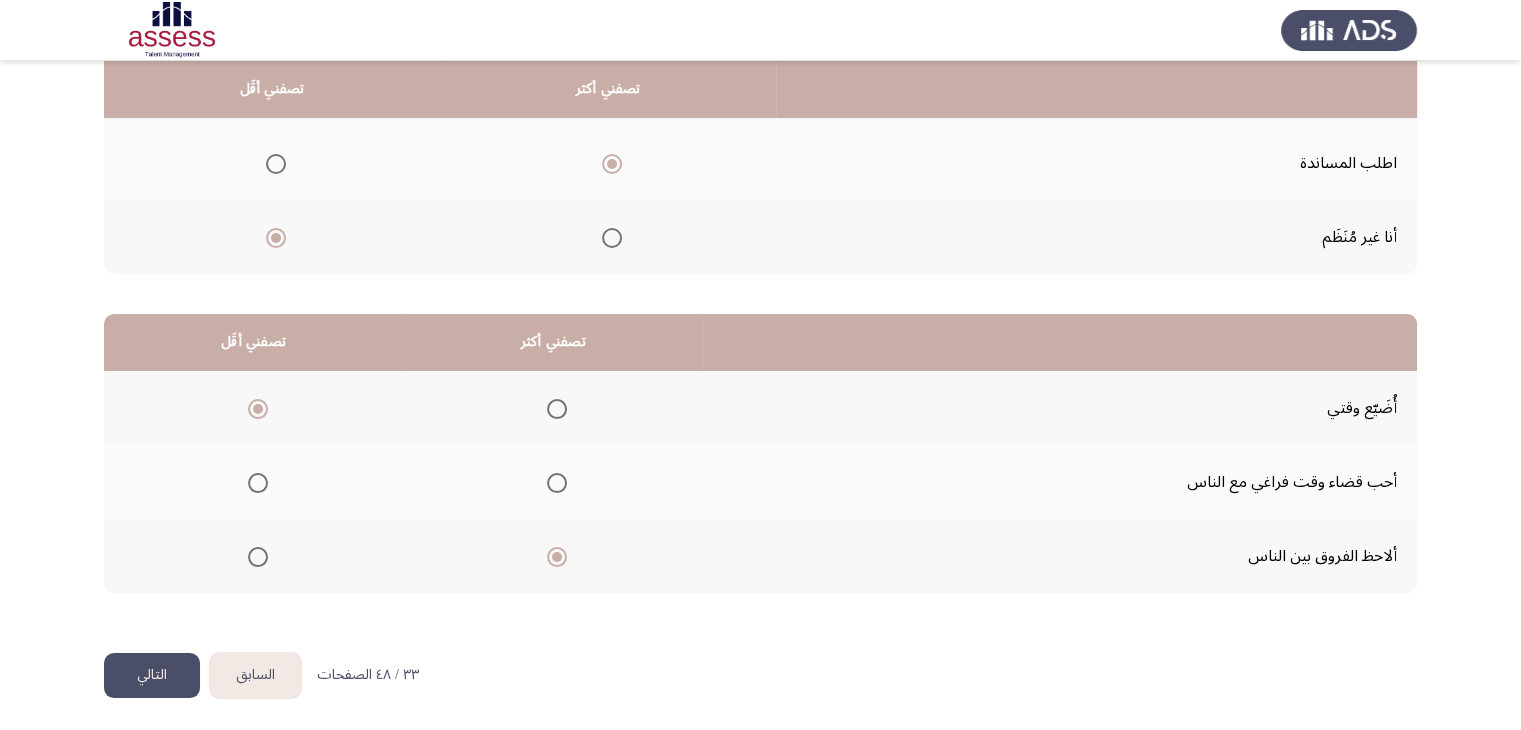 click on "التالي" 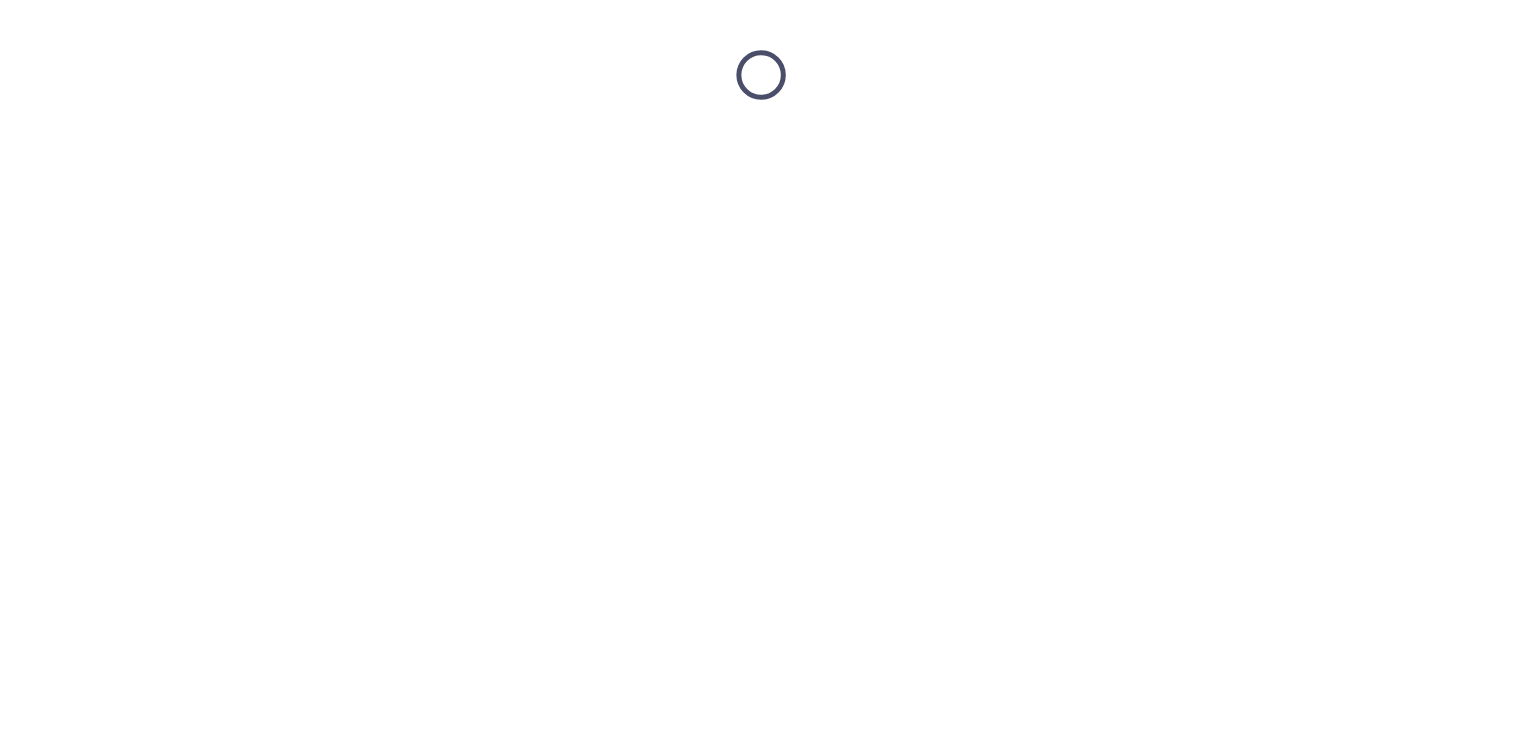 scroll, scrollTop: 0, scrollLeft: 0, axis: both 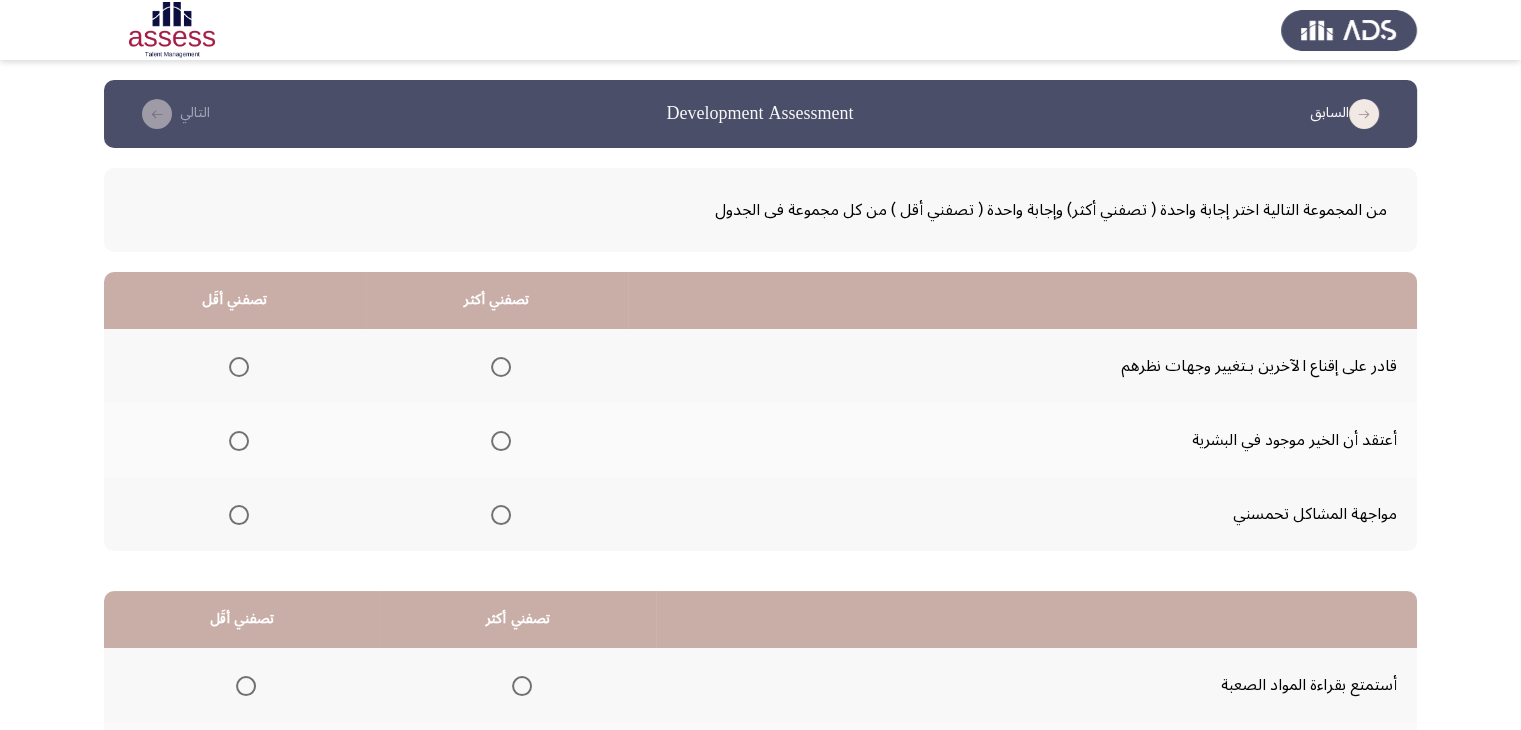 click at bounding box center (501, 441) 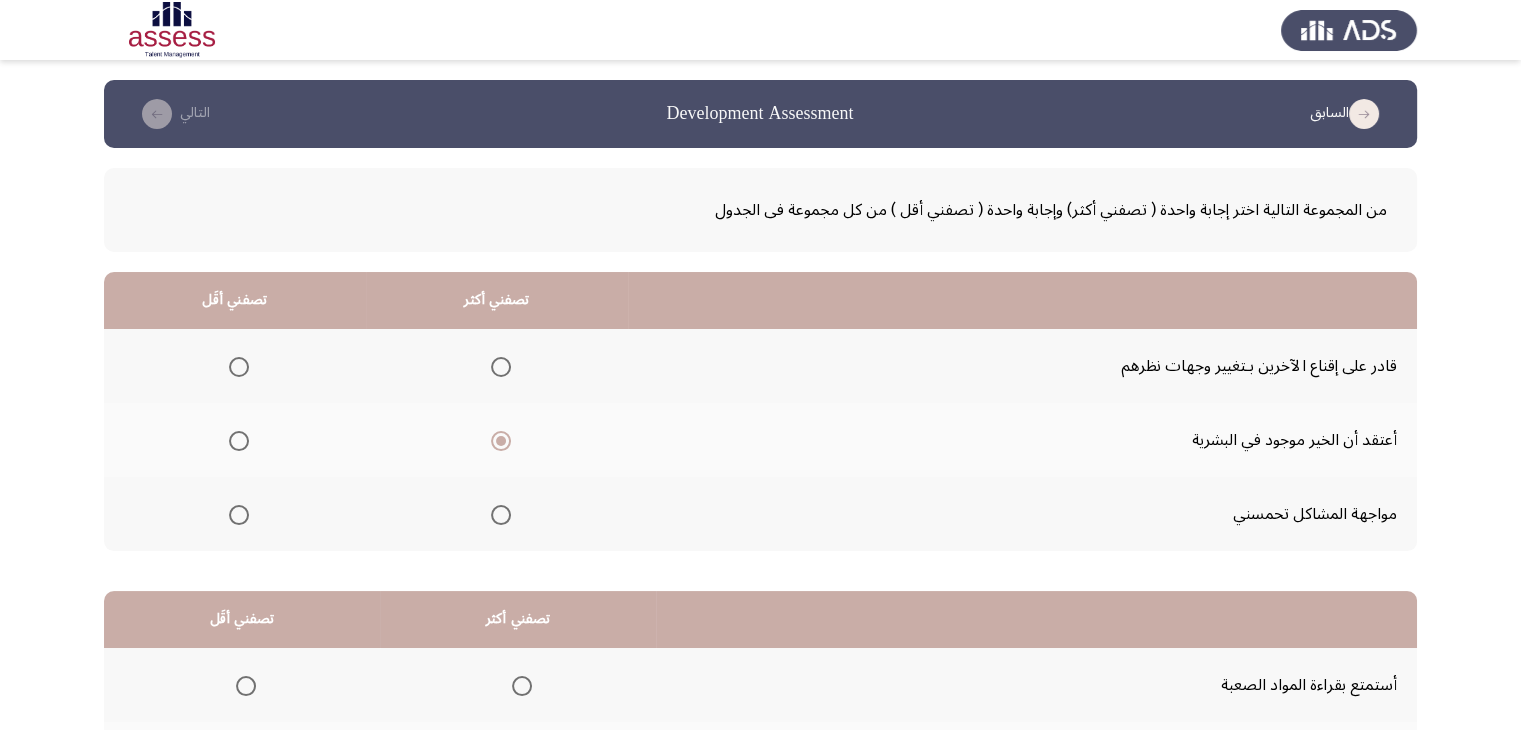 click at bounding box center (239, 367) 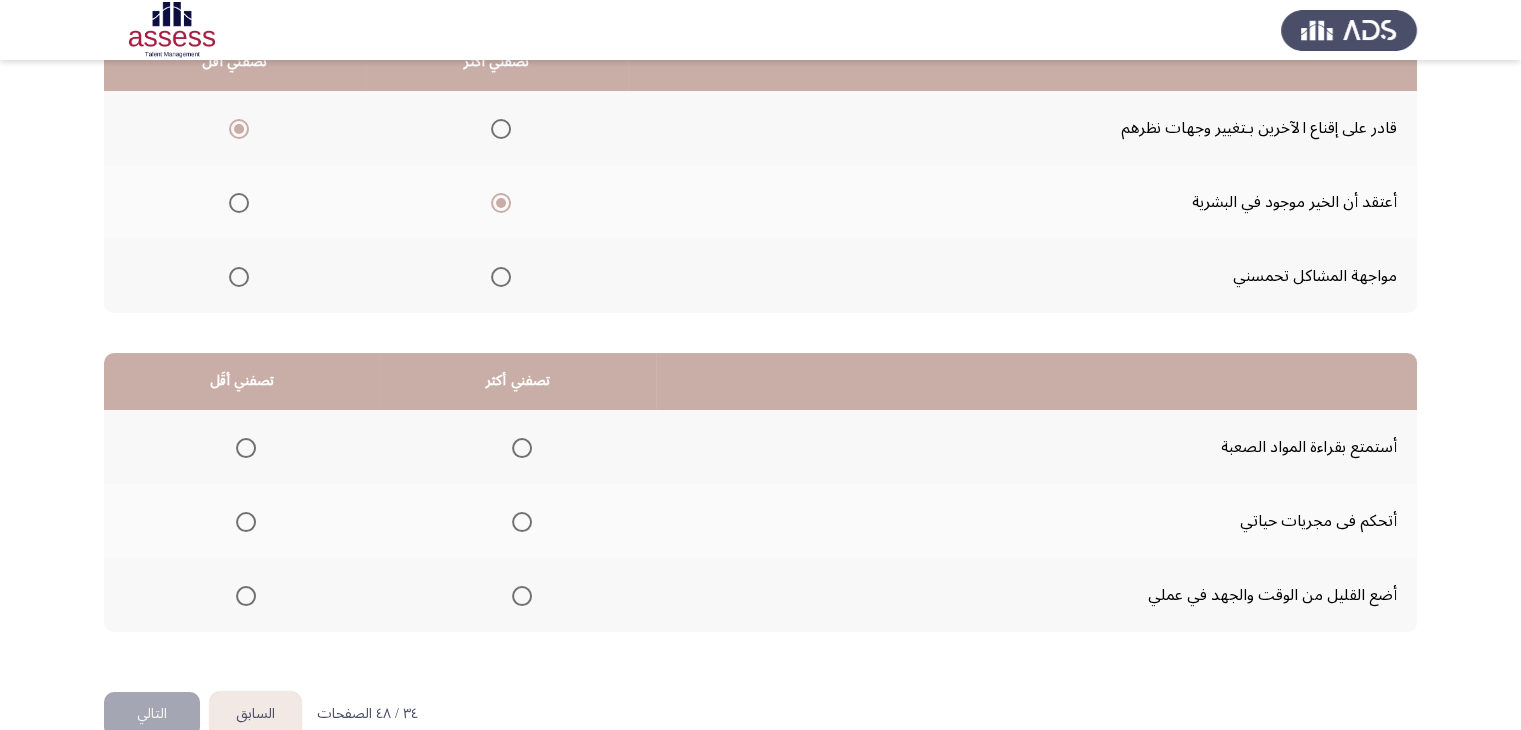 scroll, scrollTop: 277, scrollLeft: 0, axis: vertical 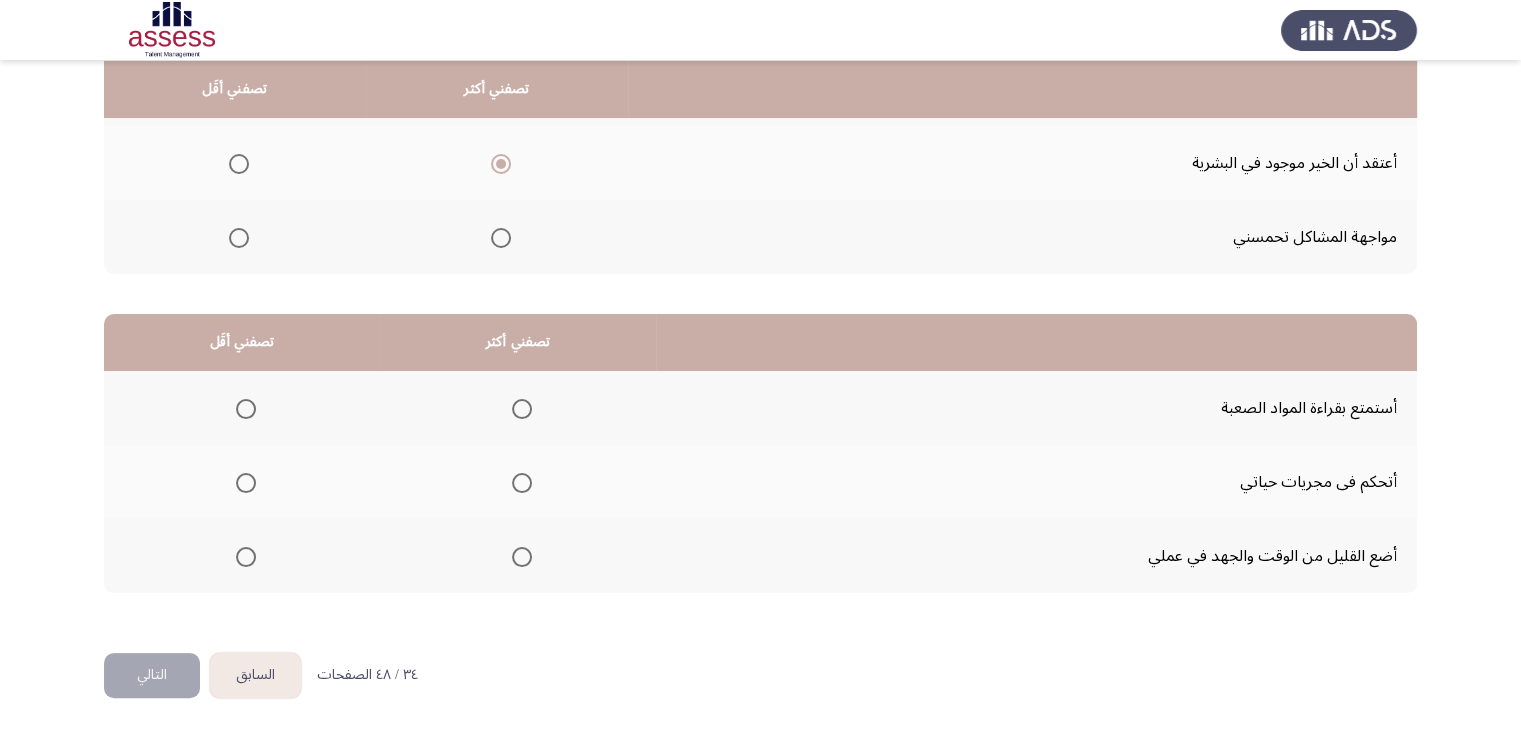 click at bounding box center [522, 483] 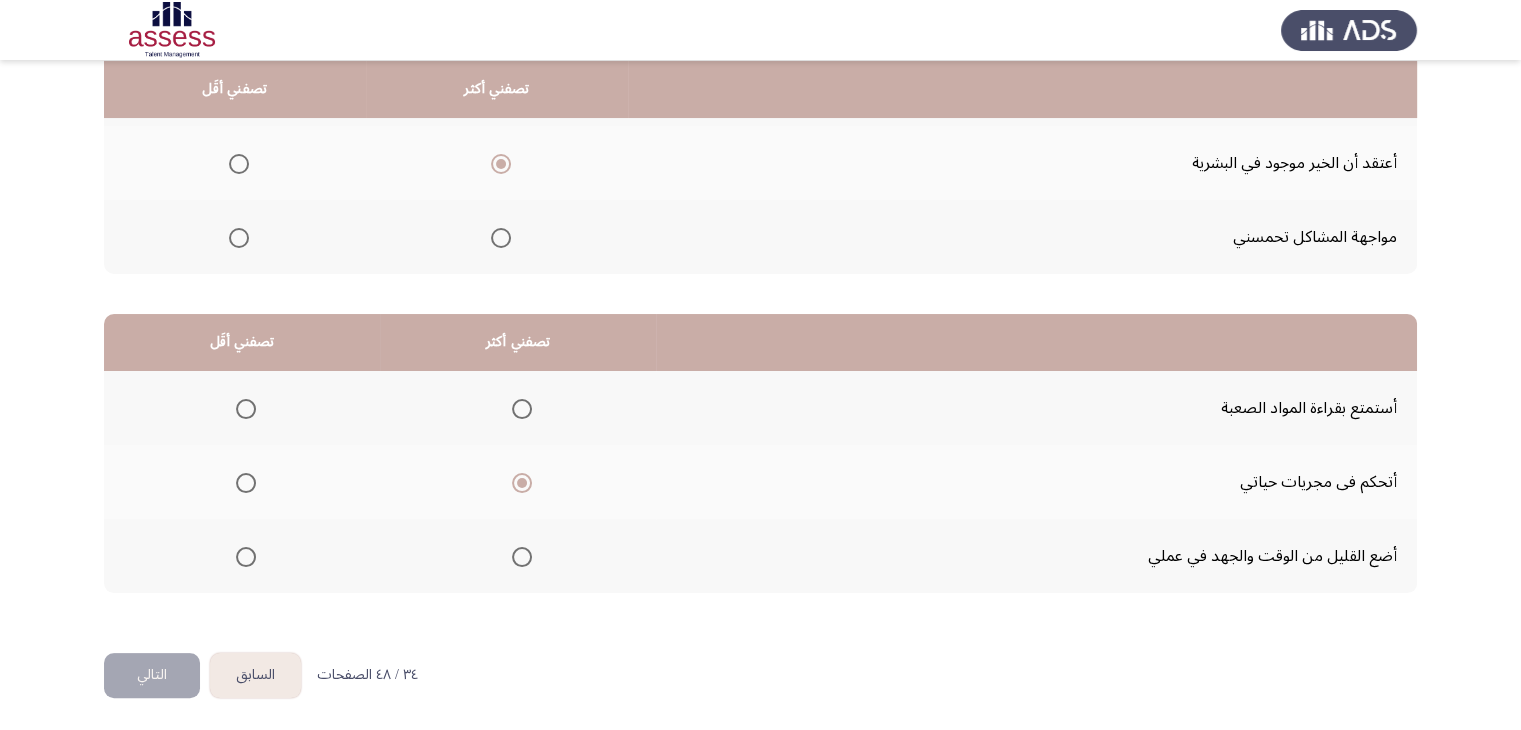 click at bounding box center [246, 409] 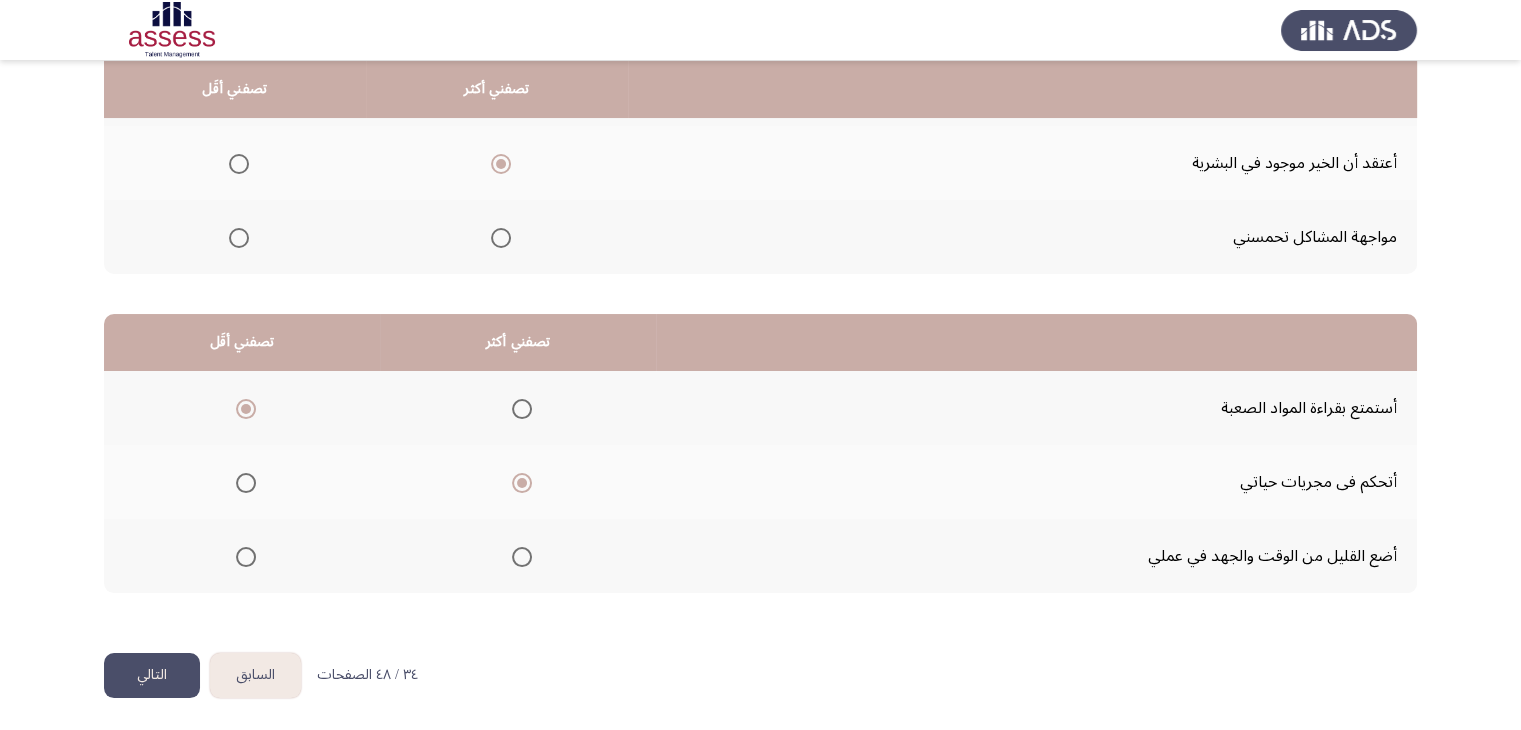 click on "السابق
Development Assessment   التالي  من المجموعة التالية اختر إجابة واحدة ( تصفني أكثر) وإجابة واحدة ( تصفني أقل ) من كل مجموعة فى الجدول  تصفني أكثر   تصفني أقَل  قادر على إقناع الآخرين بـتغيير وجهات نظرهم     أعتقد أن الخير موجود في البشرية     مواجهة المشاكل تحمسني      تصفني أكثر   تصفني أقَل  أستمتع بقراءة المواد الصعبة     أتحكم فى مجريات حياتي     أضع القليل من الوقت والجهد في عملي      ٣٤ / ٤٨ الصفحات   السابق
التالي
WAITING" at bounding box center (760, 228) 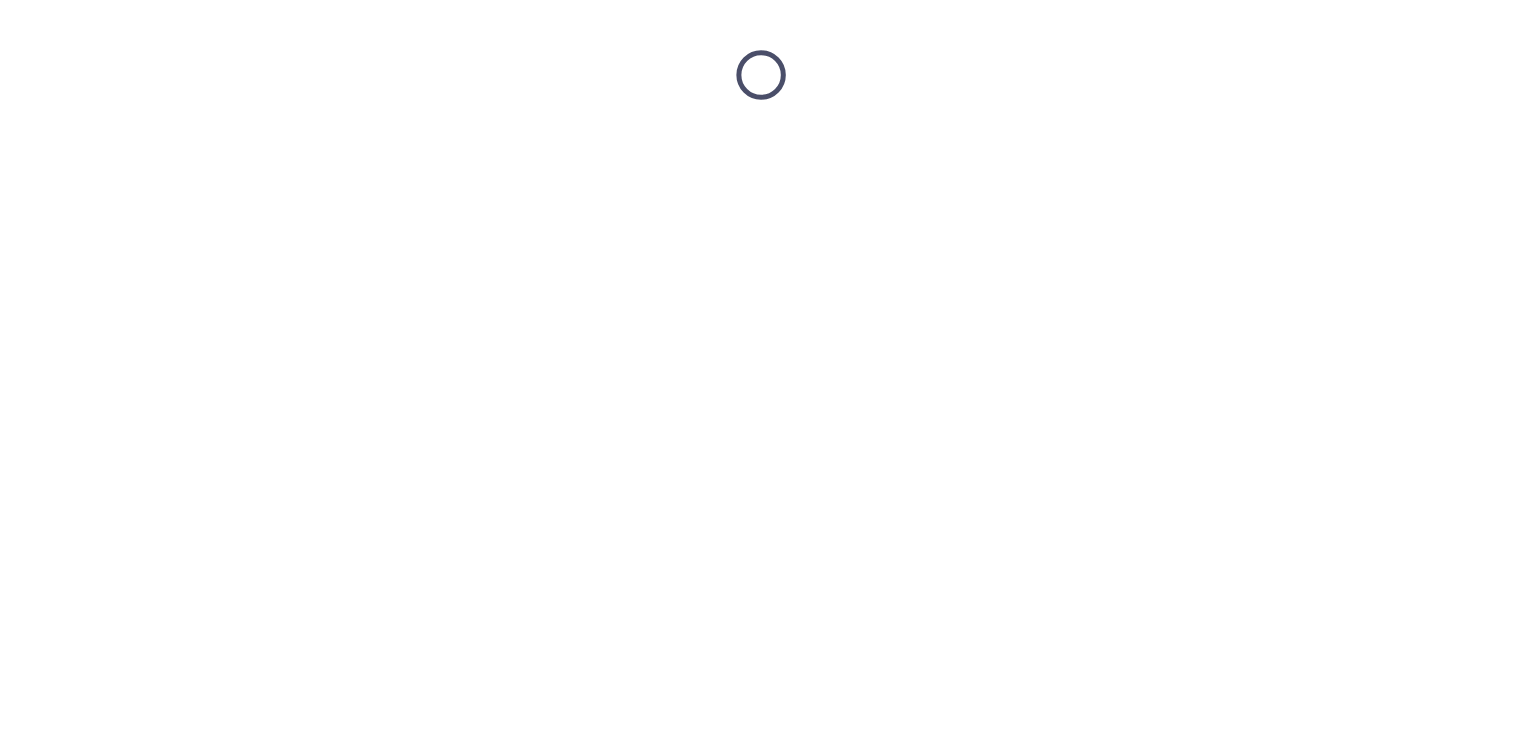 scroll, scrollTop: 0, scrollLeft: 0, axis: both 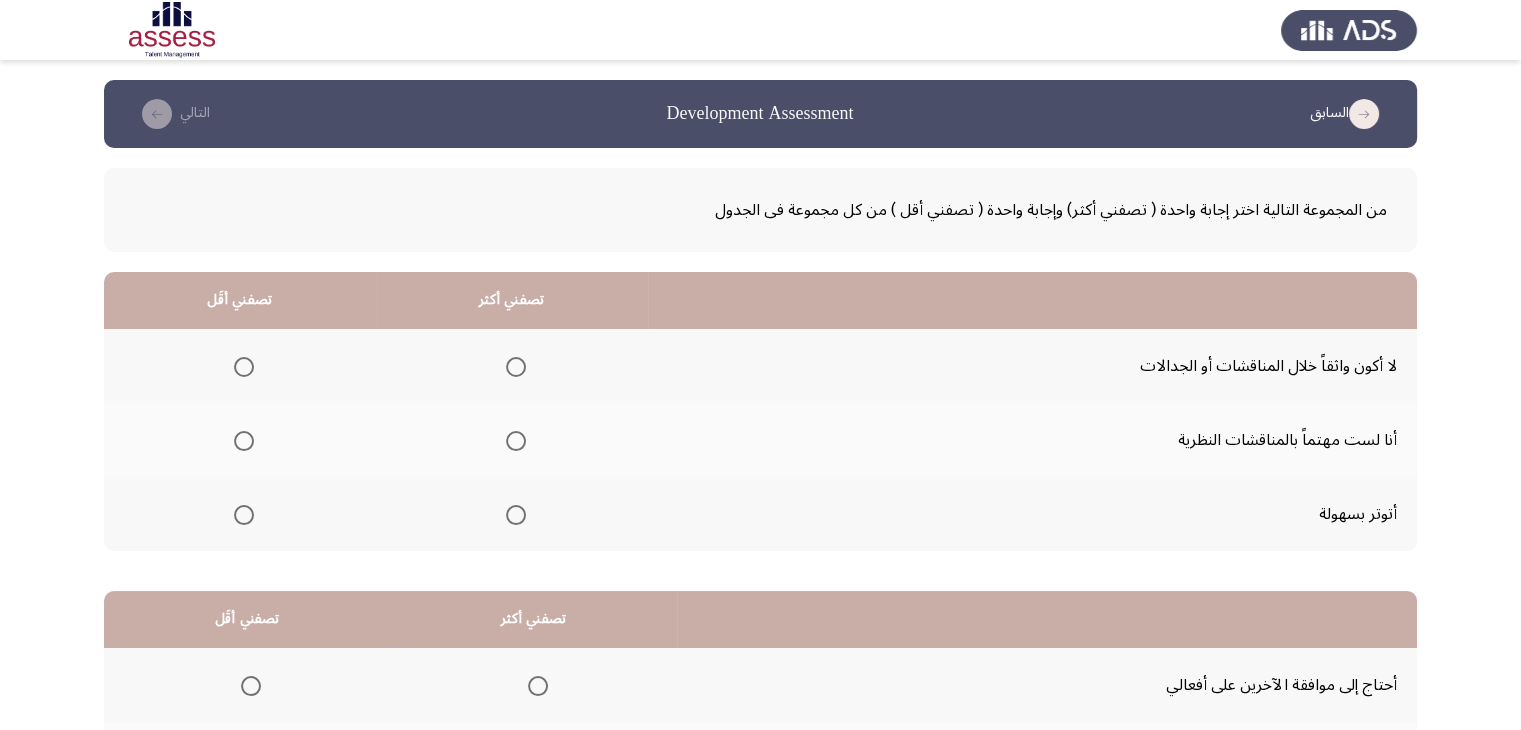 click 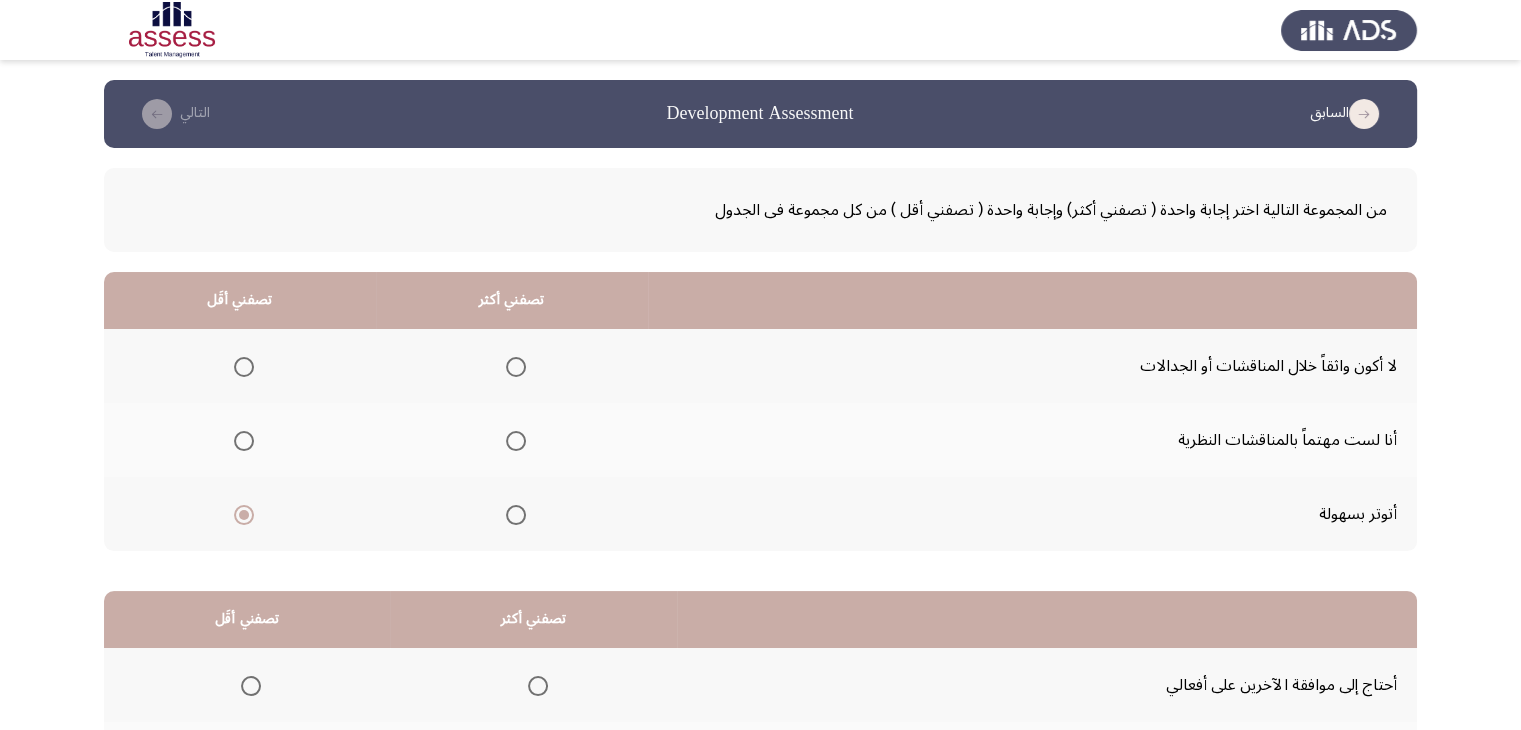click at bounding box center (516, 367) 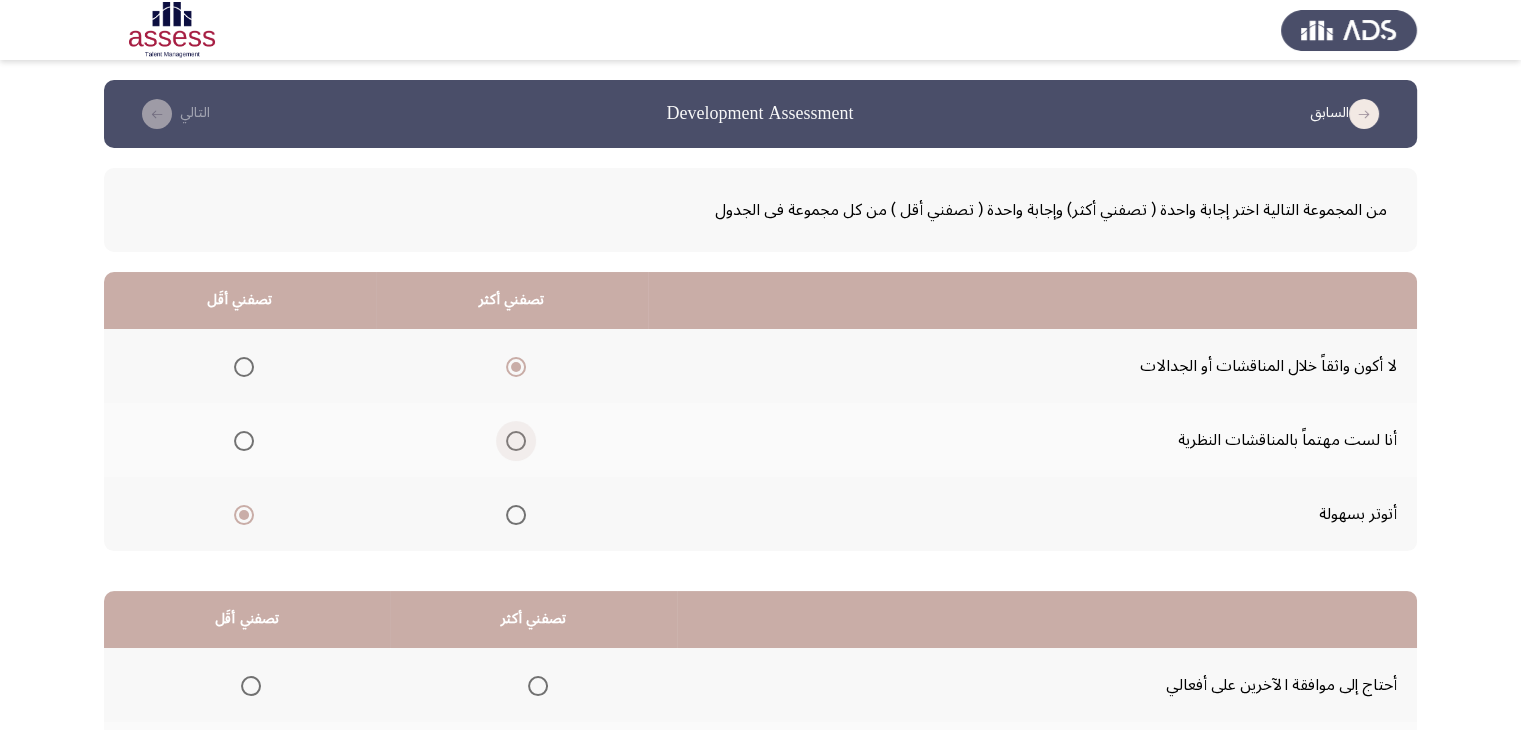 click at bounding box center [516, 441] 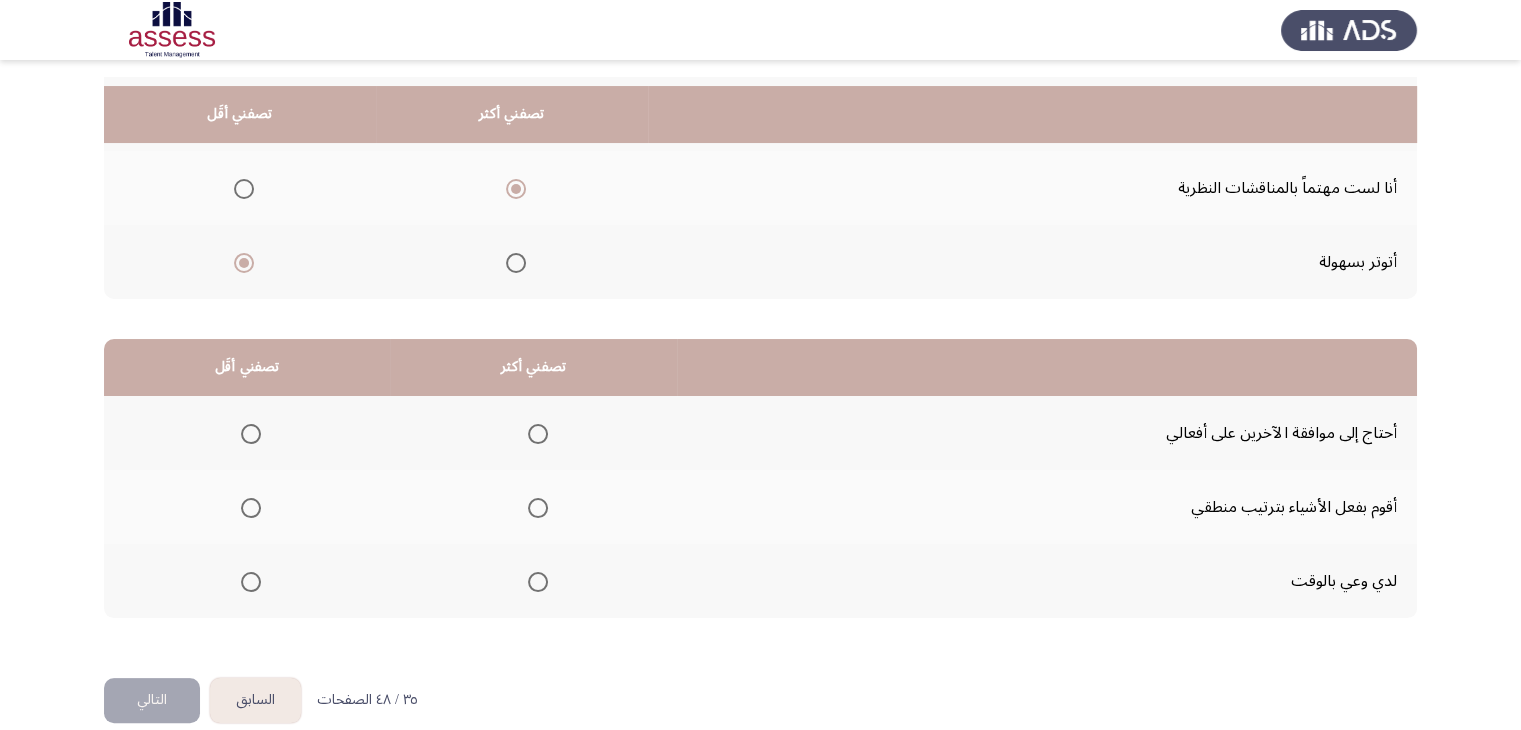 scroll, scrollTop: 277, scrollLeft: 0, axis: vertical 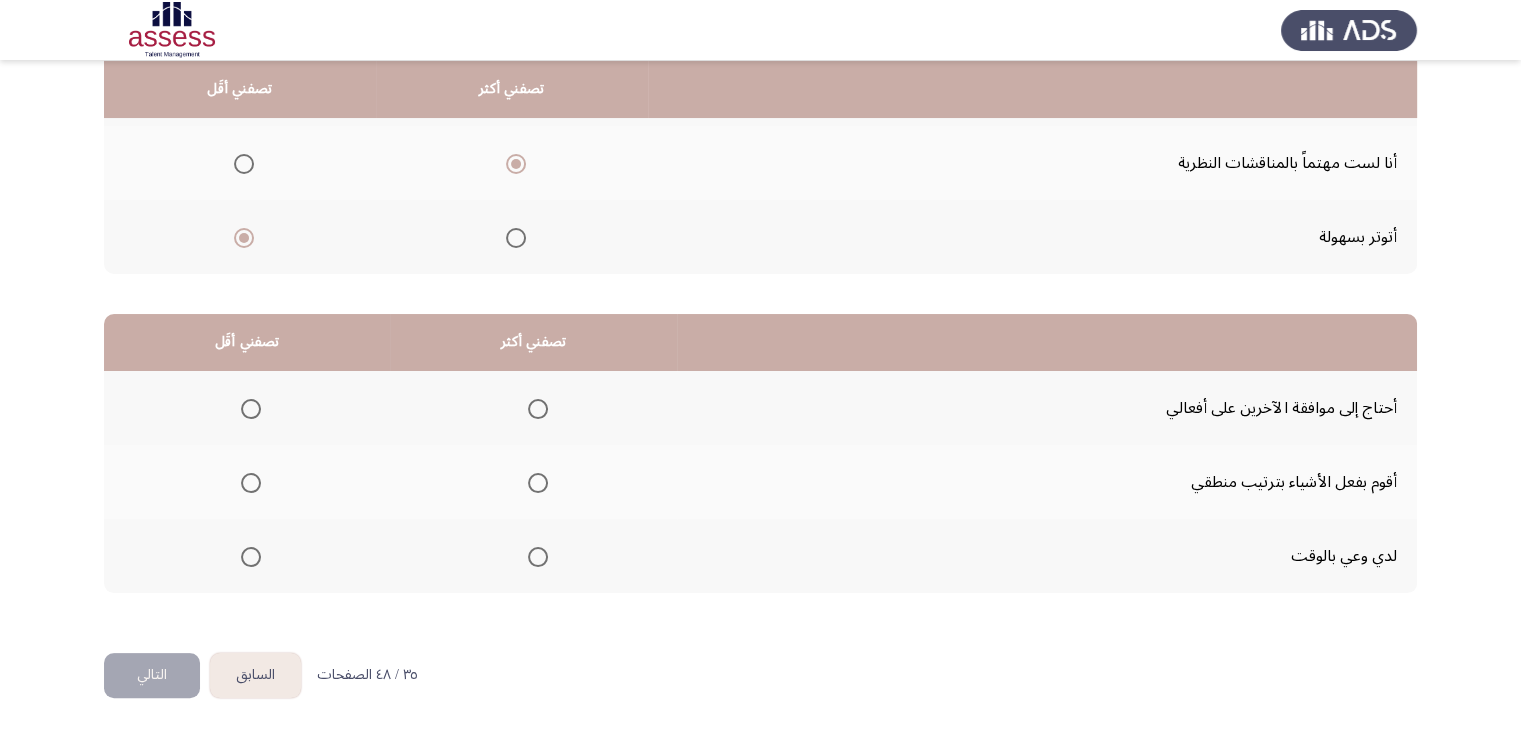 click at bounding box center (538, 483) 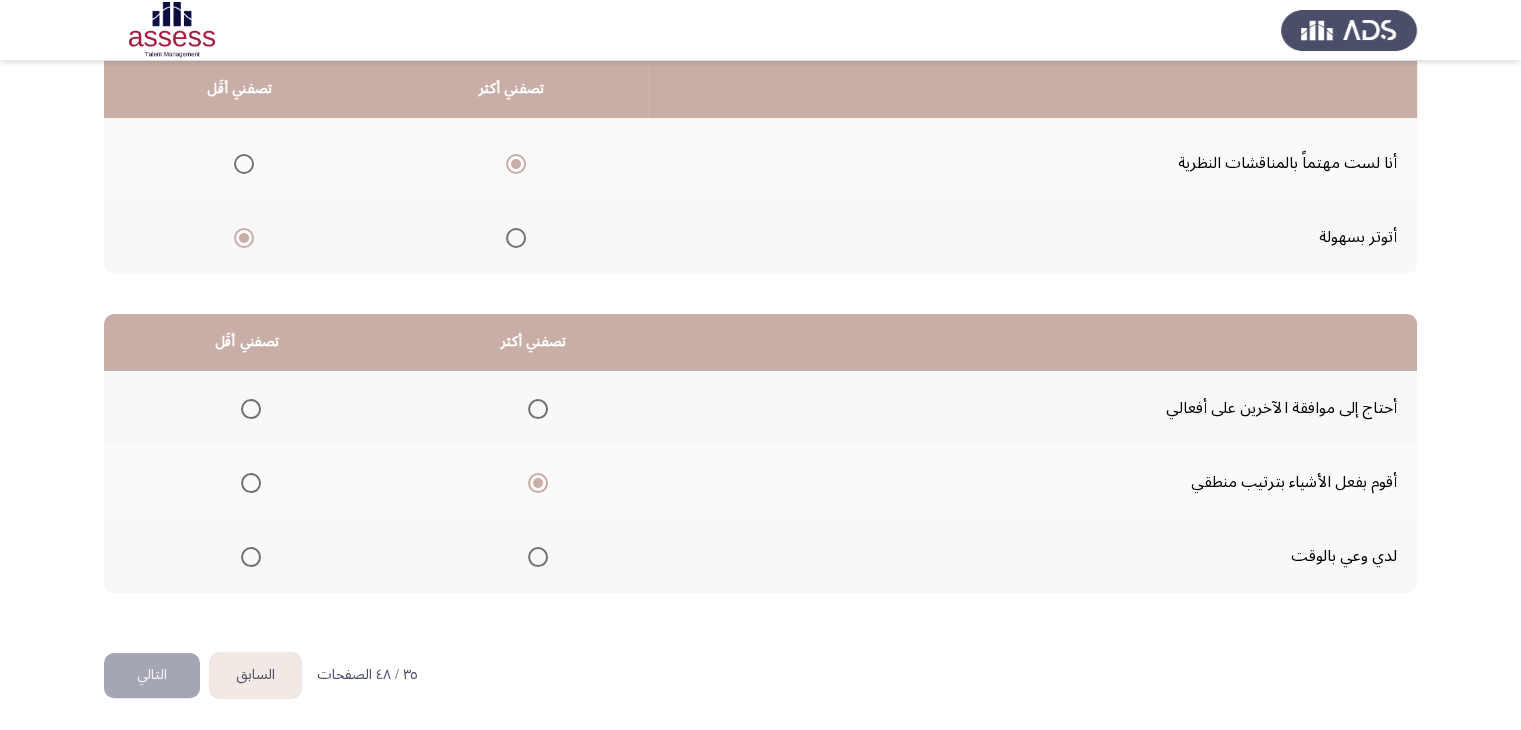 click at bounding box center (251, 409) 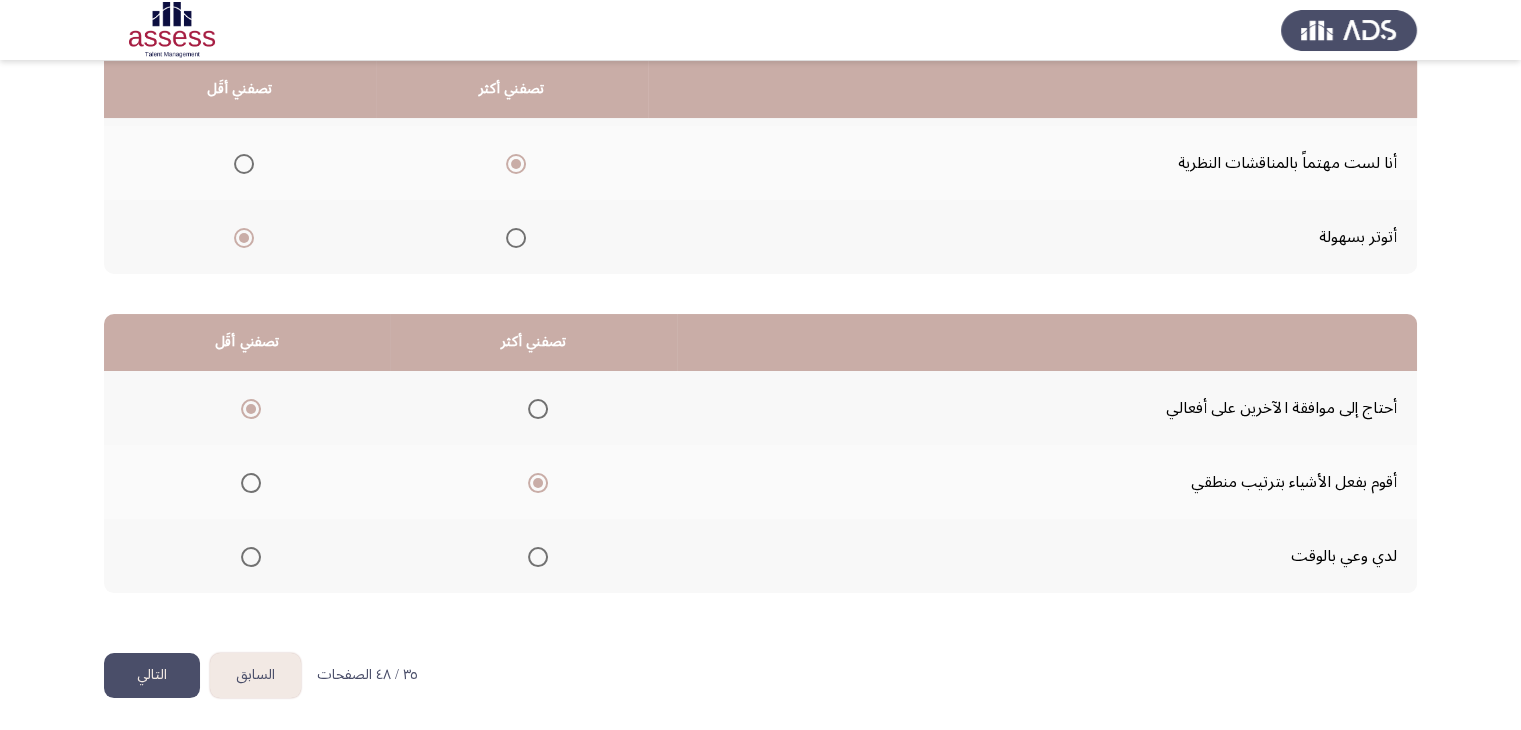 click on "من المجموعة التالية اختر إجابة واحدة ( تصفني أكثر) وإجابة واحدة ( تصفني أقل ) من كل مجموعة فى الجدول  تصفني أكثر   تصفني أقَل  لا أكون واثقاً خلال المناقشات أو الجدالات     أنا لست مهتماً بالمناقشات النظرية     أتوتر بسهولة      تصفني أكثر   تصفني أقَل  أحتاج إلى موافقة الآخرين على أفعالي     أقوم بفعل الأشياء بترتيب منطقي     لدي وعي بالوقت" 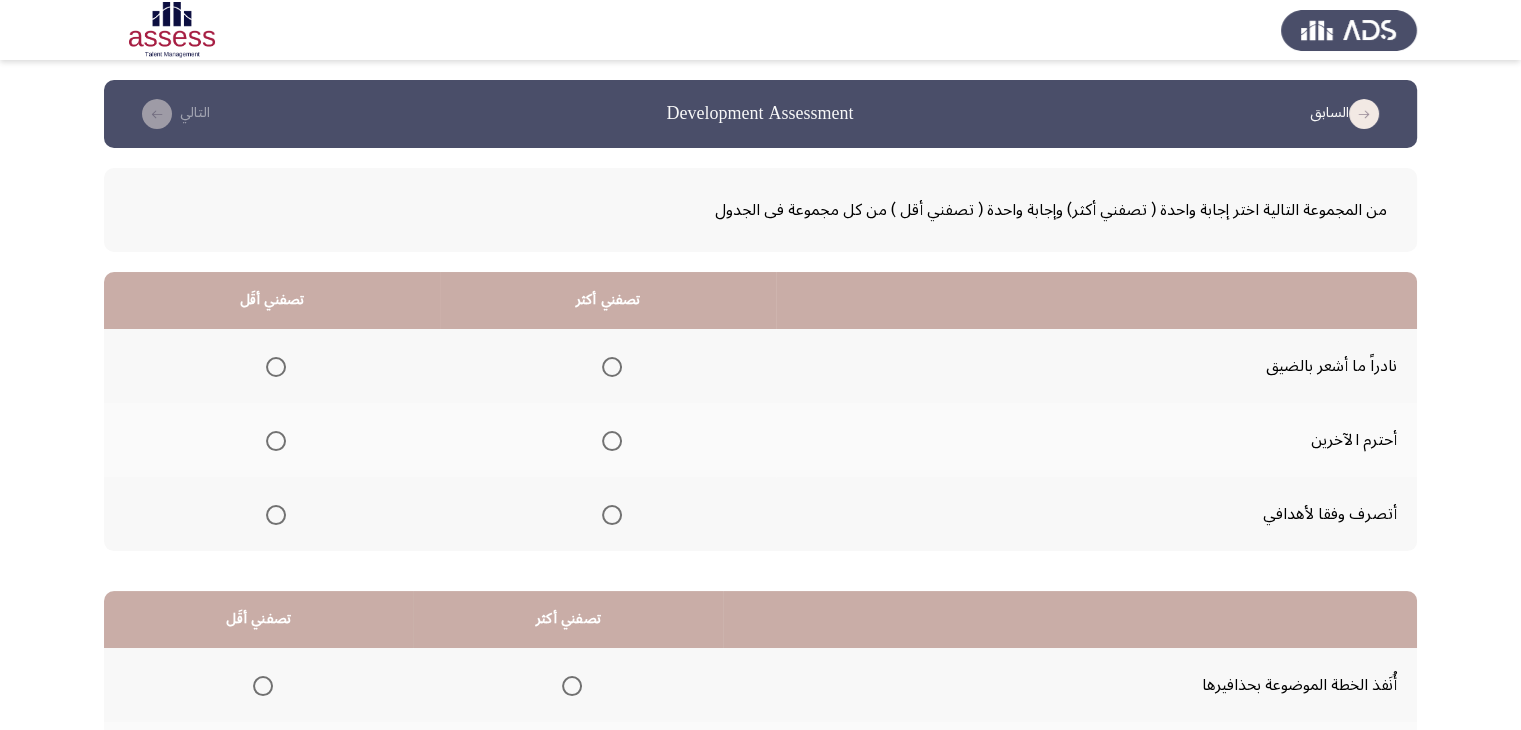 click at bounding box center [276, 367] 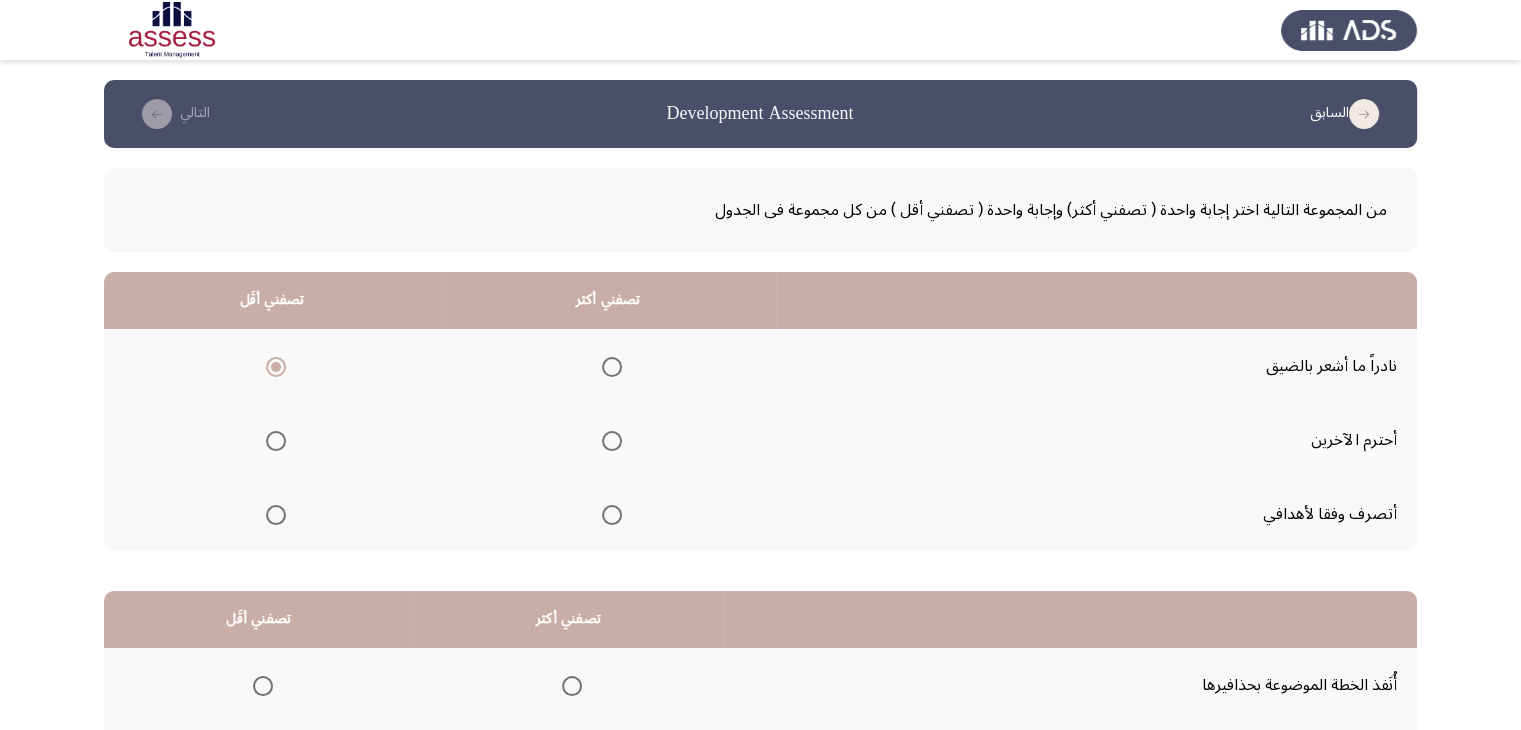 click at bounding box center (612, 441) 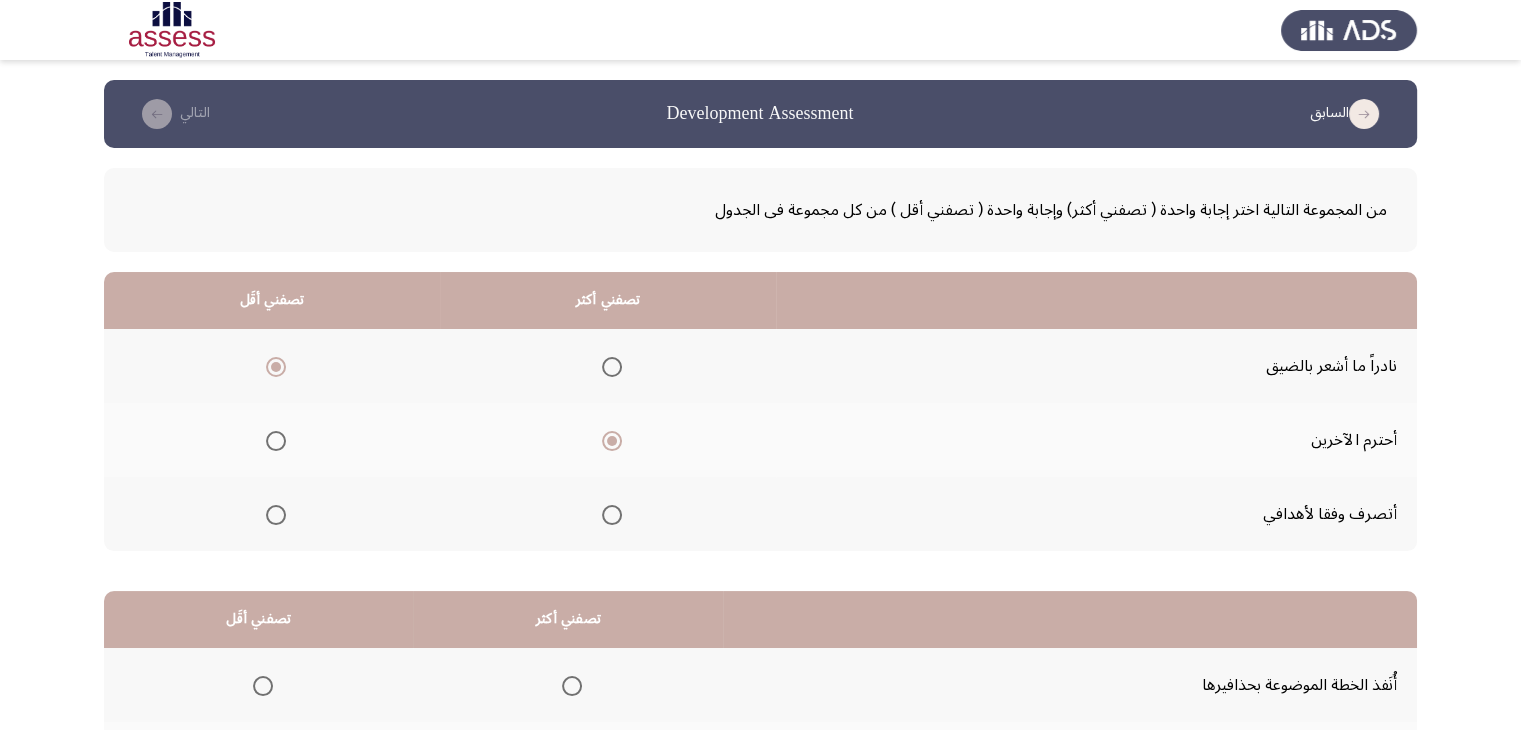 scroll, scrollTop: 277, scrollLeft: 0, axis: vertical 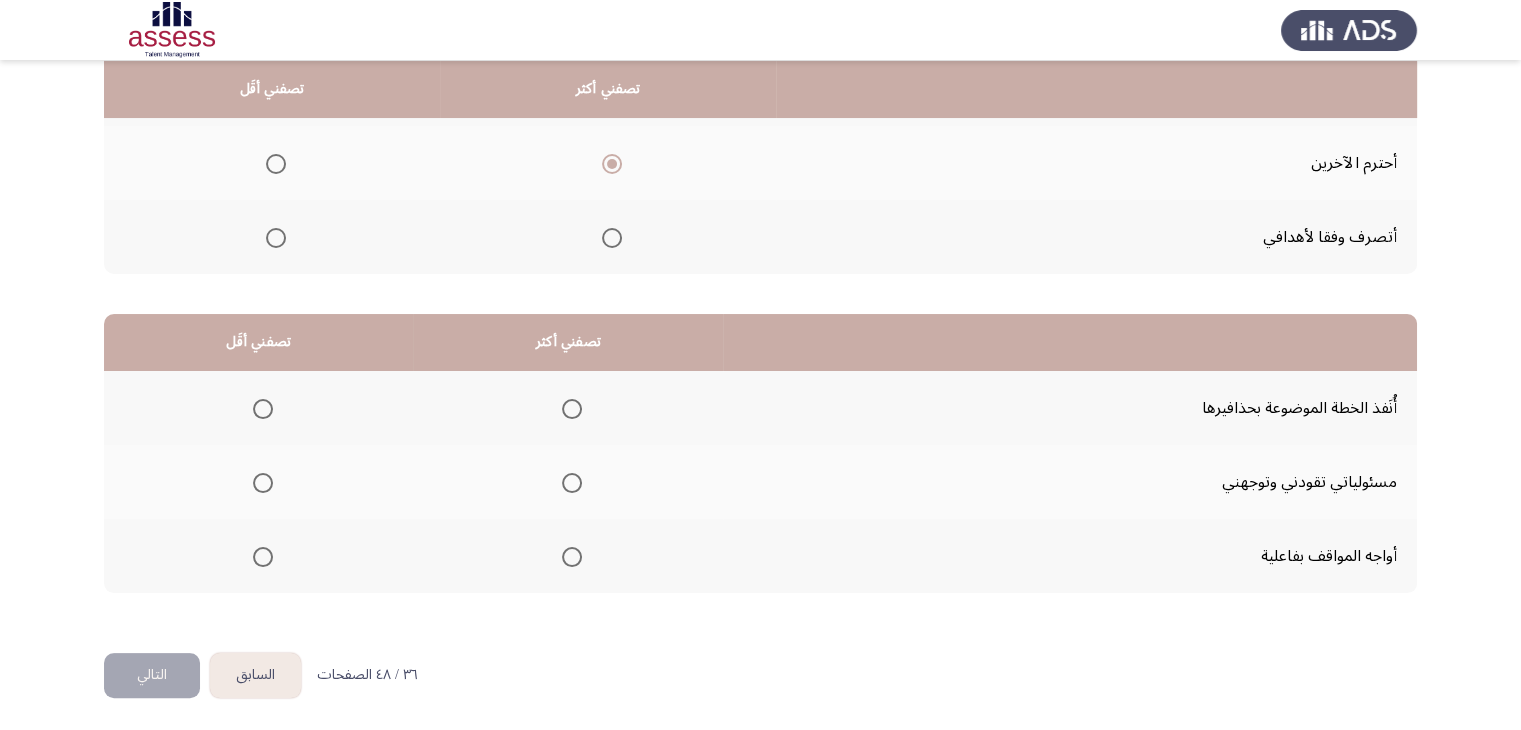 click at bounding box center (568, 483) 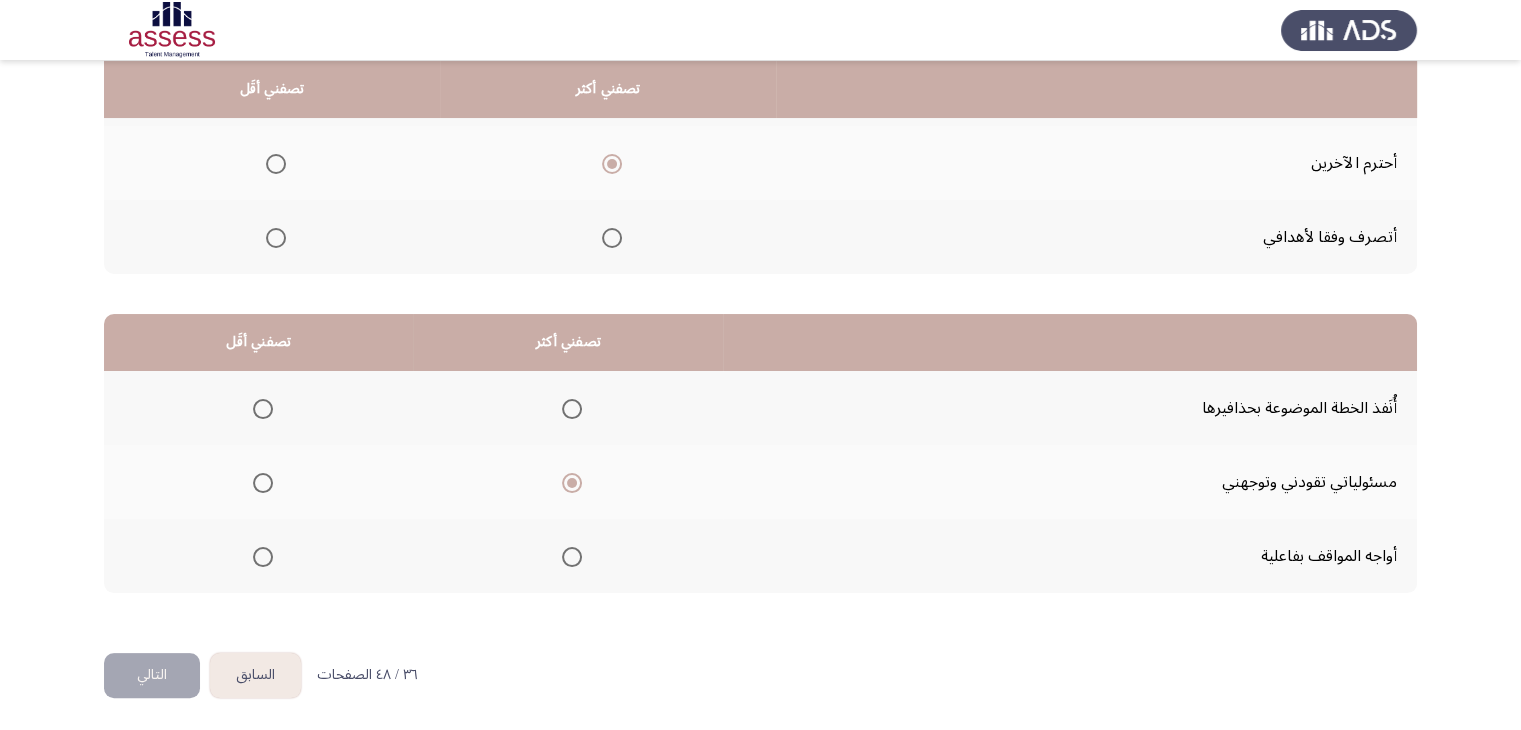 click at bounding box center [263, 557] 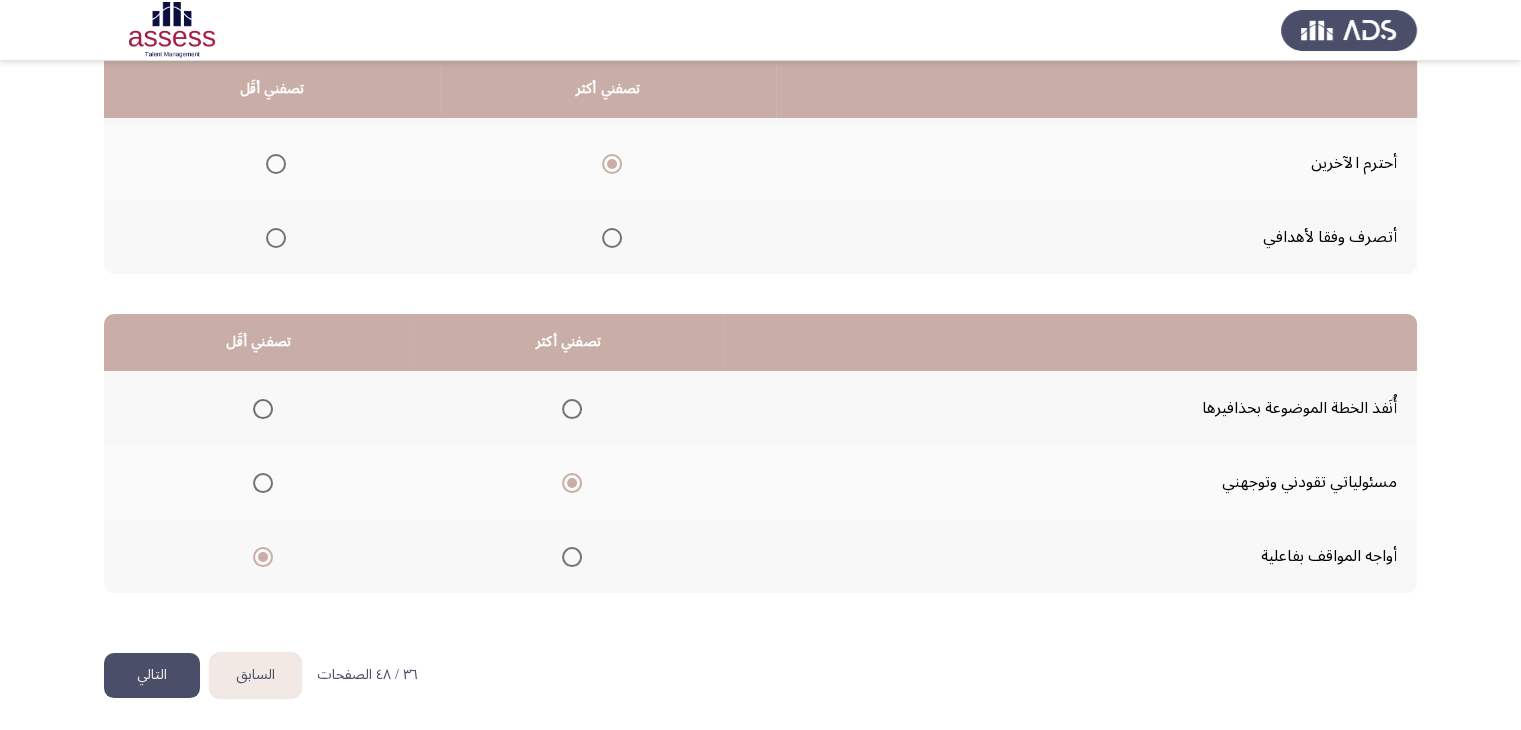 click on "التالي" 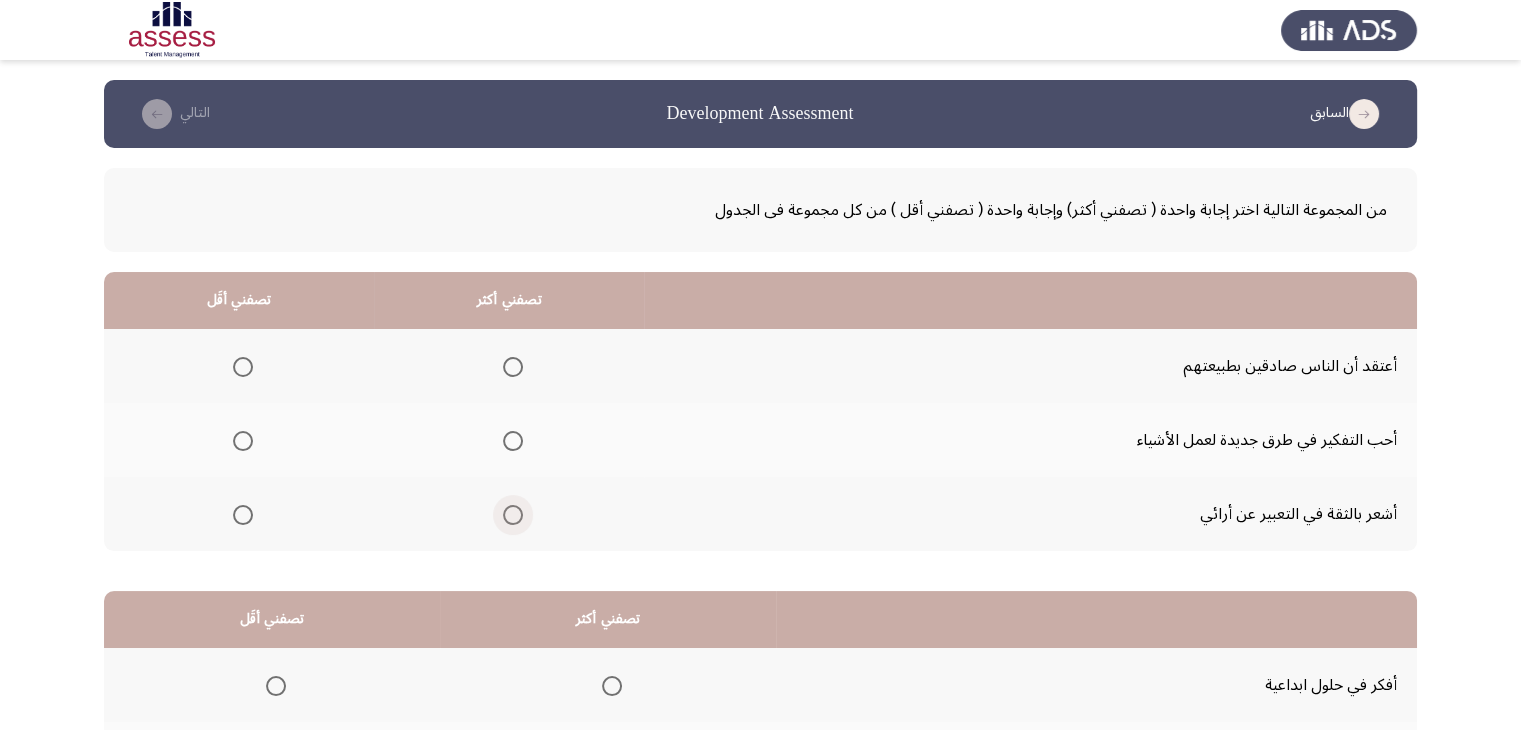 click at bounding box center [513, 515] 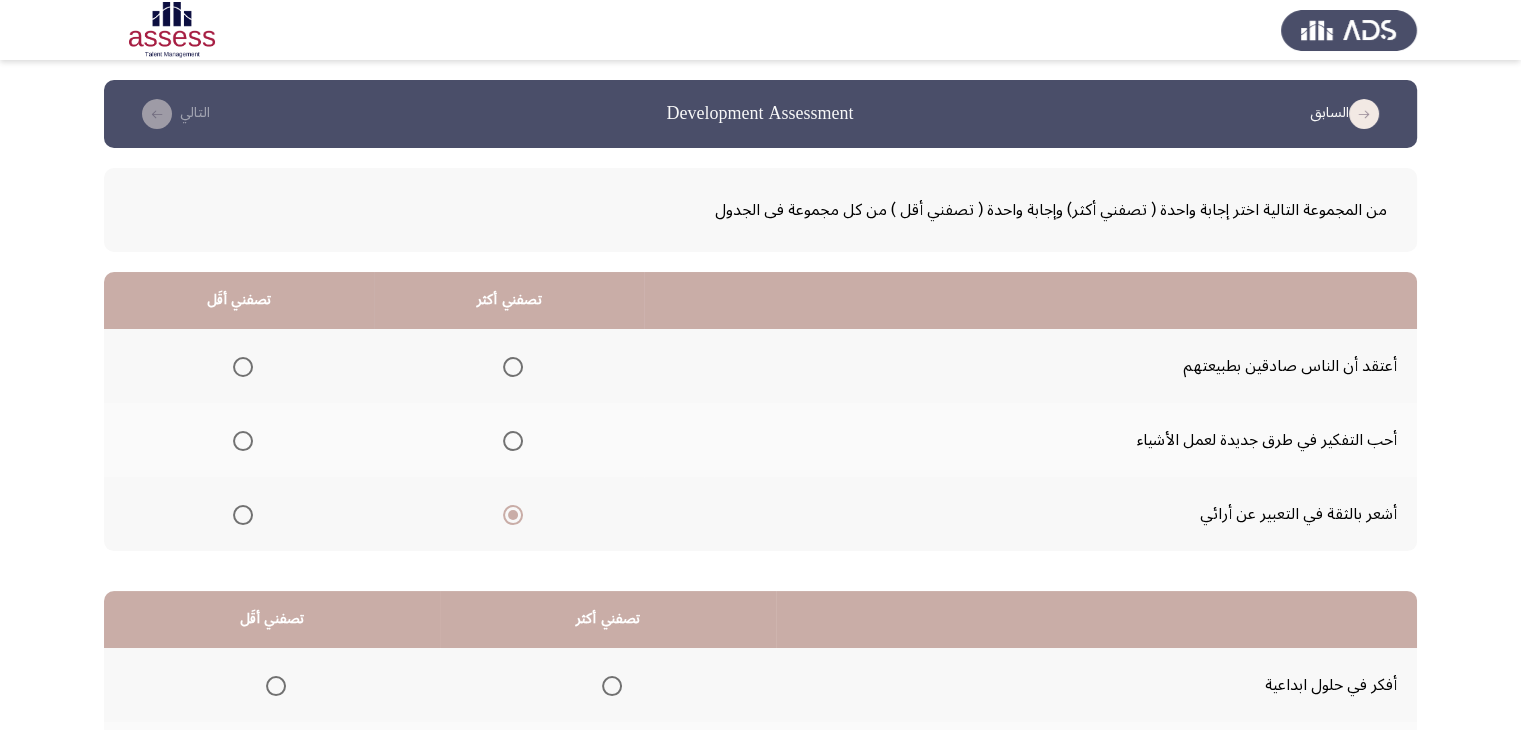click at bounding box center (243, 367) 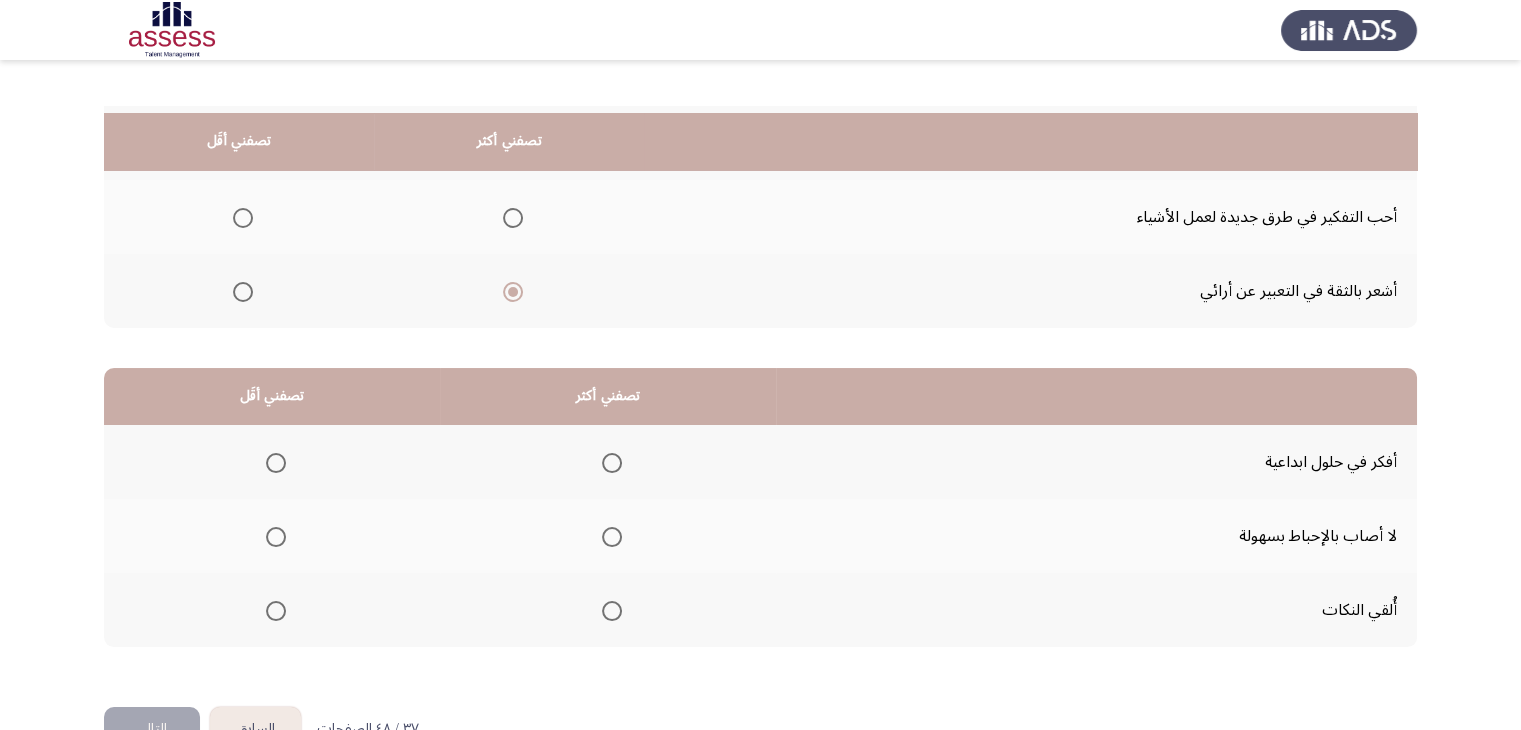 scroll, scrollTop: 277, scrollLeft: 0, axis: vertical 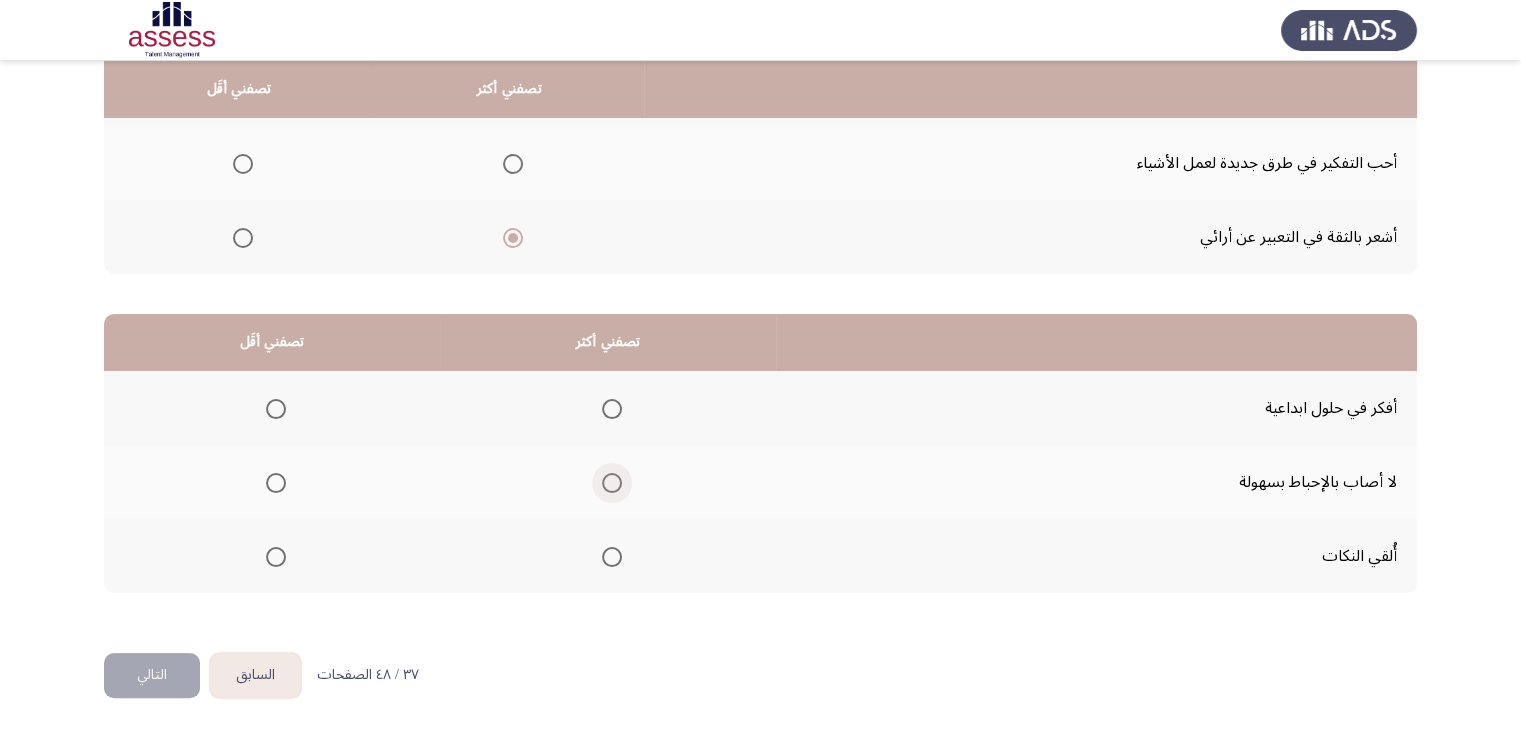 click at bounding box center (612, 483) 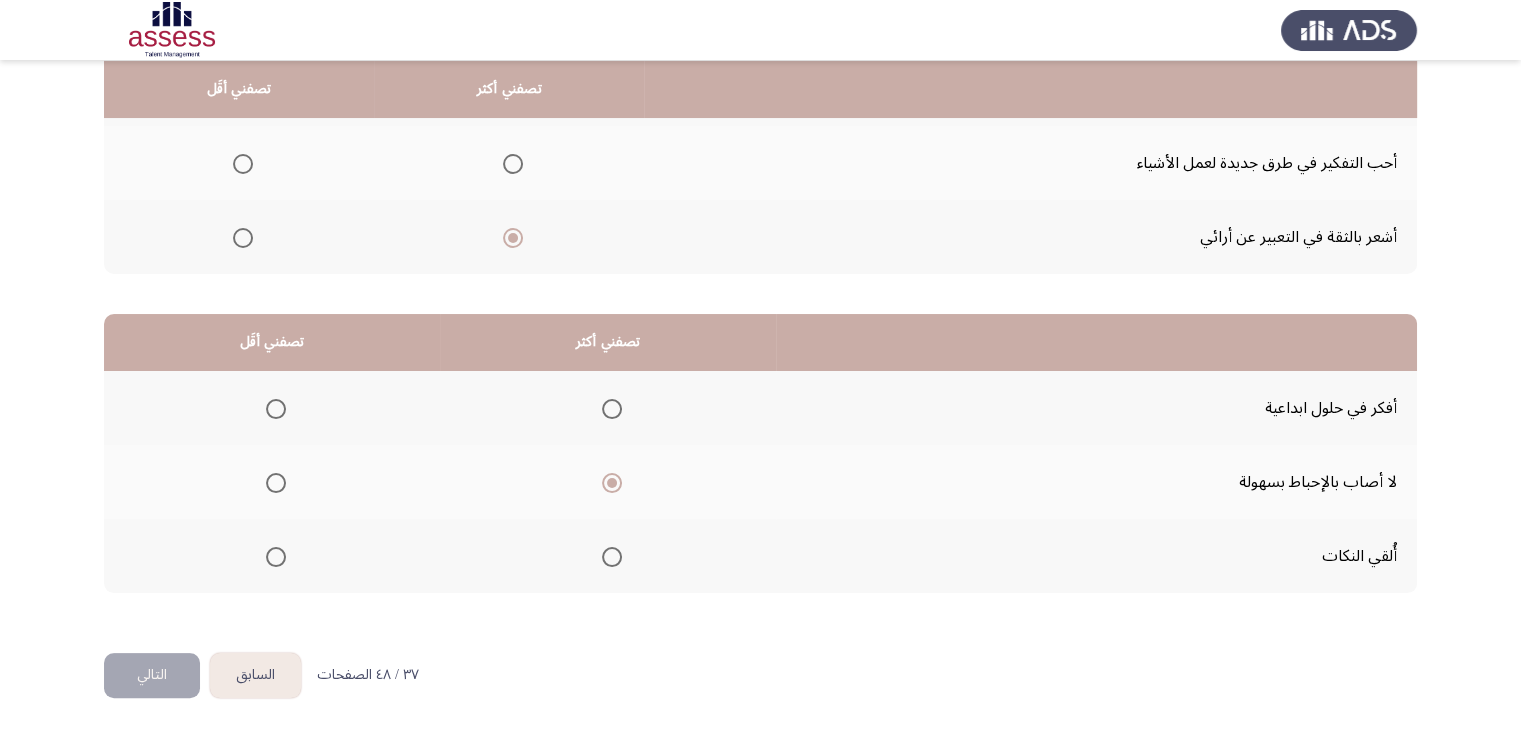 click 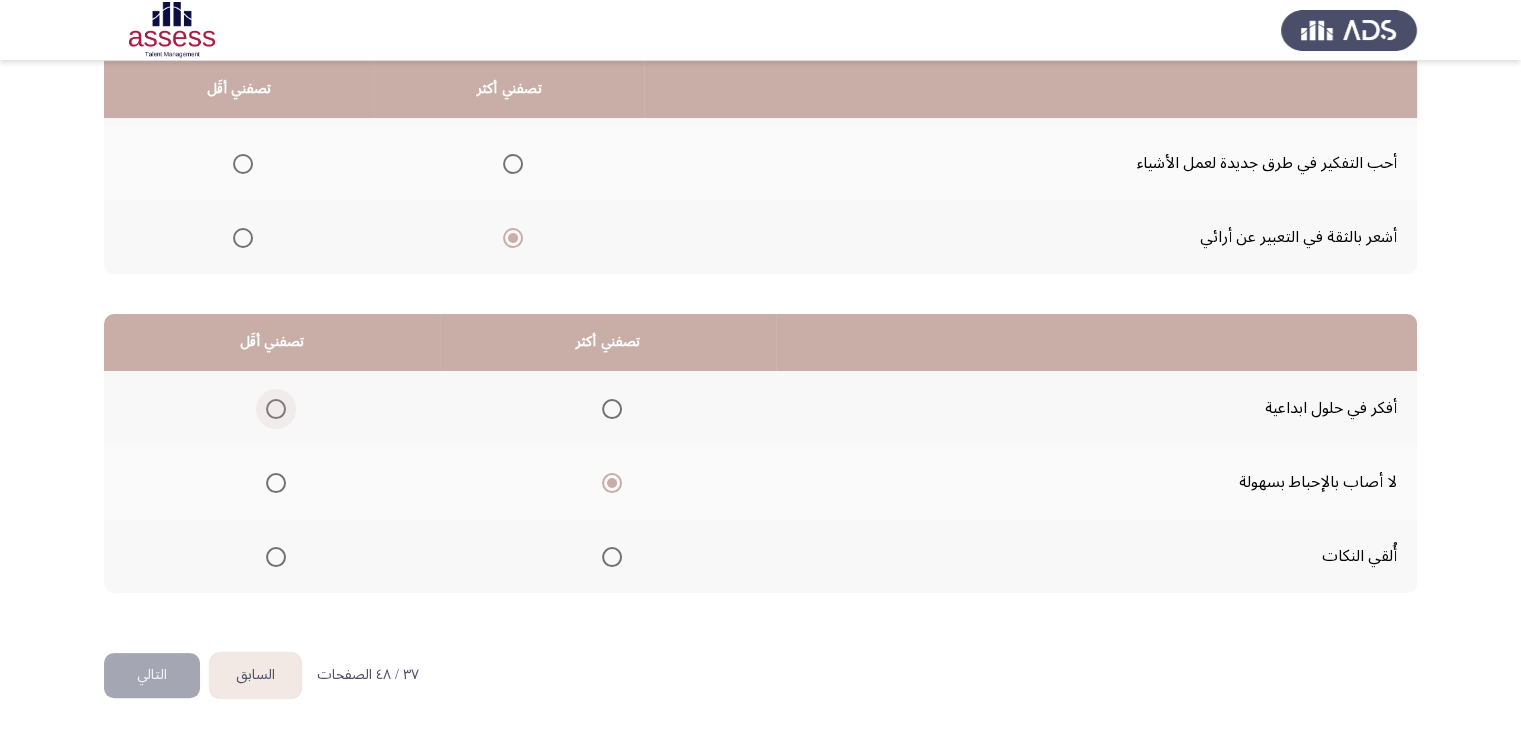 click at bounding box center [276, 409] 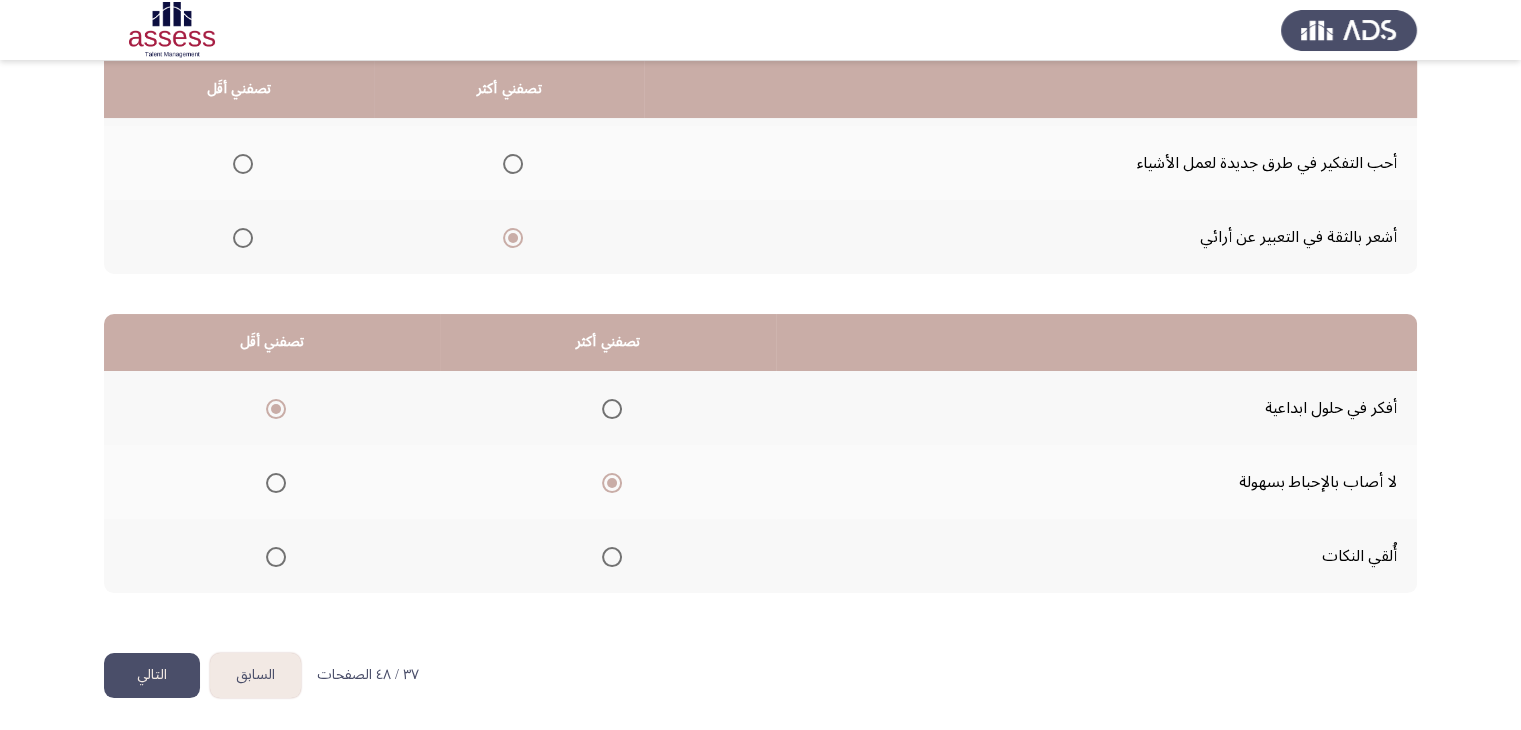 click 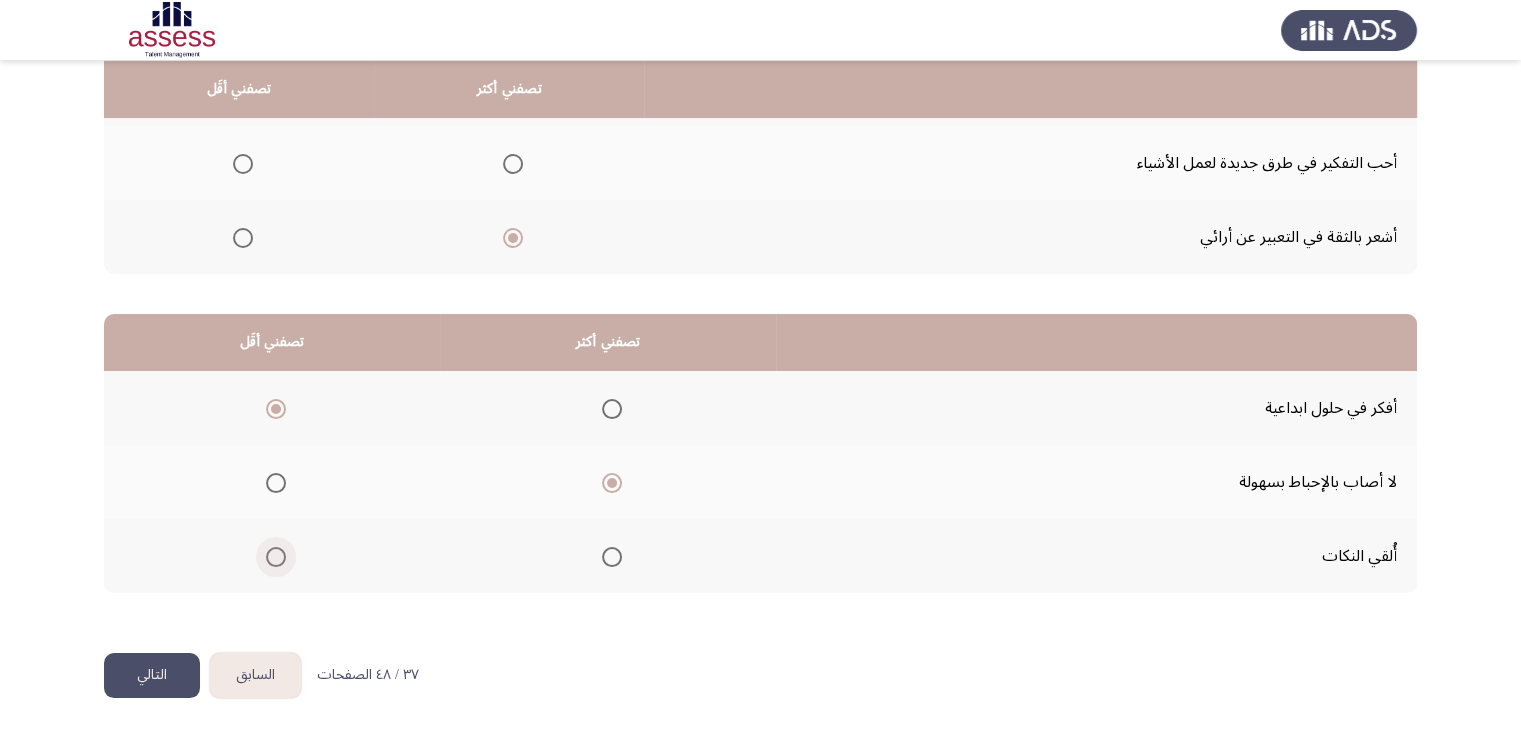 click at bounding box center (272, 557) 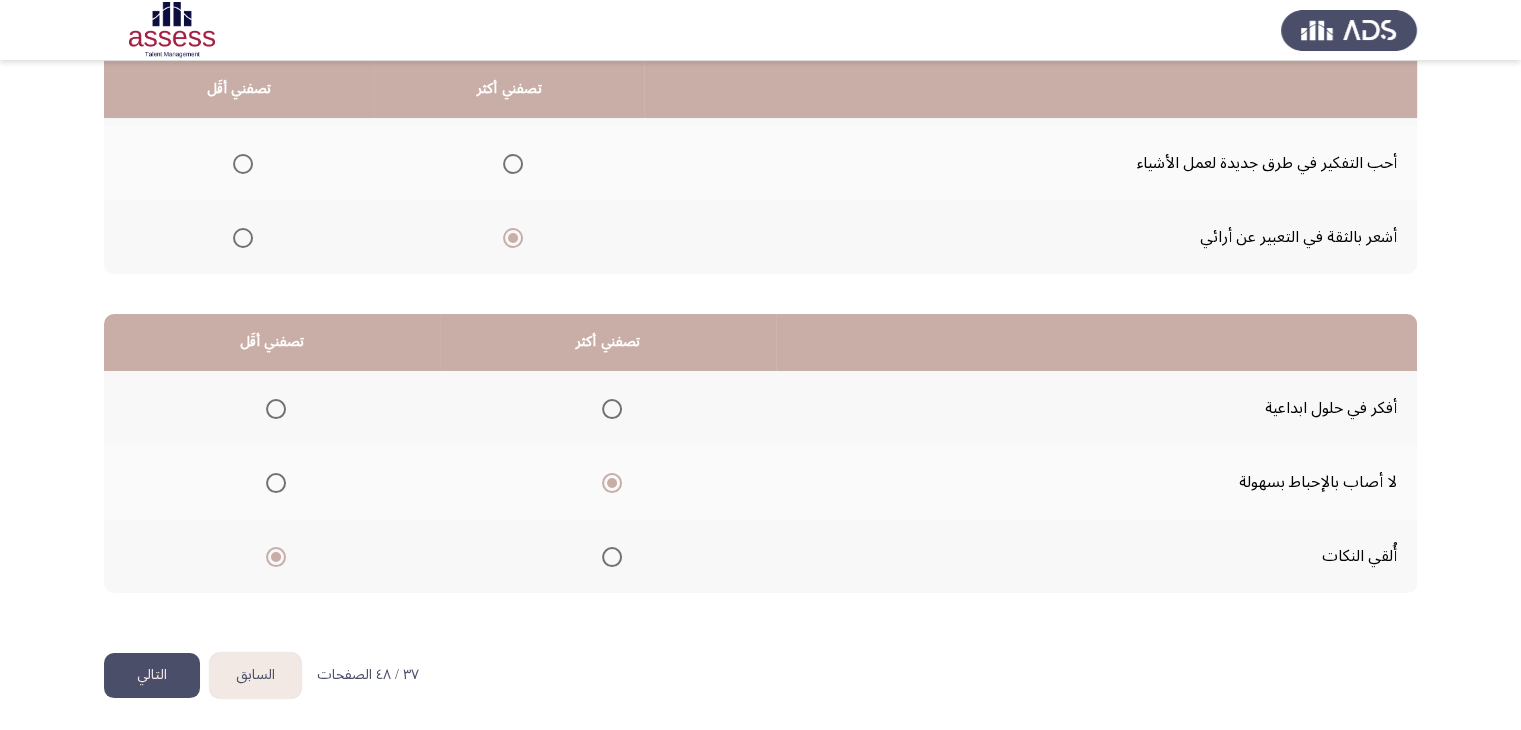 click on "التالي" 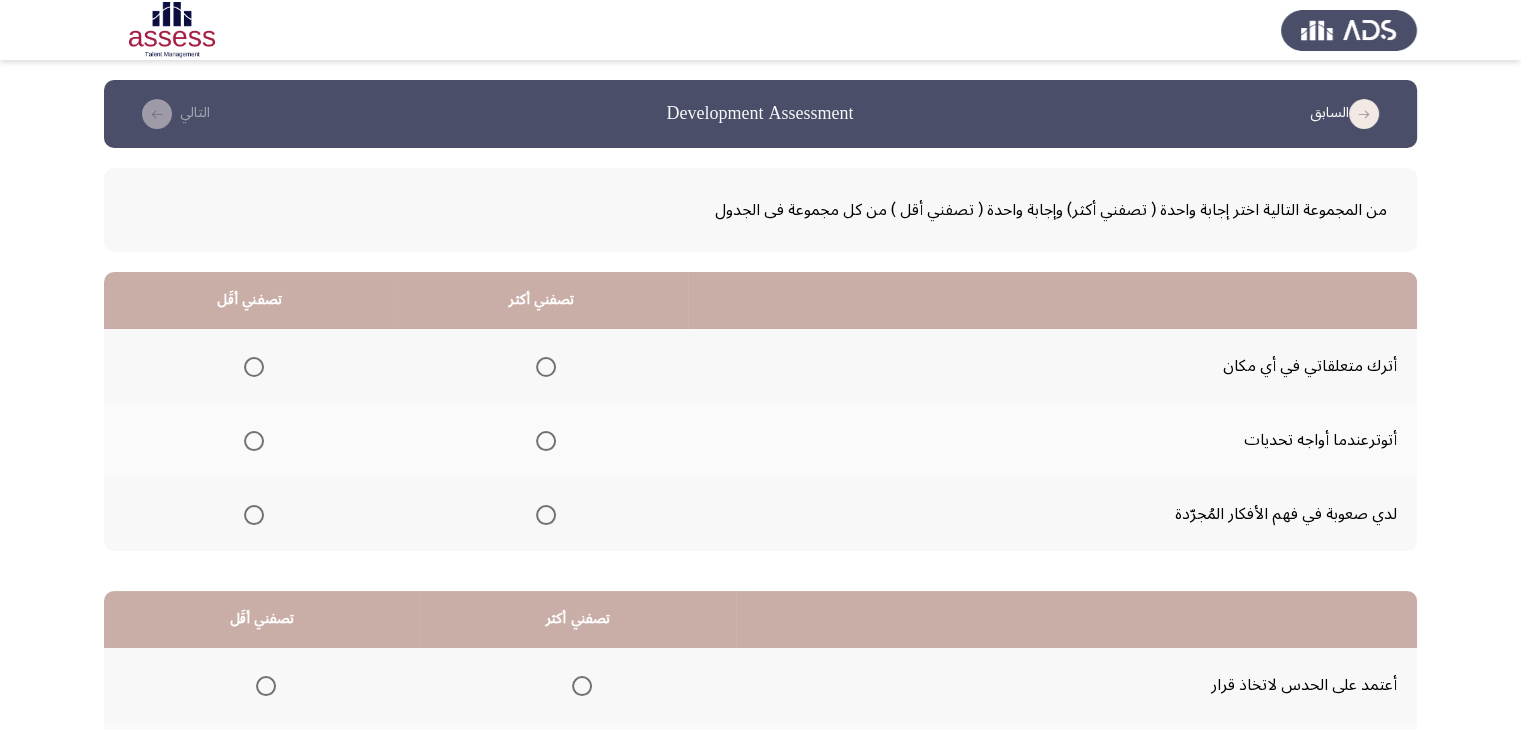 click 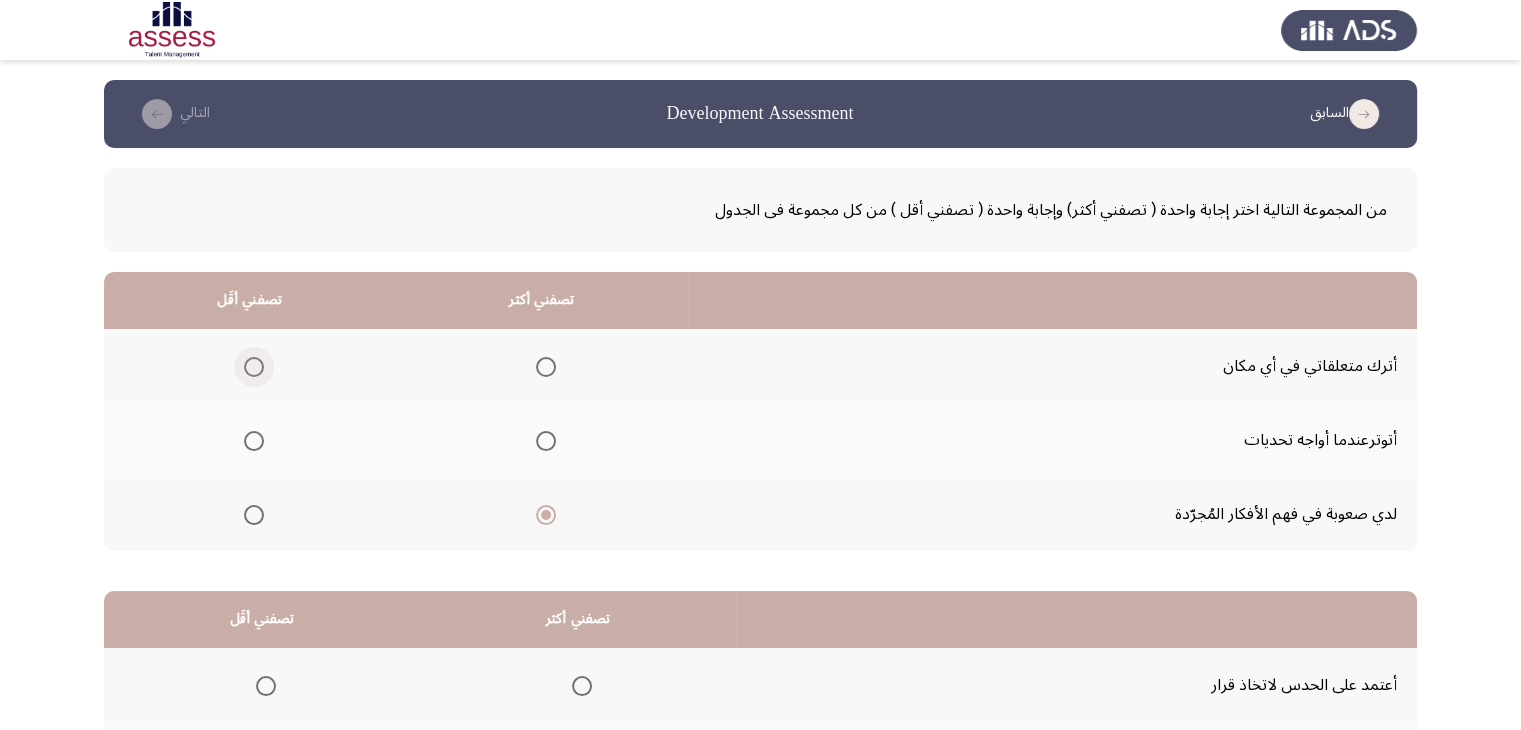 click at bounding box center [254, 367] 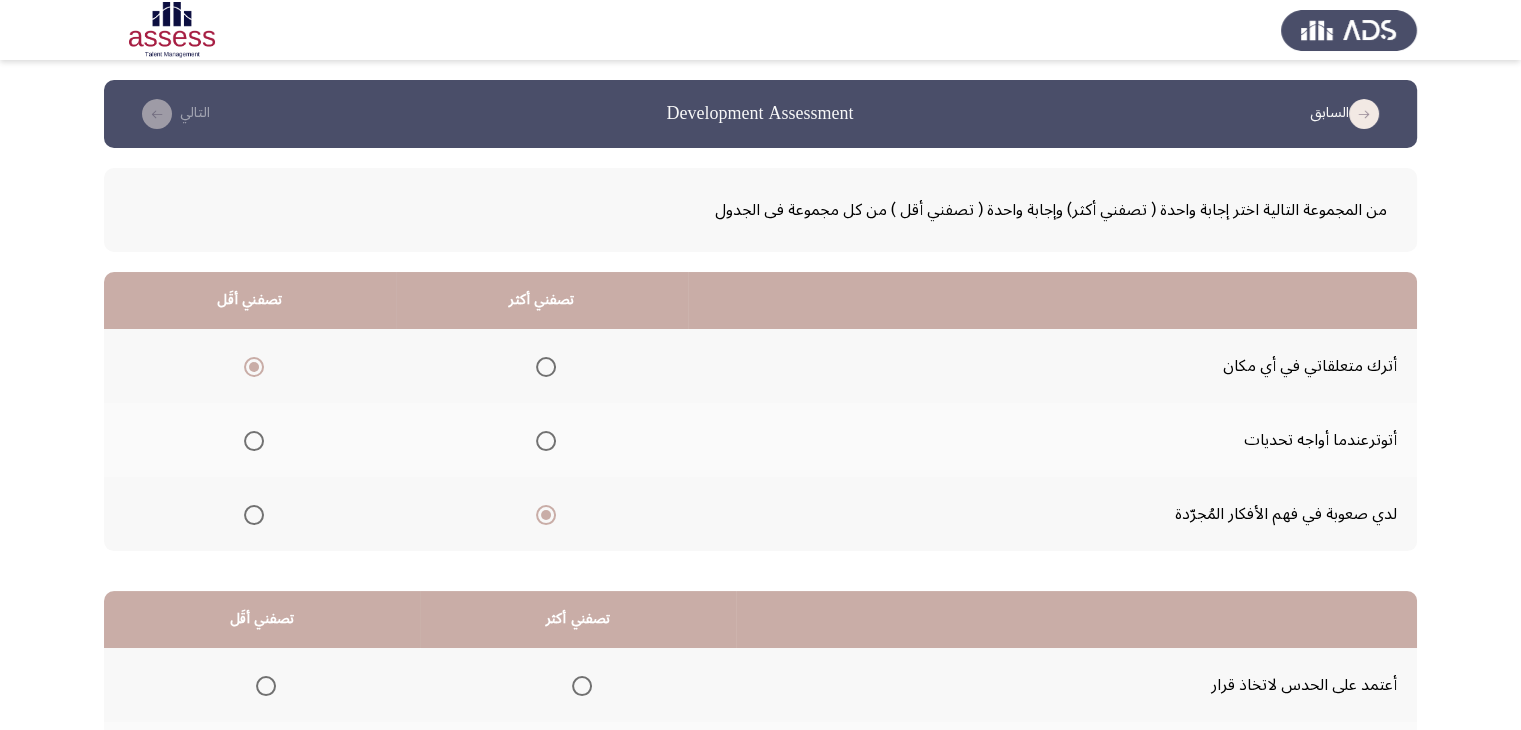 click at bounding box center (254, 441) 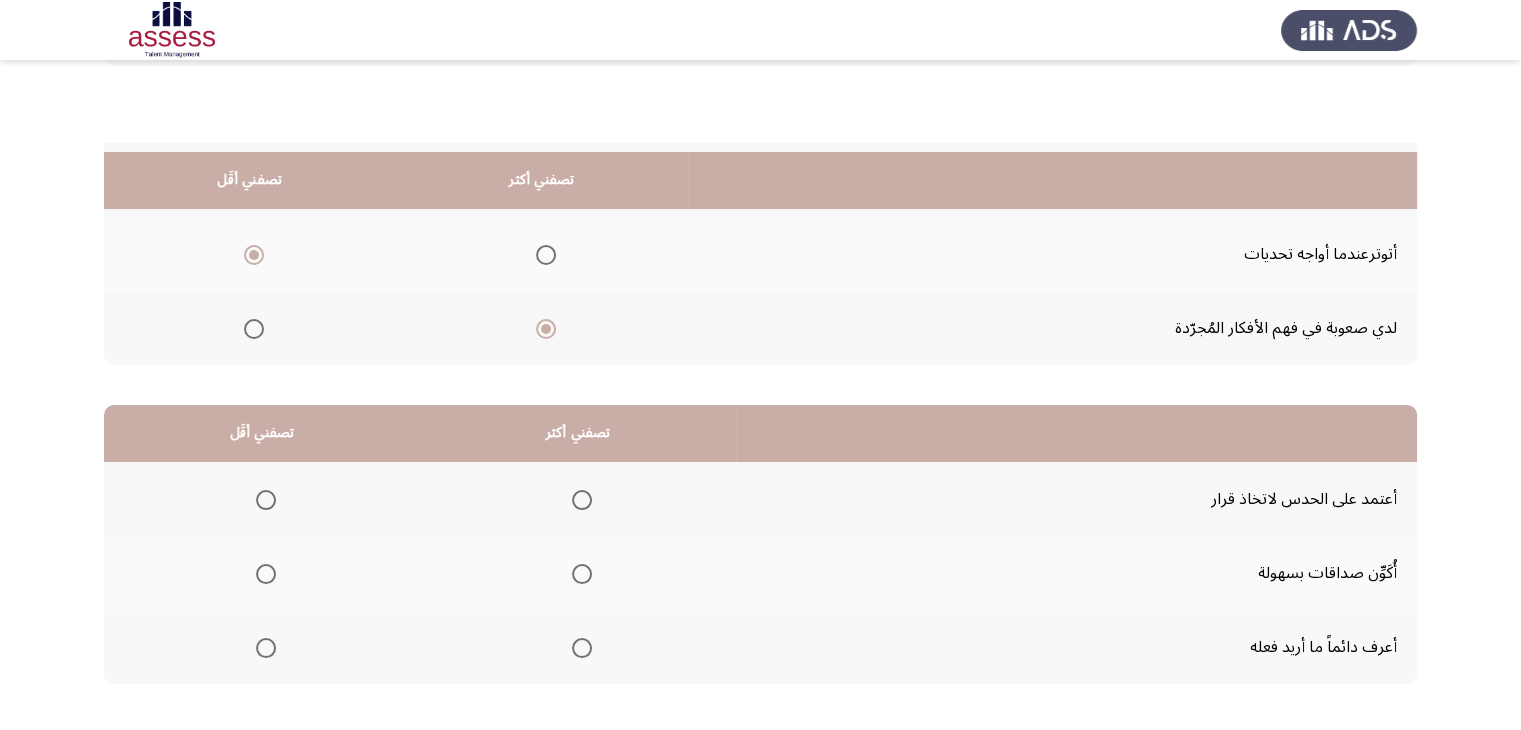 scroll, scrollTop: 277, scrollLeft: 0, axis: vertical 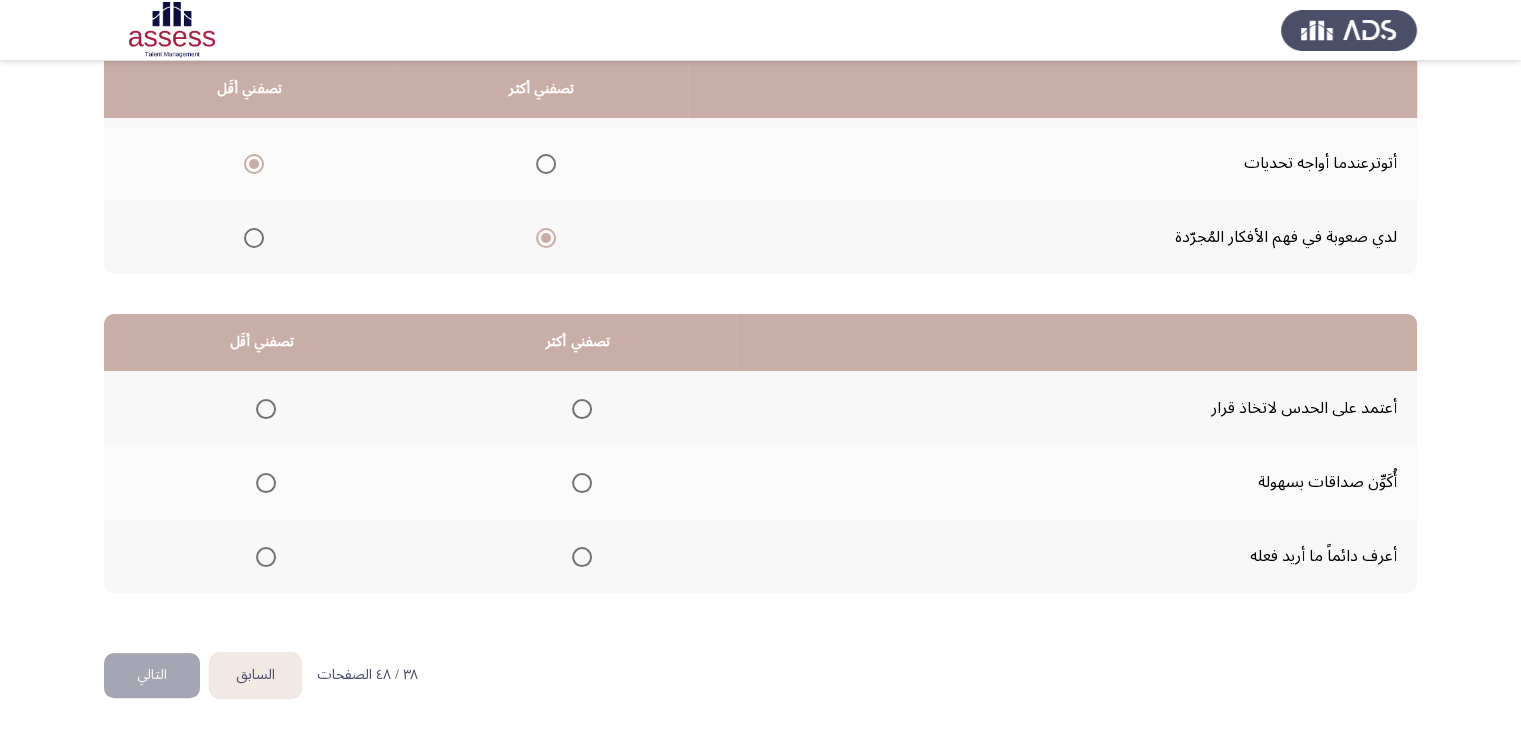 click at bounding box center (266, 483) 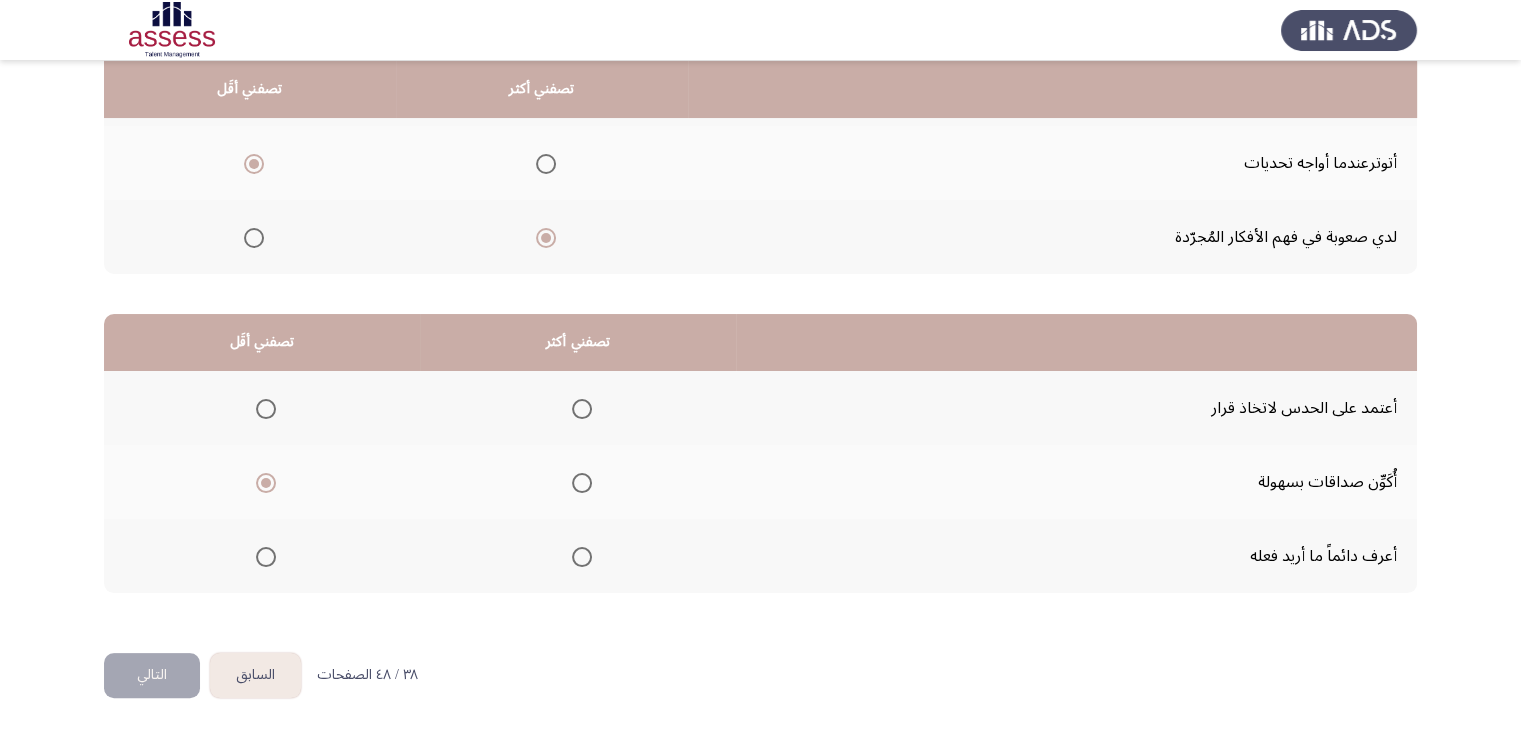 click at bounding box center (582, 557) 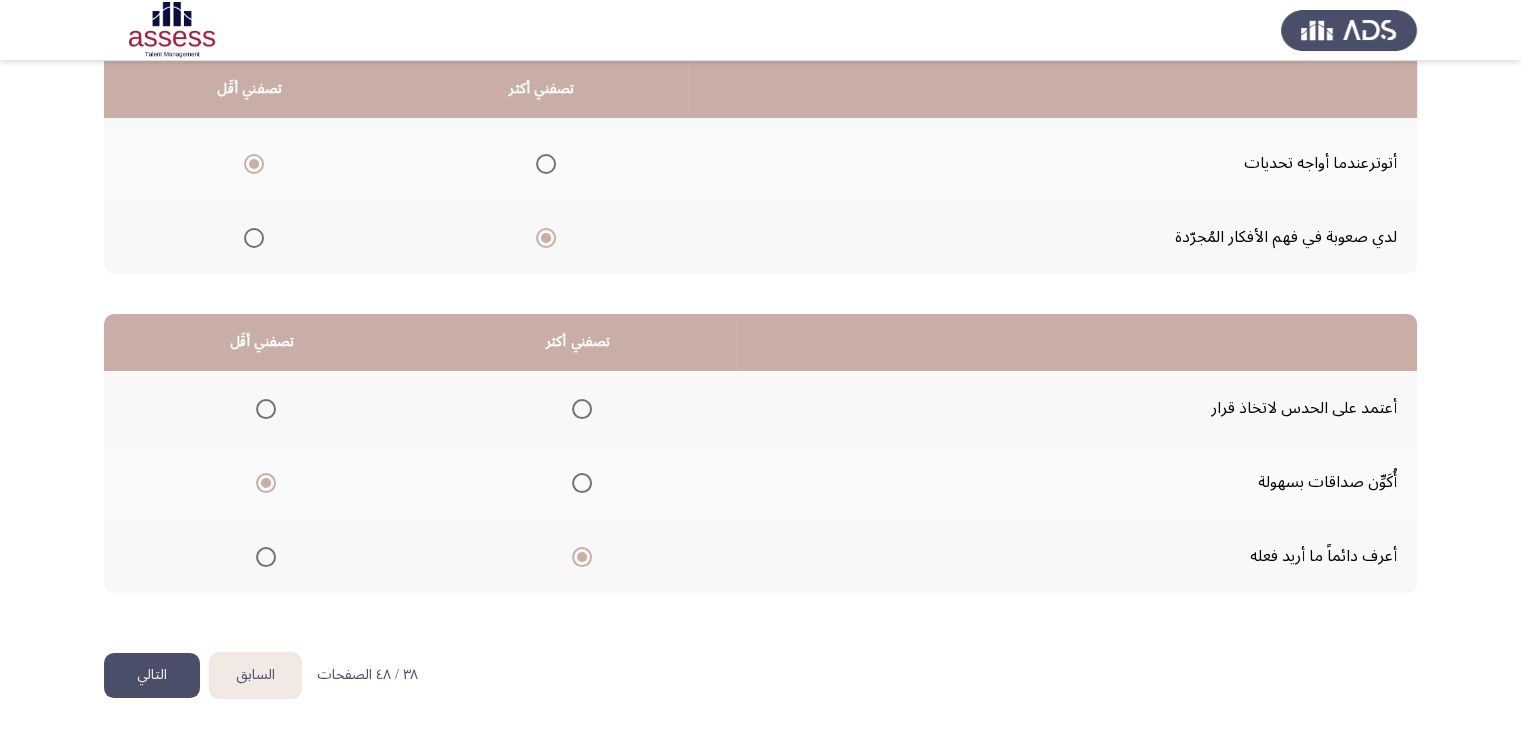 click on "التالي" 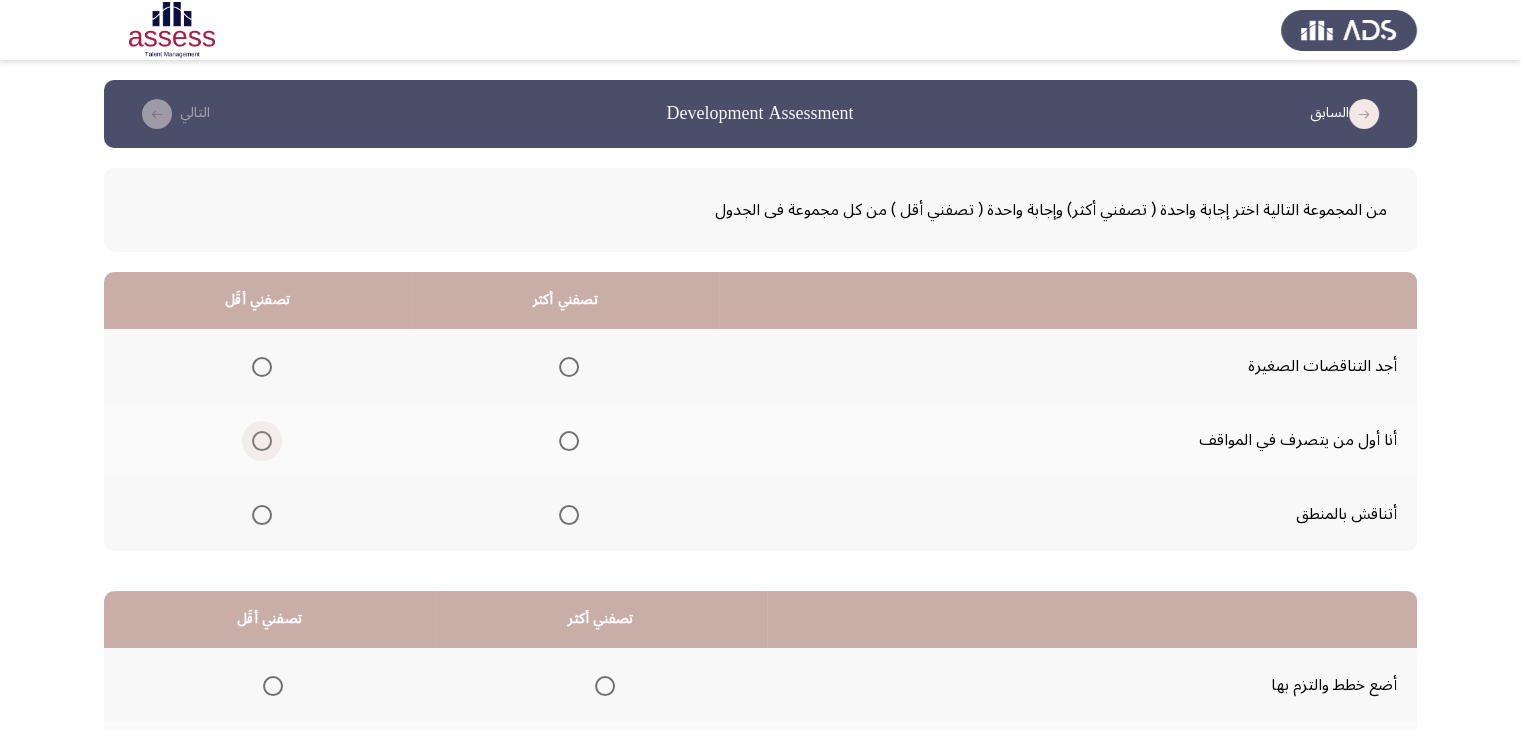 click at bounding box center [262, 441] 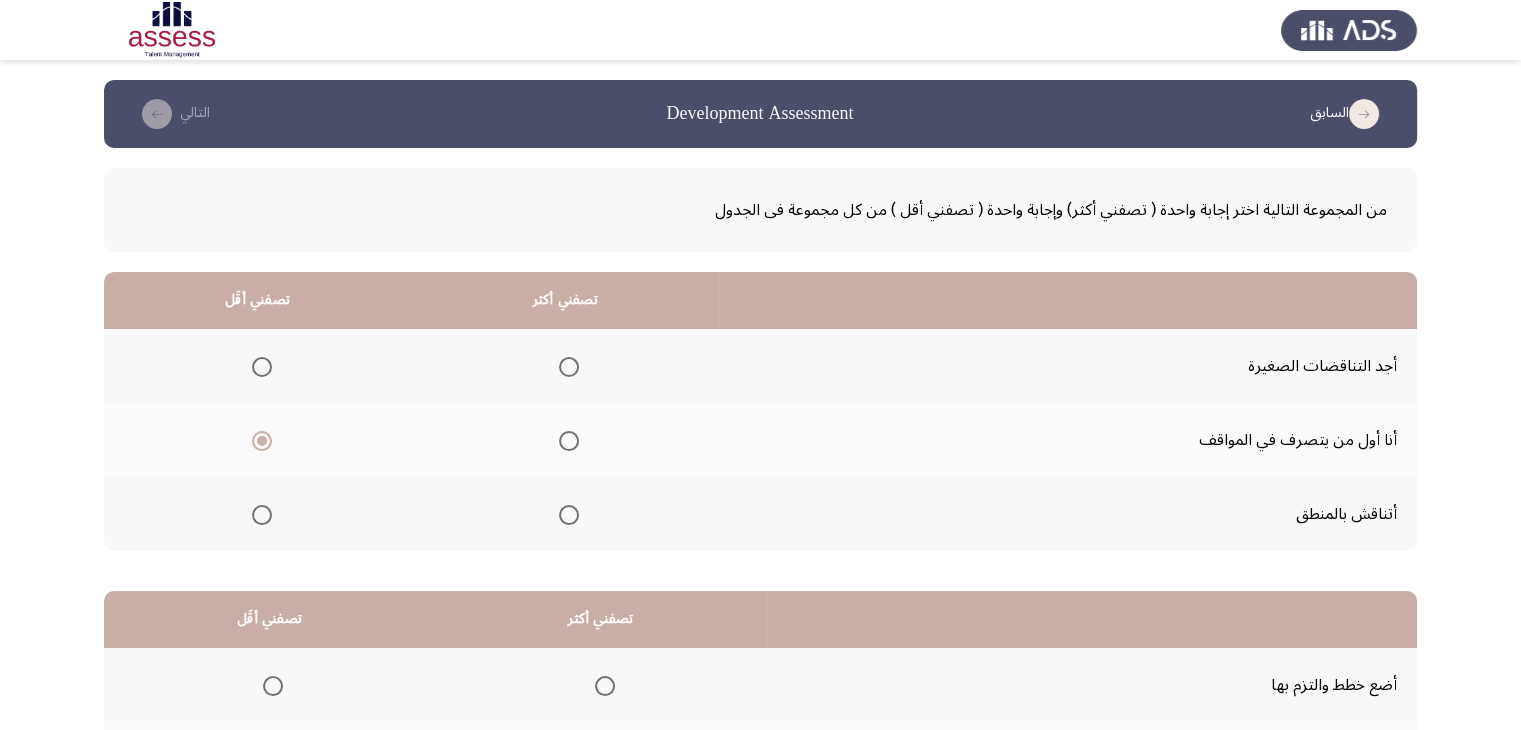 click at bounding box center (262, 367) 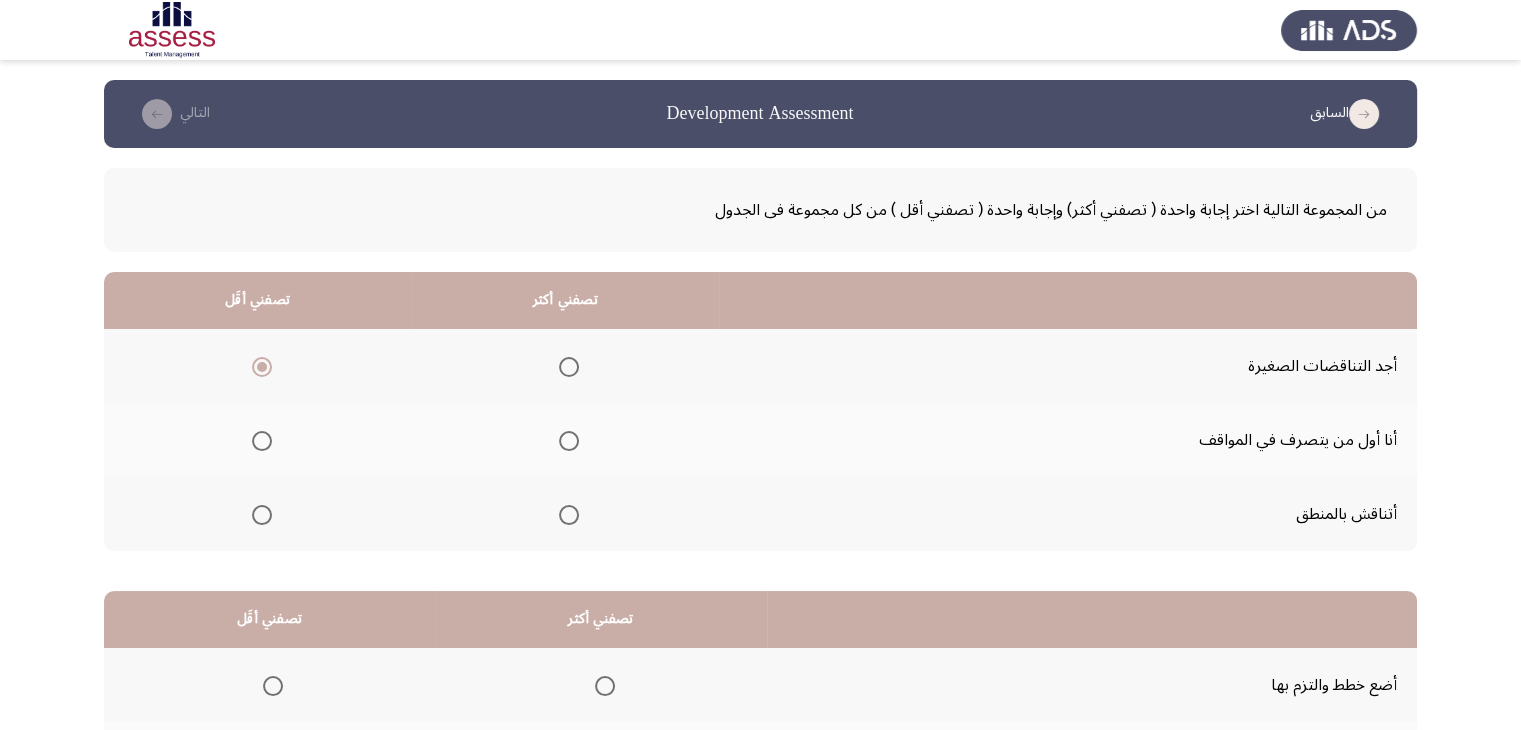 click at bounding box center (262, 441) 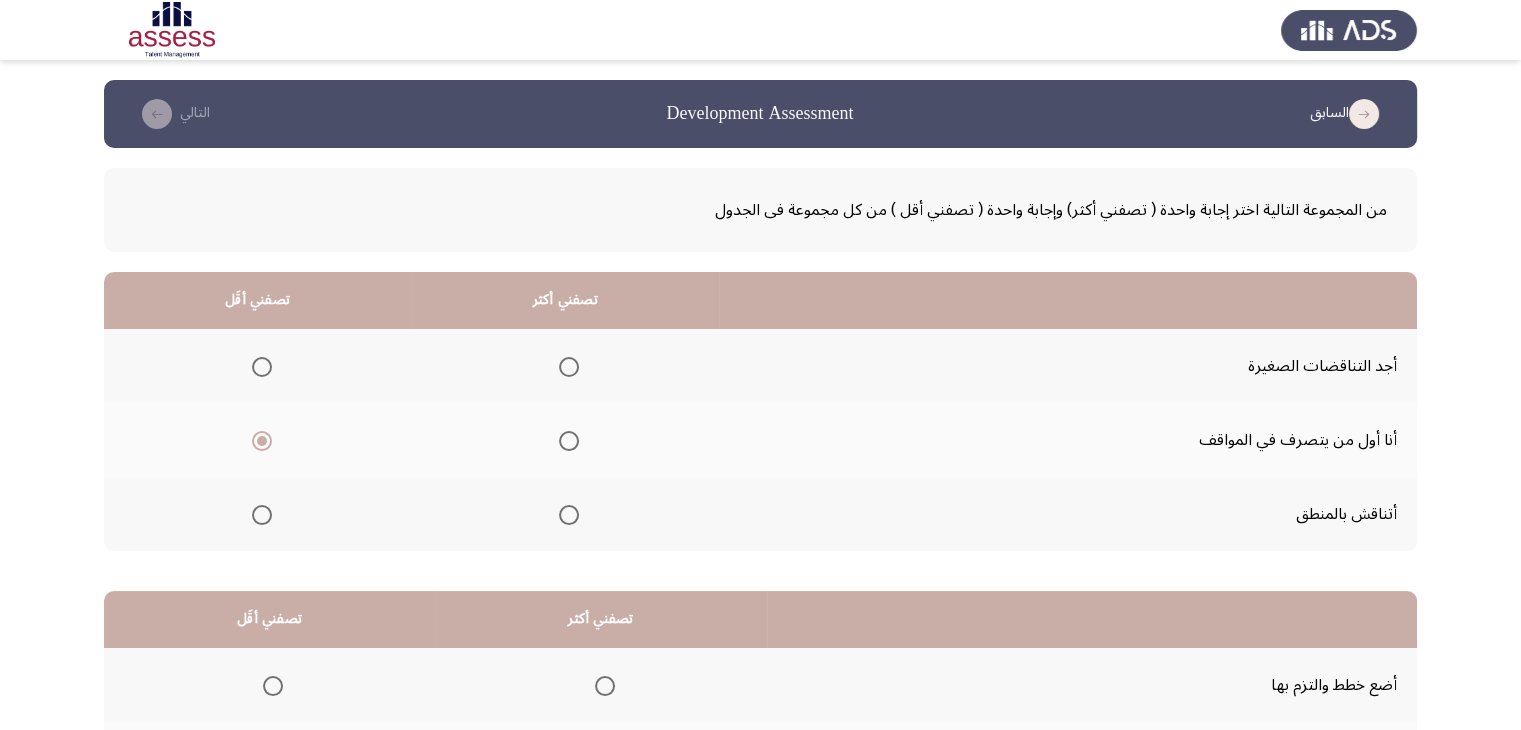 click at bounding box center [569, 515] 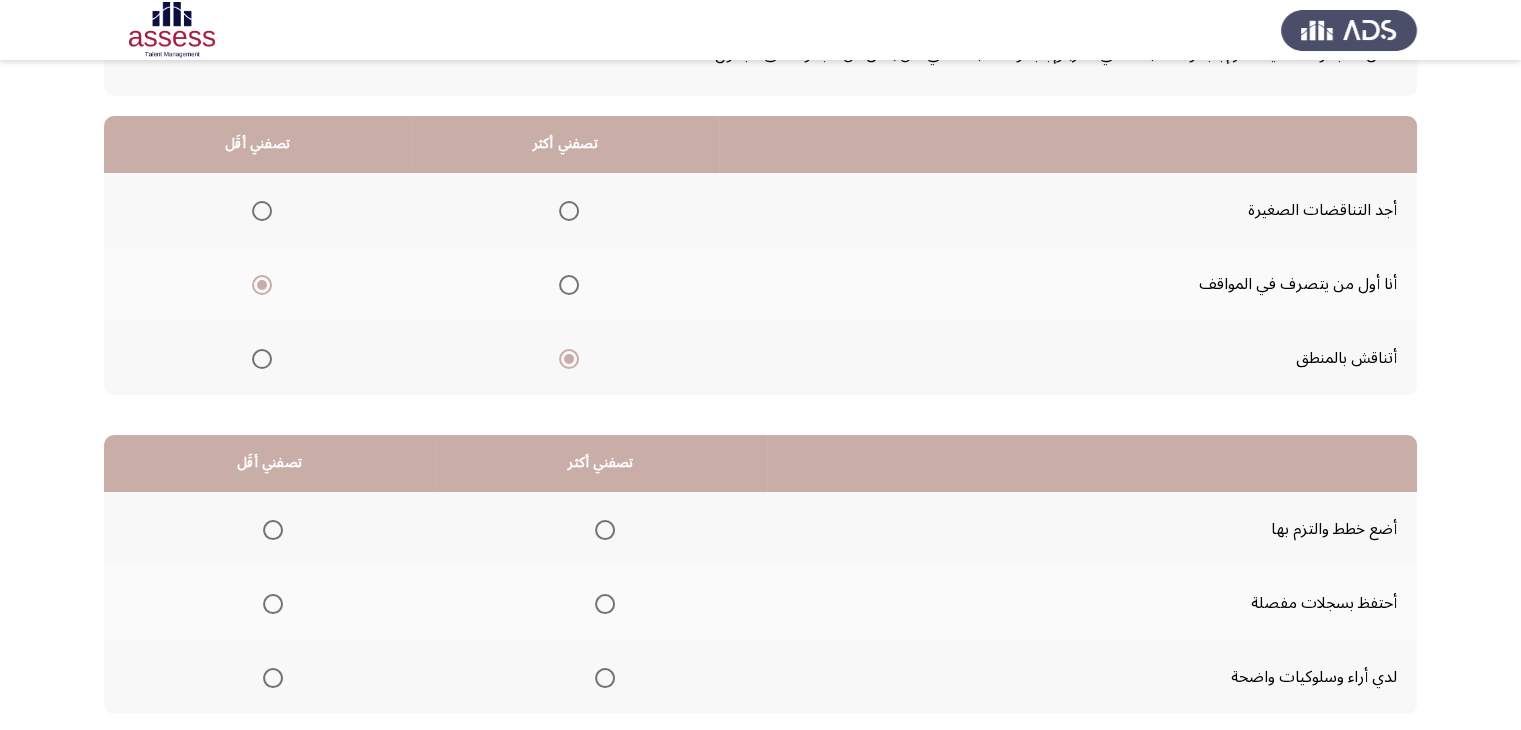 scroll, scrollTop: 277, scrollLeft: 0, axis: vertical 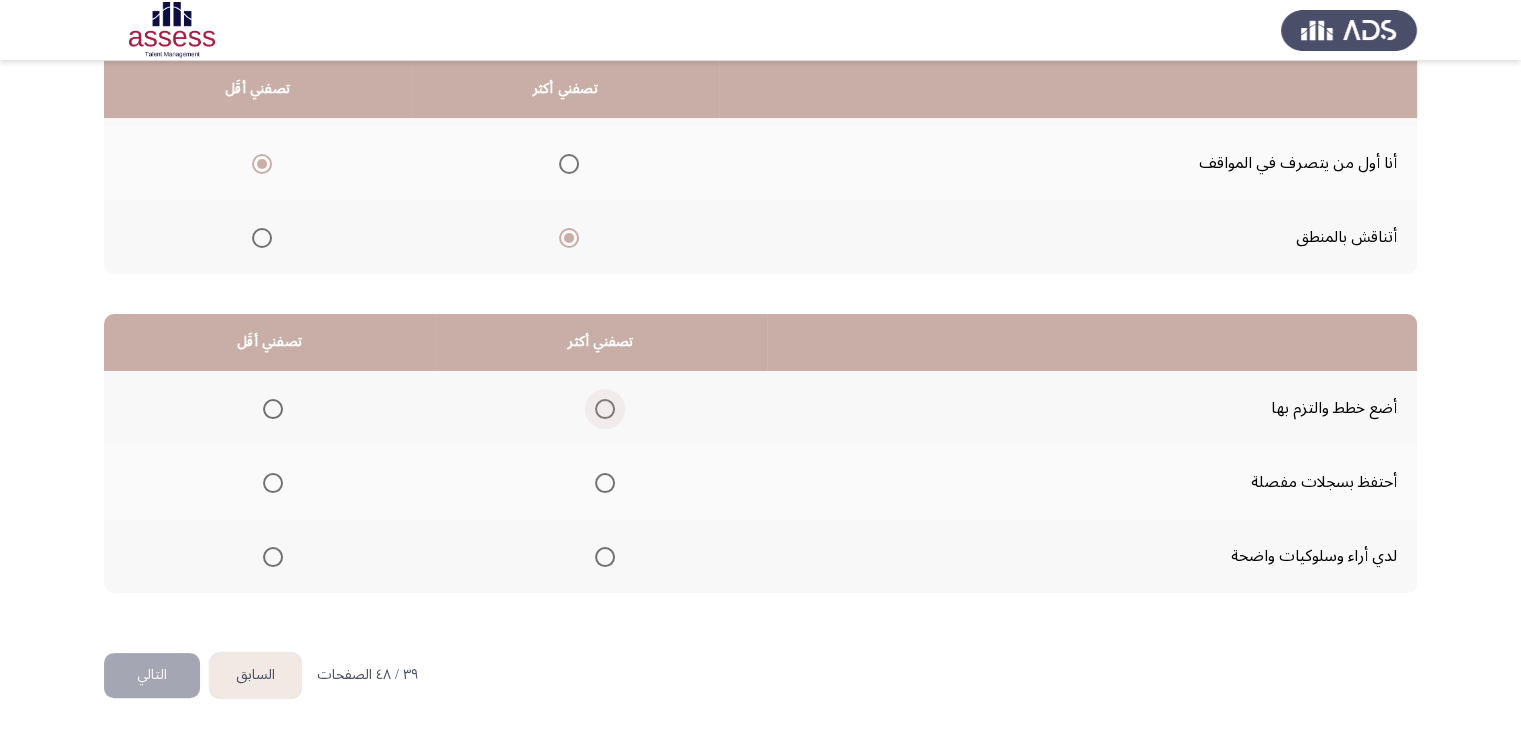 click at bounding box center [605, 409] 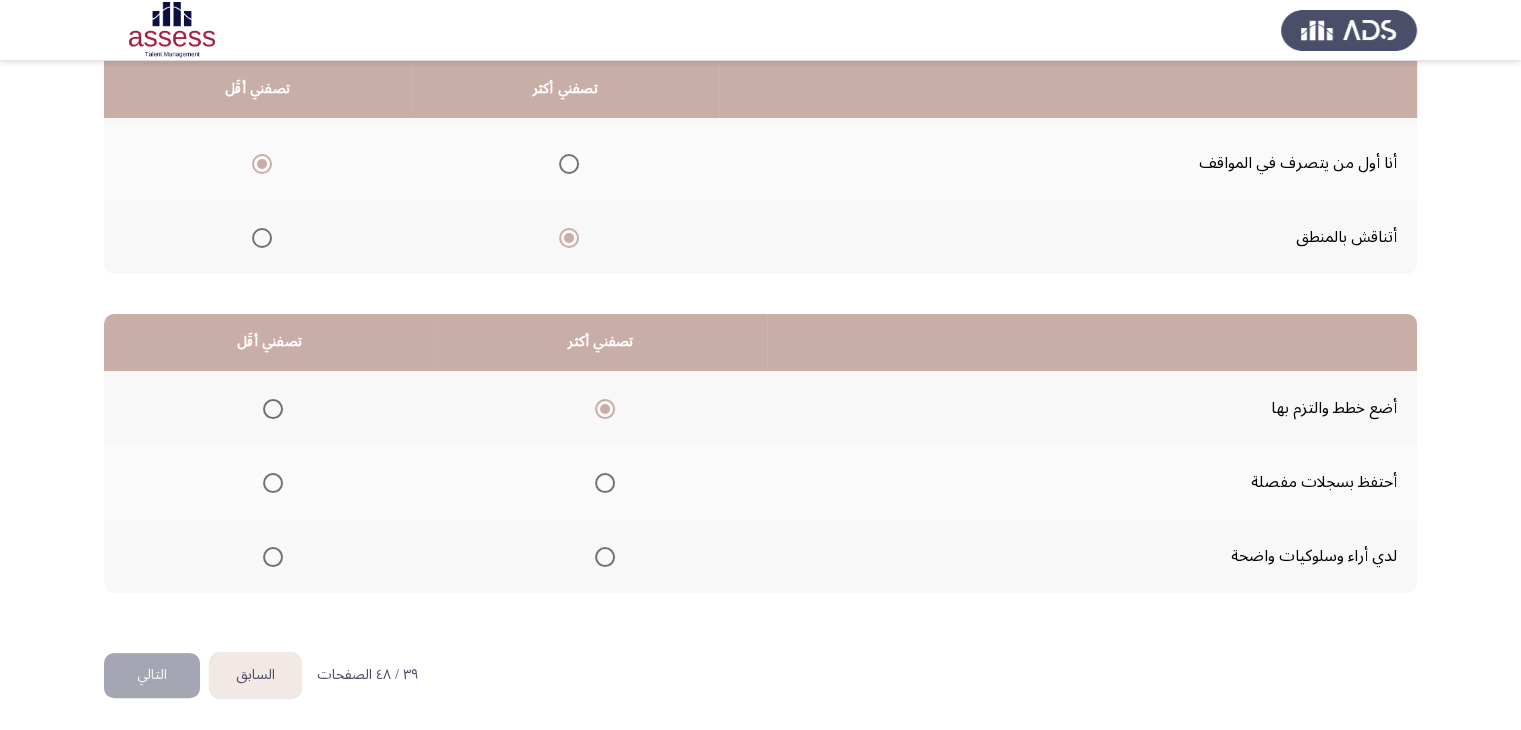 click at bounding box center (273, 557) 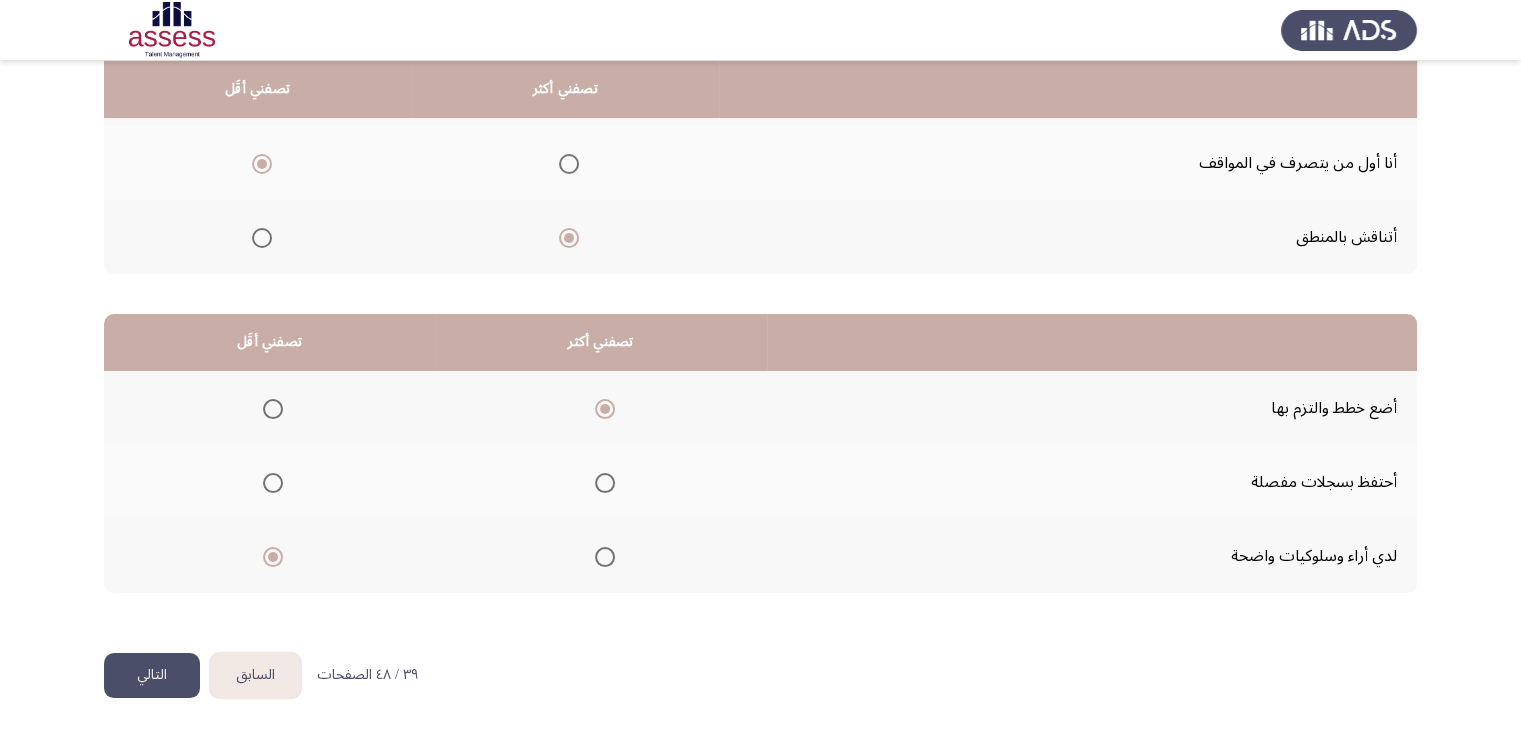 click at bounding box center [273, 483] 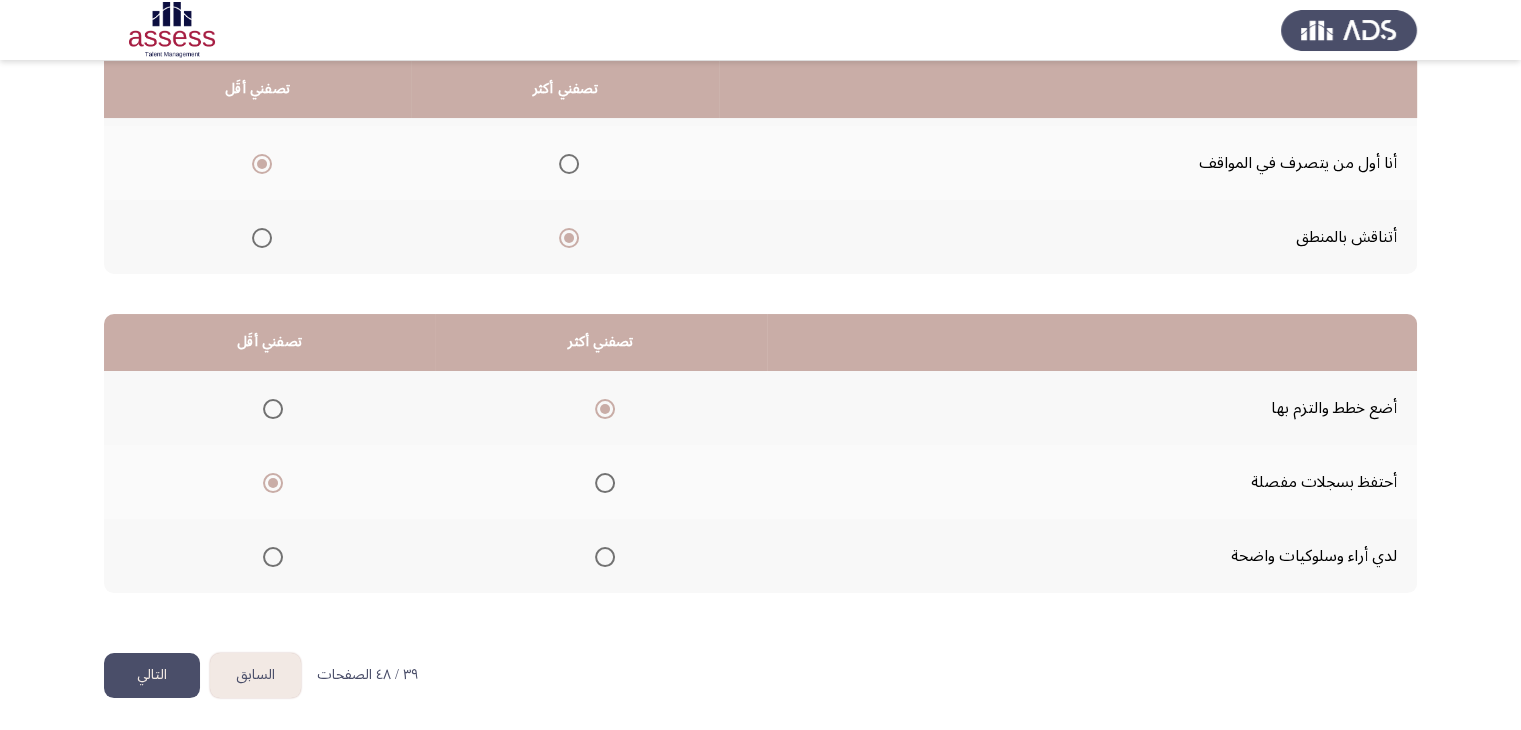 click at bounding box center (605, 483) 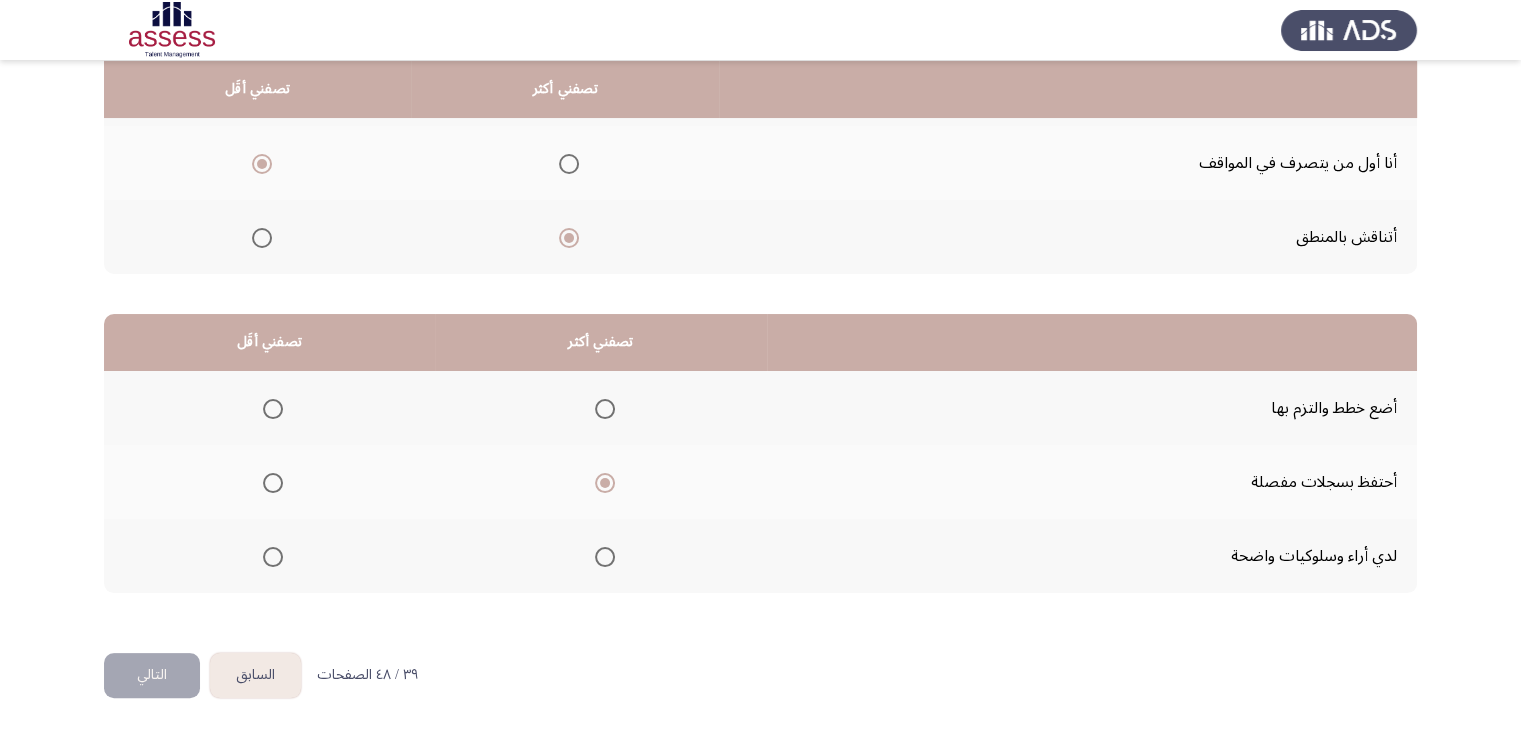 click at bounding box center (273, 409) 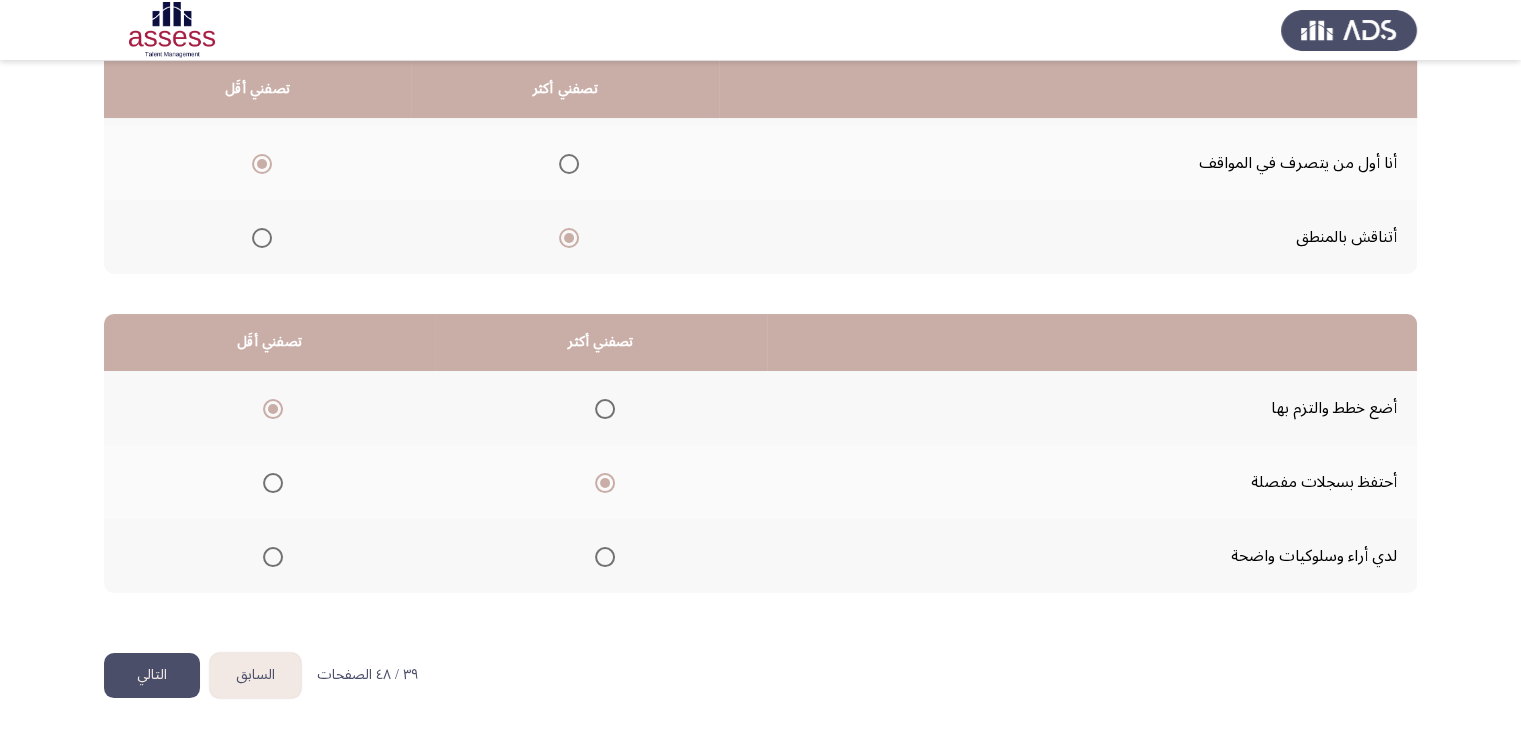 click on "التالي" 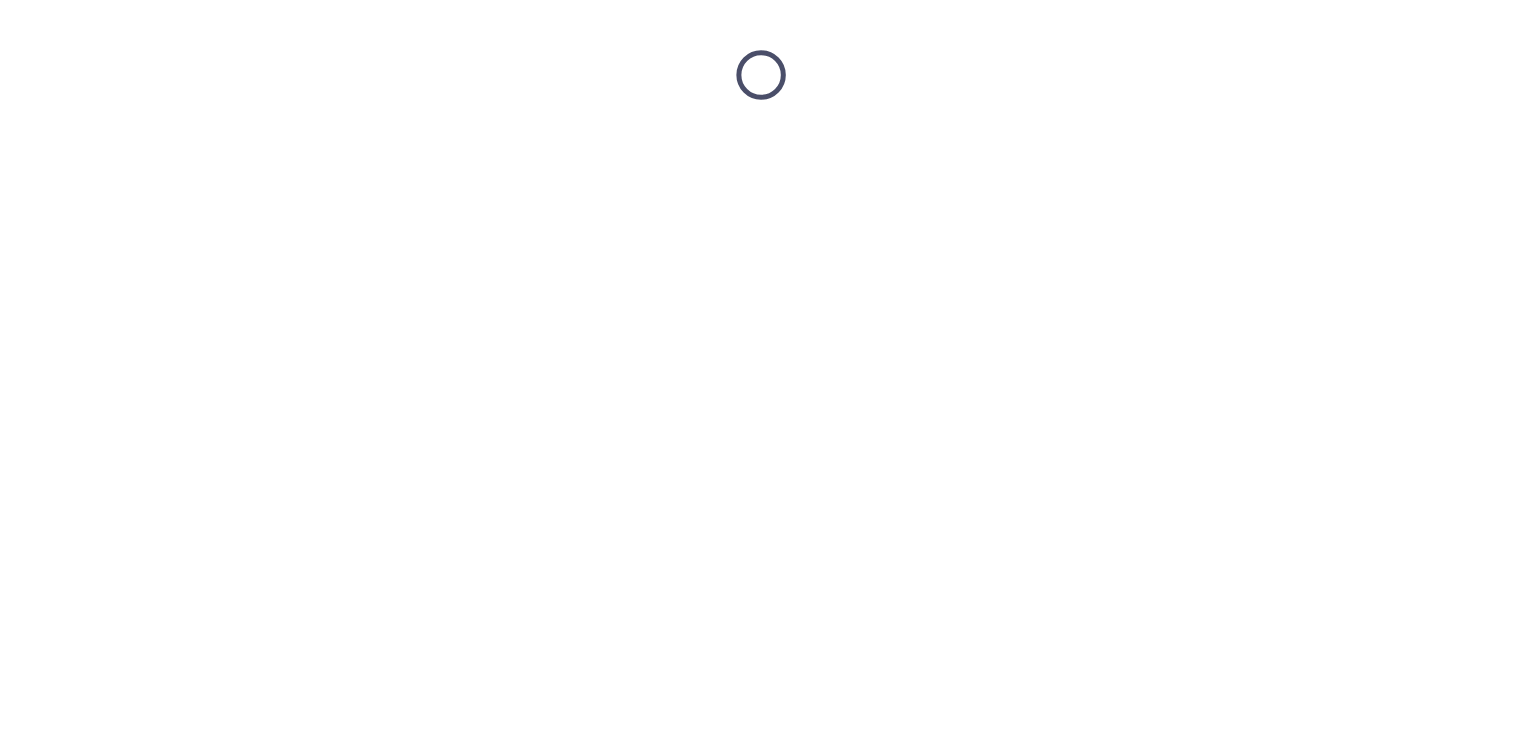 scroll, scrollTop: 0, scrollLeft: 0, axis: both 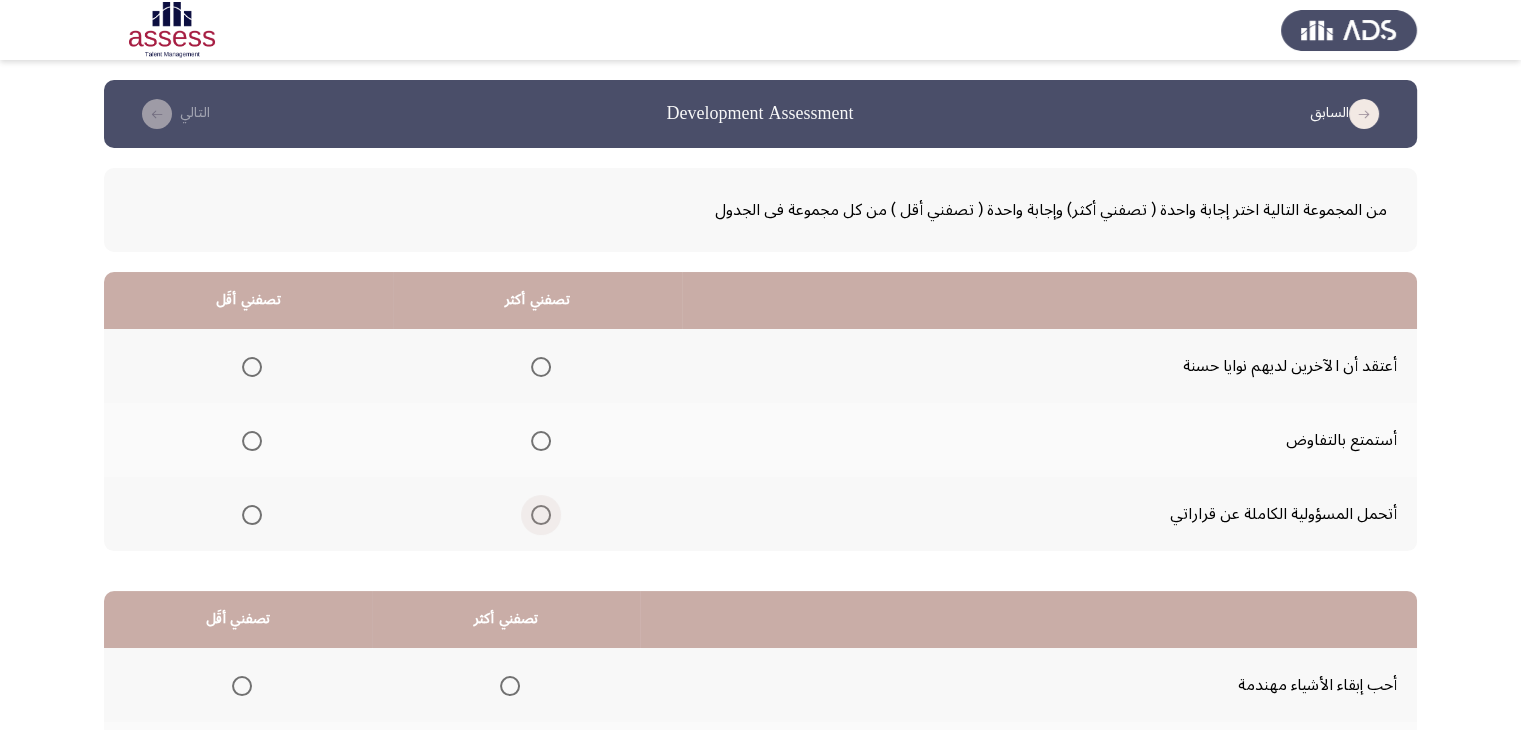click at bounding box center [541, 515] 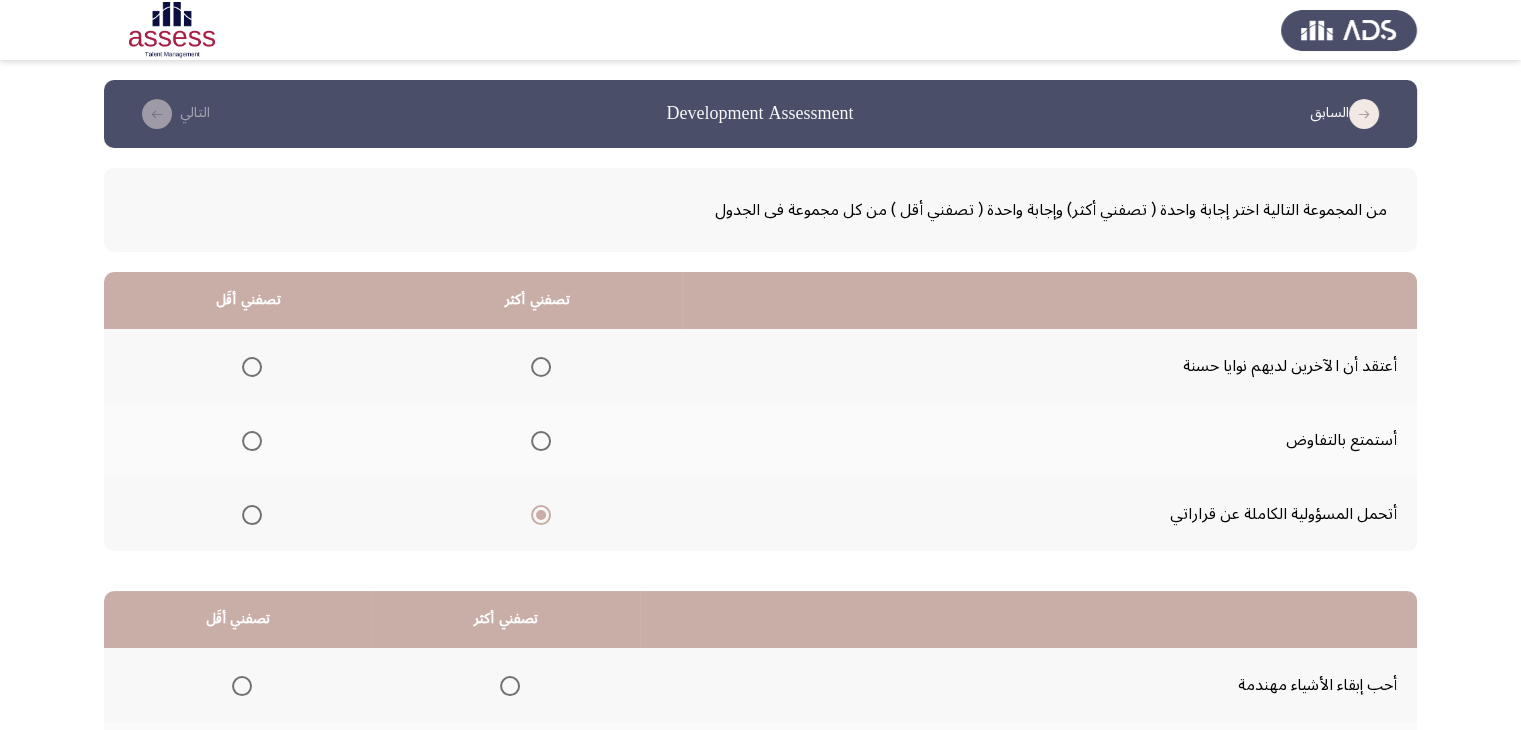click at bounding box center [252, 367] 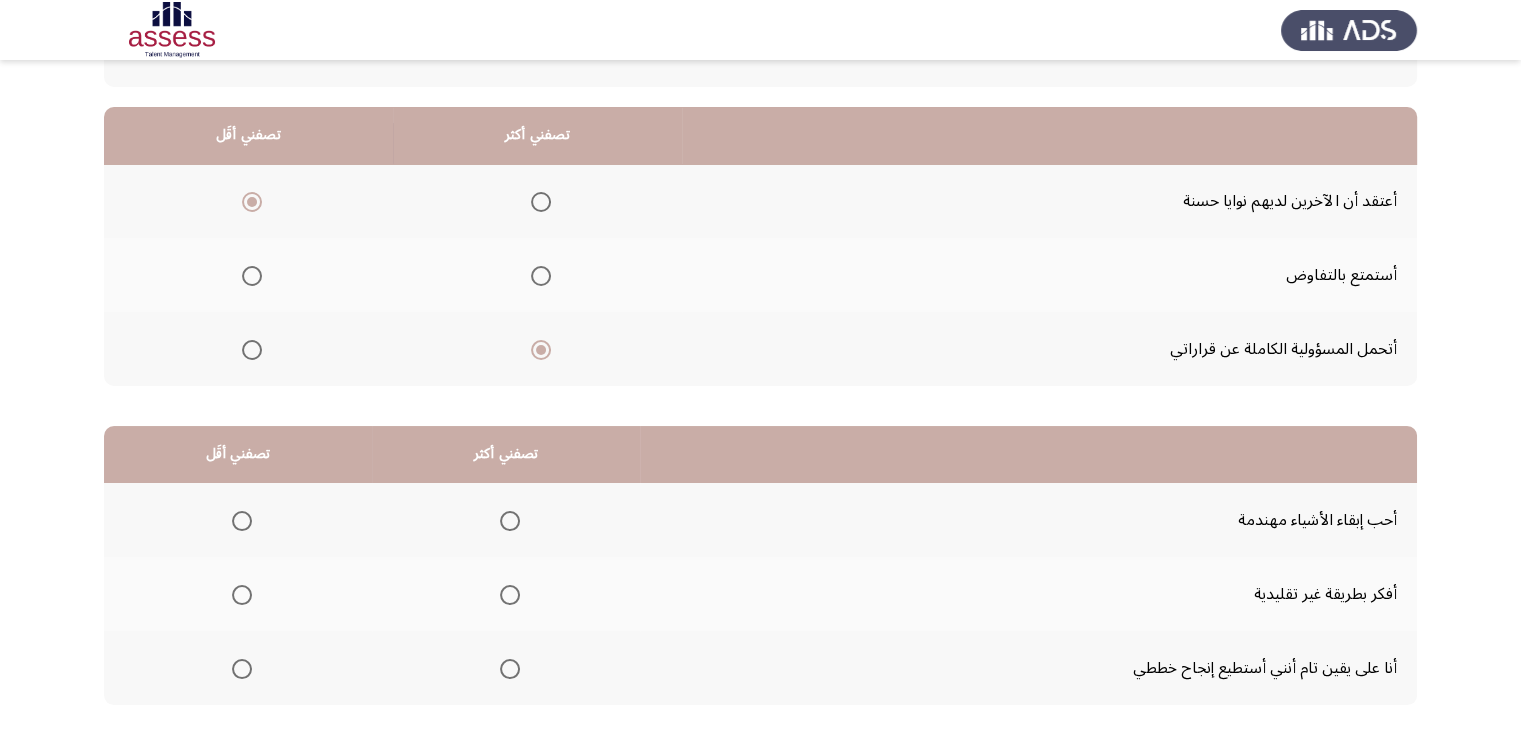 scroll, scrollTop: 277, scrollLeft: 0, axis: vertical 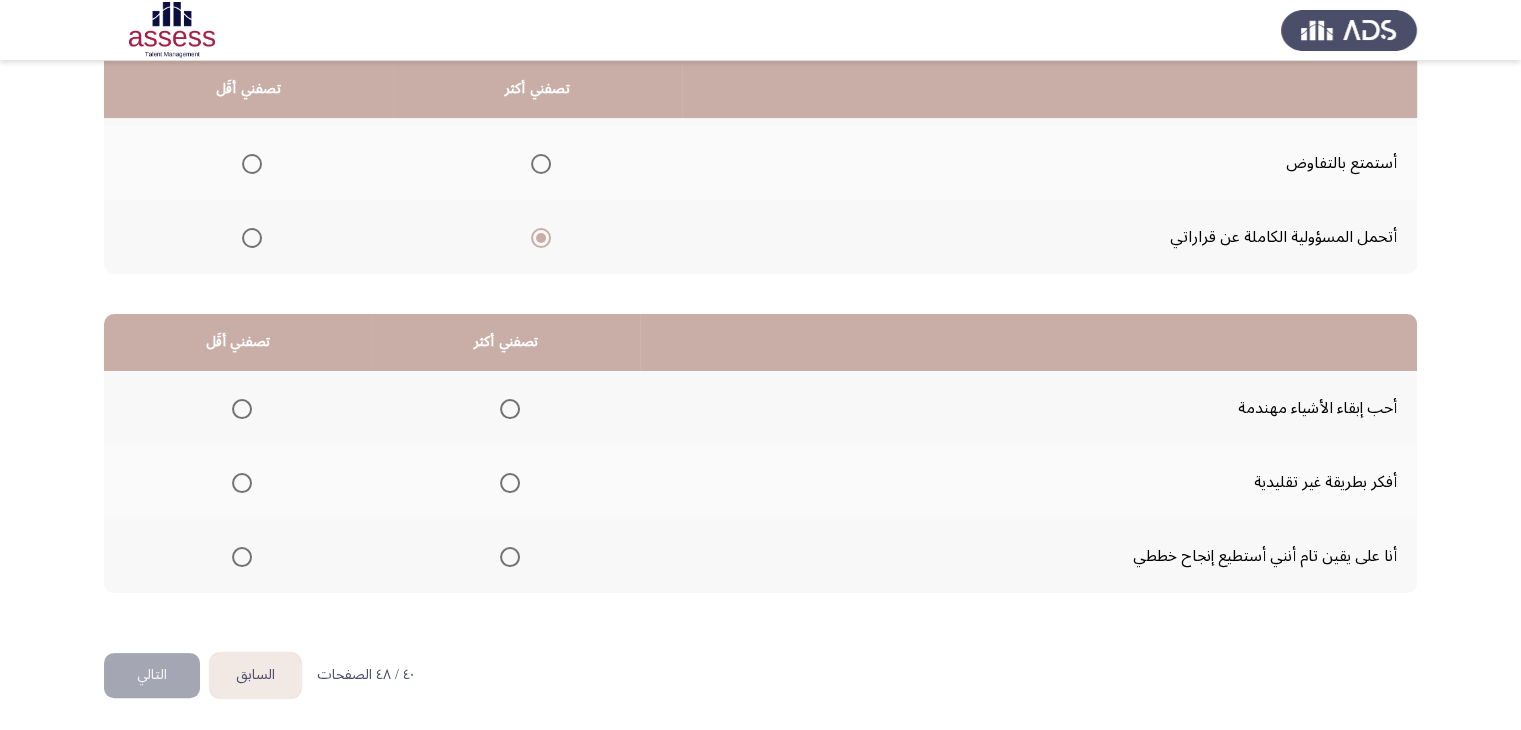 click at bounding box center (242, 409) 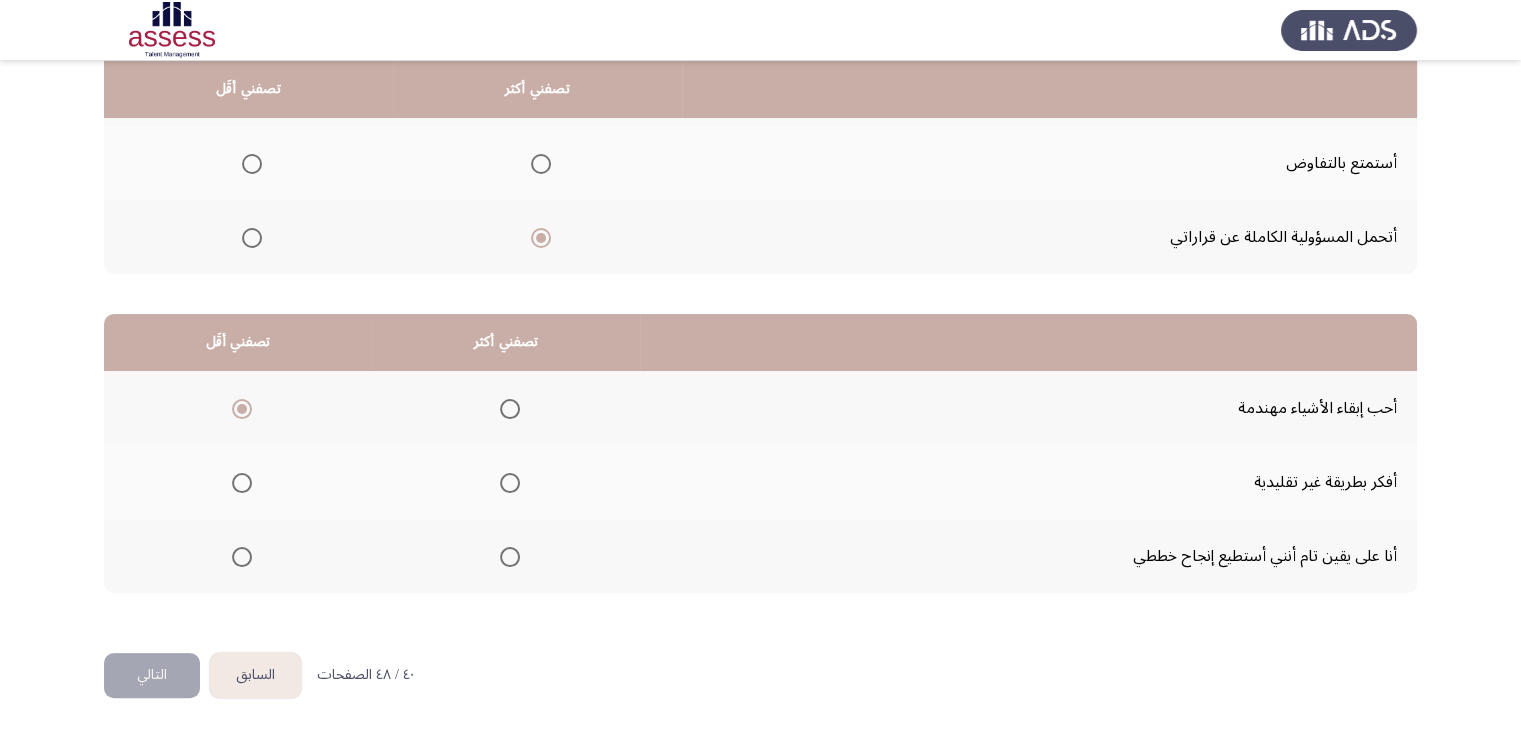 click at bounding box center [510, 557] 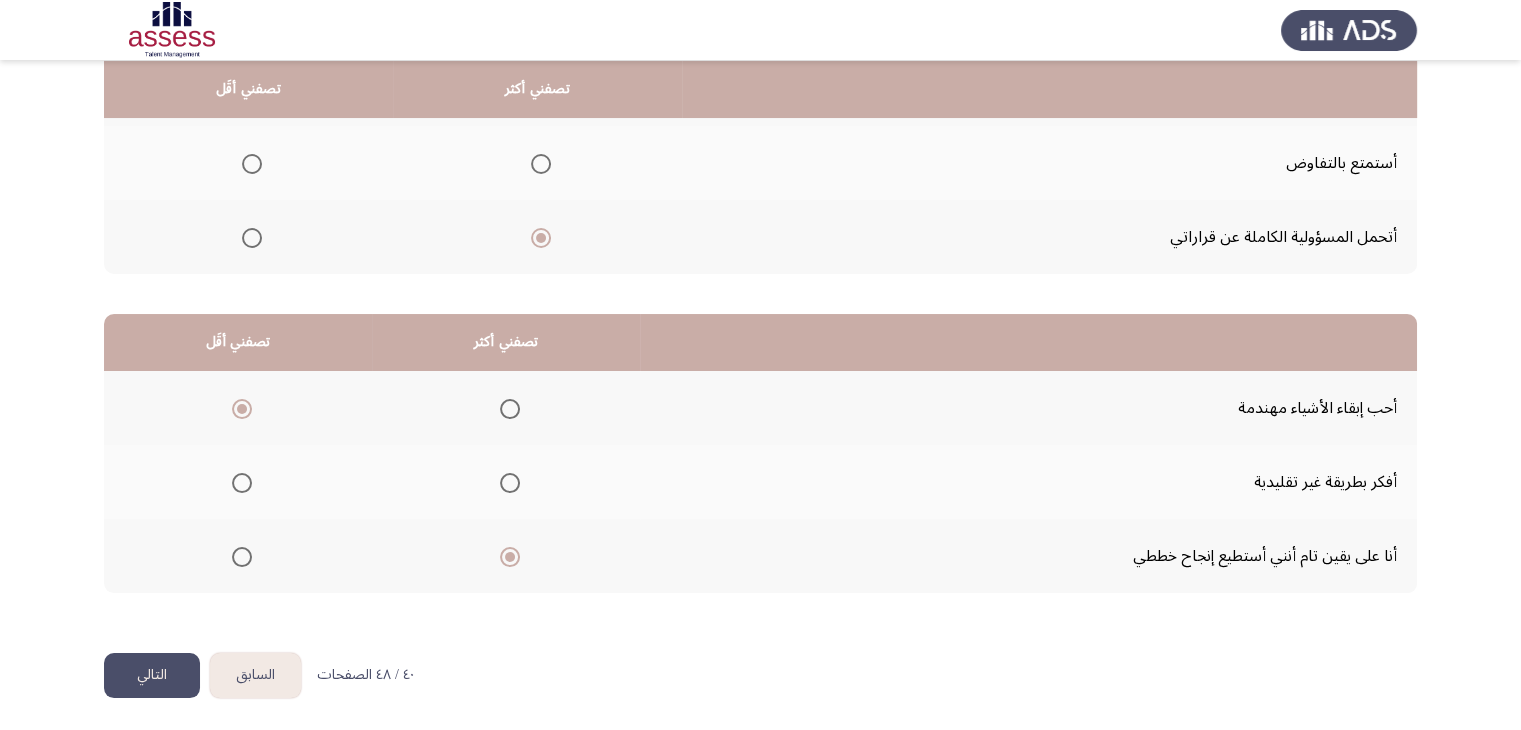 click on "التالي" 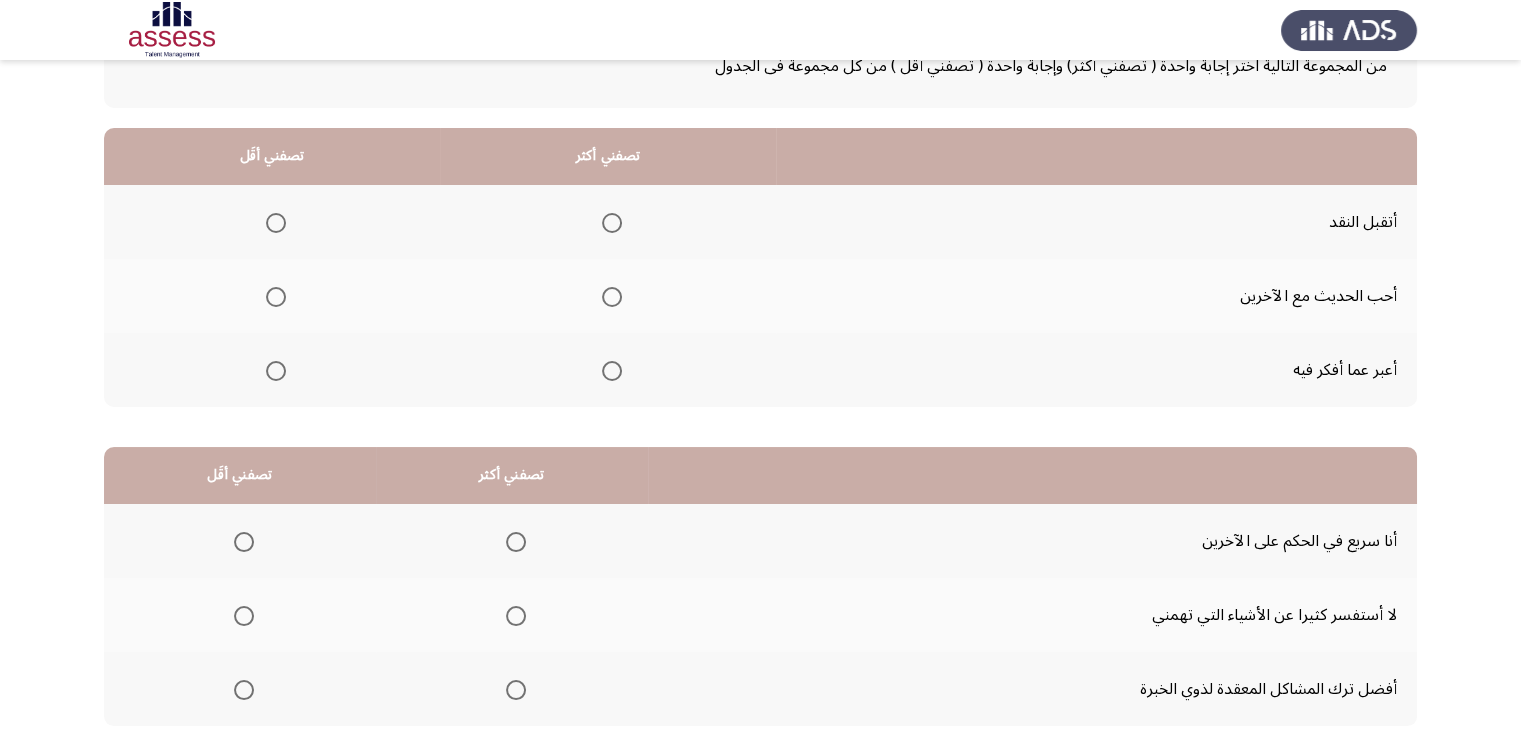 scroll, scrollTop: 0, scrollLeft: 0, axis: both 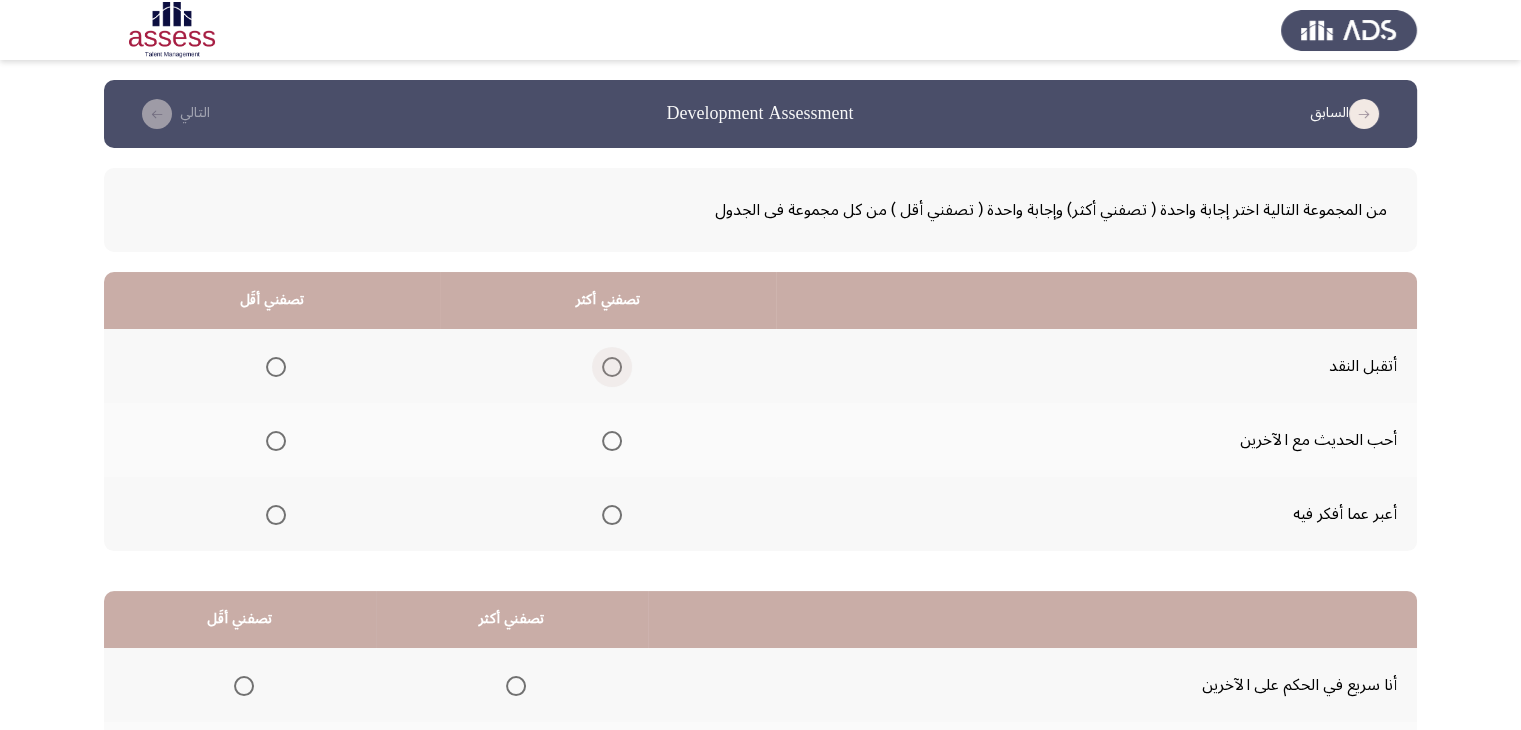 click at bounding box center [612, 367] 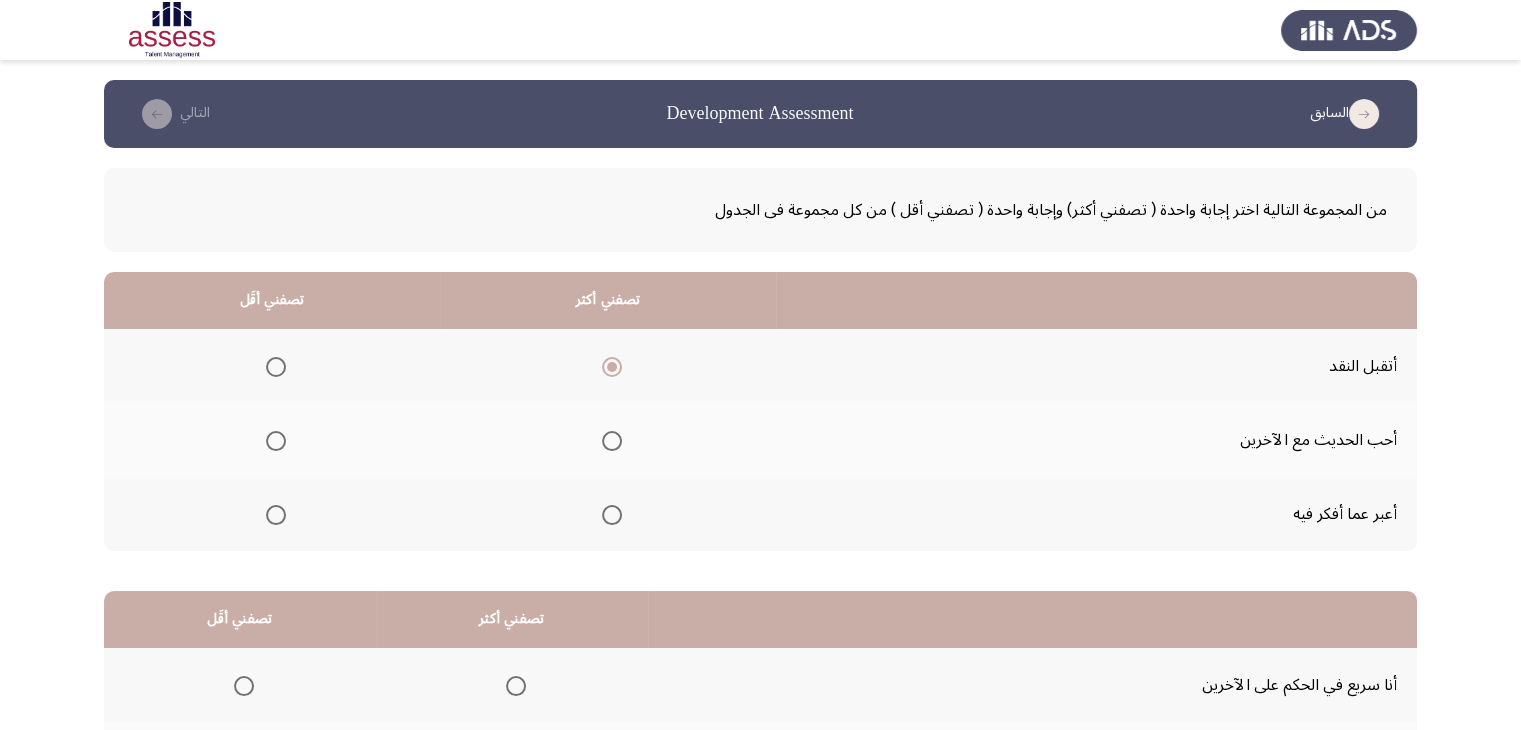 click at bounding box center [276, 515] 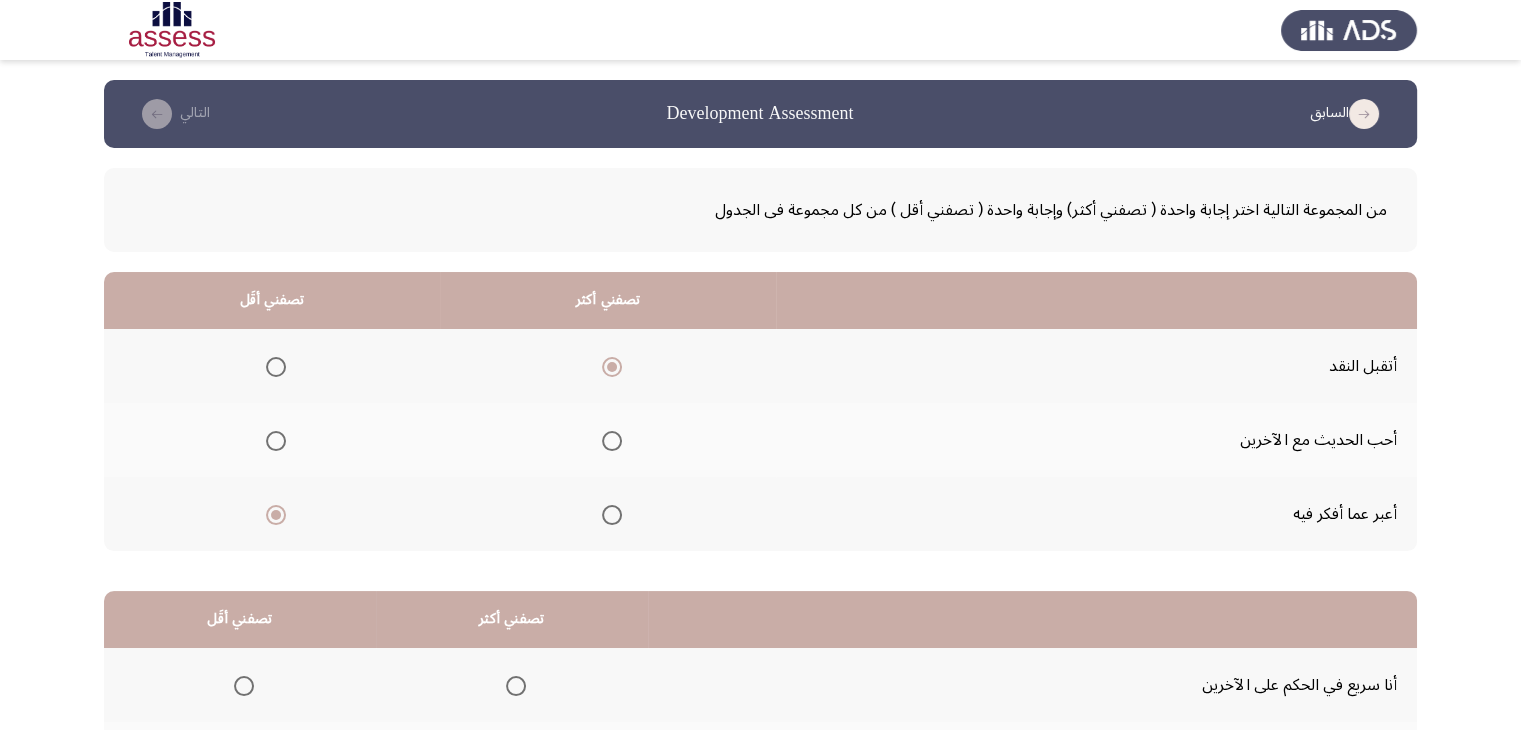 scroll, scrollTop: 277, scrollLeft: 0, axis: vertical 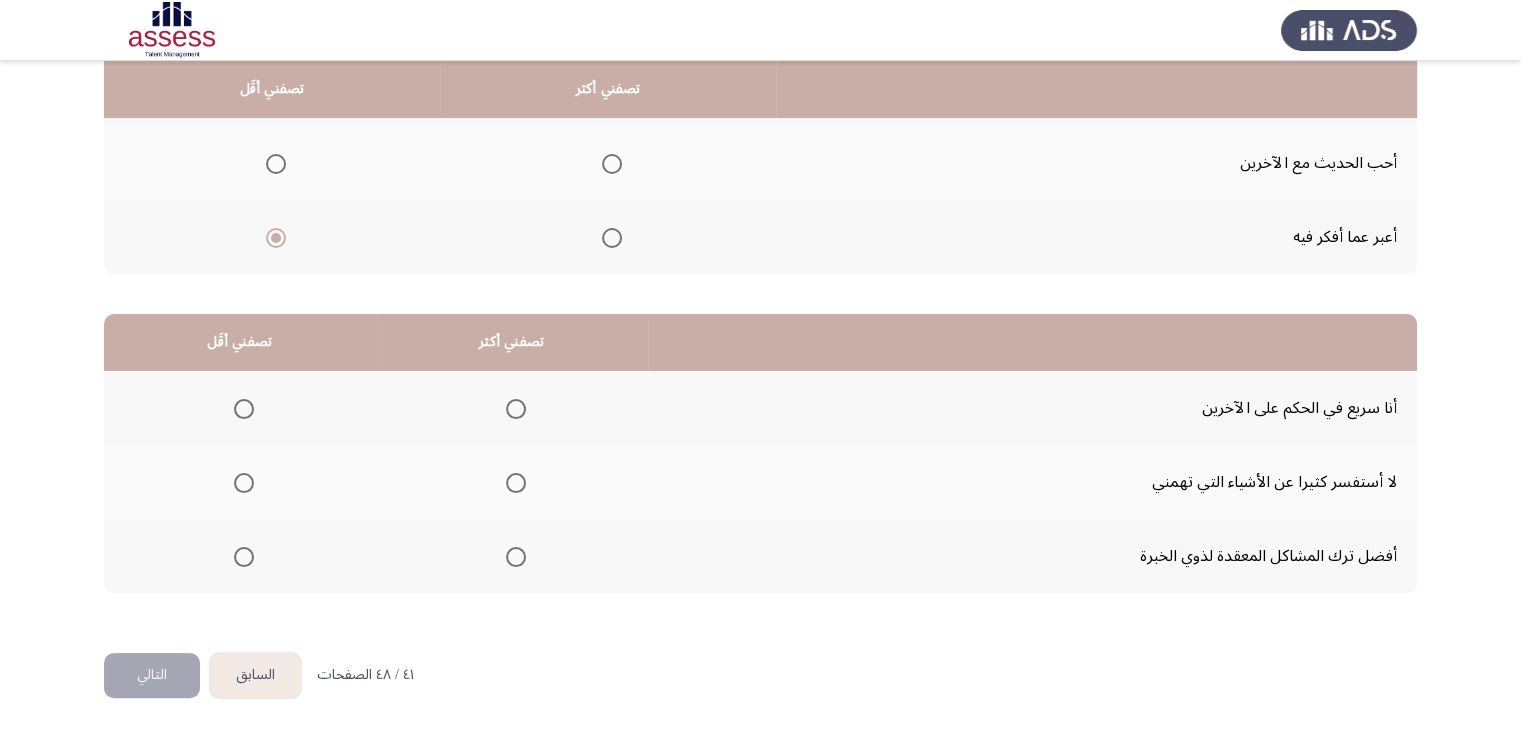 click at bounding box center (244, 409) 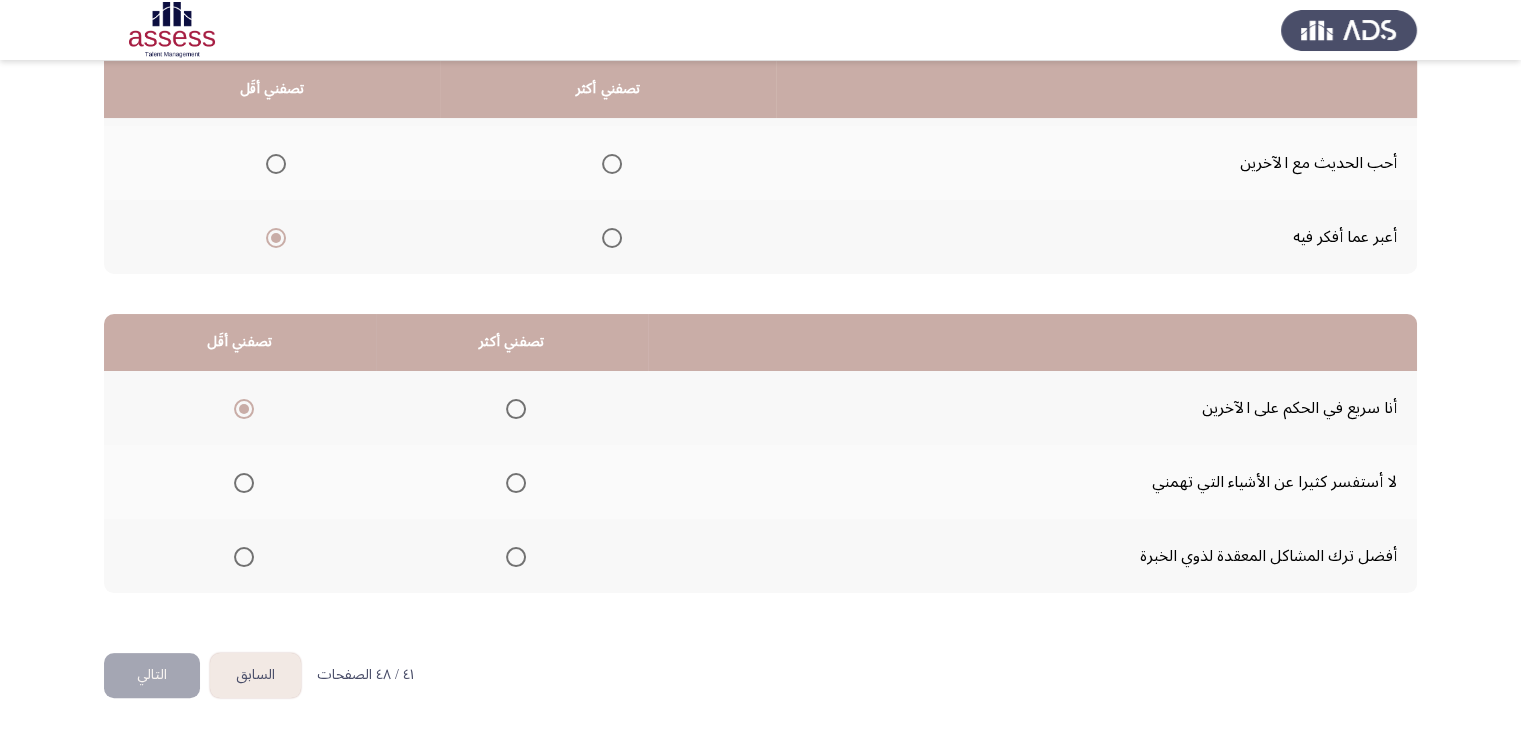 click at bounding box center [516, 557] 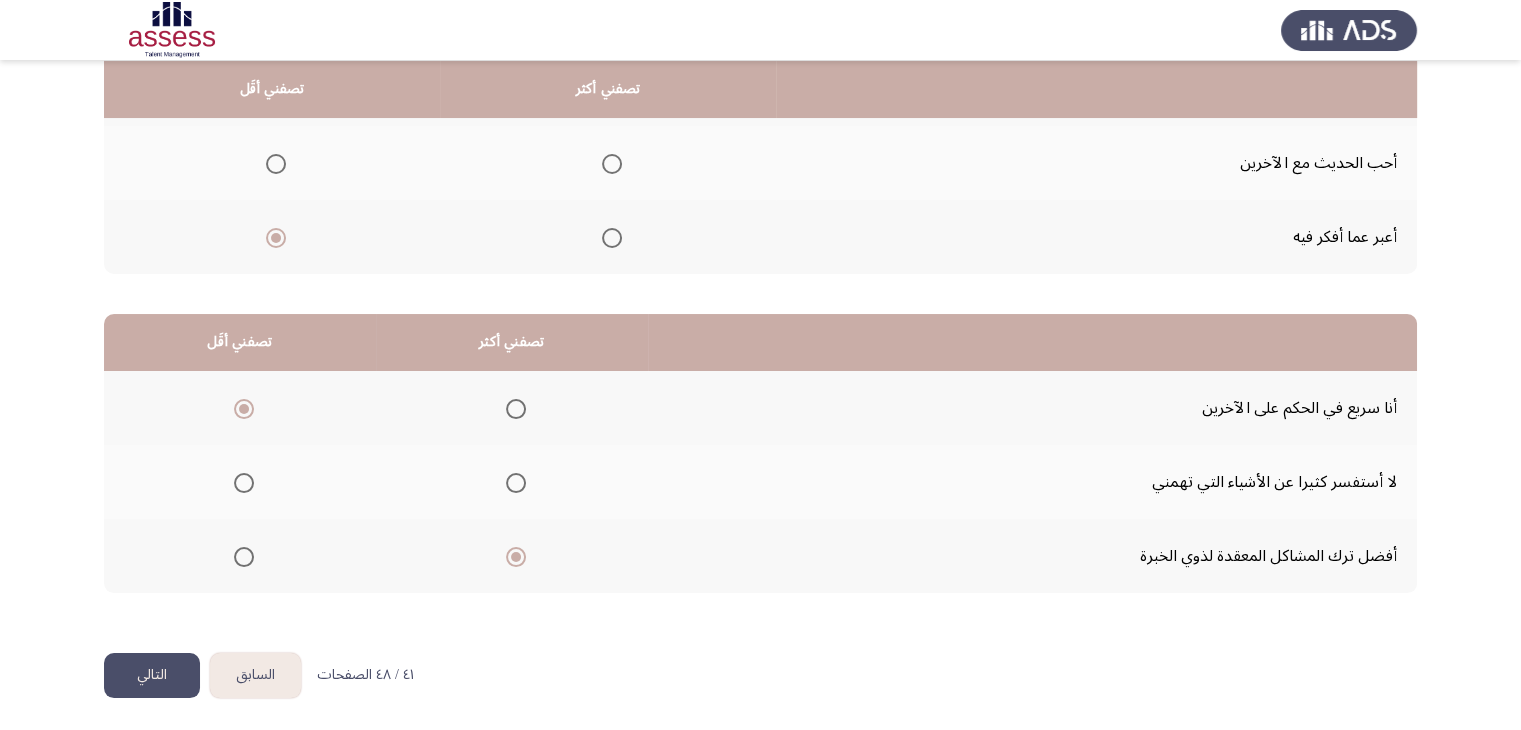 click on "التالي" 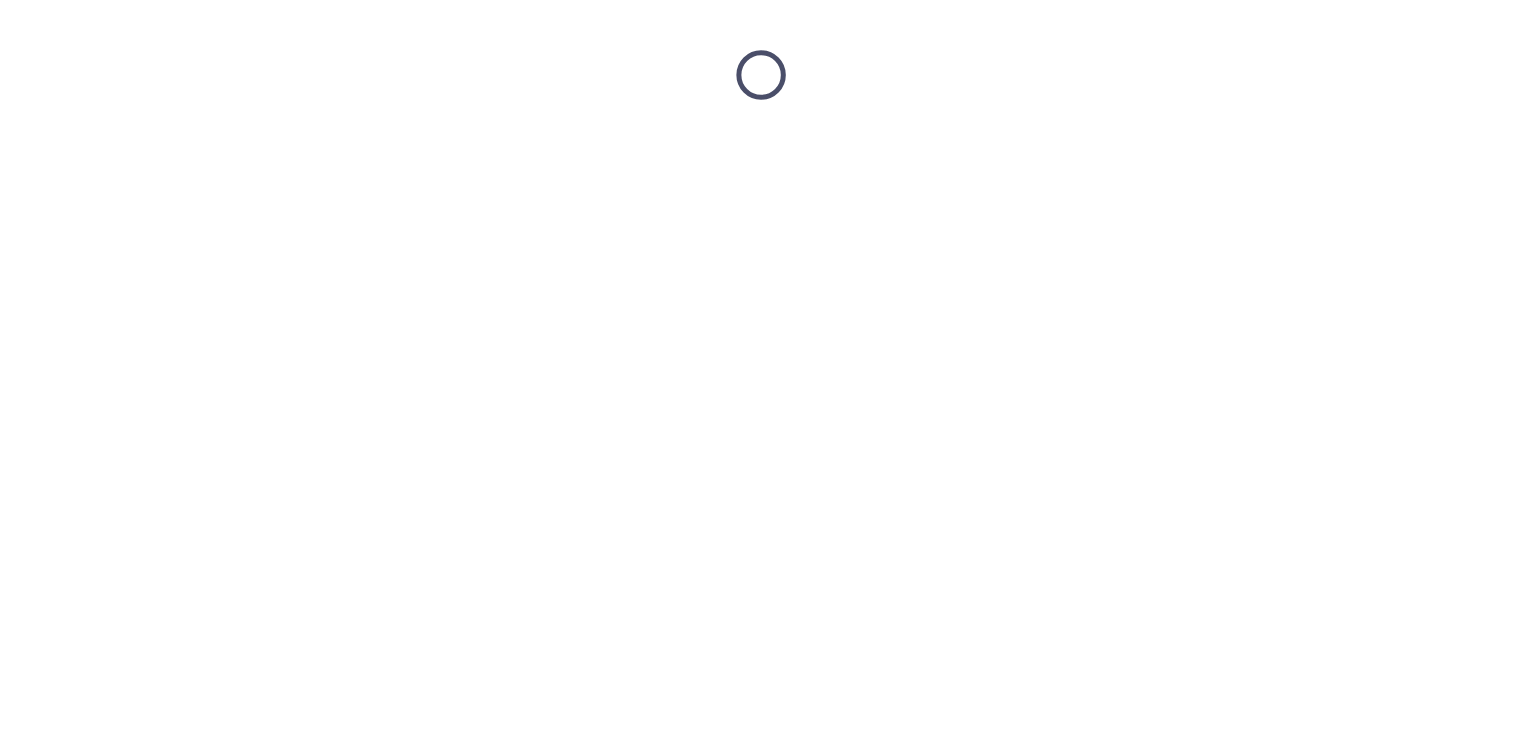 scroll, scrollTop: 0, scrollLeft: 0, axis: both 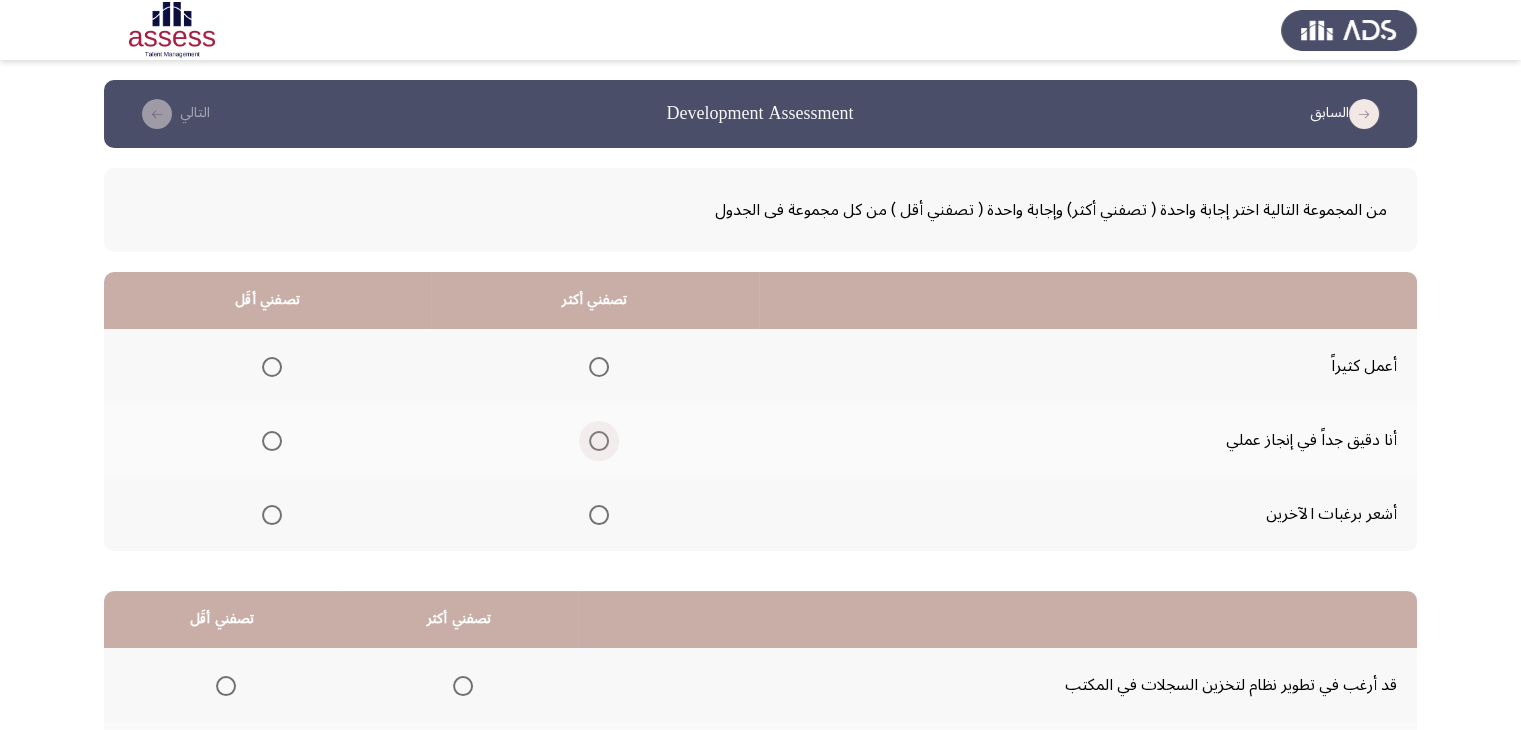 click at bounding box center [595, 441] 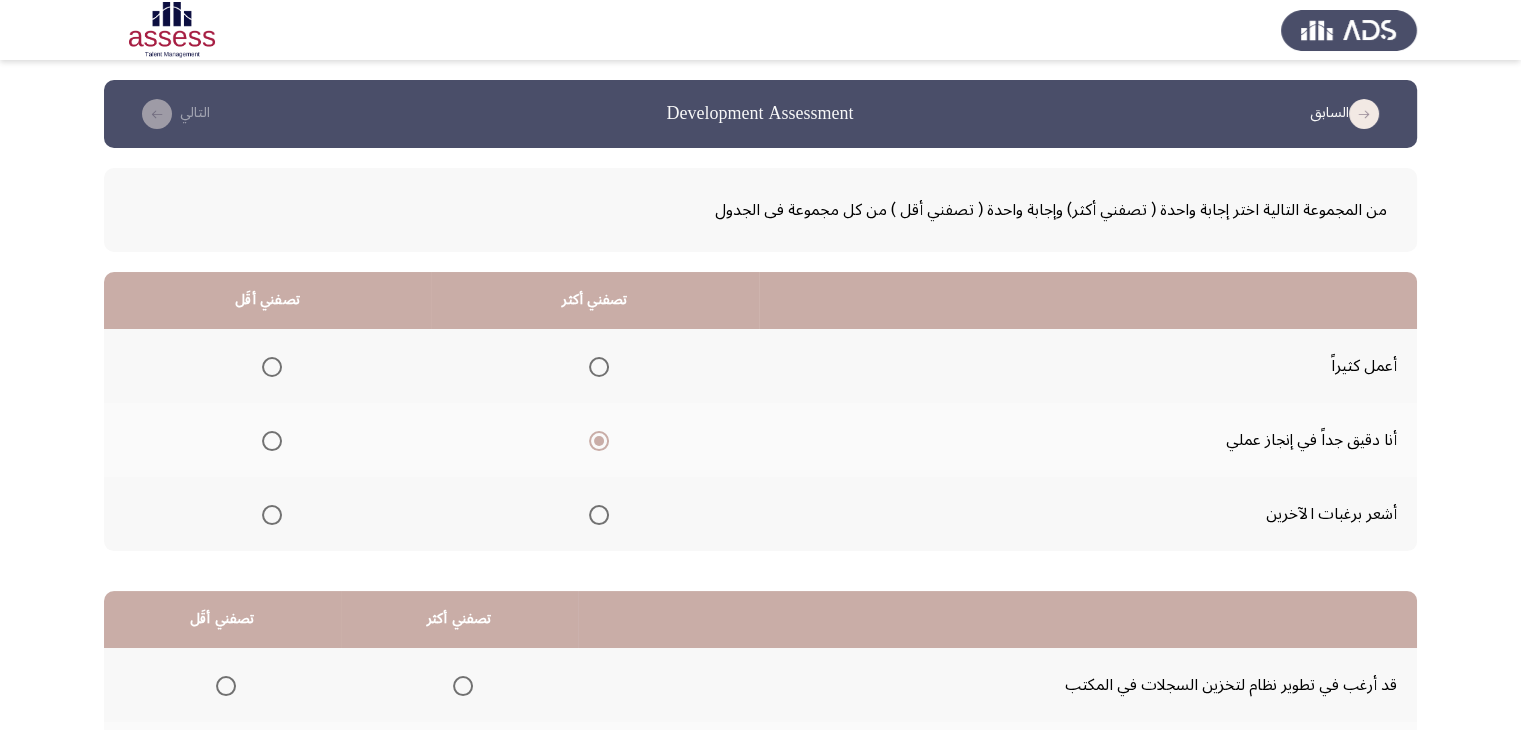 click at bounding box center (272, 367) 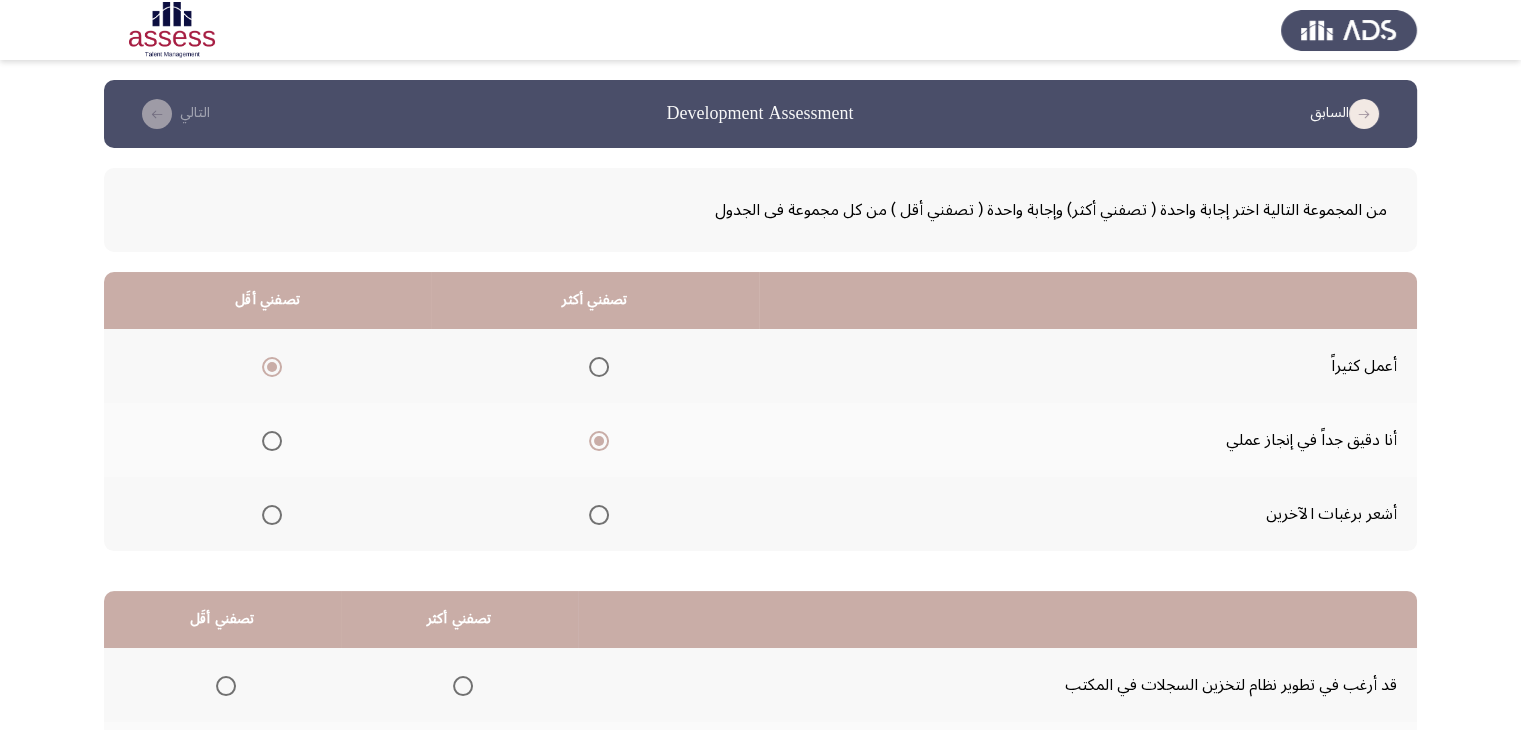 scroll, scrollTop: 277, scrollLeft: 0, axis: vertical 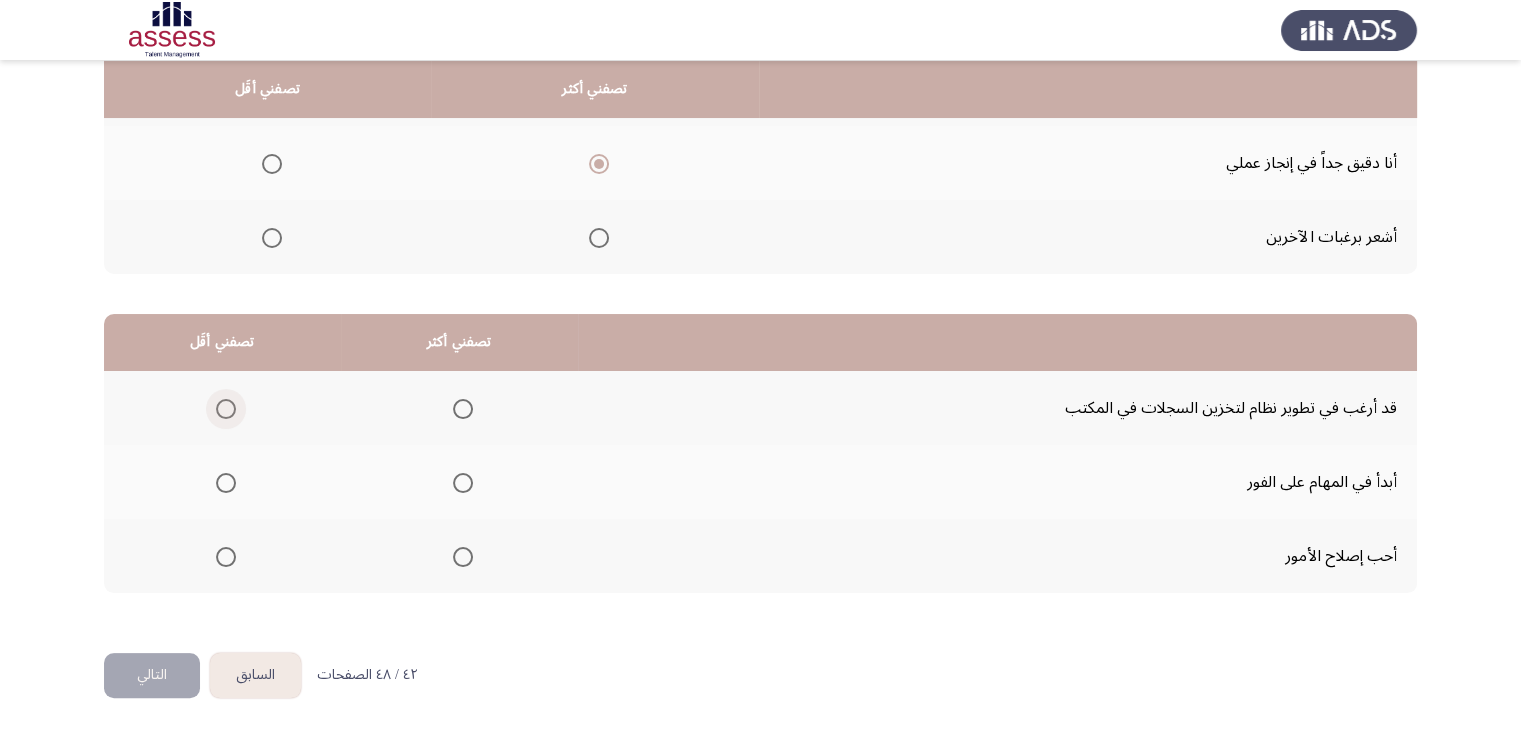 click at bounding box center [226, 409] 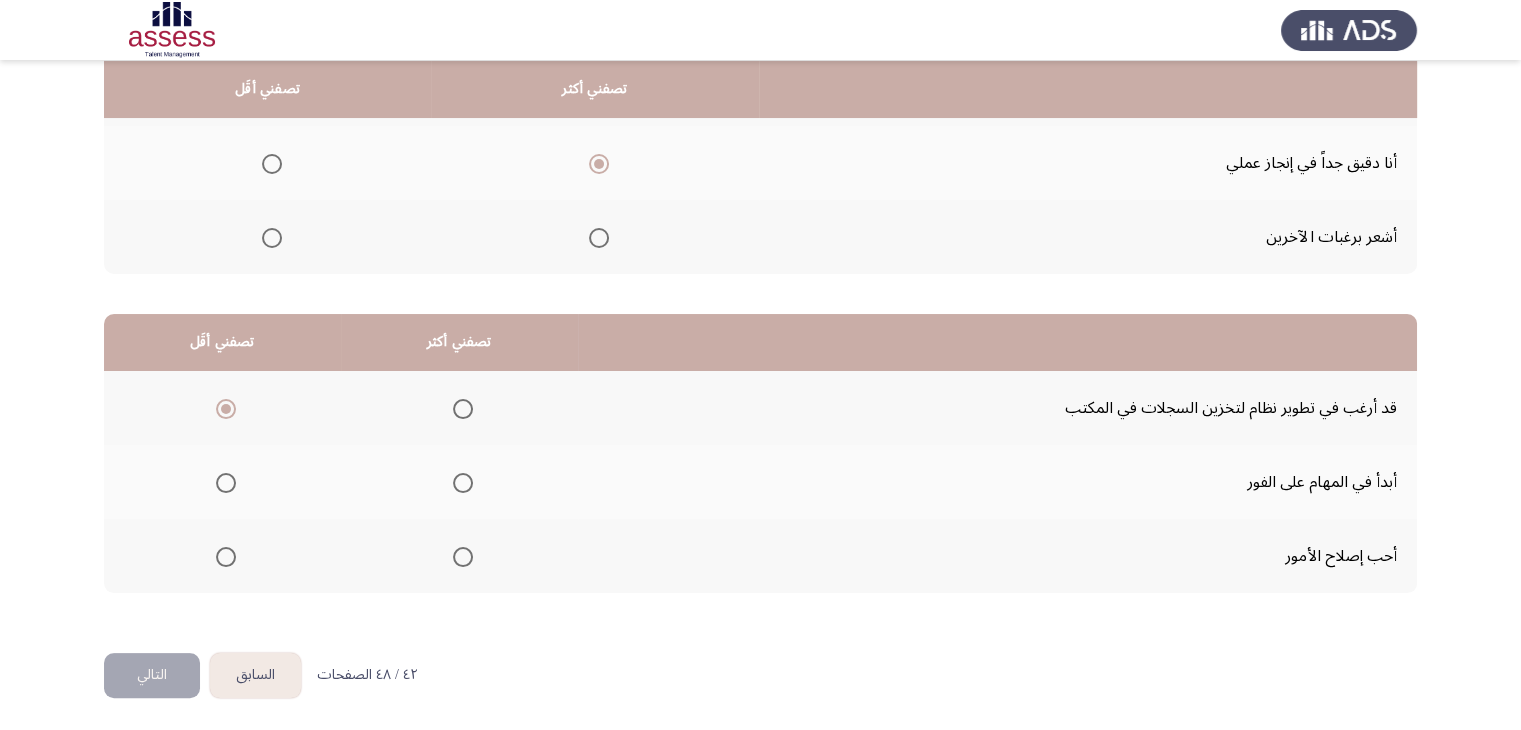 click at bounding box center [463, 557] 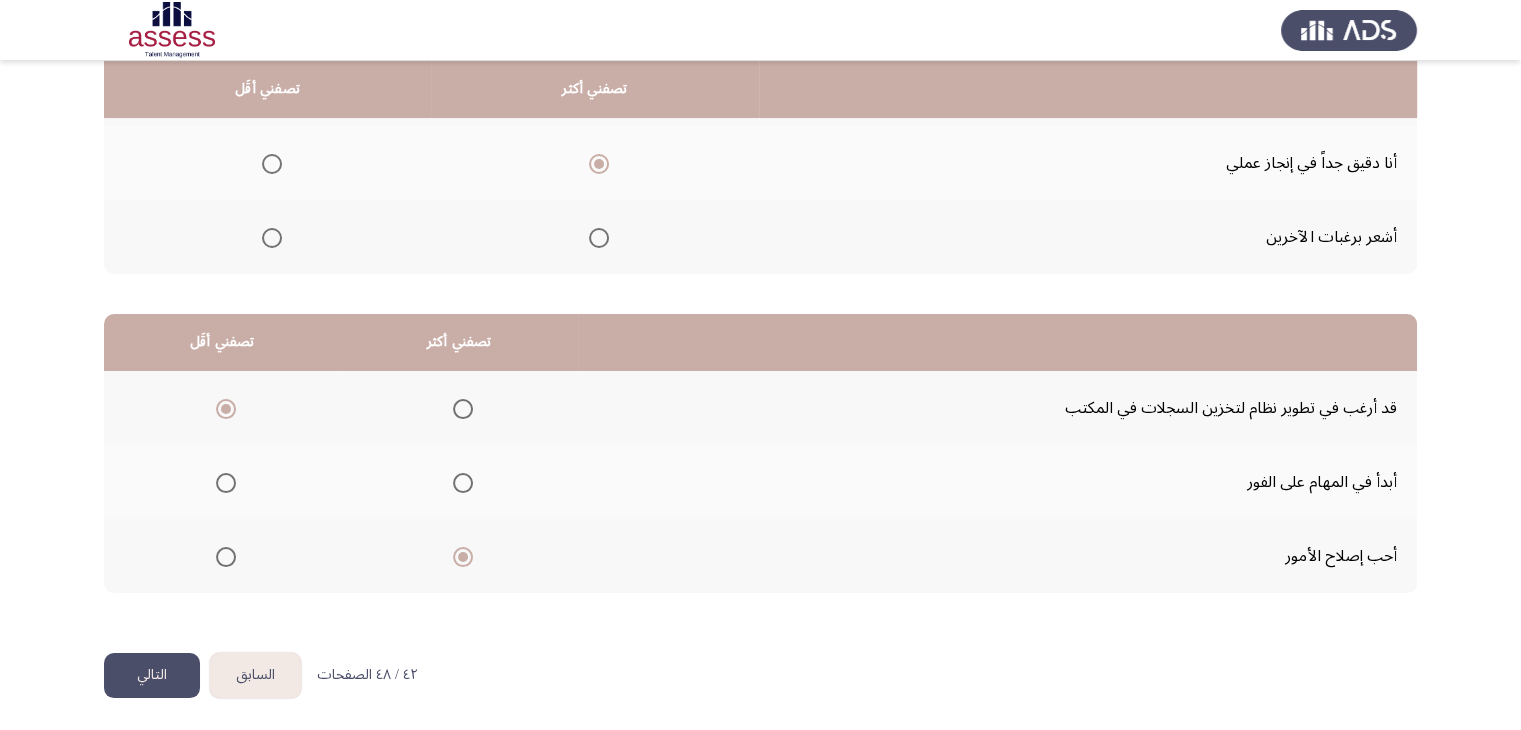 click on "التالي" 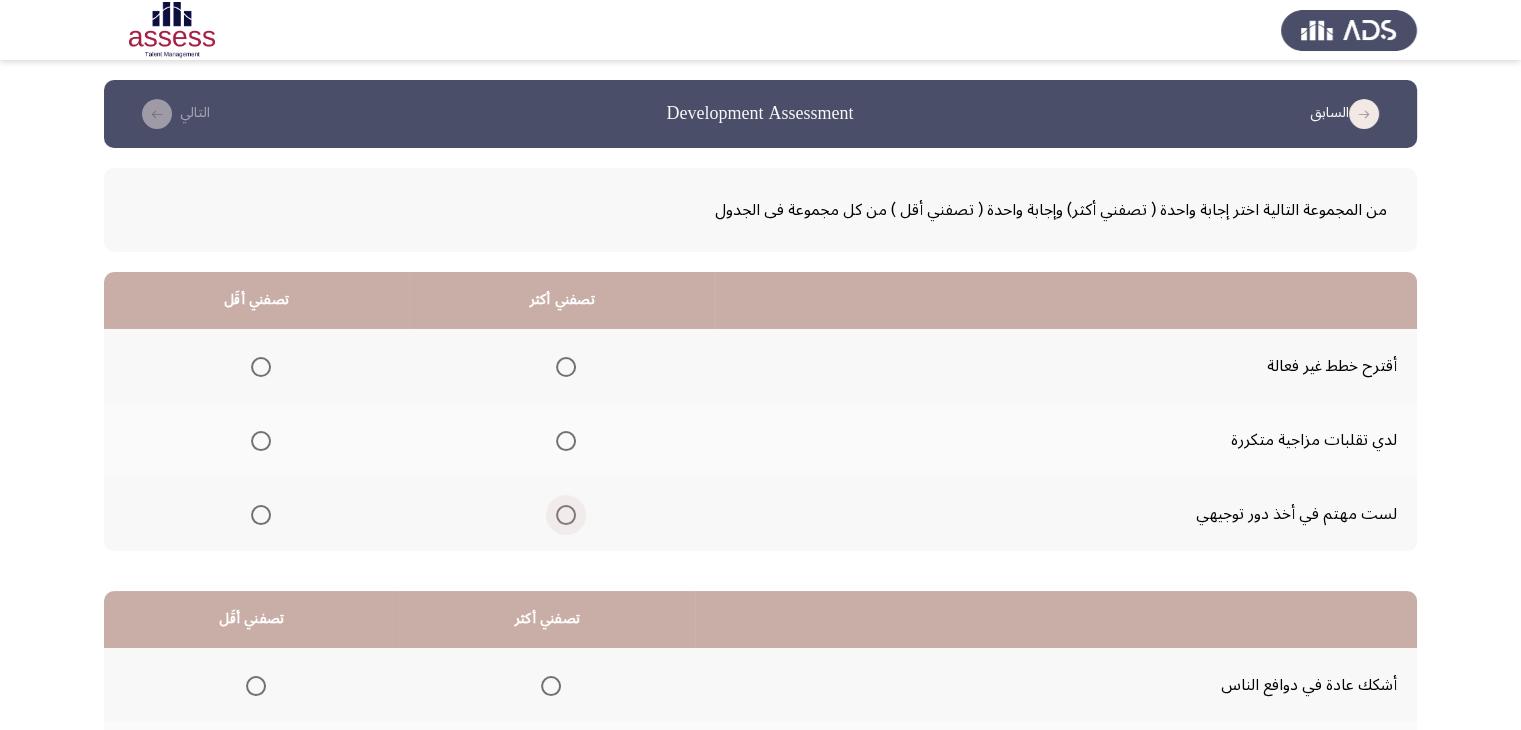 click at bounding box center [566, 515] 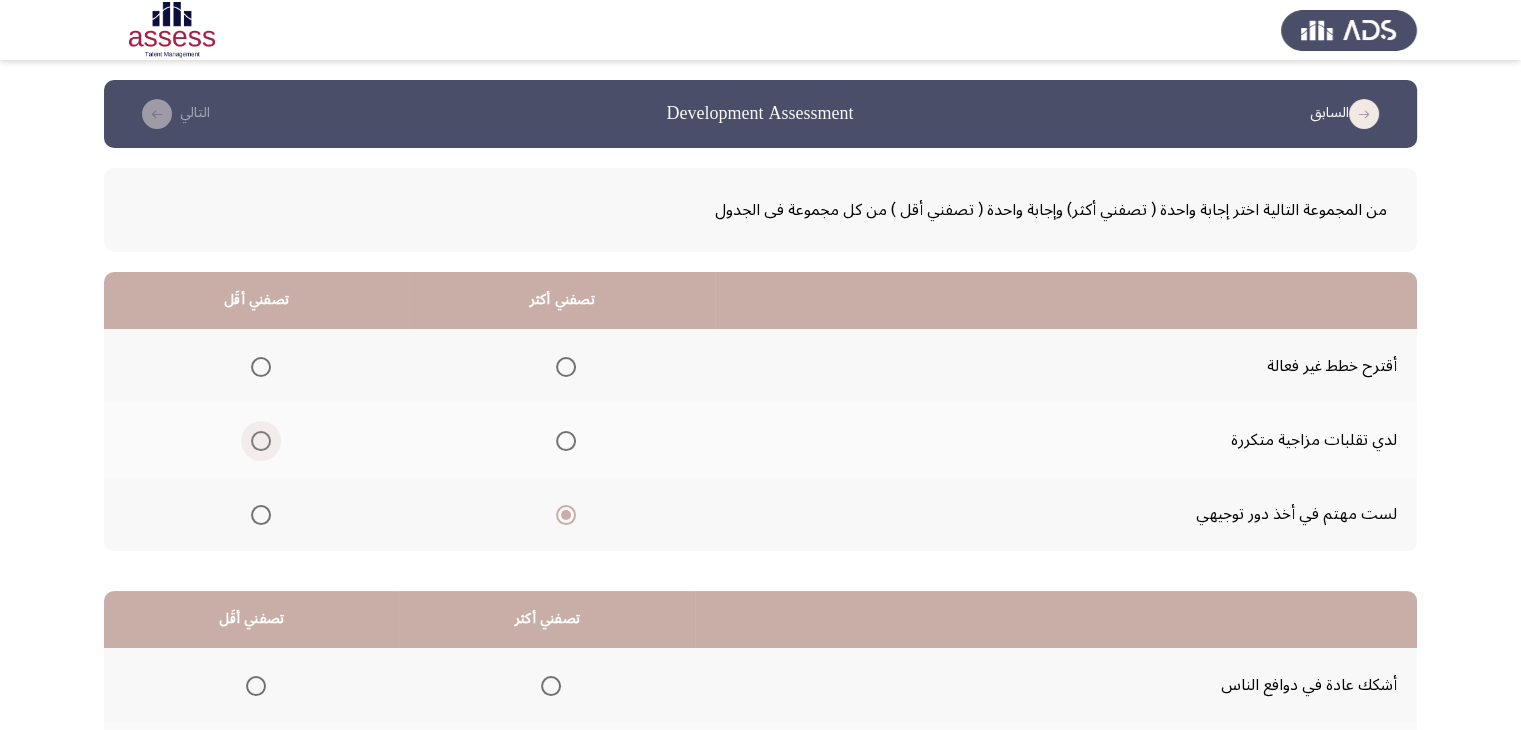 click at bounding box center [261, 441] 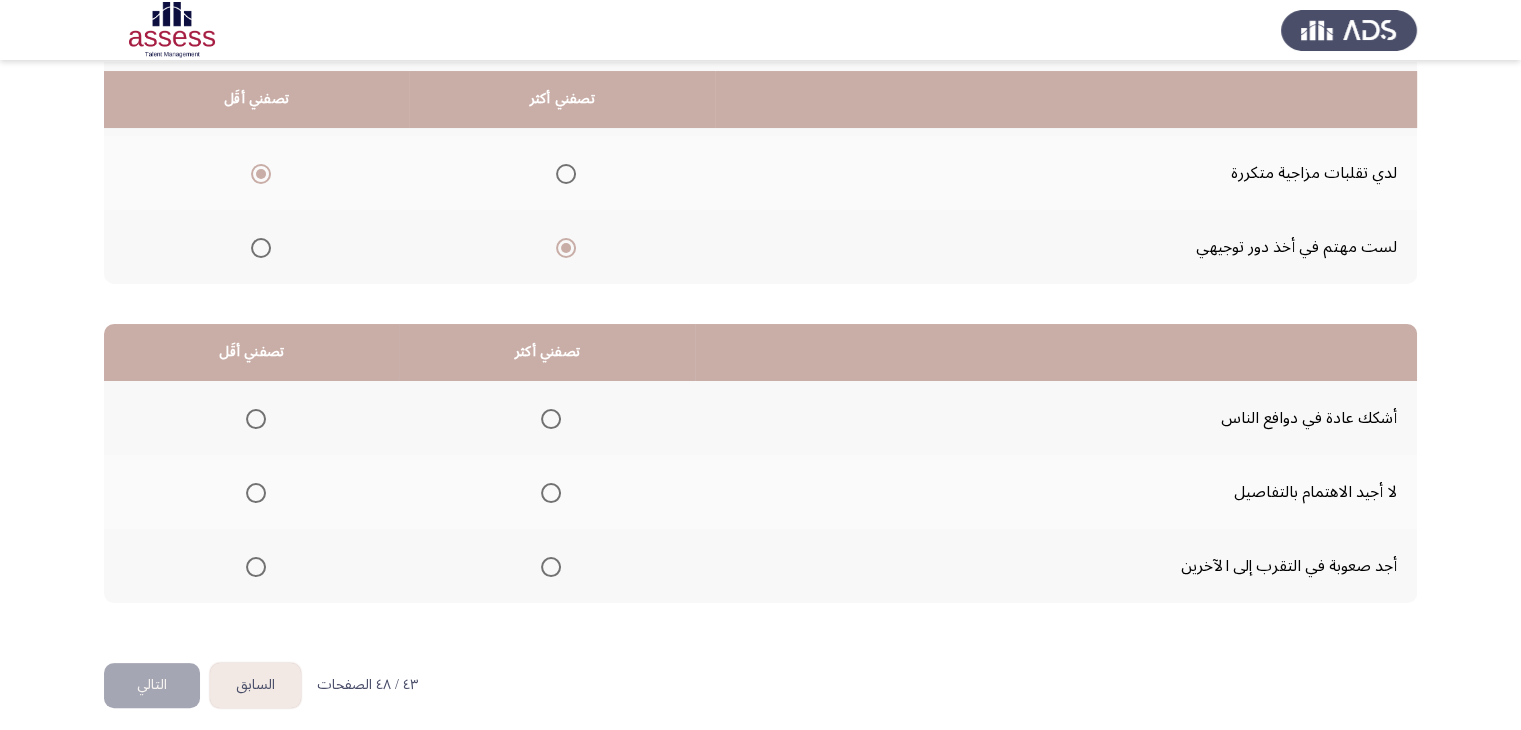 scroll, scrollTop: 277, scrollLeft: 0, axis: vertical 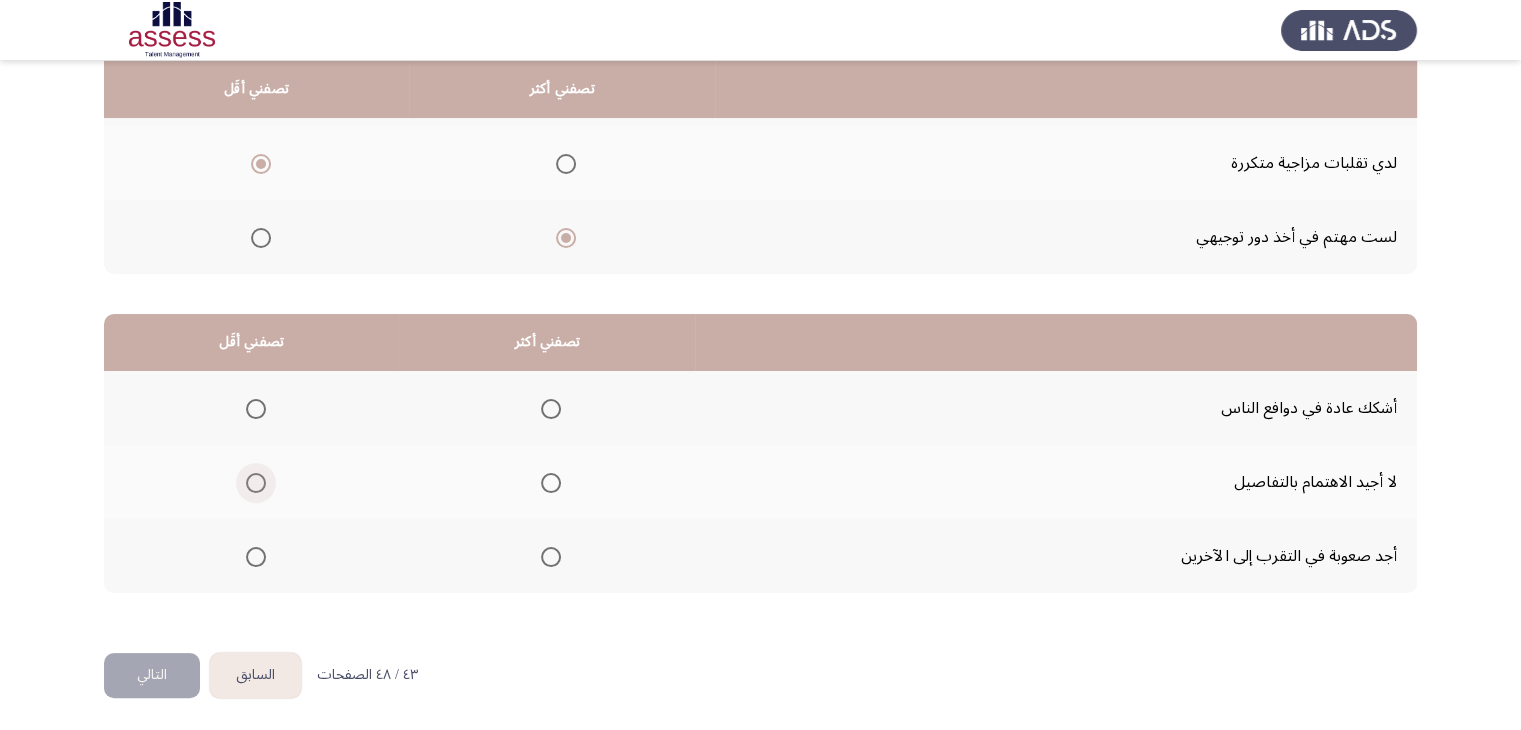 click at bounding box center (256, 483) 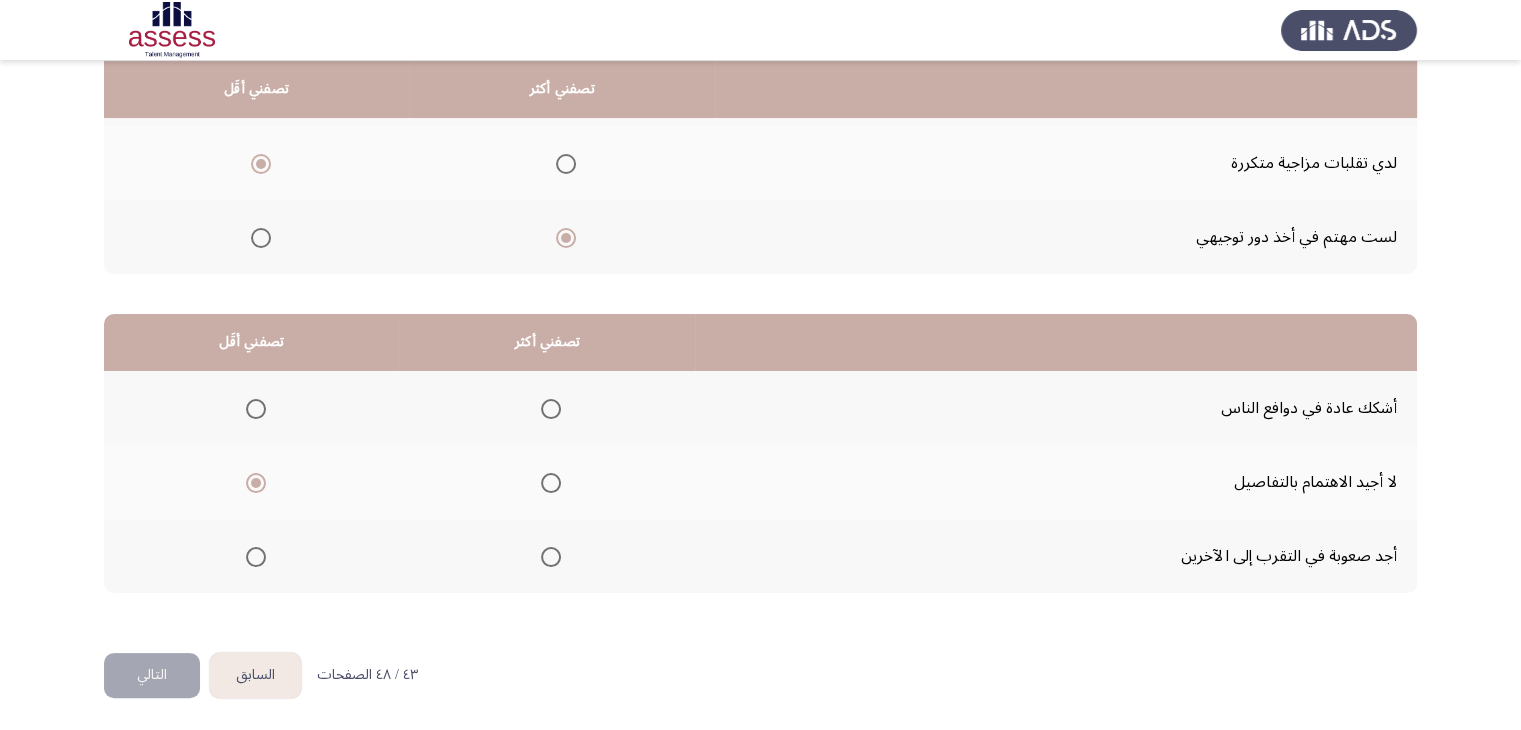 click at bounding box center [551, 409] 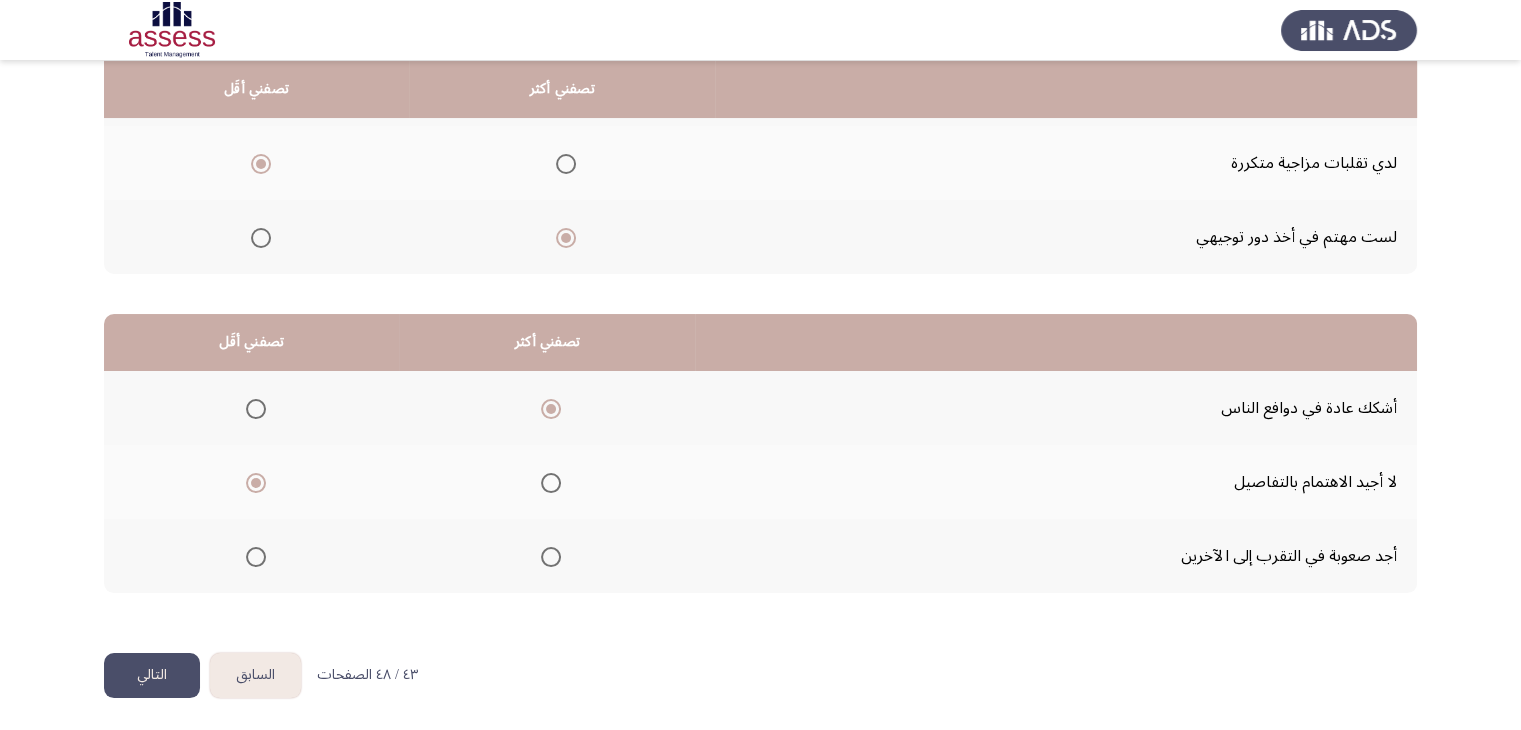 click on "التالي" 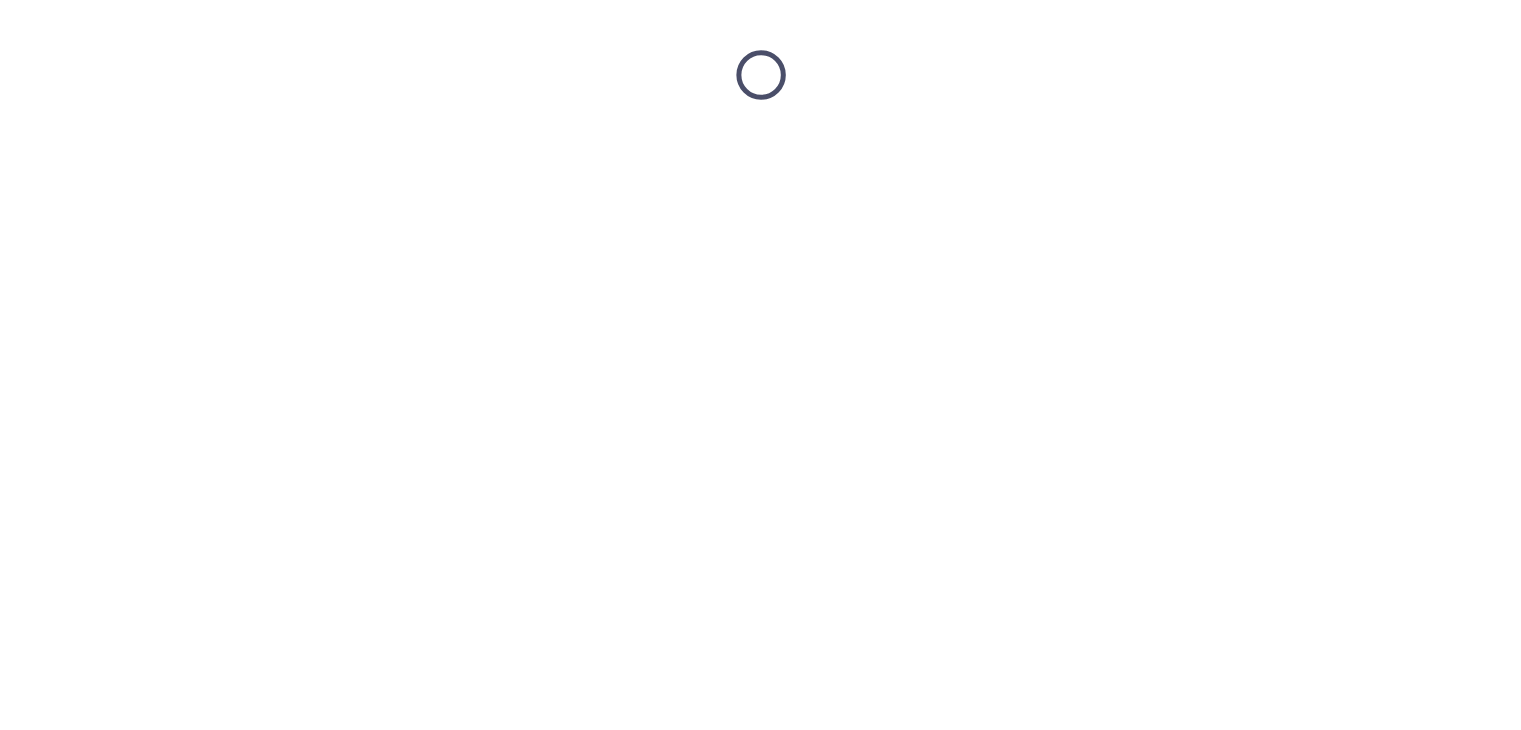 scroll, scrollTop: 0, scrollLeft: 0, axis: both 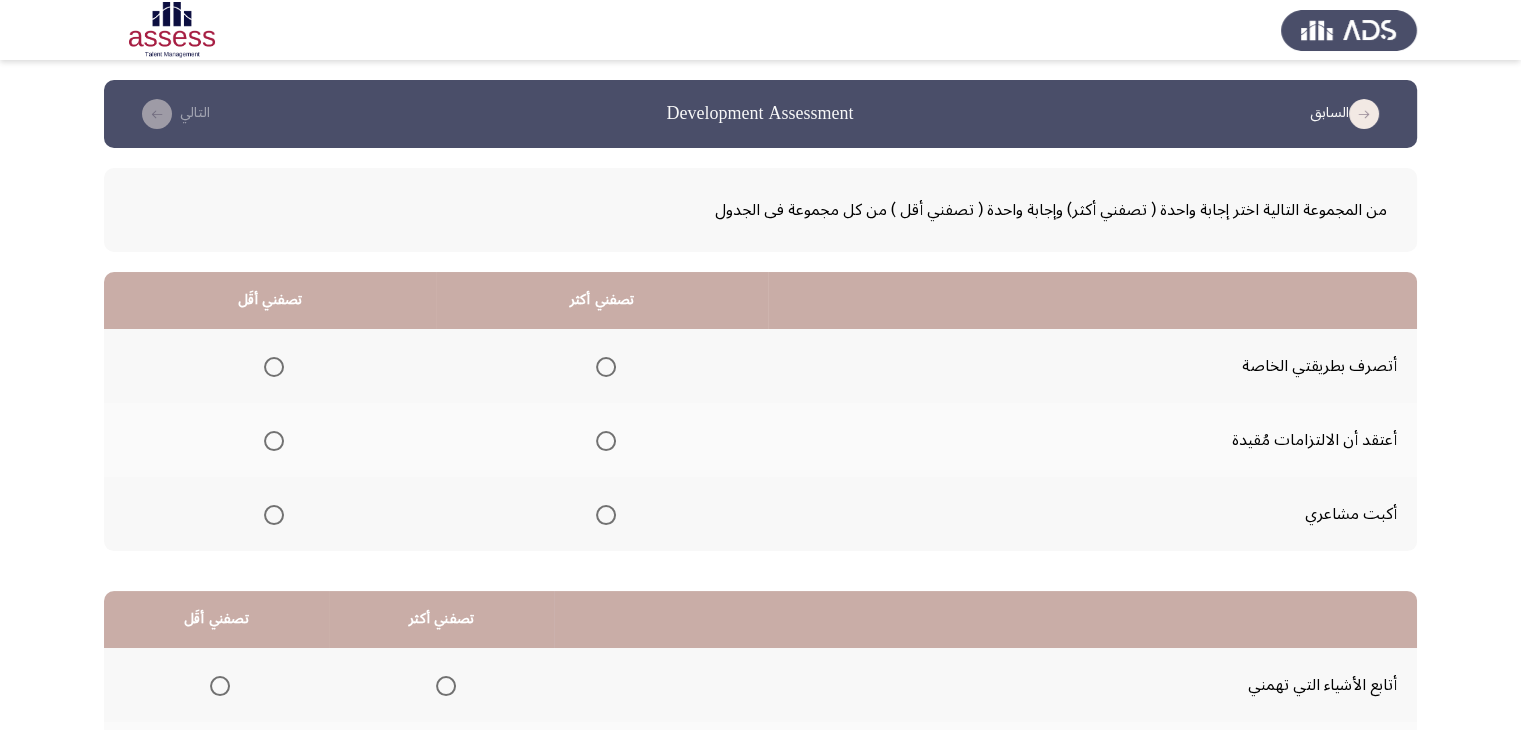 click at bounding box center [606, 367] 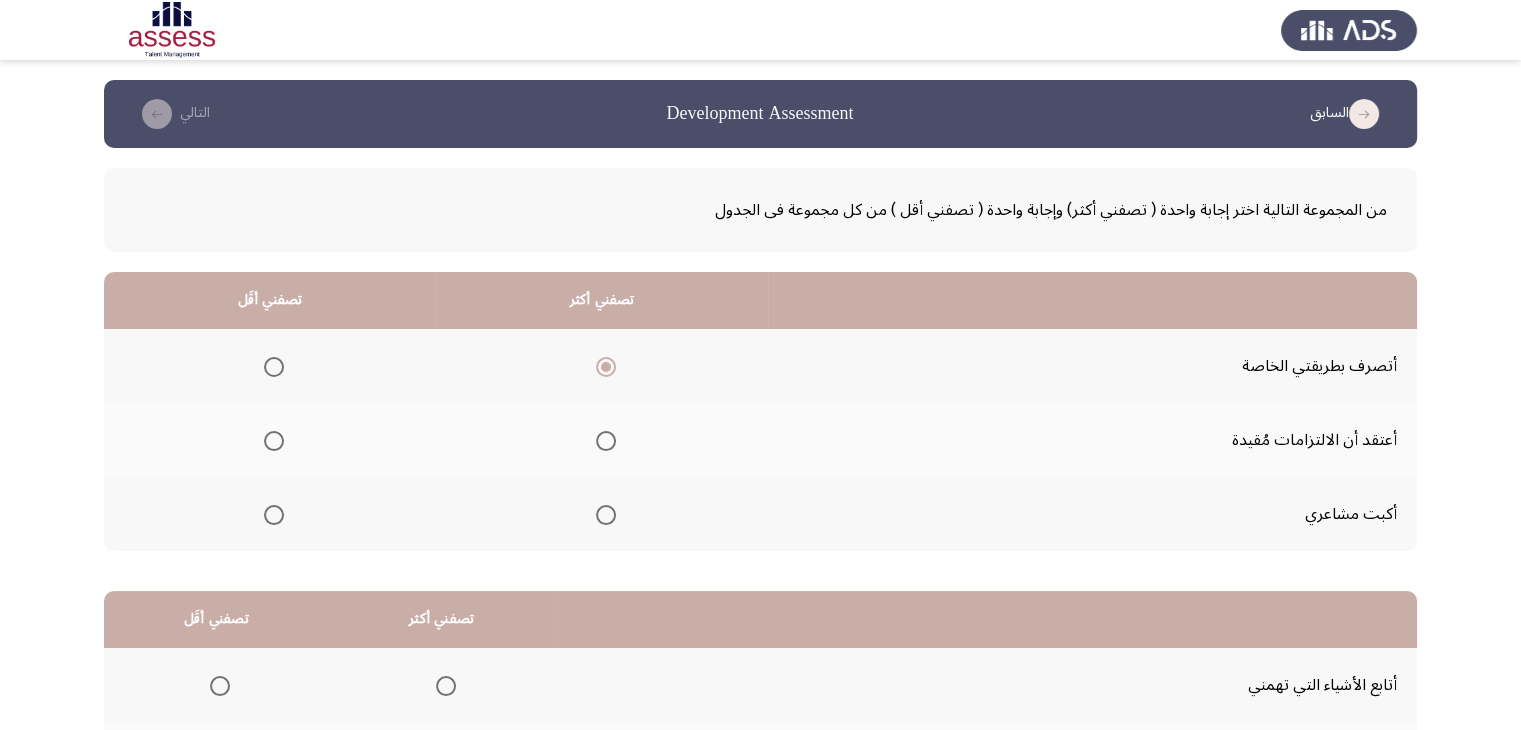 click 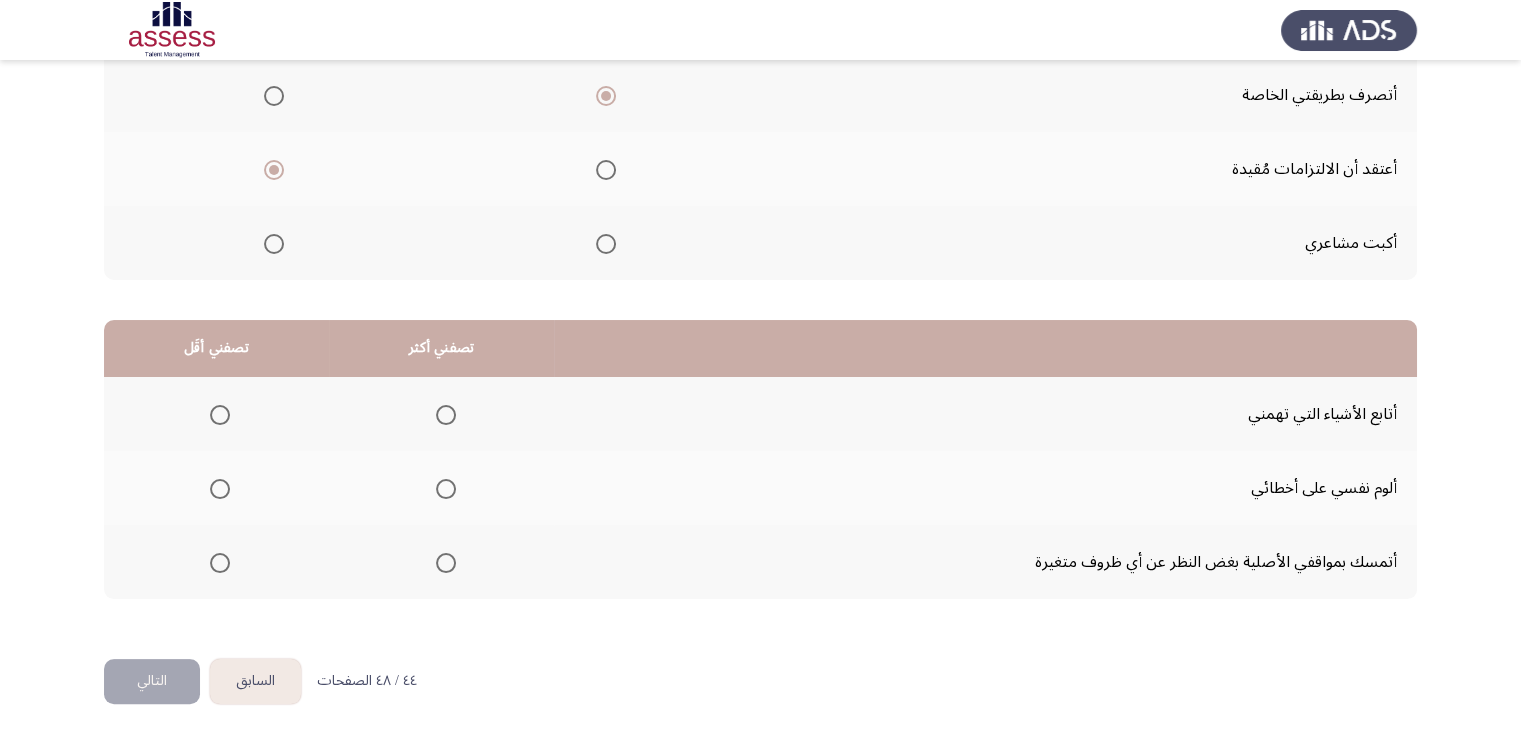scroll, scrollTop: 277, scrollLeft: 0, axis: vertical 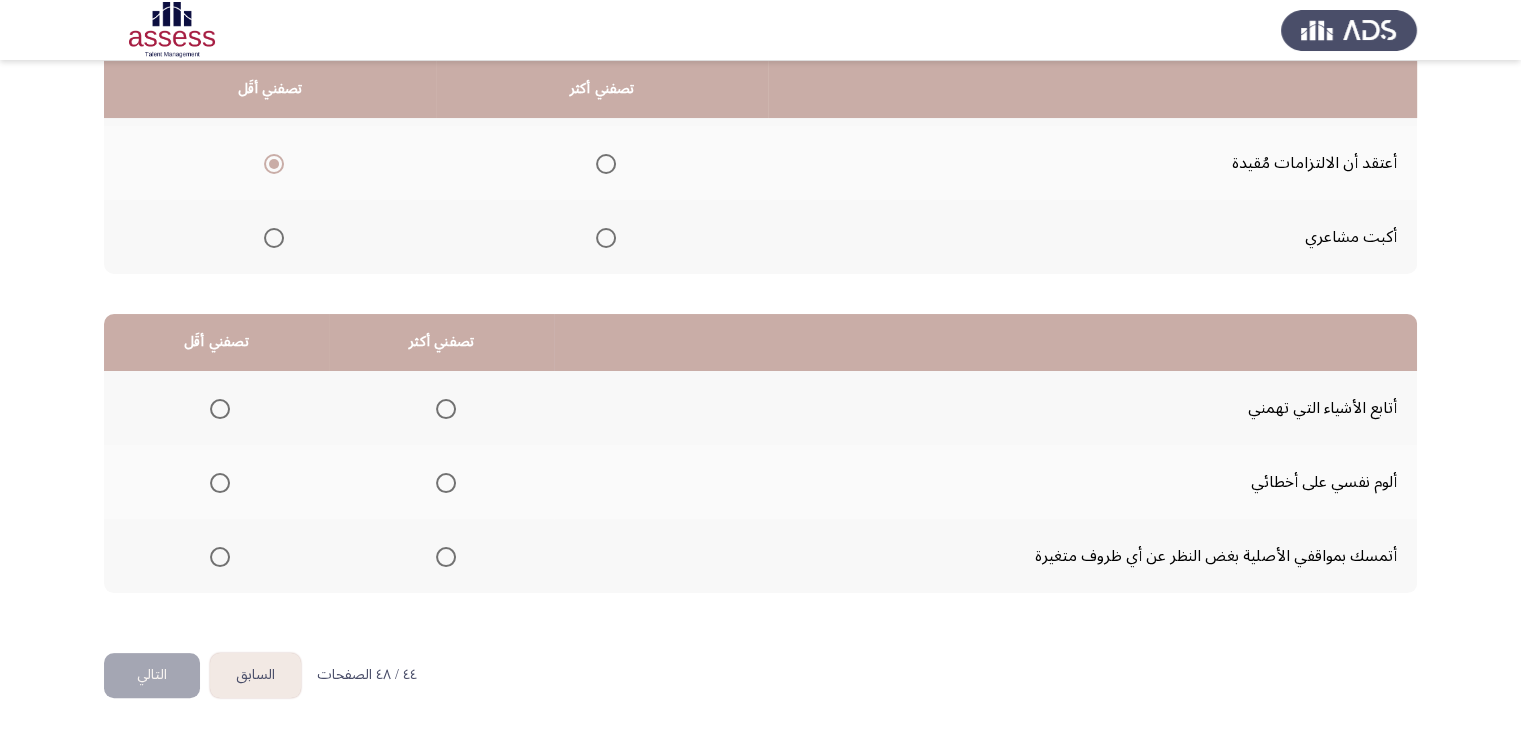 click at bounding box center [446, 557] 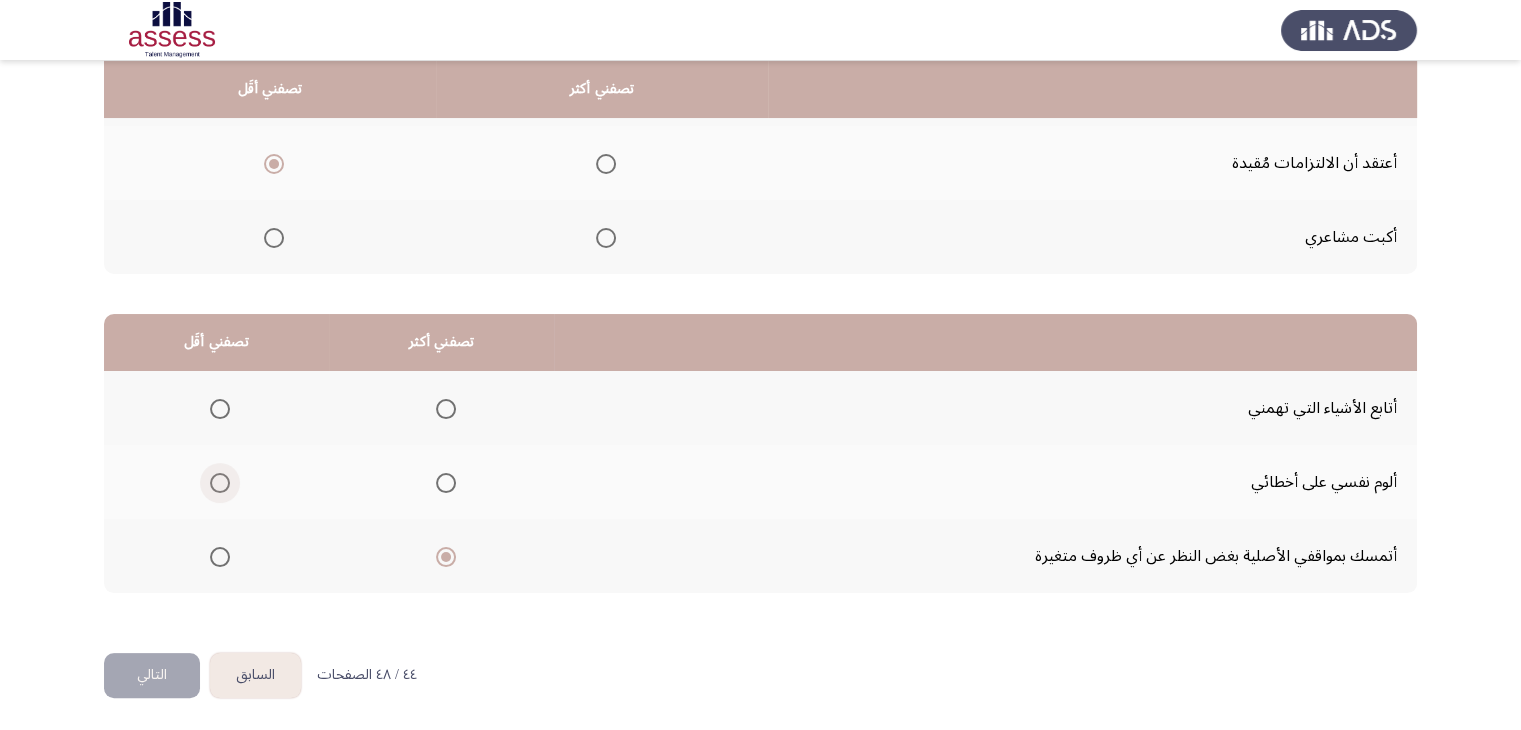 click at bounding box center [220, 483] 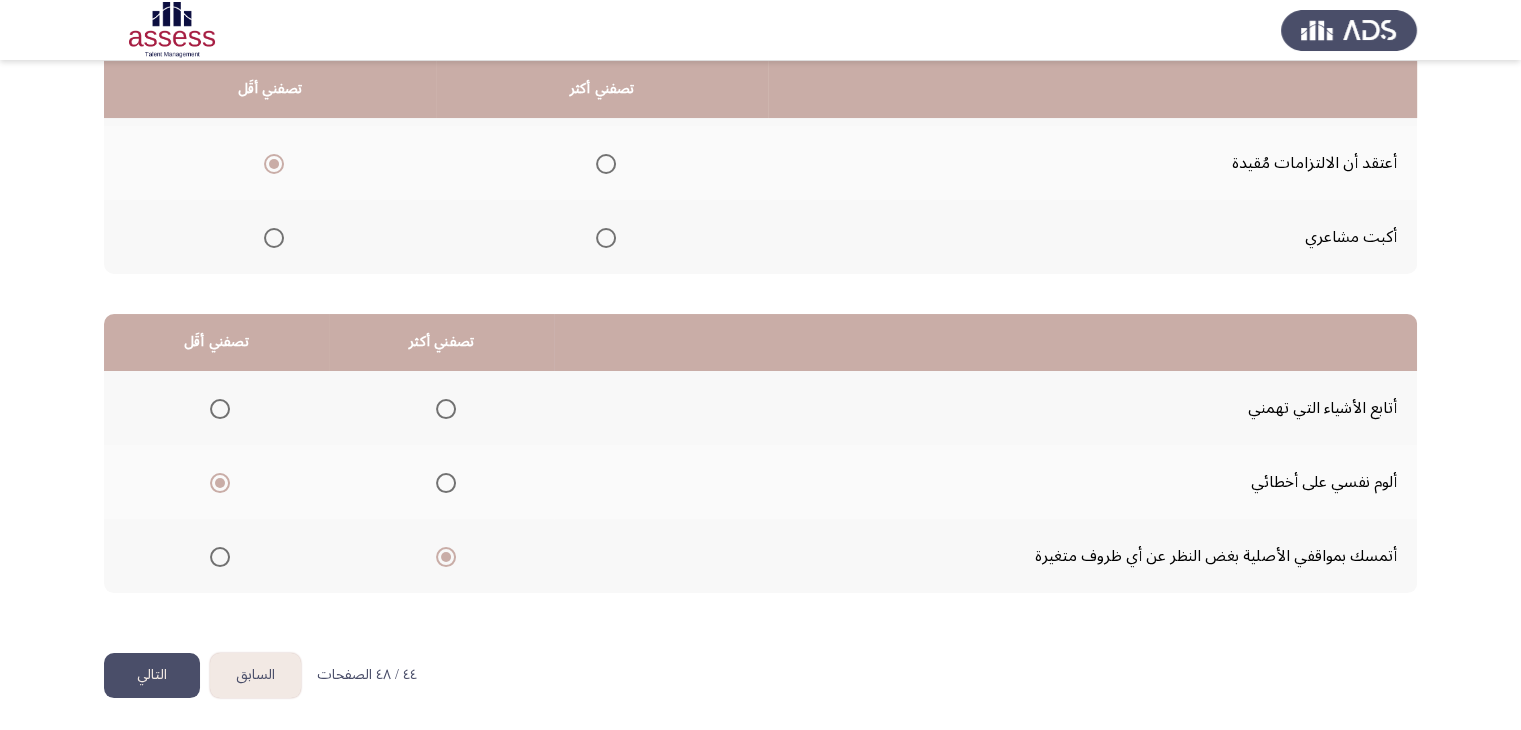 click on "التالي" 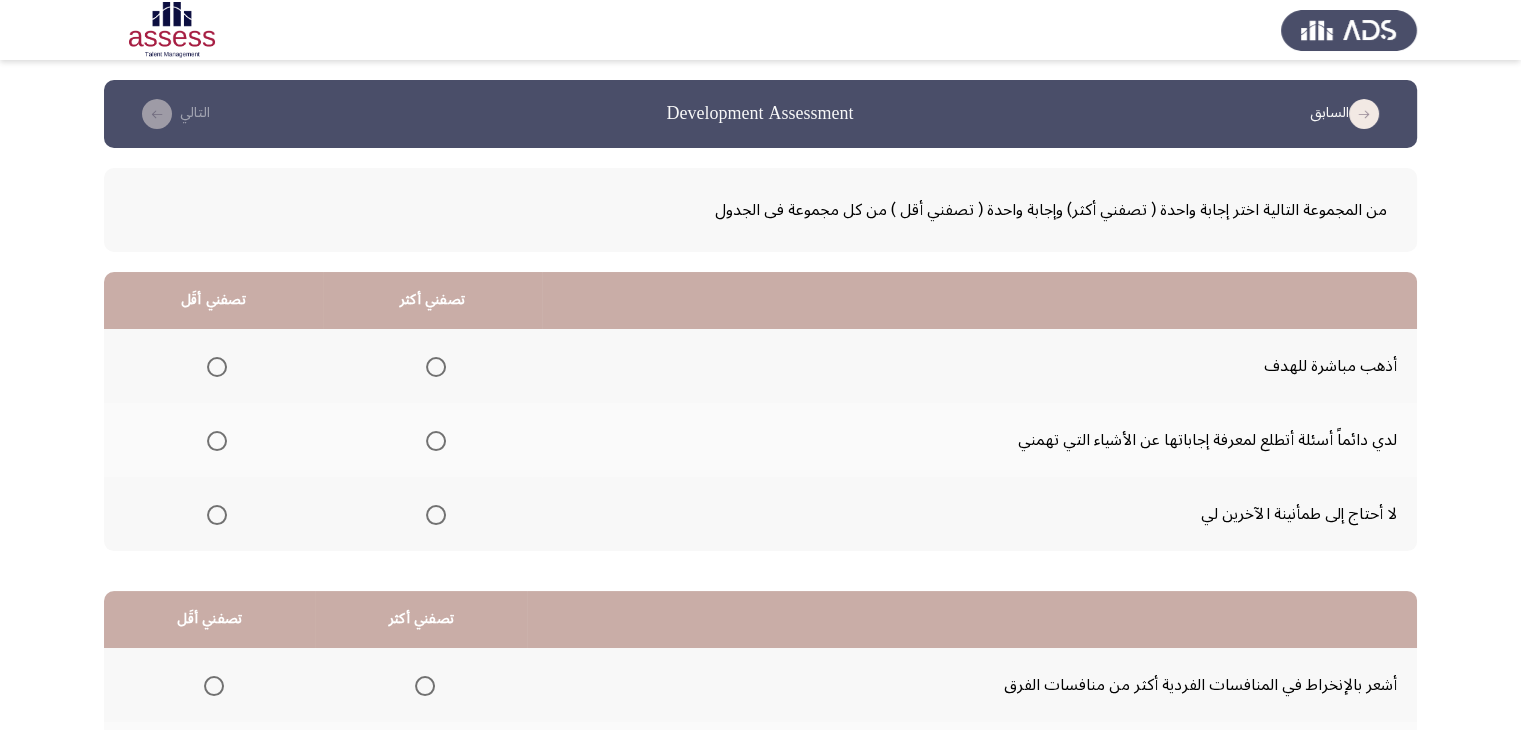 click at bounding box center (217, 367) 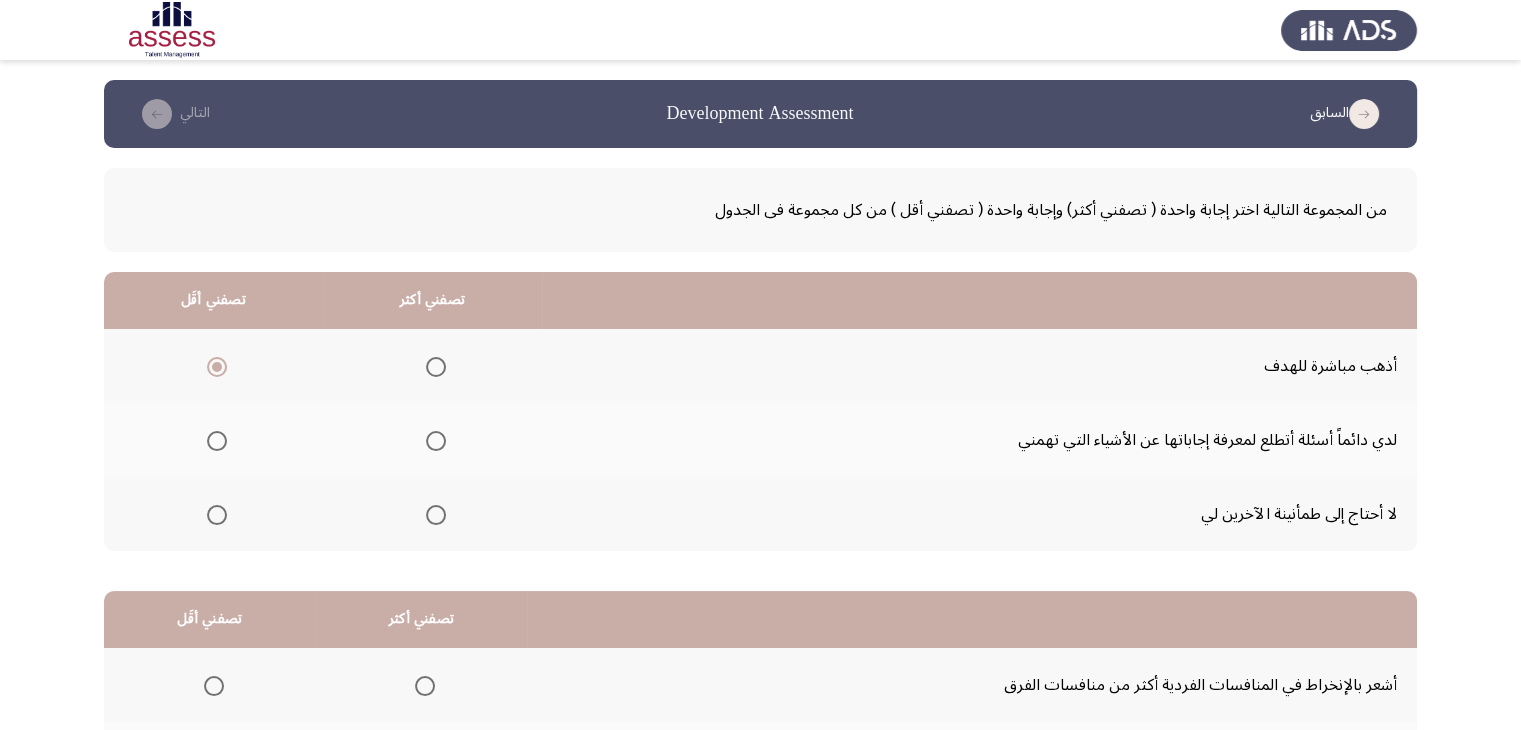 click 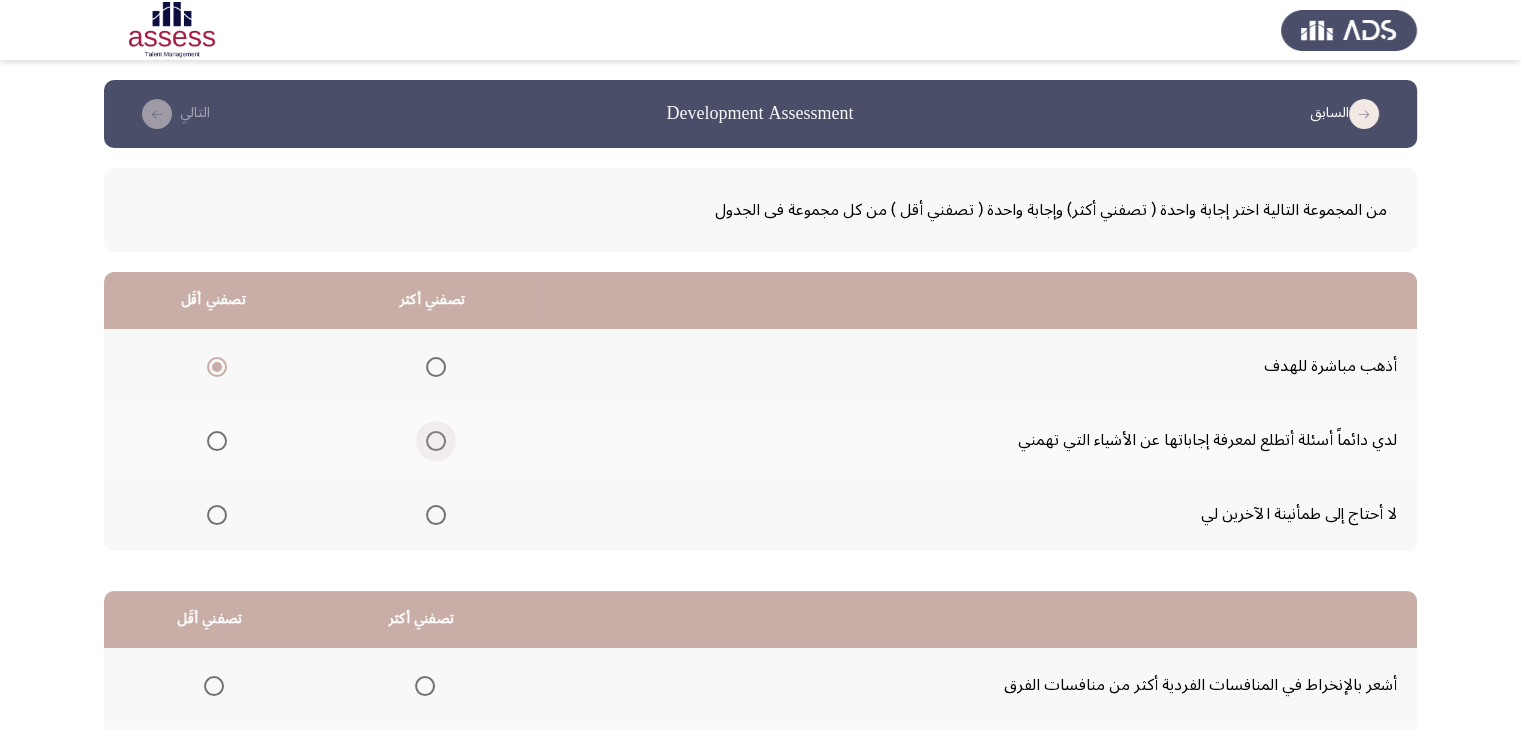 click at bounding box center [436, 441] 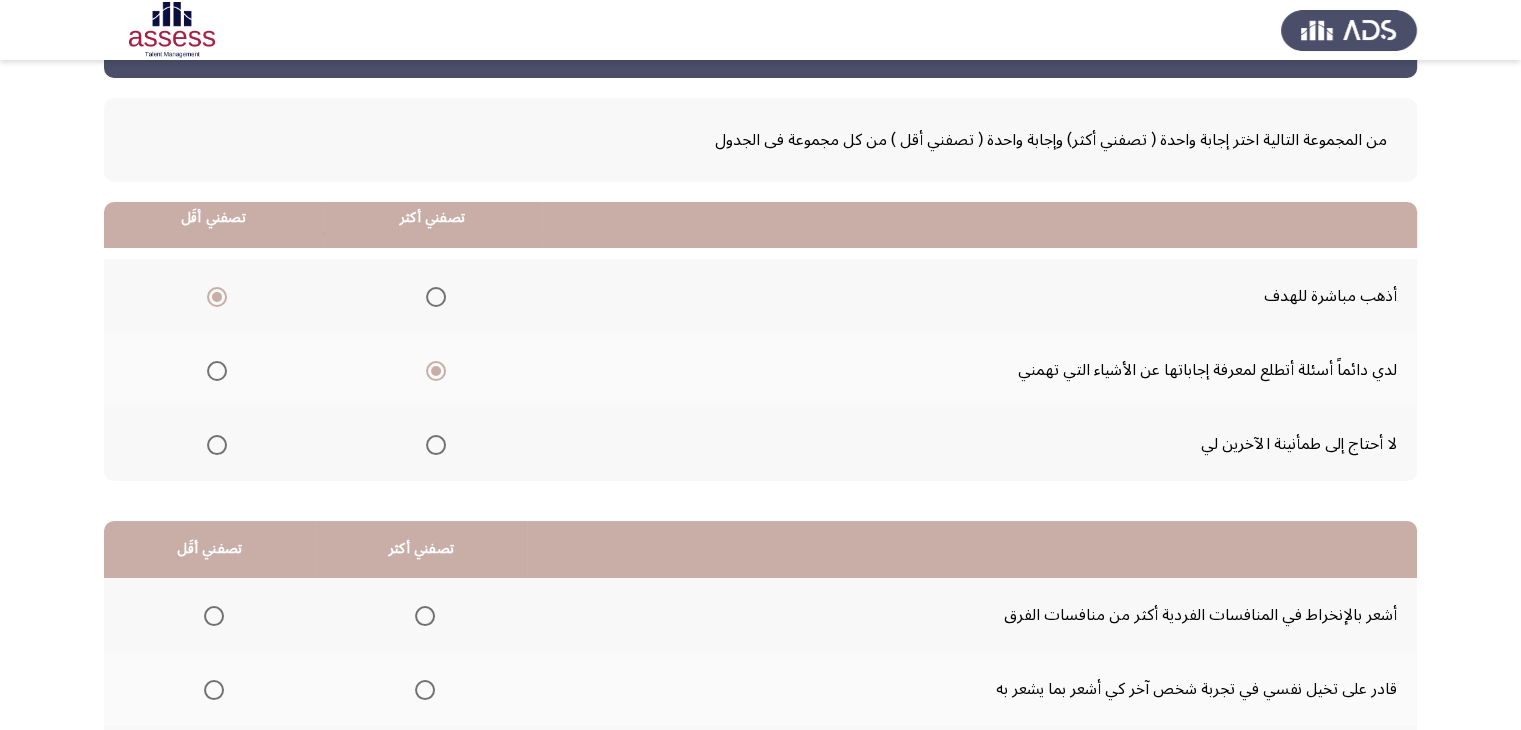 scroll, scrollTop: 277, scrollLeft: 0, axis: vertical 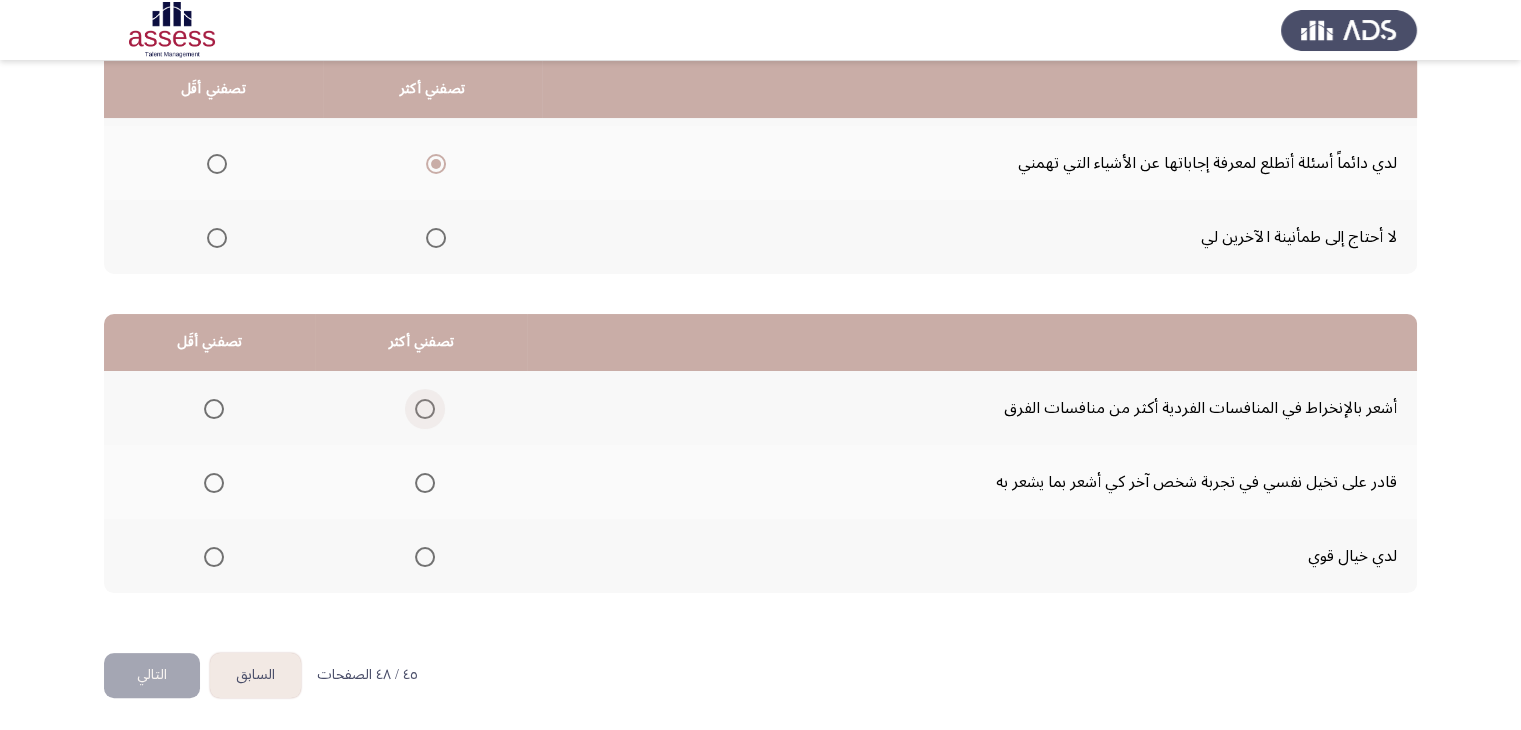 click at bounding box center [425, 409] 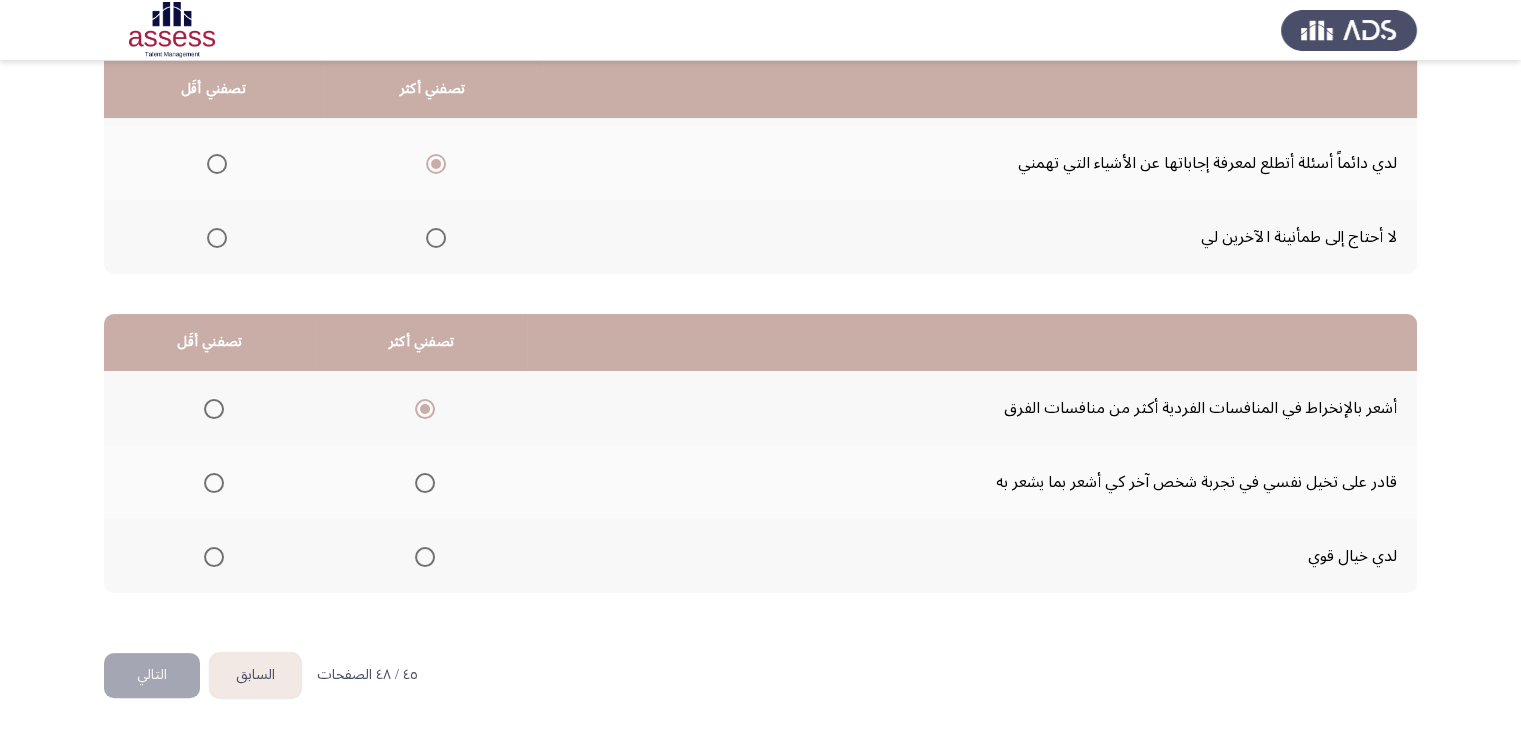 click at bounding box center (210, 483) 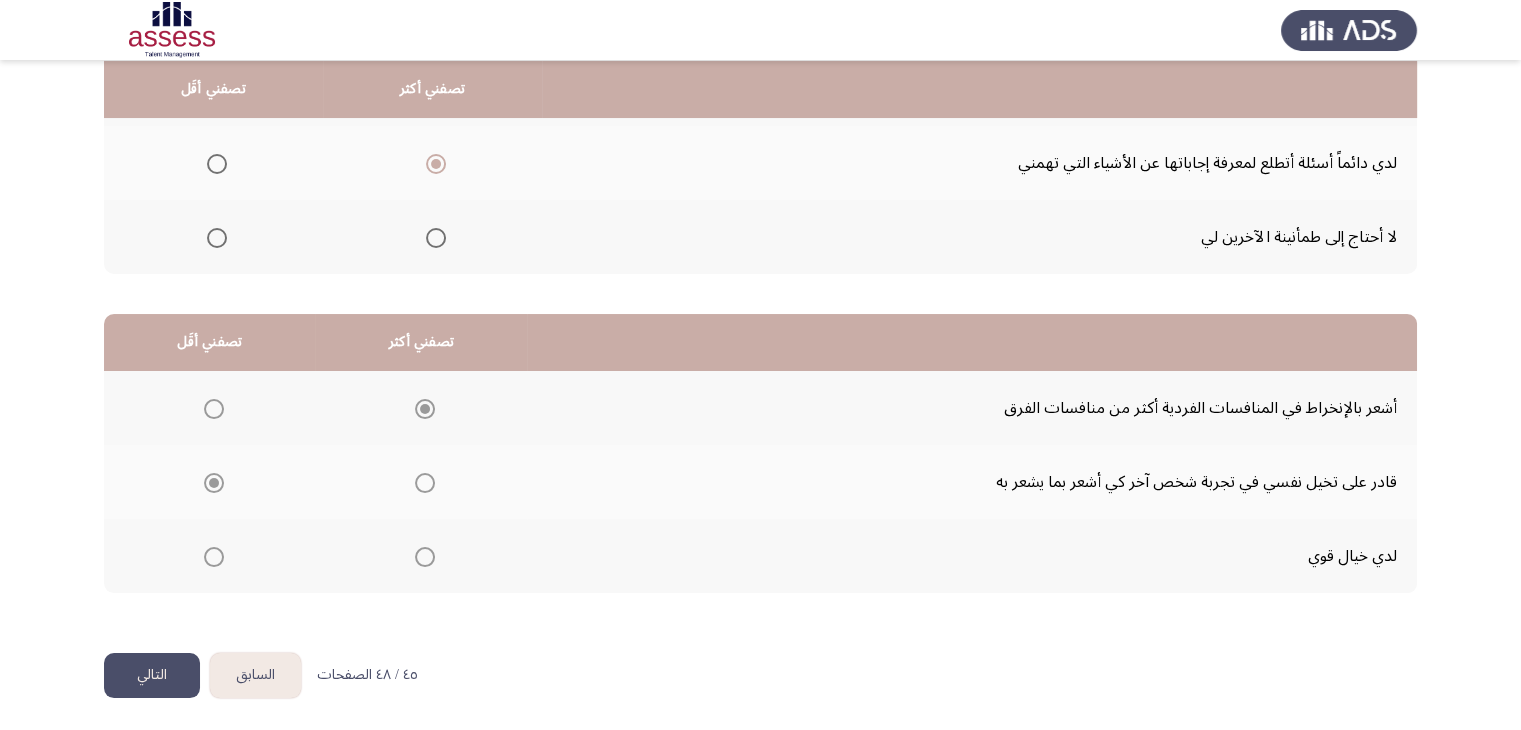 click on "التالي" 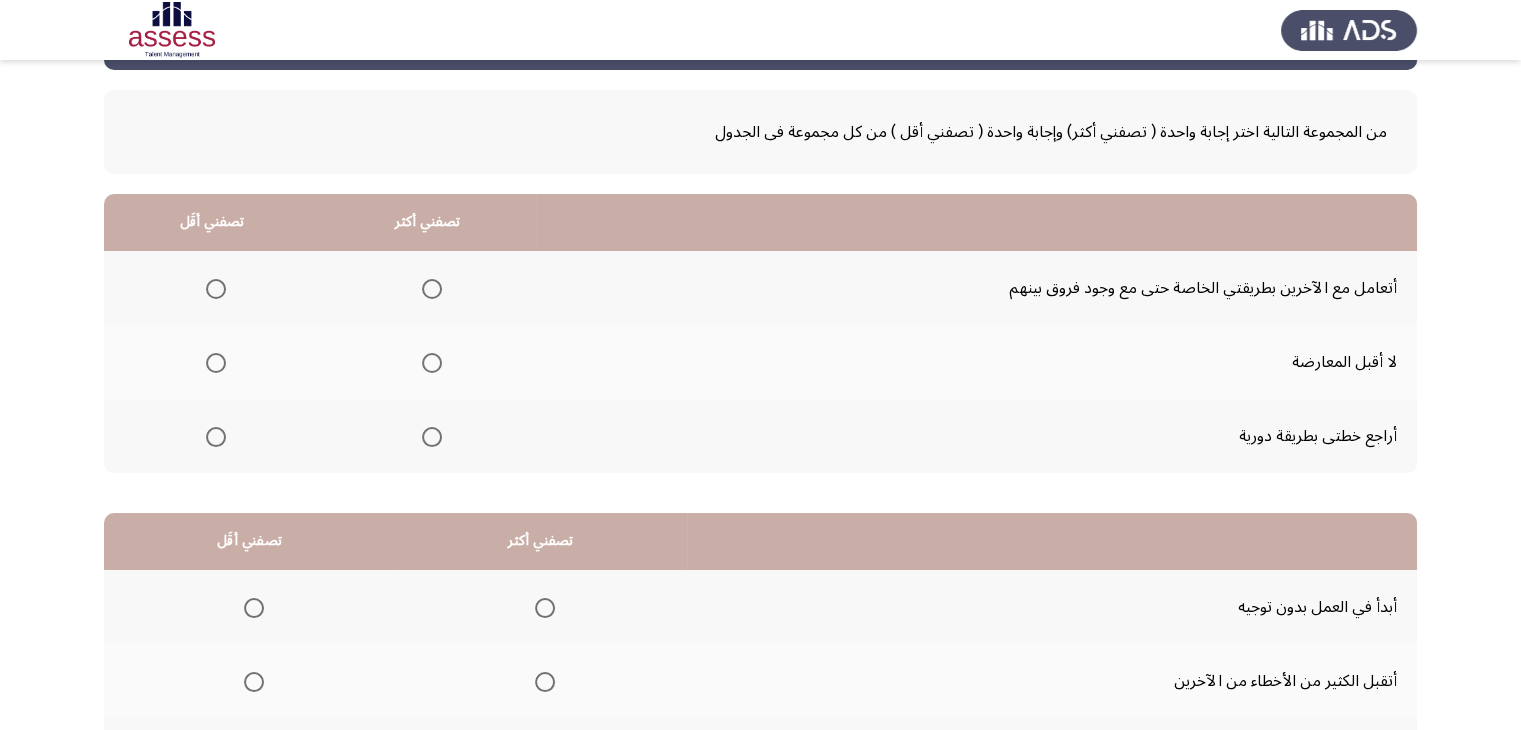 scroll, scrollTop: 77, scrollLeft: 0, axis: vertical 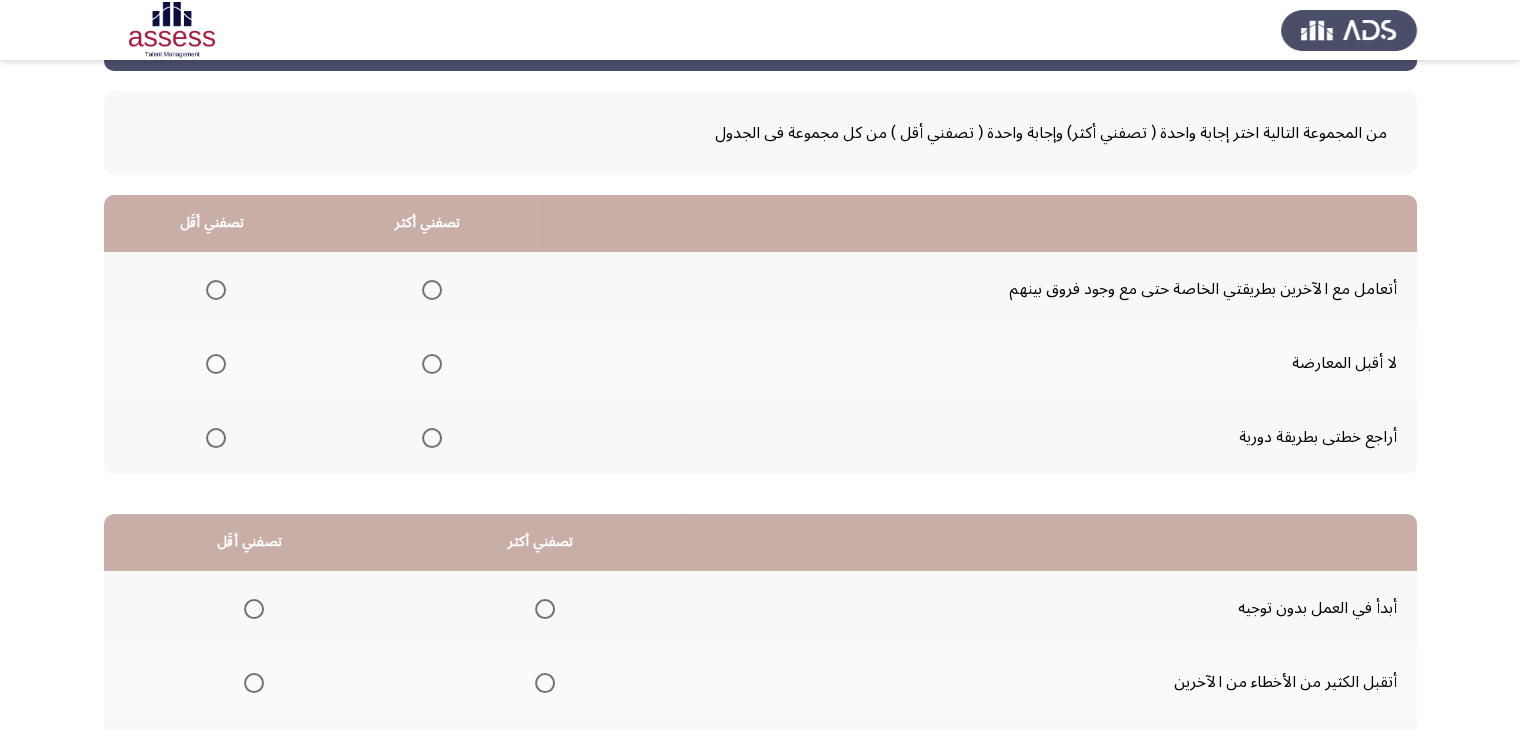 click at bounding box center (216, 364) 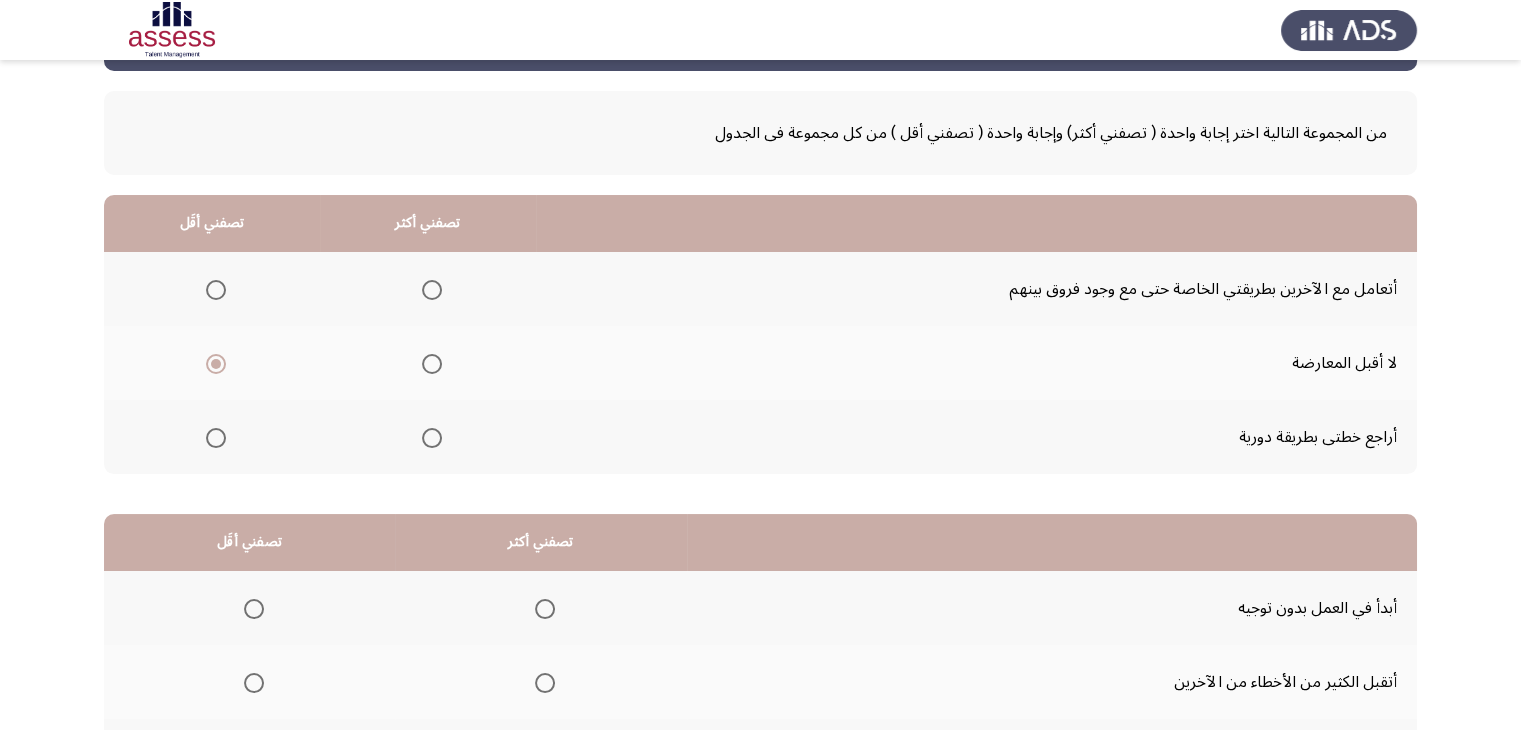 click 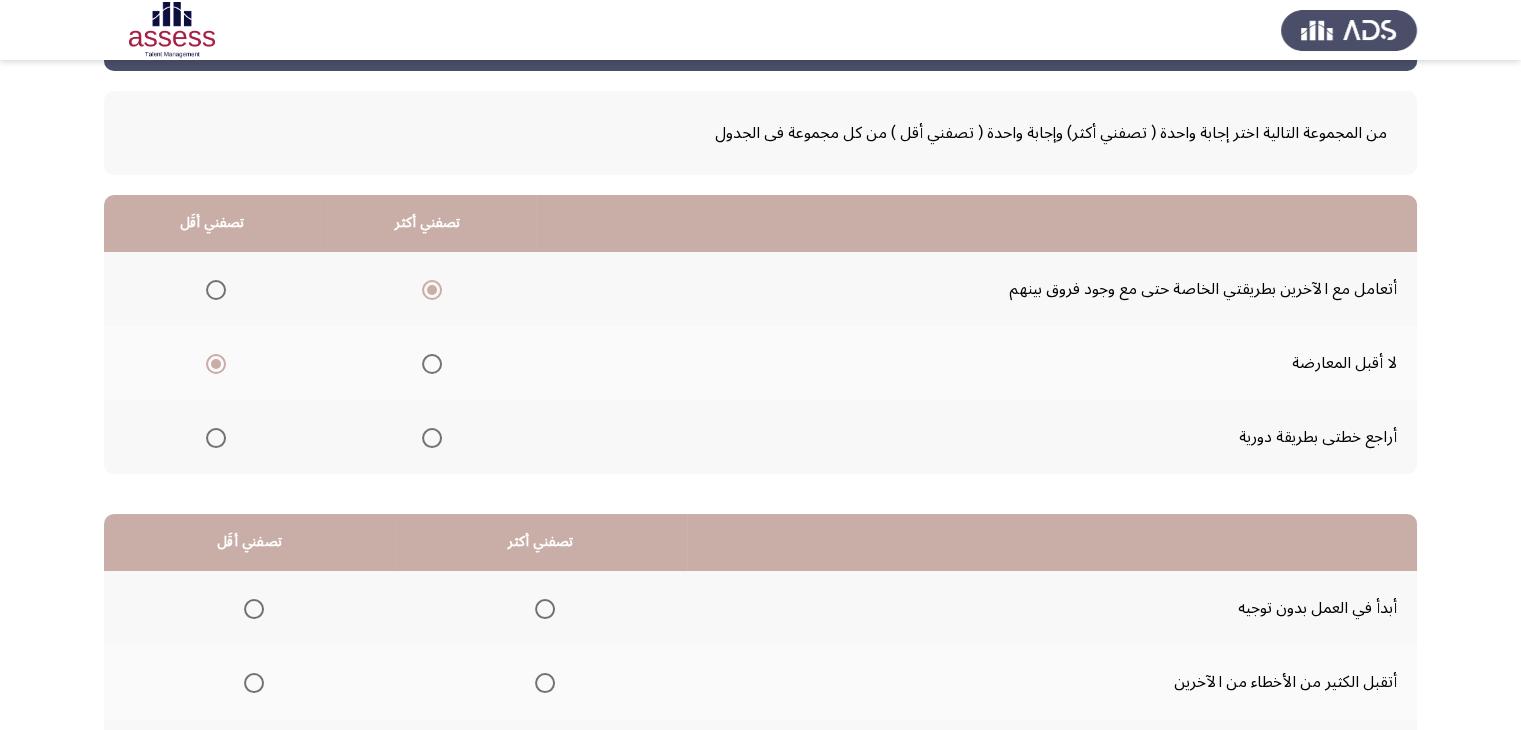 scroll, scrollTop: 277, scrollLeft: 0, axis: vertical 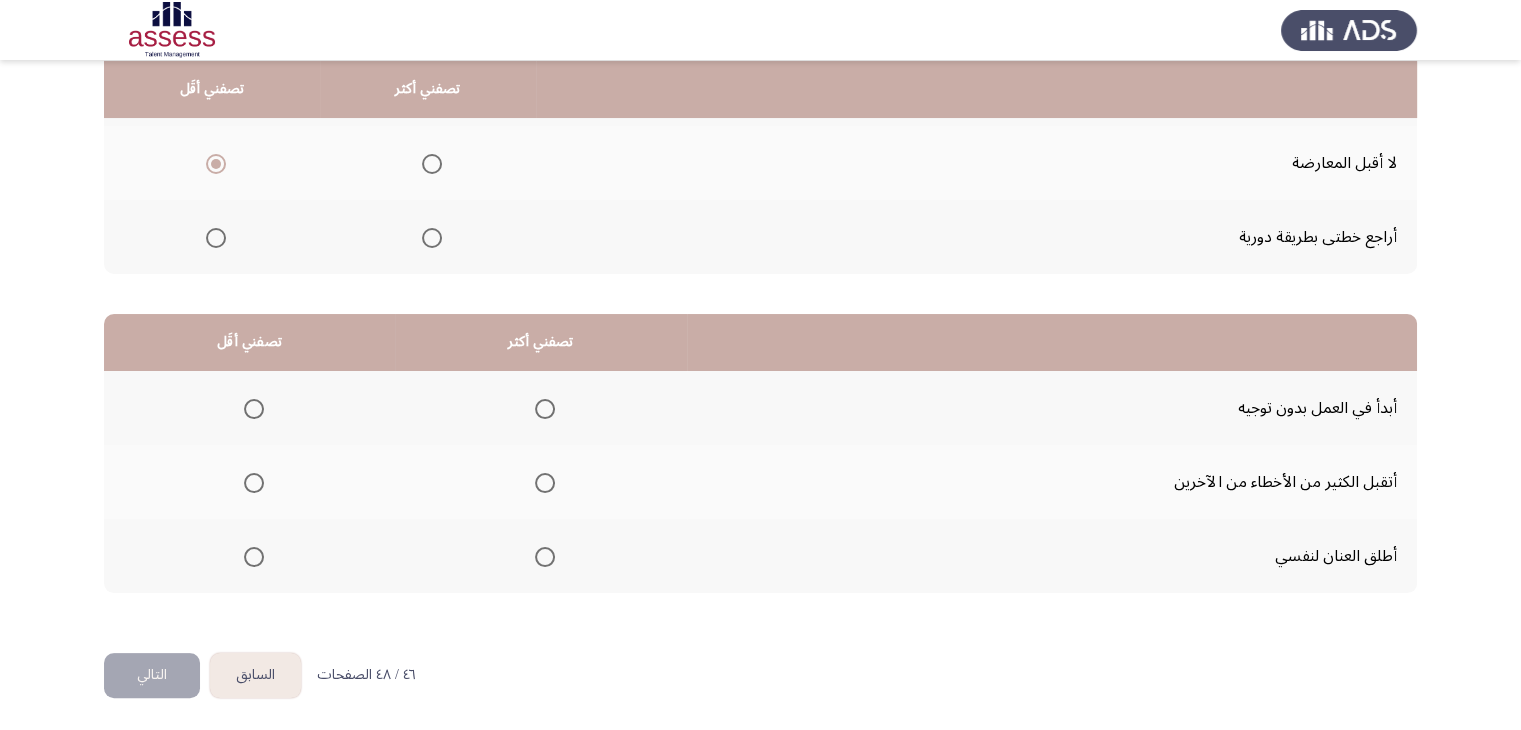 click at bounding box center [545, 483] 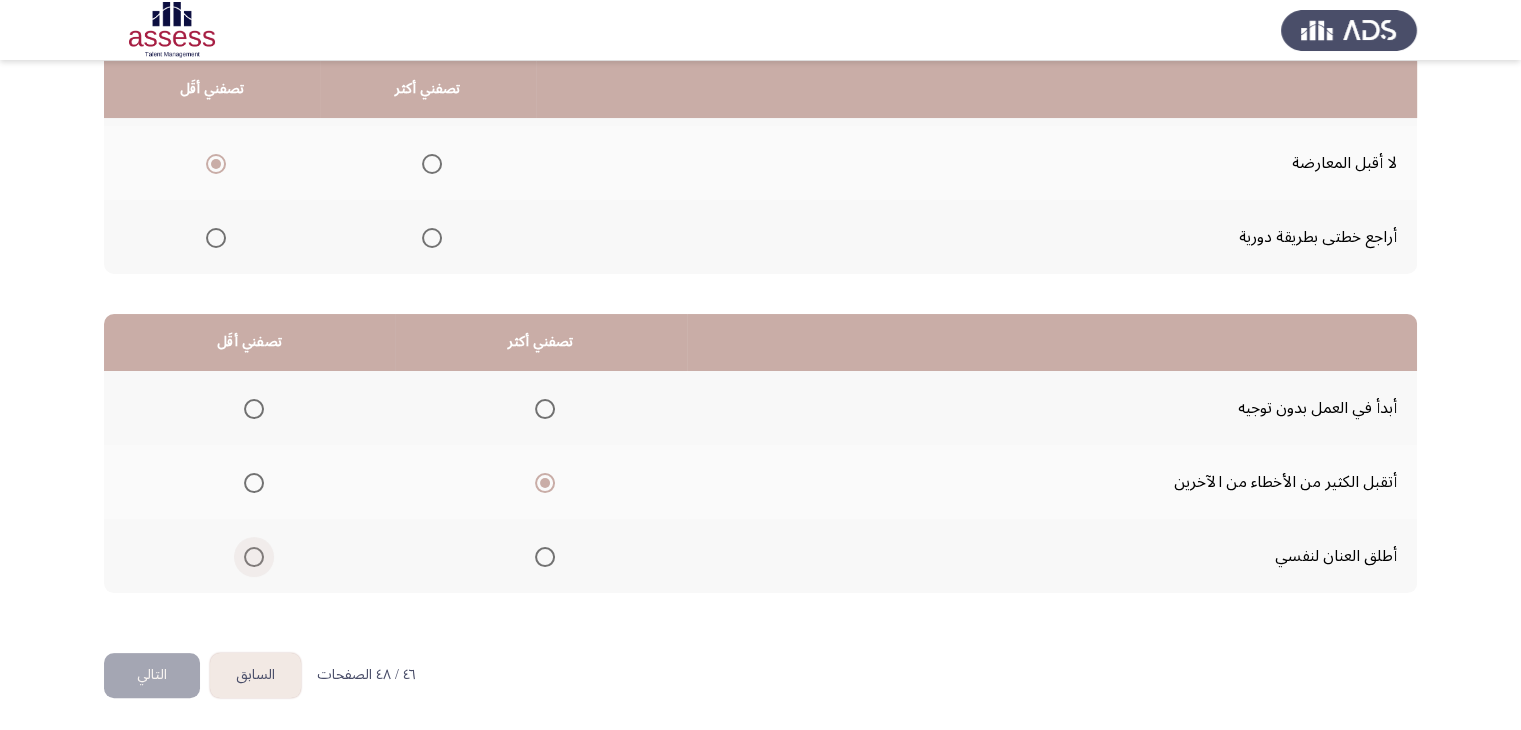 click at bounding box center [254, 557] 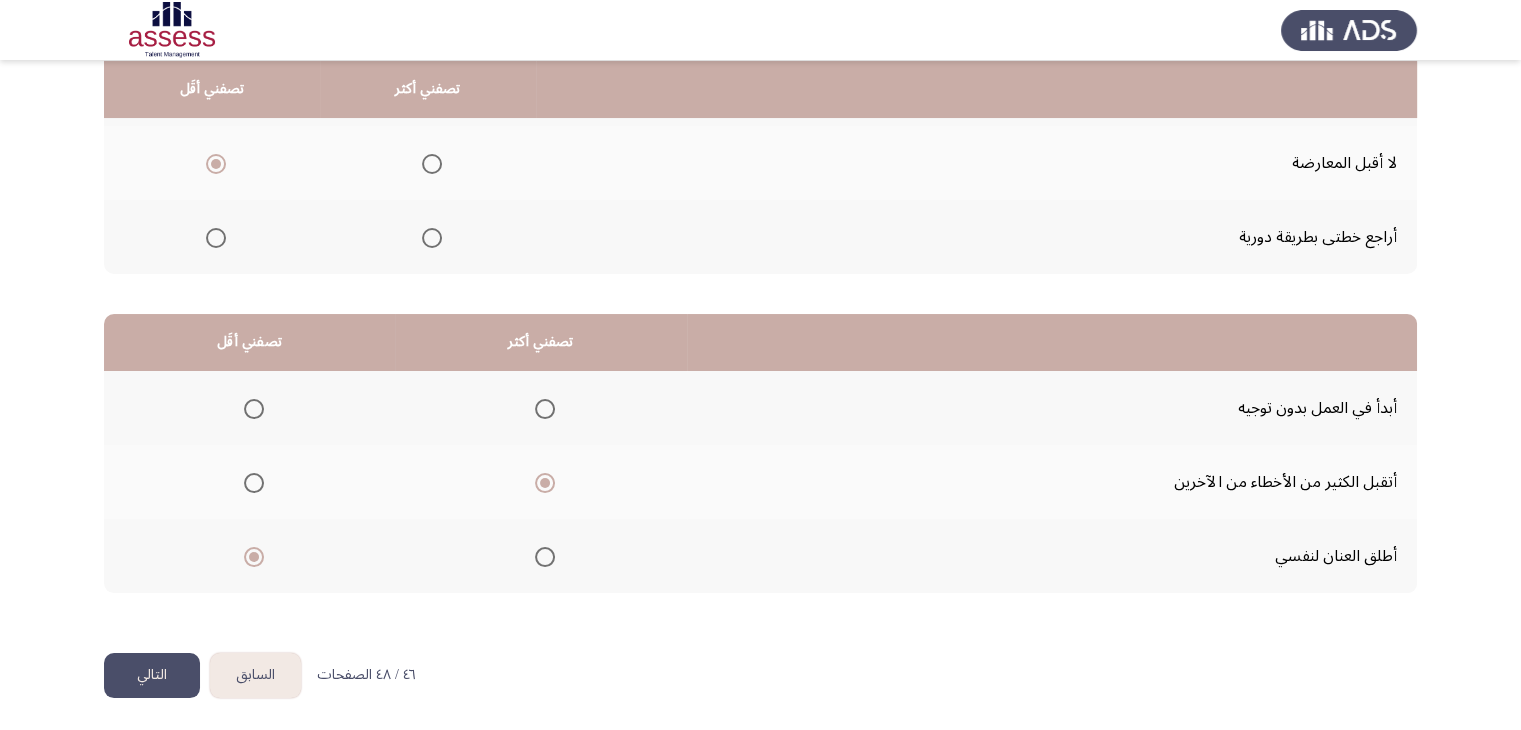 click on "التالي" 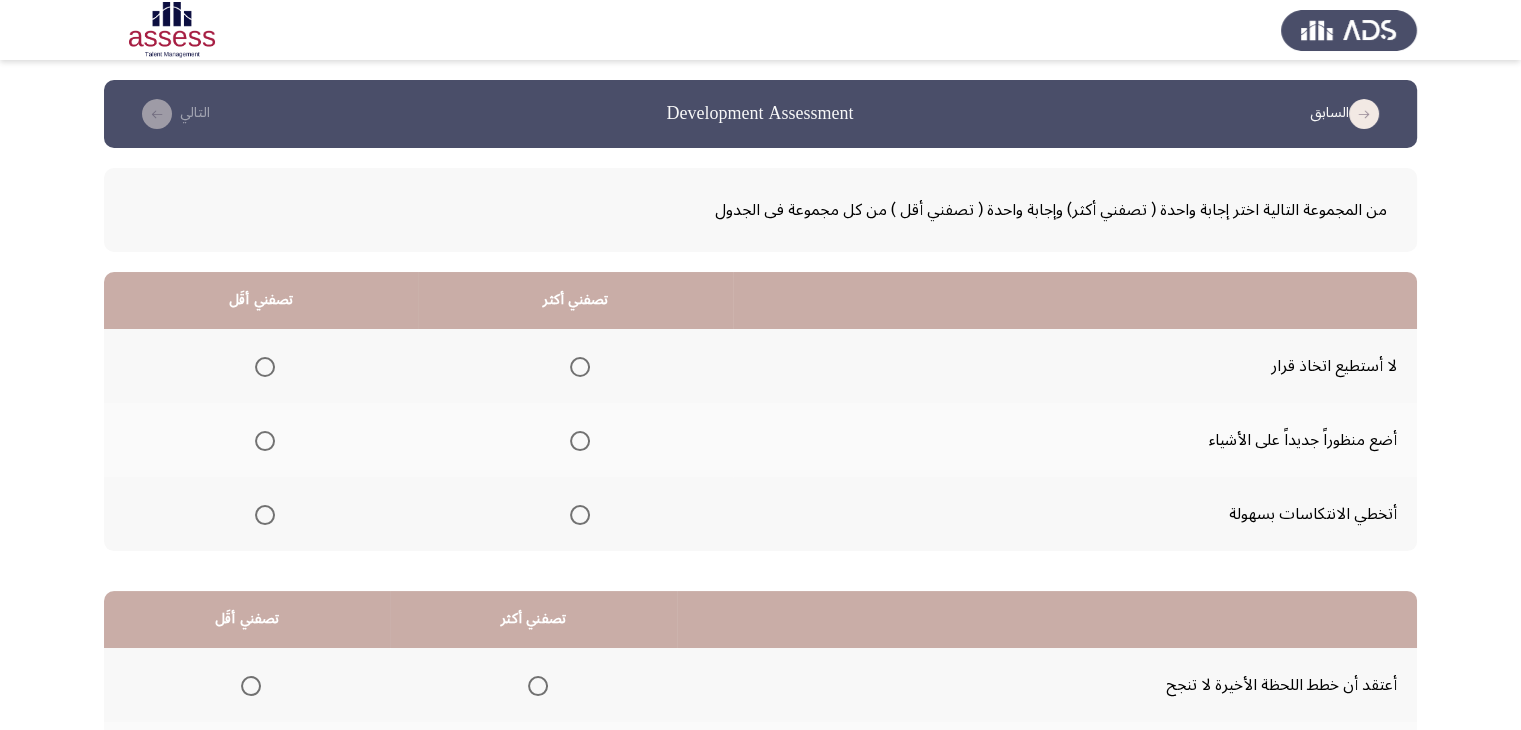 click at bounding box center (580, 515) 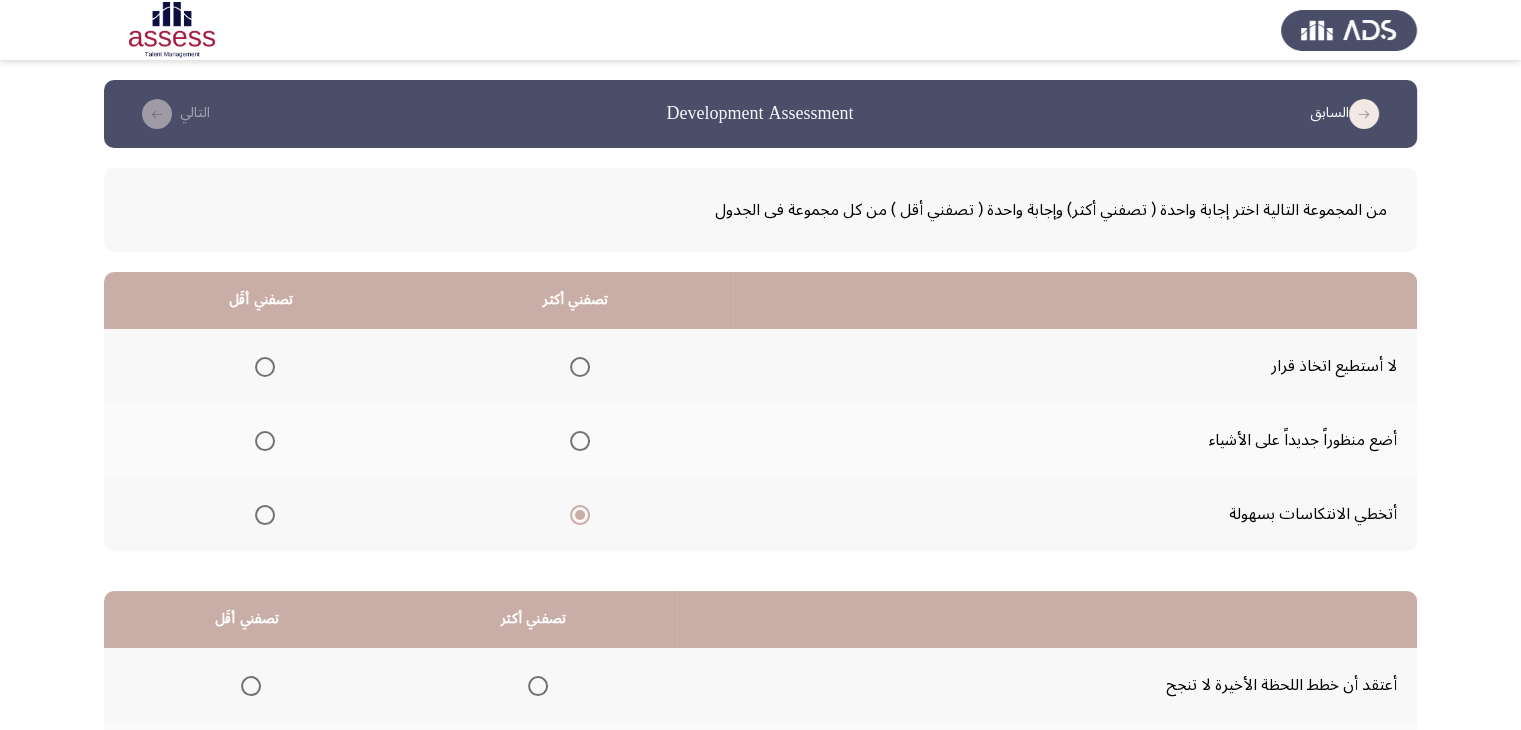 click at bounding box center (265, 367) 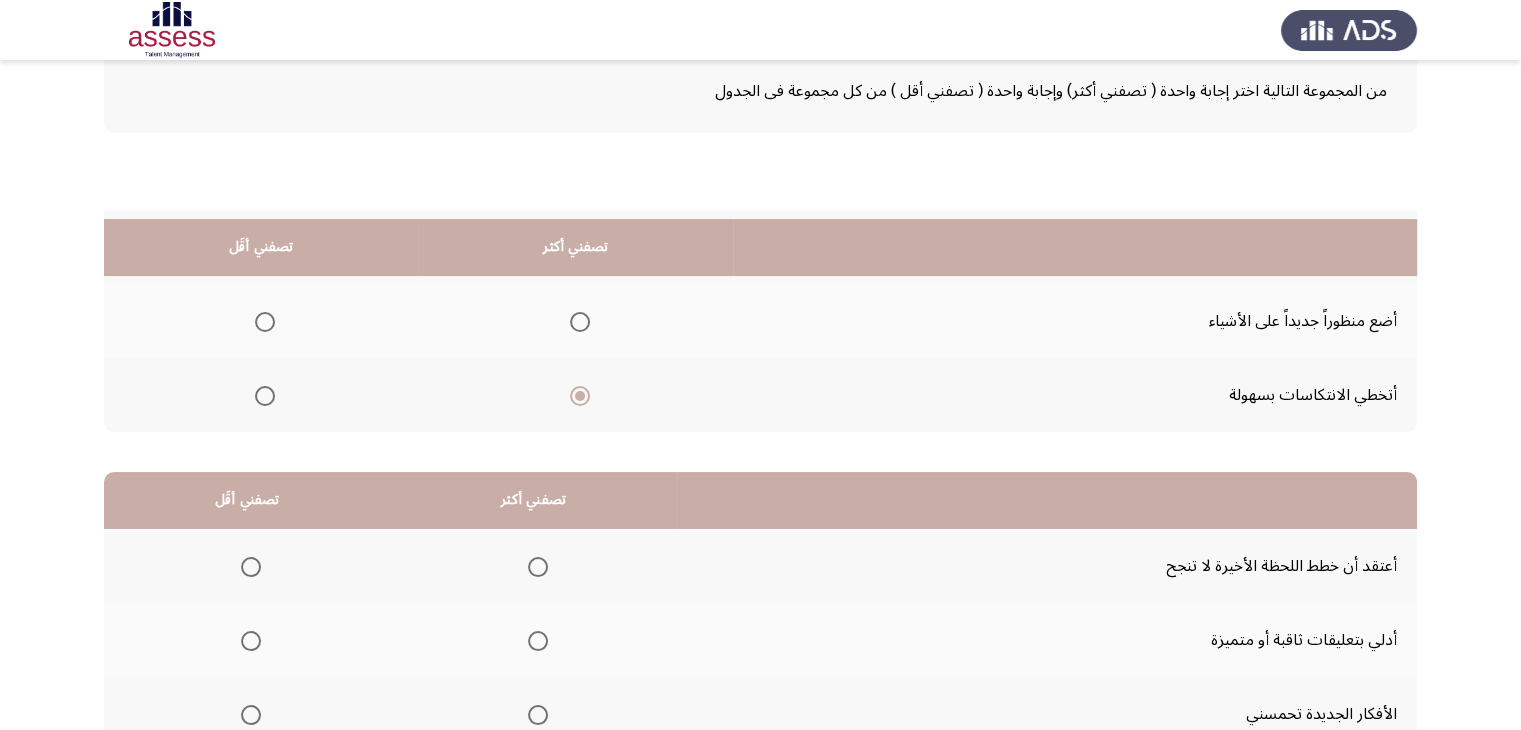 scroll, scrollTop: 277, scrollLeft: 0, axis: vertical 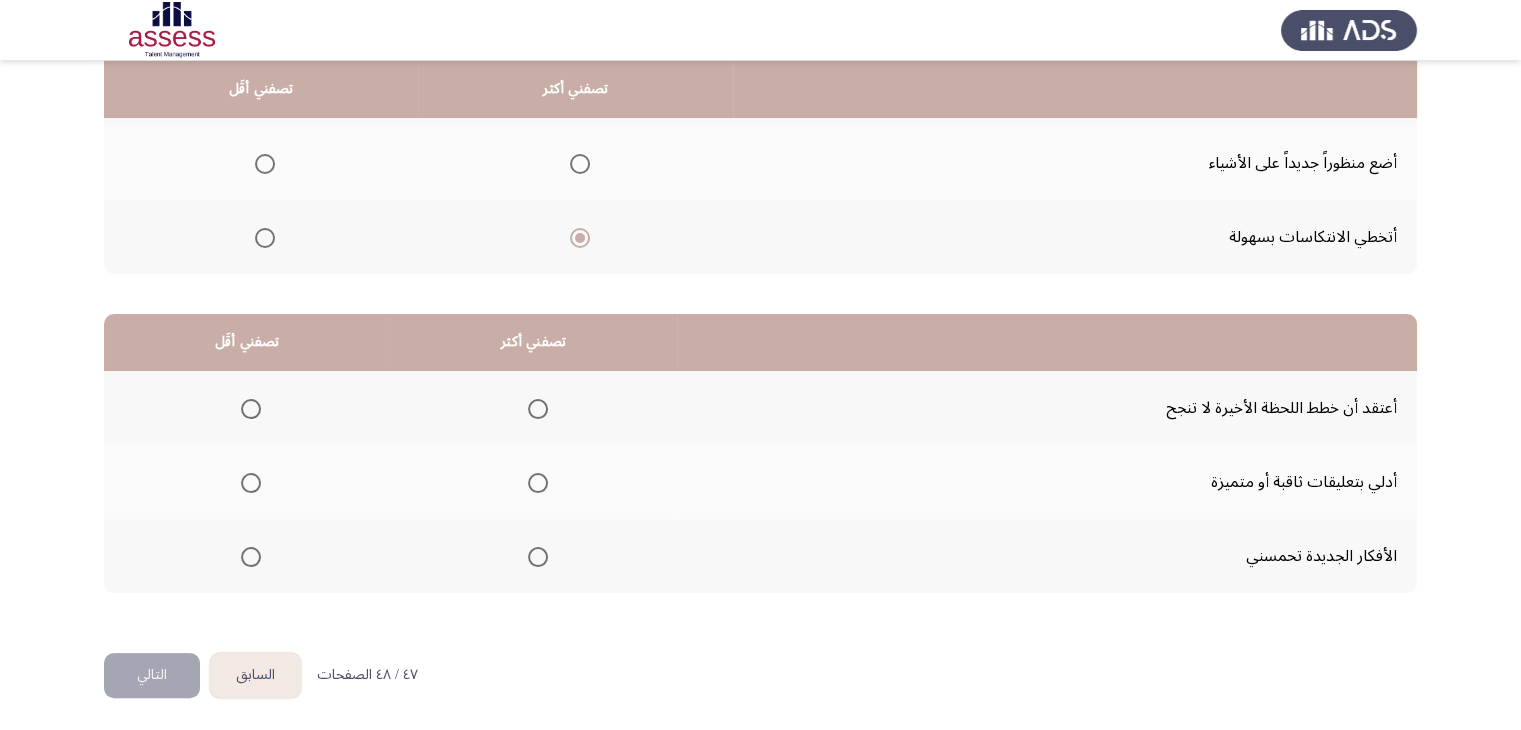 click at bounding box center [538, 483] 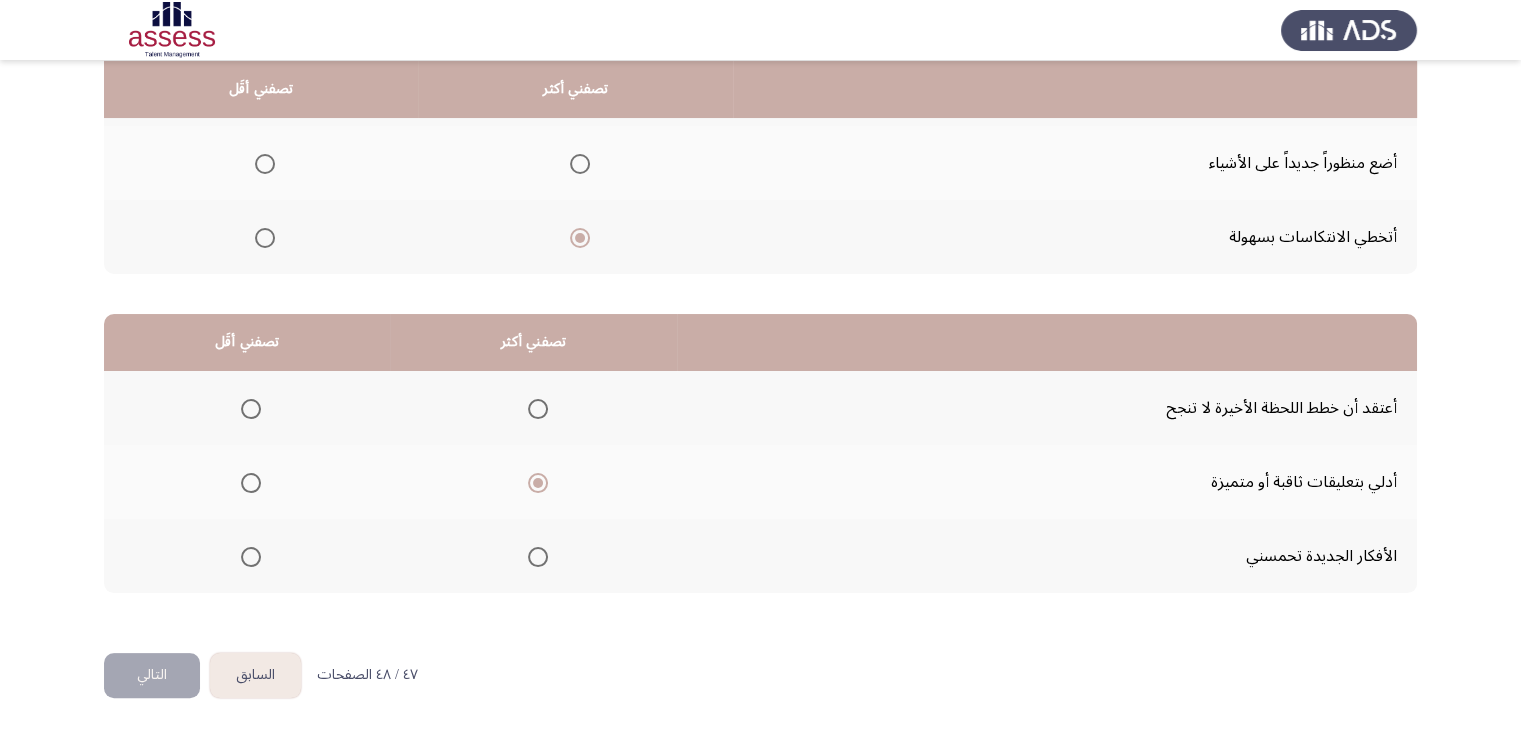 click at bounding box center (251, 409) 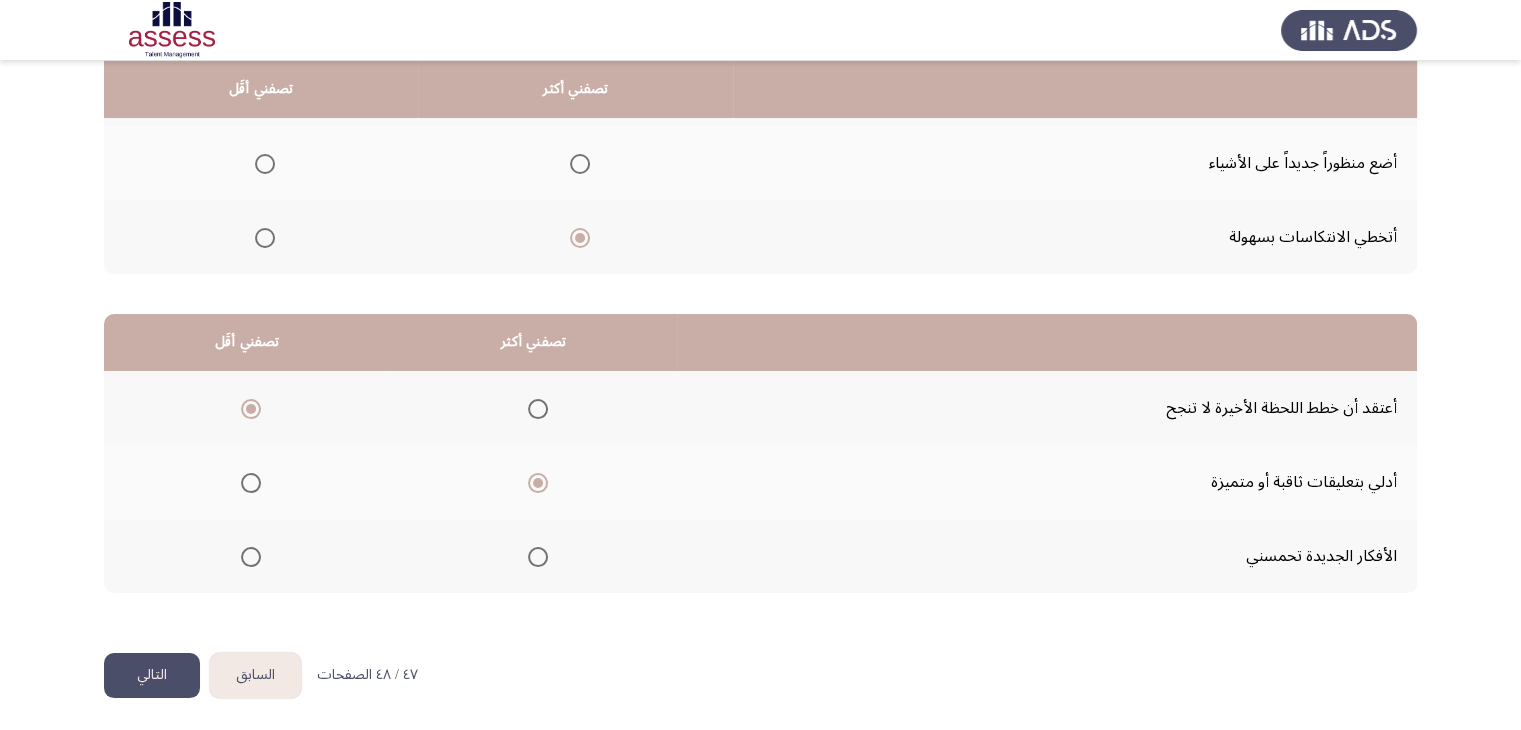click on "التالي" 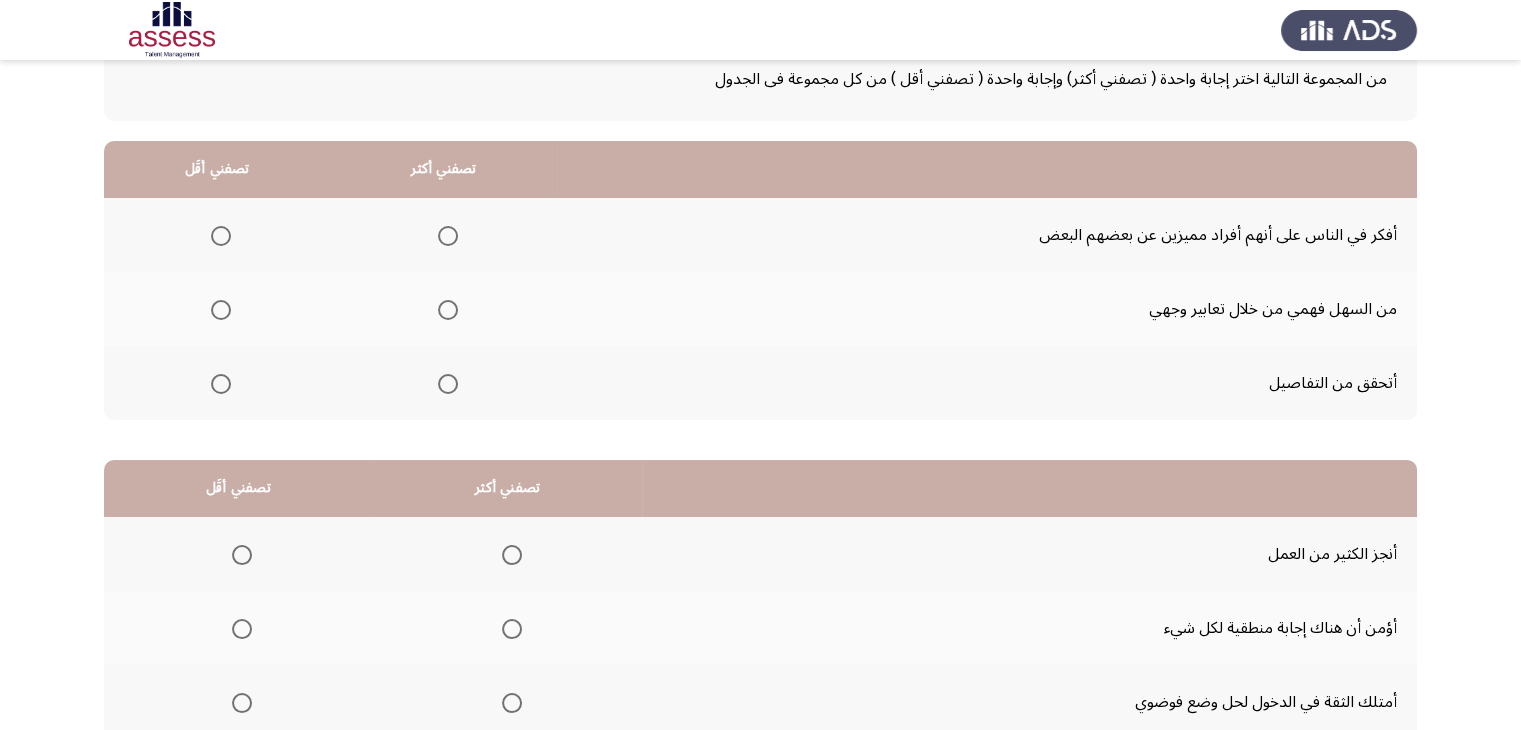 scroll, scrollTop: 100, scrollLeft: 0, axis: vertical 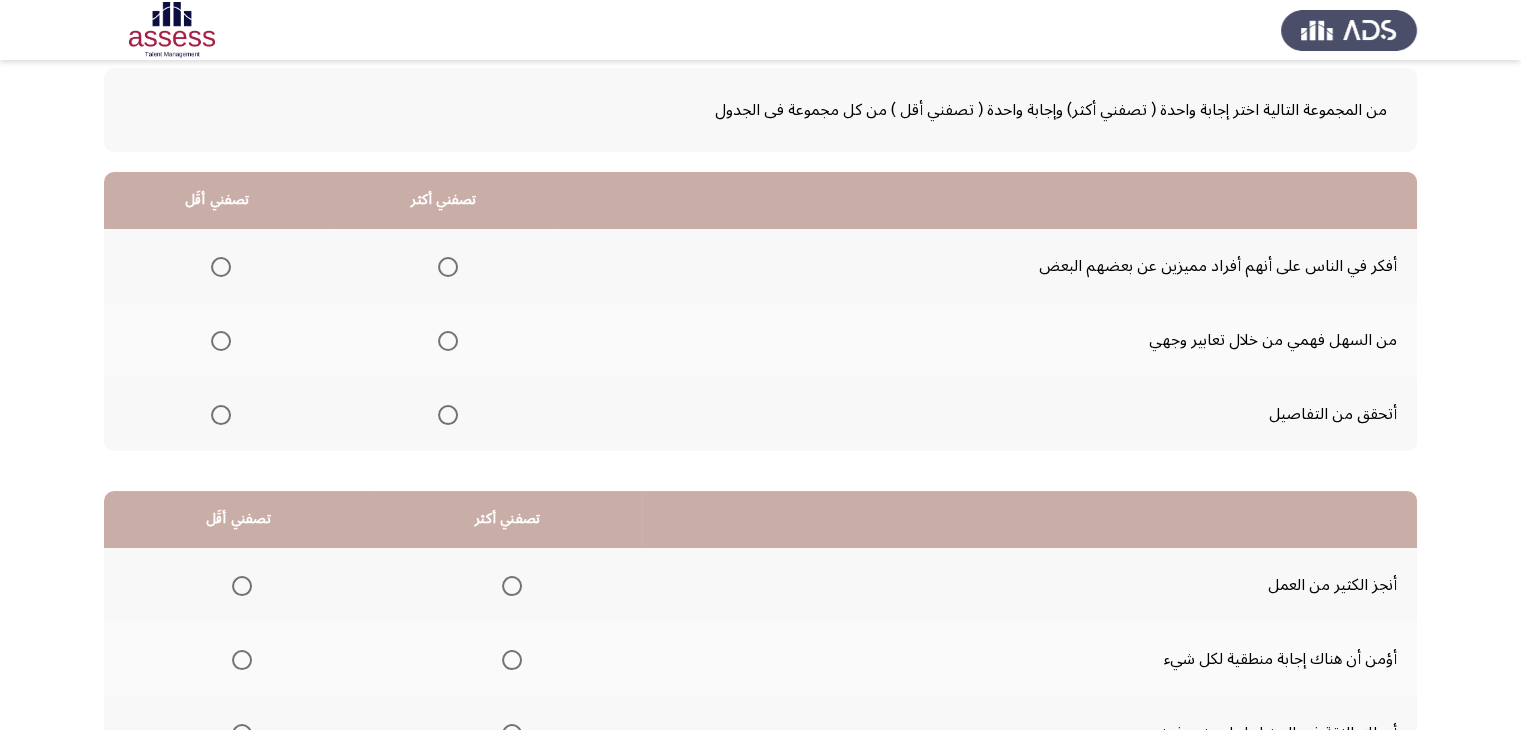 click at bounding box center (221, 341) 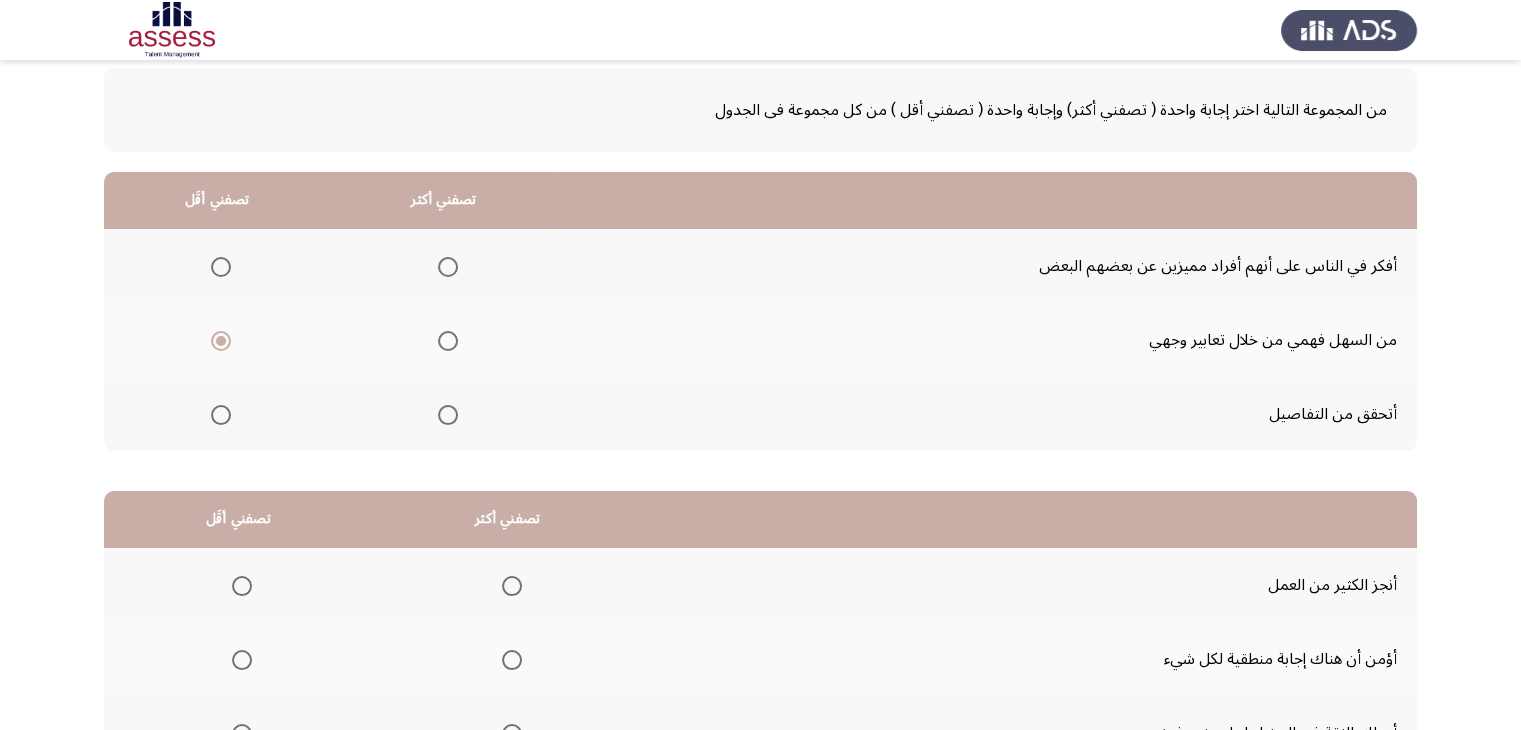 click at bounding box center (448, 267) 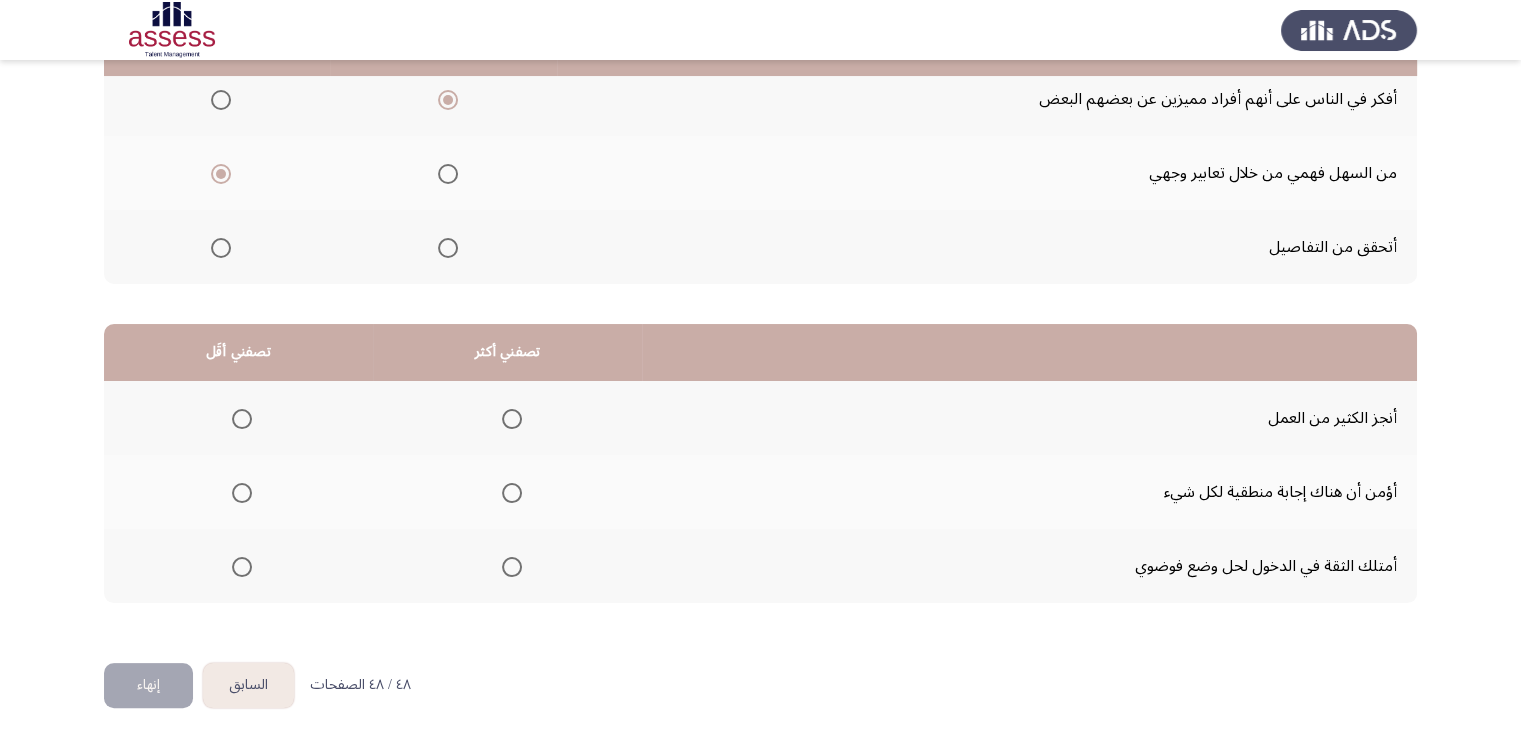 scroll, scrollTop: 277, scrollLeft: 0, axis: vertical 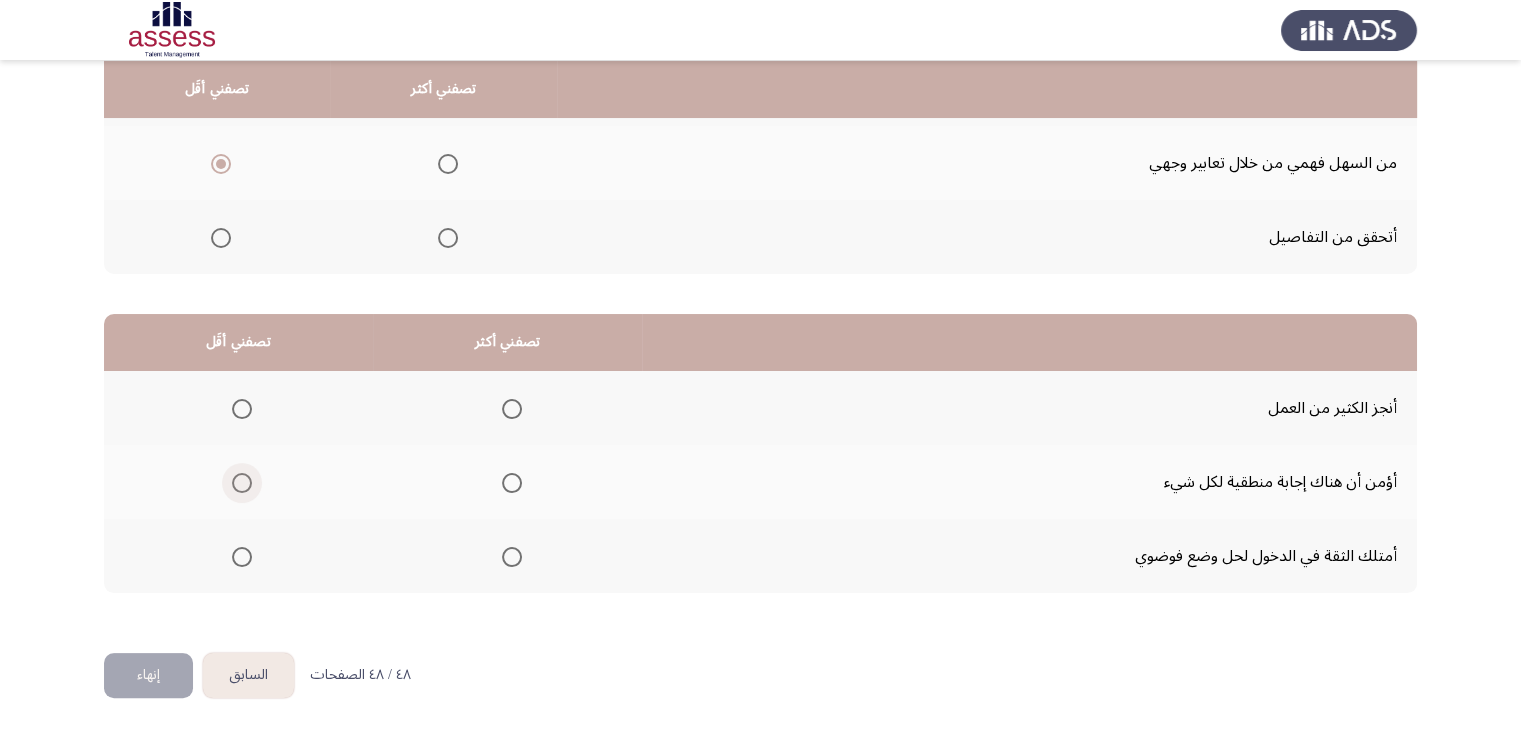 click at bounding box center (242, 483) 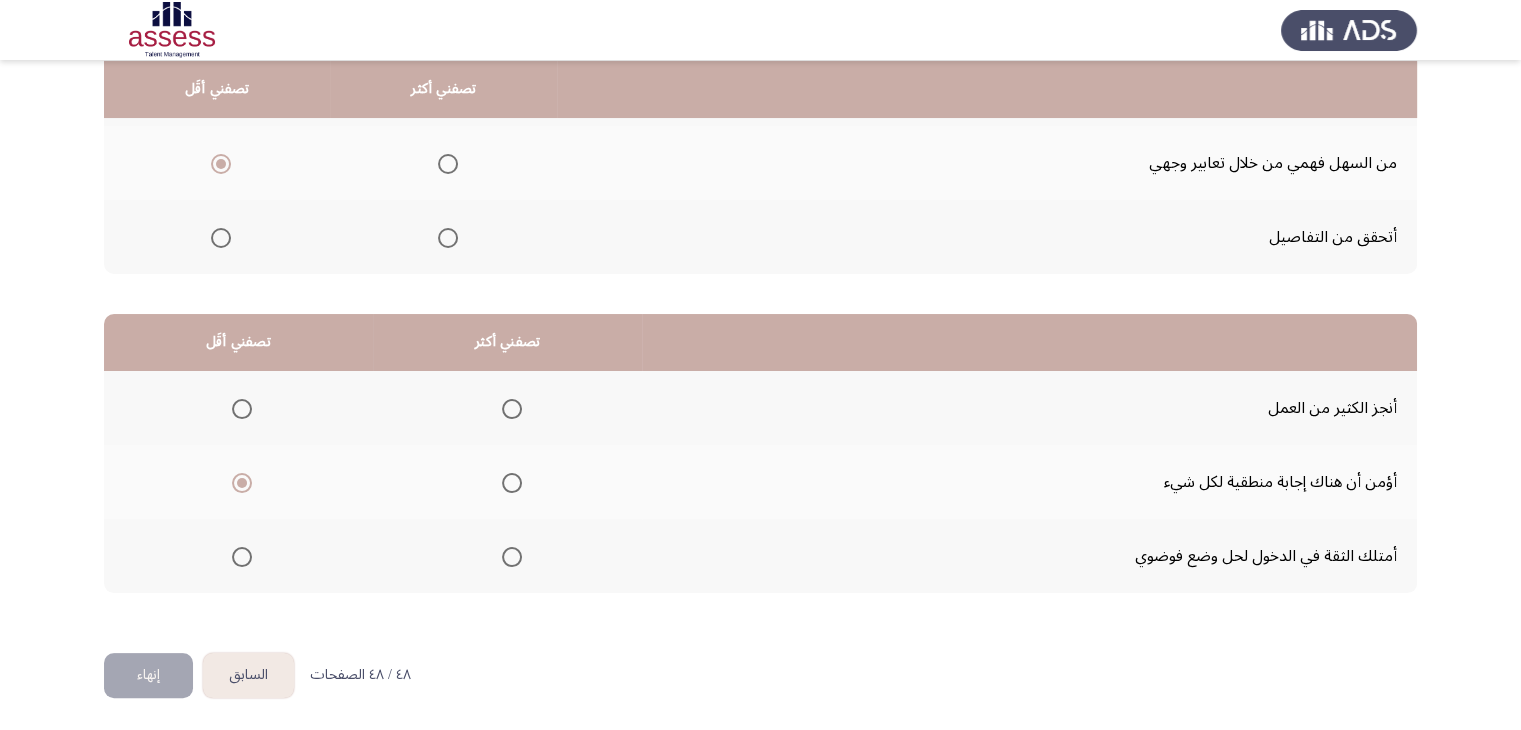 click at bounding box center (512, 409) 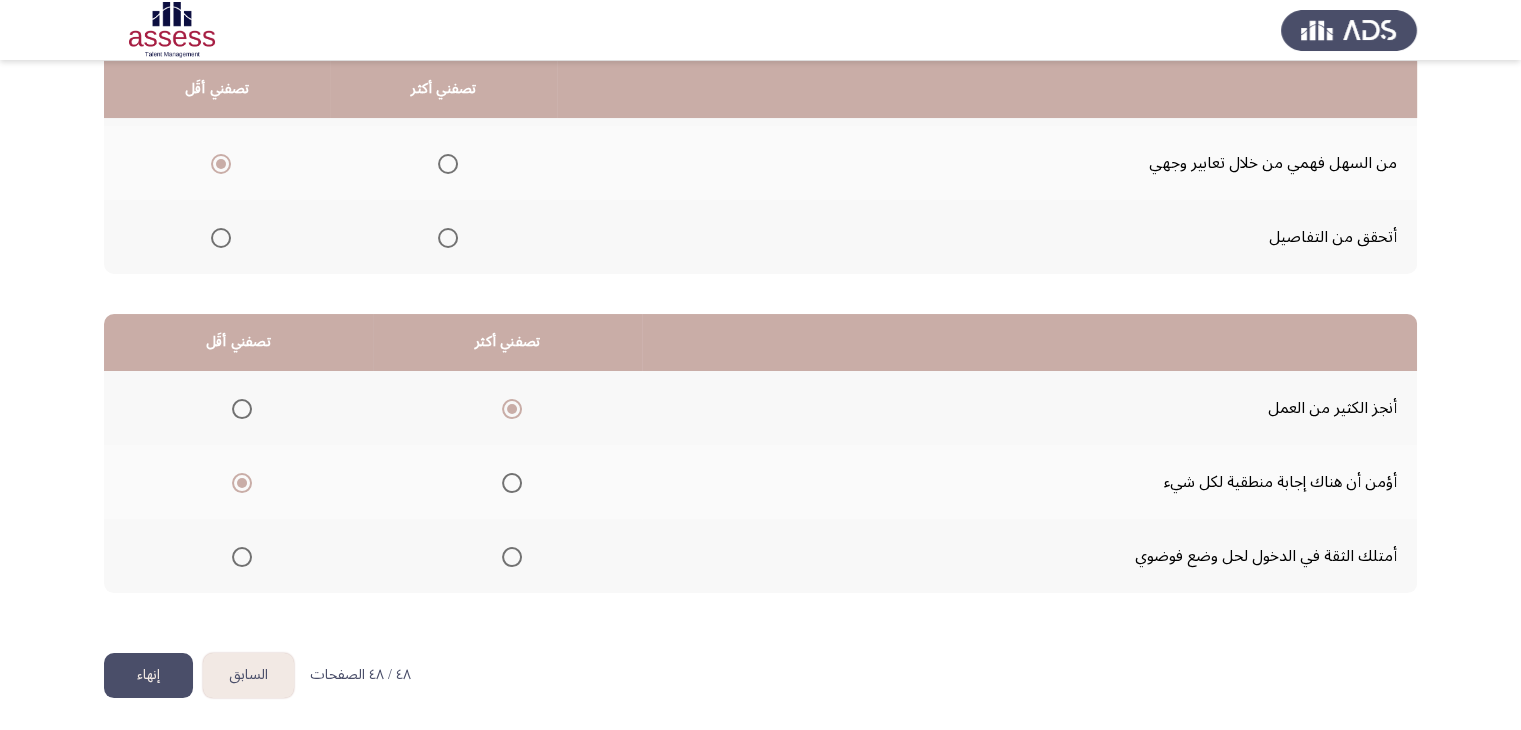 click on "إنهاء" 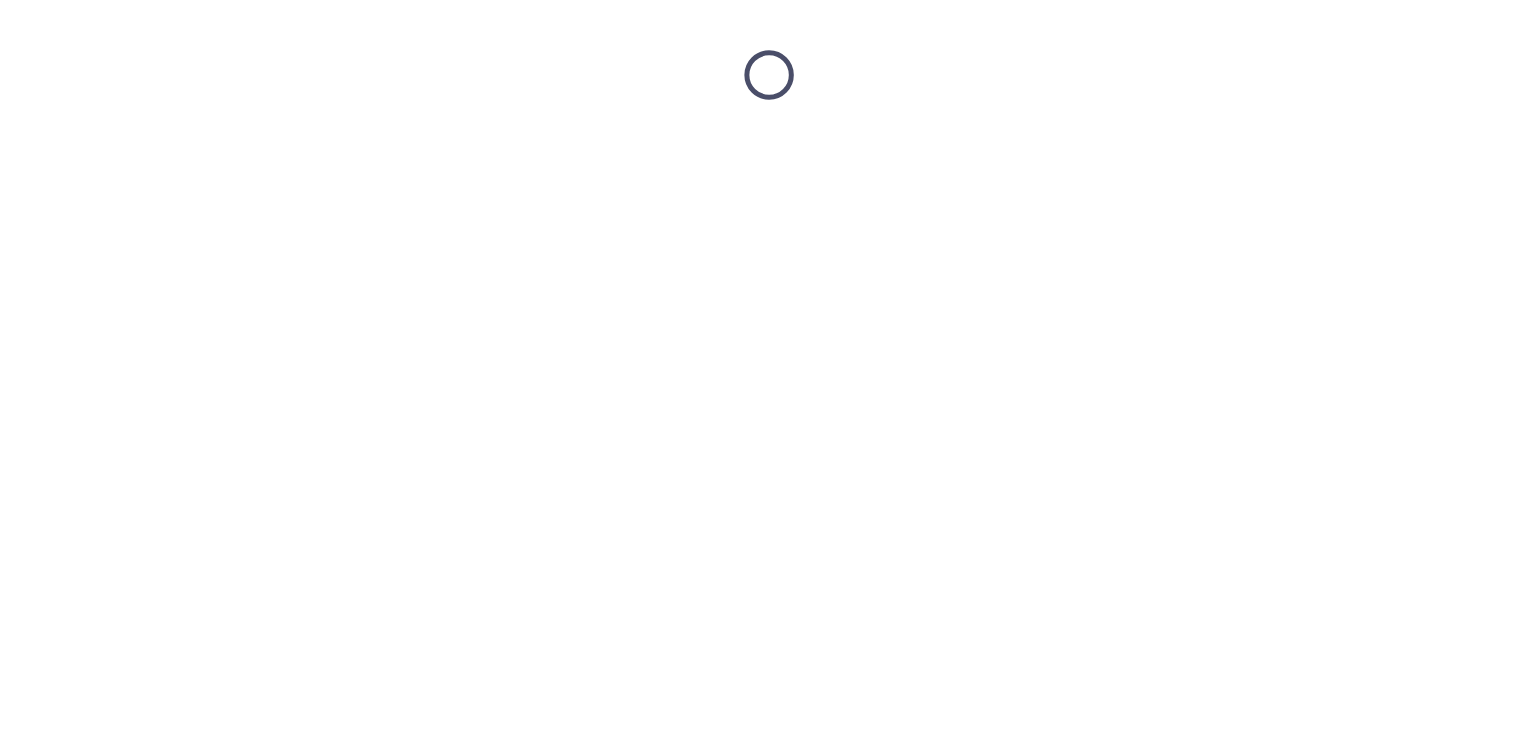 scroll, scrollTop: 0, scrollLeft: 0, axis: both 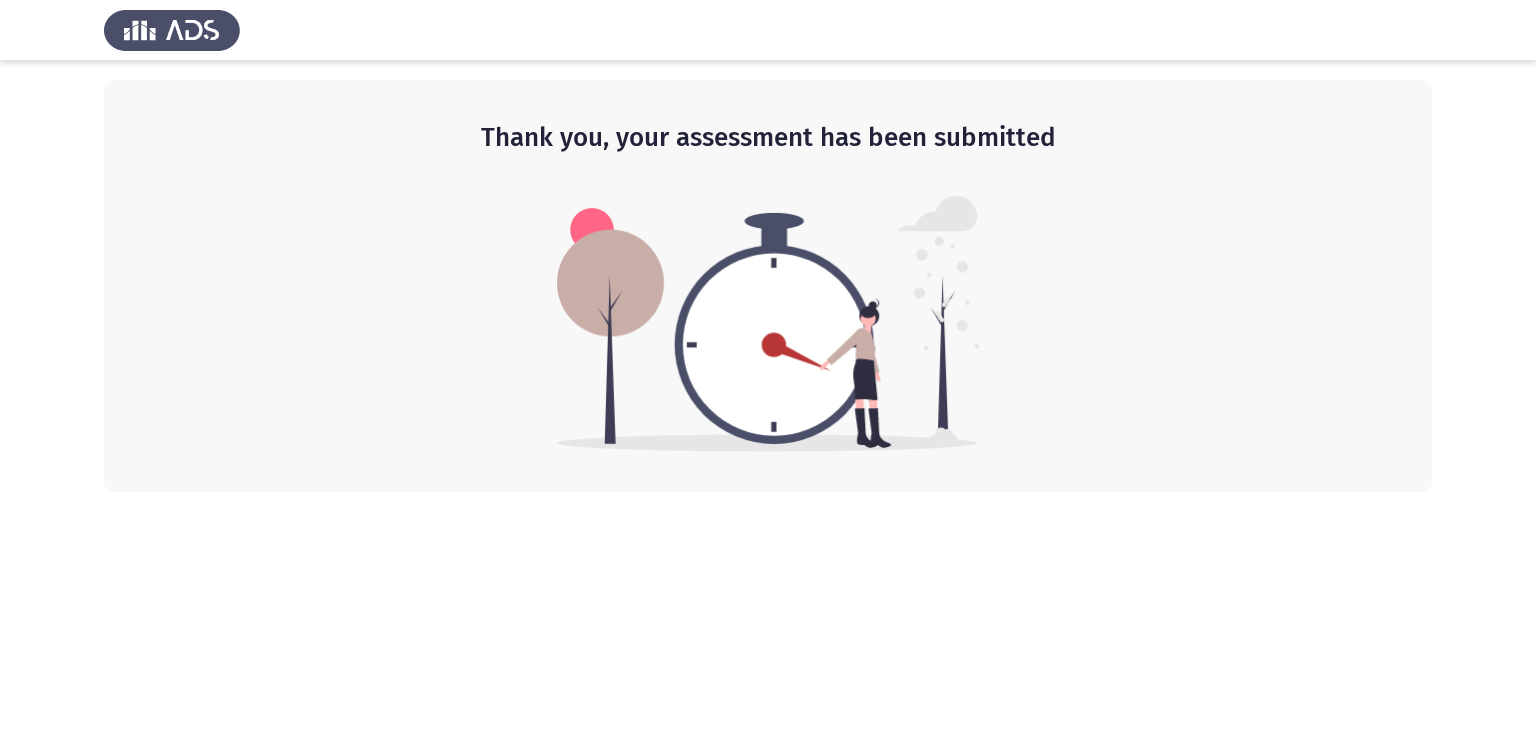 click 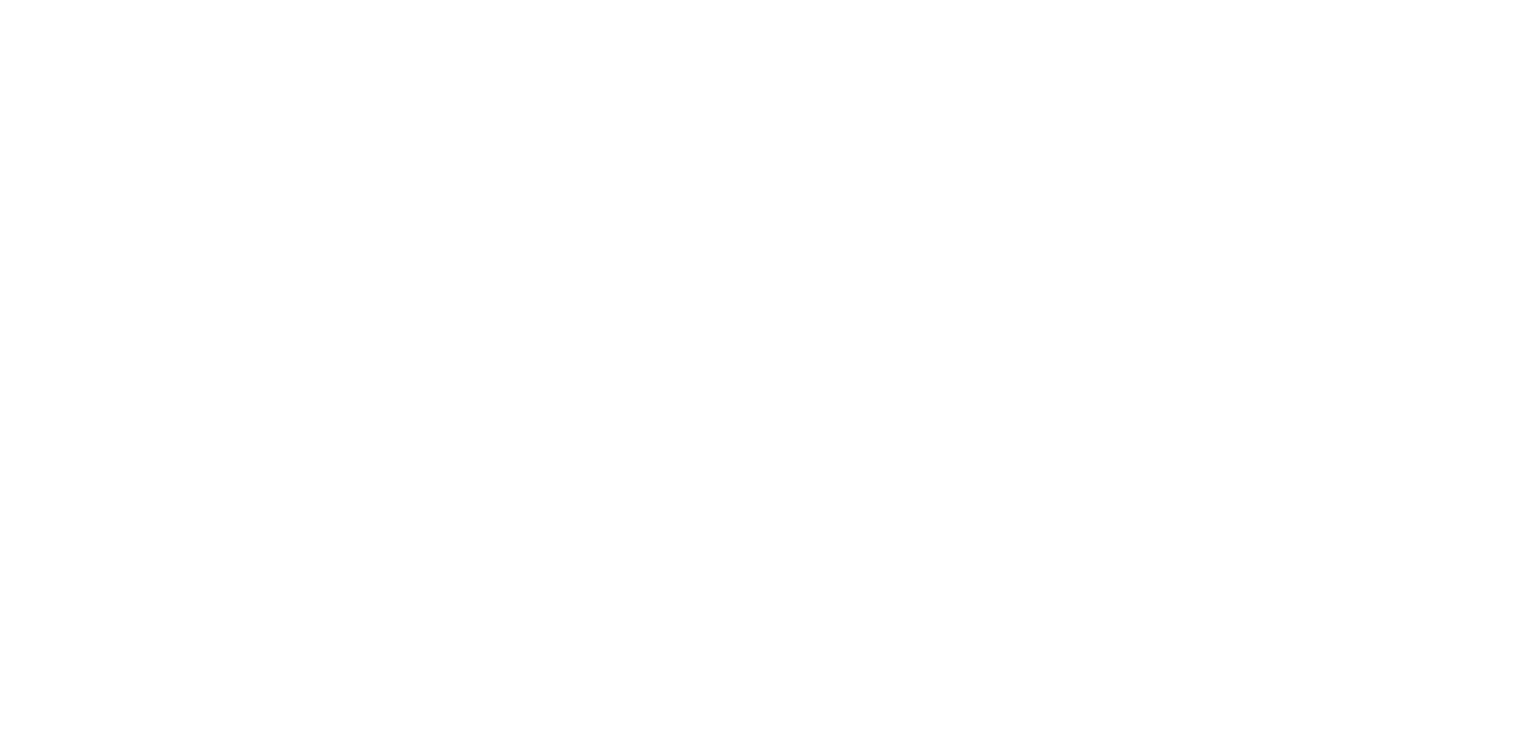scroll, scrollTop: 0, scrollLeft: 0, axis: both 